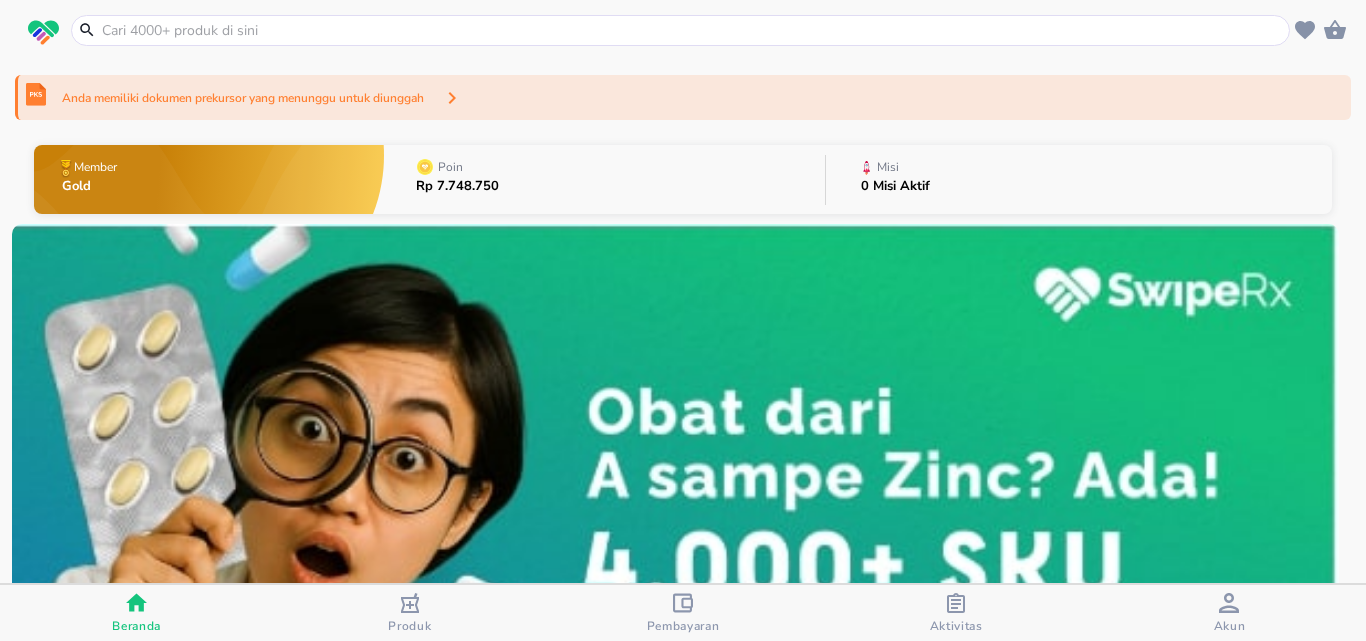 scroll, scrollTop: 0, scrollLeft: 0, axis: both 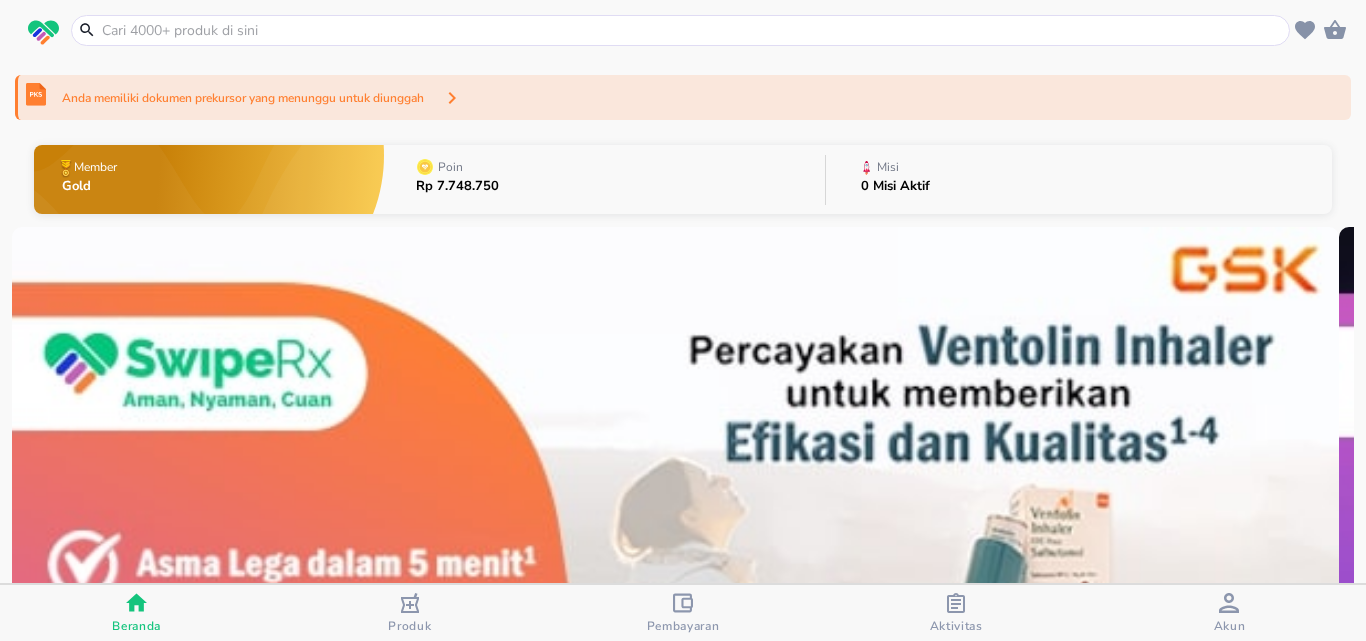 click at bounding box center [692, 30] 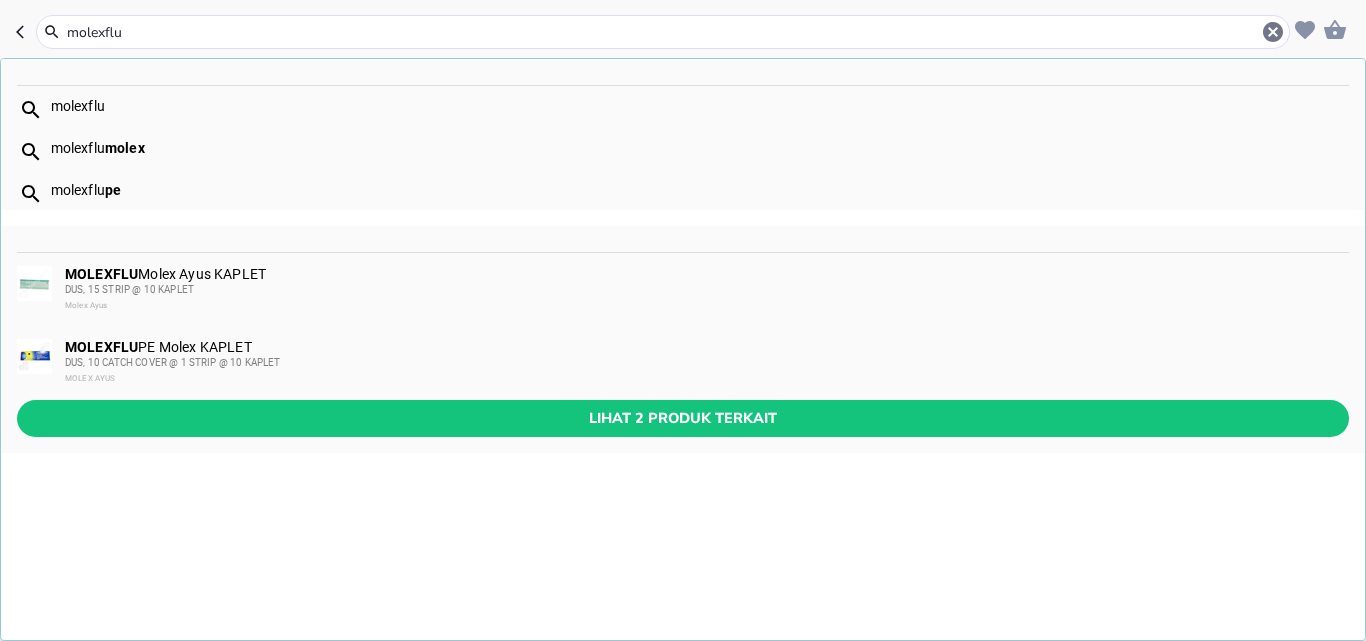 type on "molexflu" 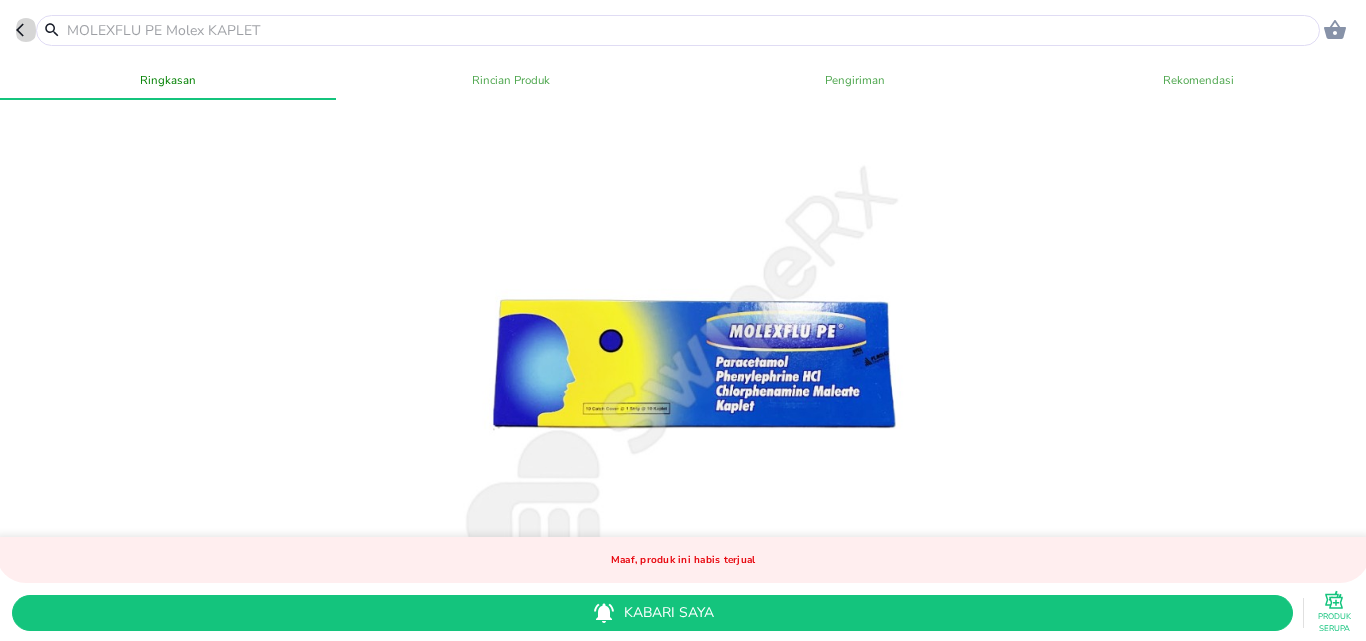 click 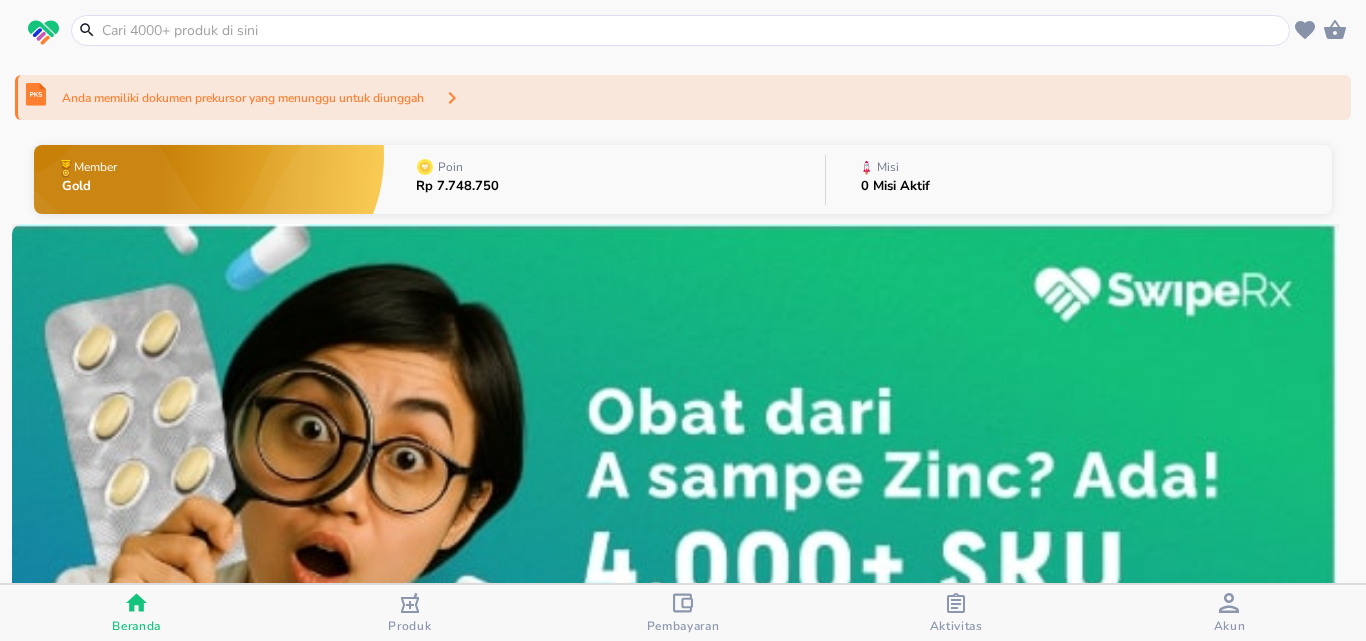 click at bounding box center [692, 30] 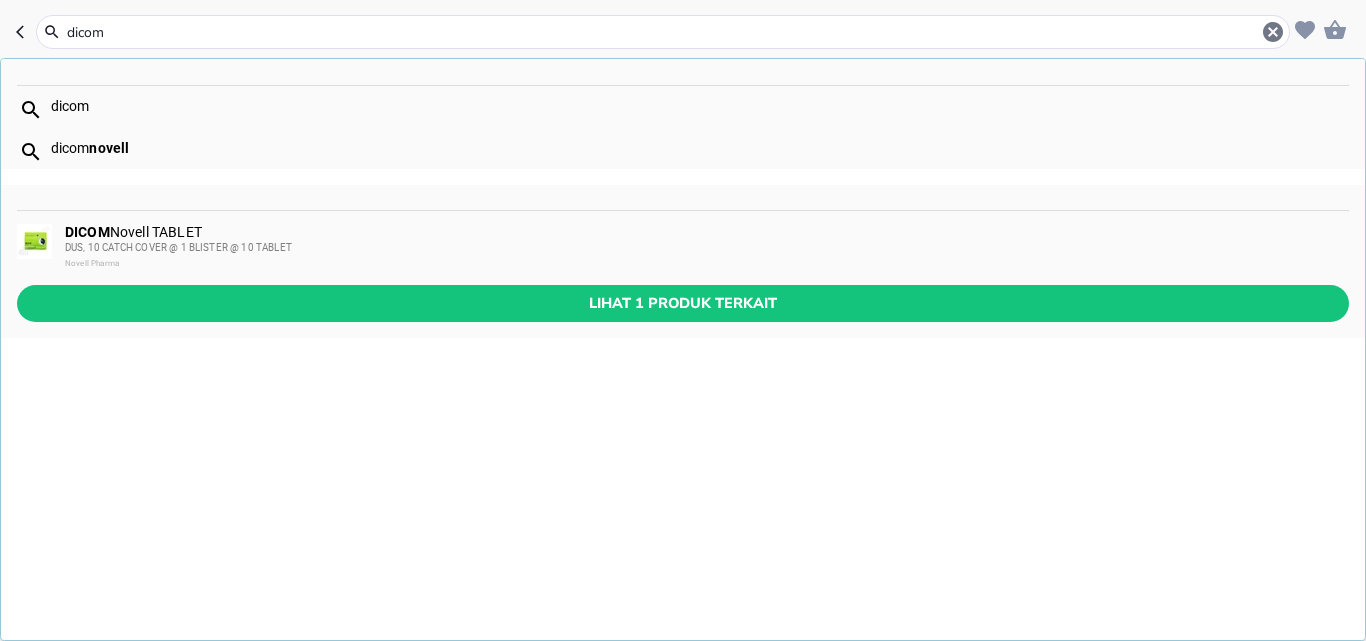 type on "dicom" 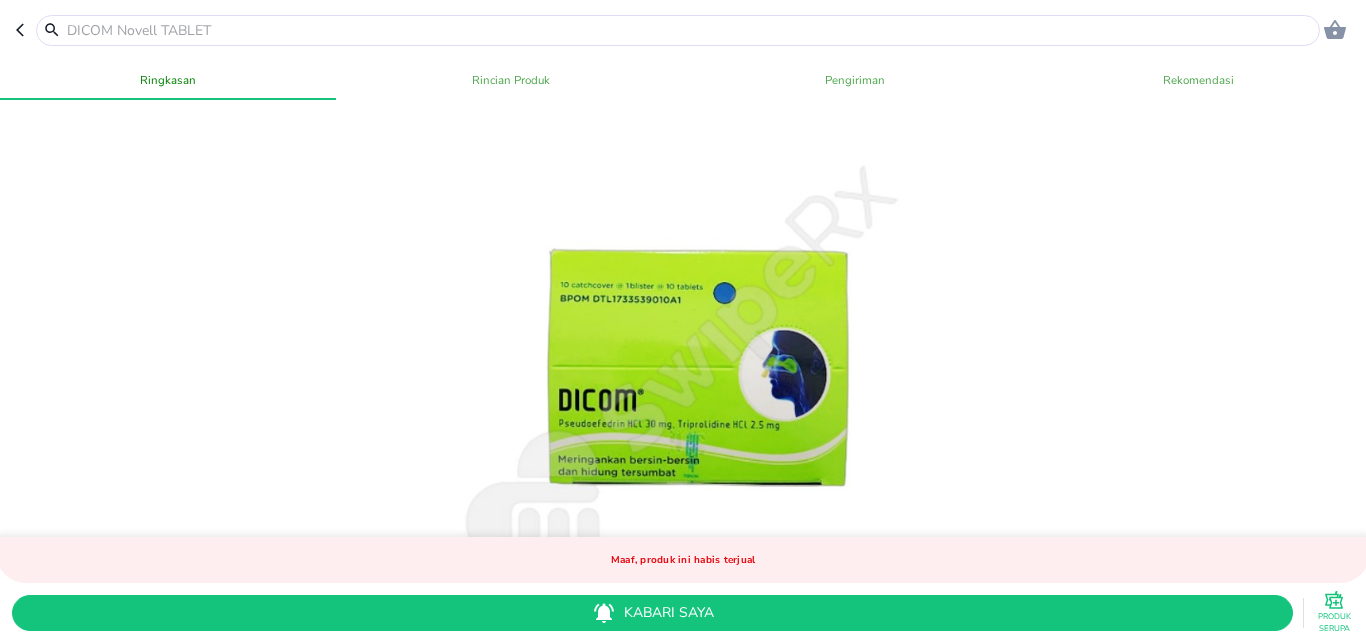 click 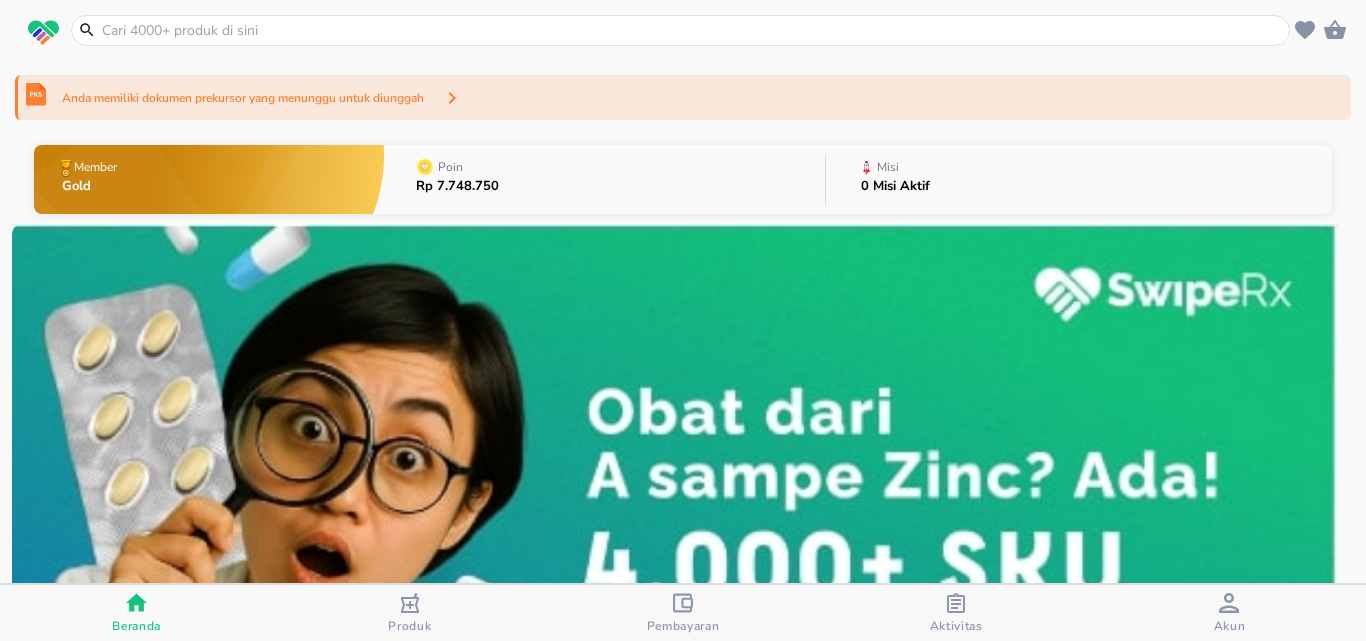 click at bounding box center [692, 30] 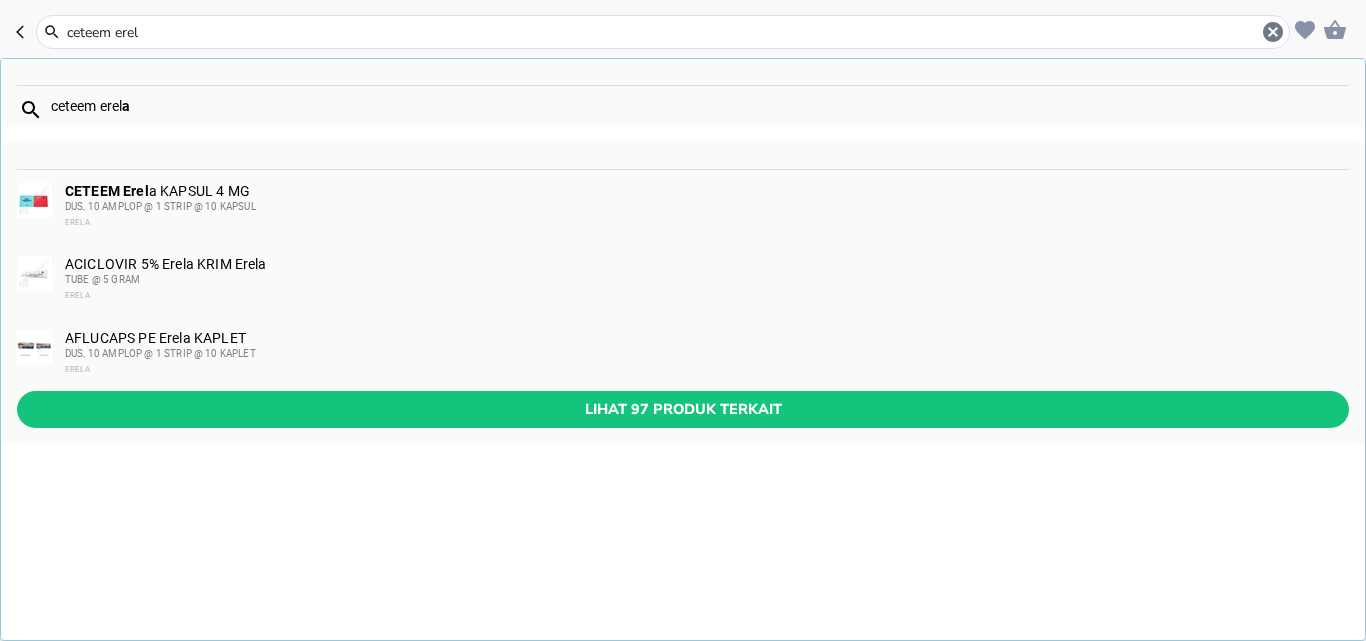 type on "ceteem erel" 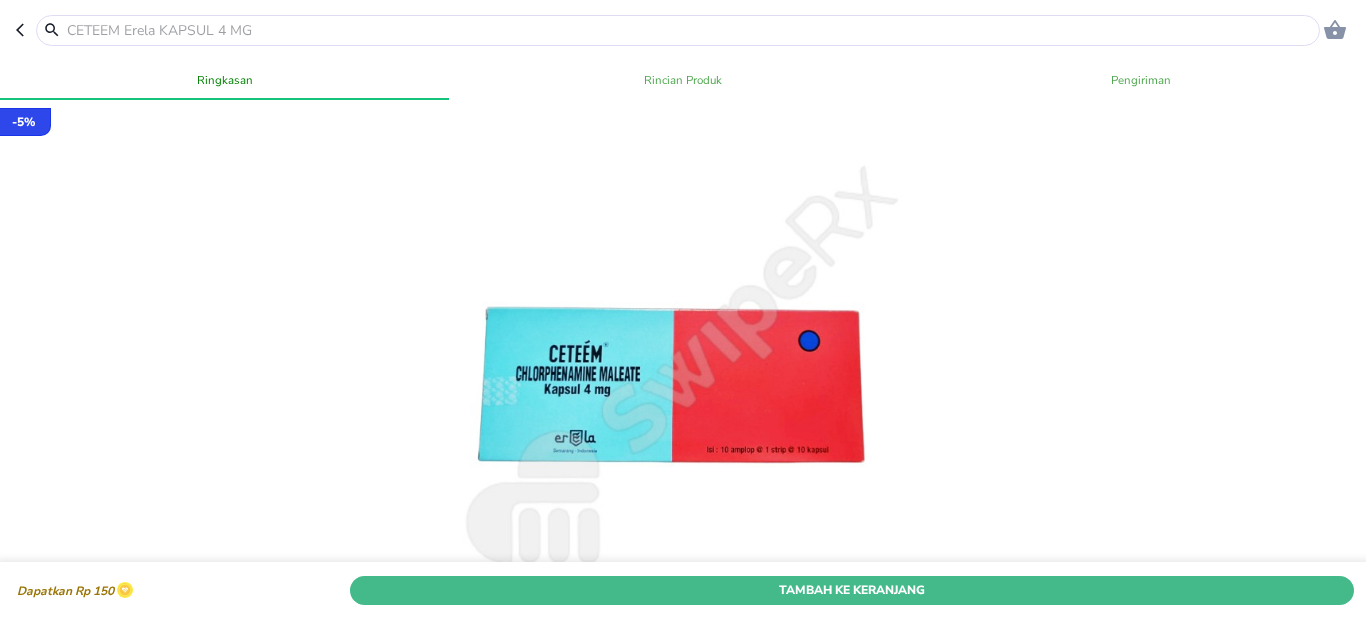 click on "Tambah Ke Keranjang" at bounding box center (852, 590) 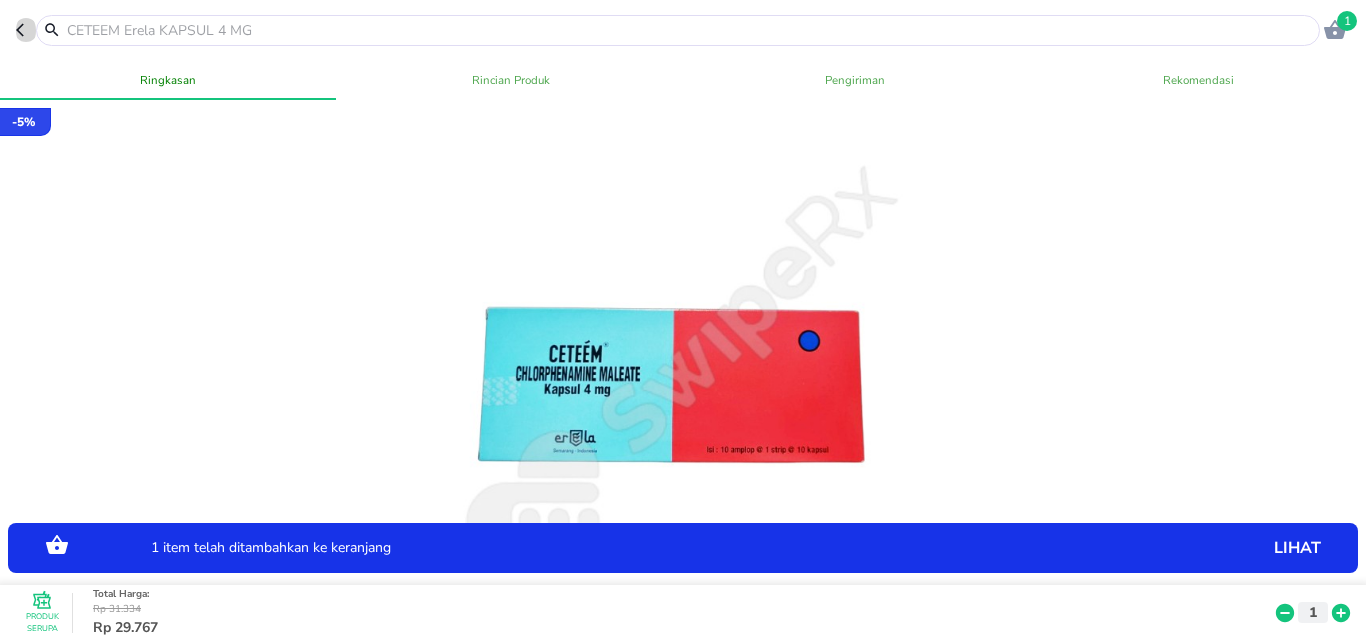 click 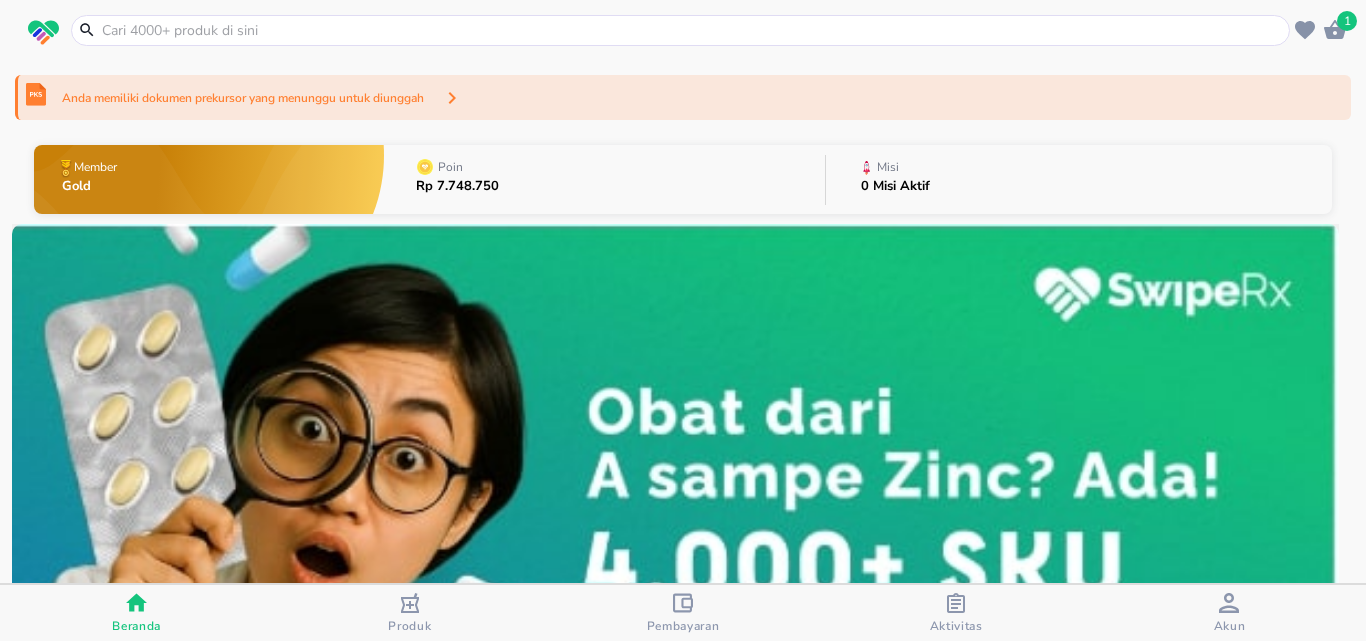 click at bounding box center (692, 30) 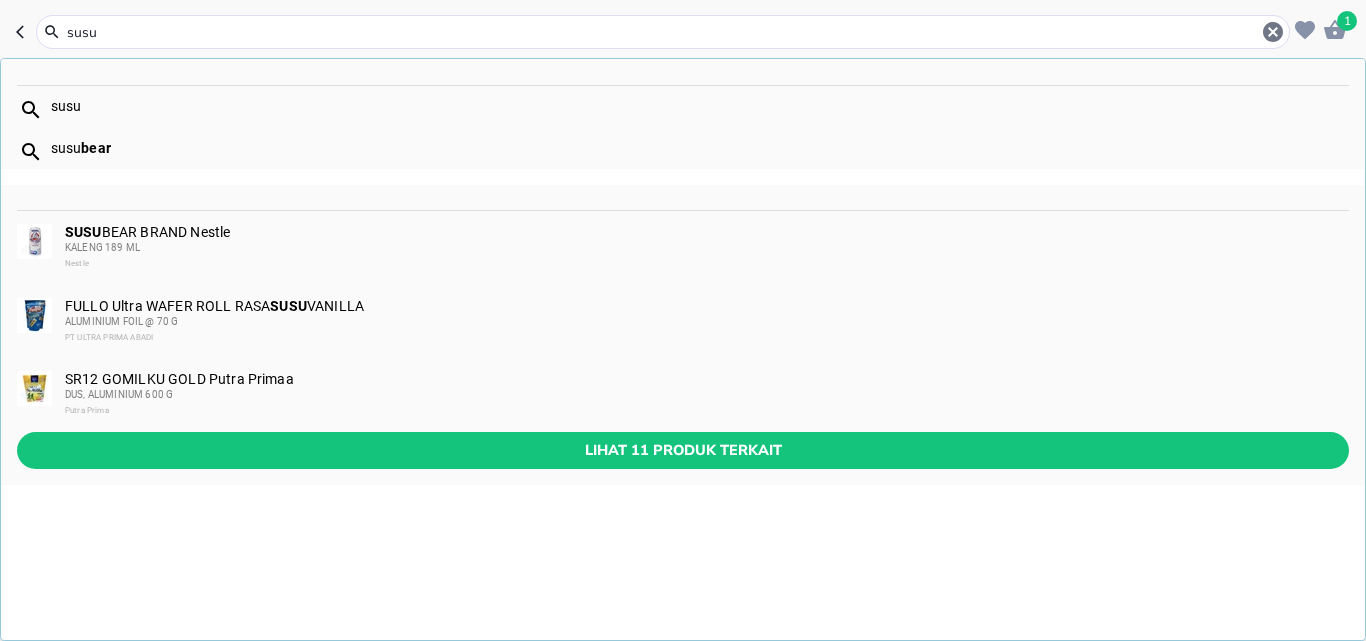 type on "susu" 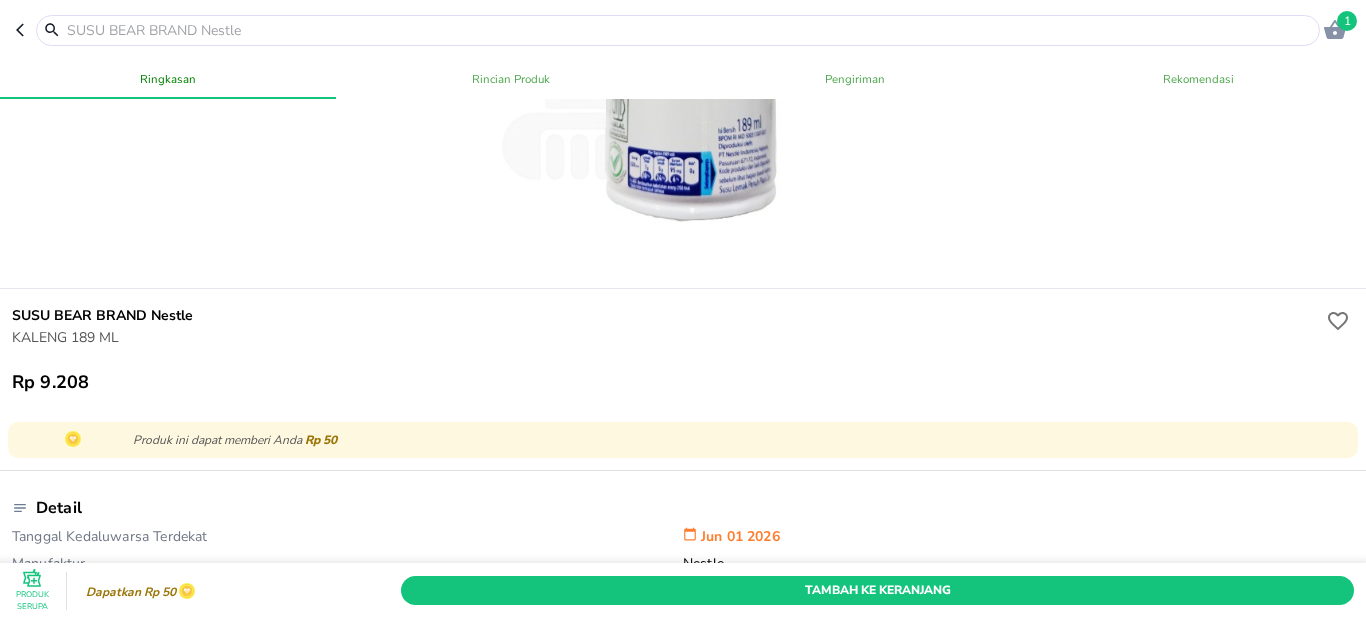 scroll, scrollTop: 400, scrollLeft: 0, axis: vertical 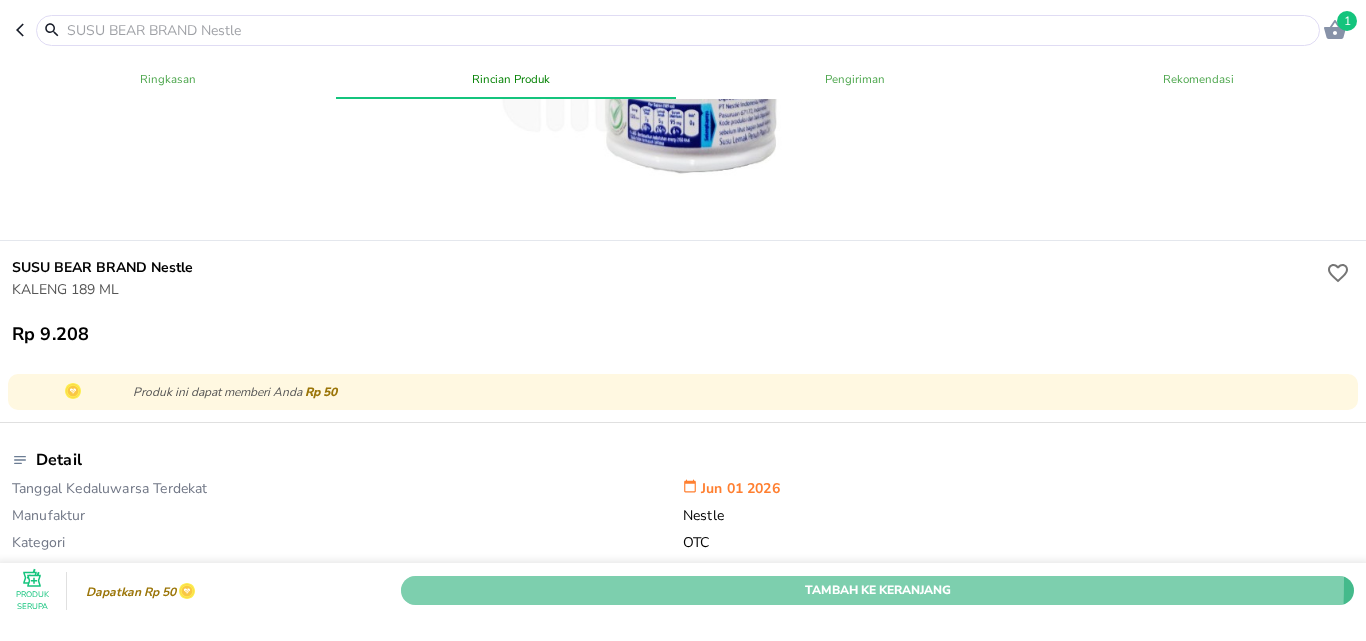 click on "Tambah Ke Keranjang" at bounding box center (877, 590) 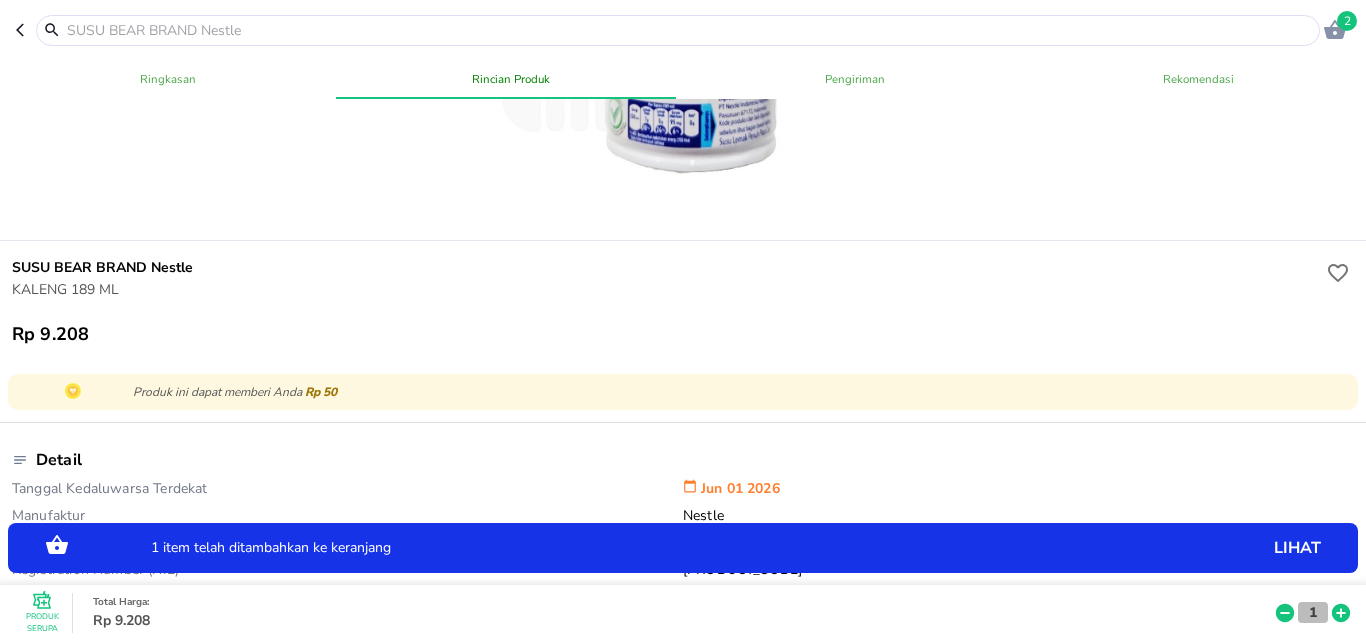 click on "1" at bounding box center (1313, 612) 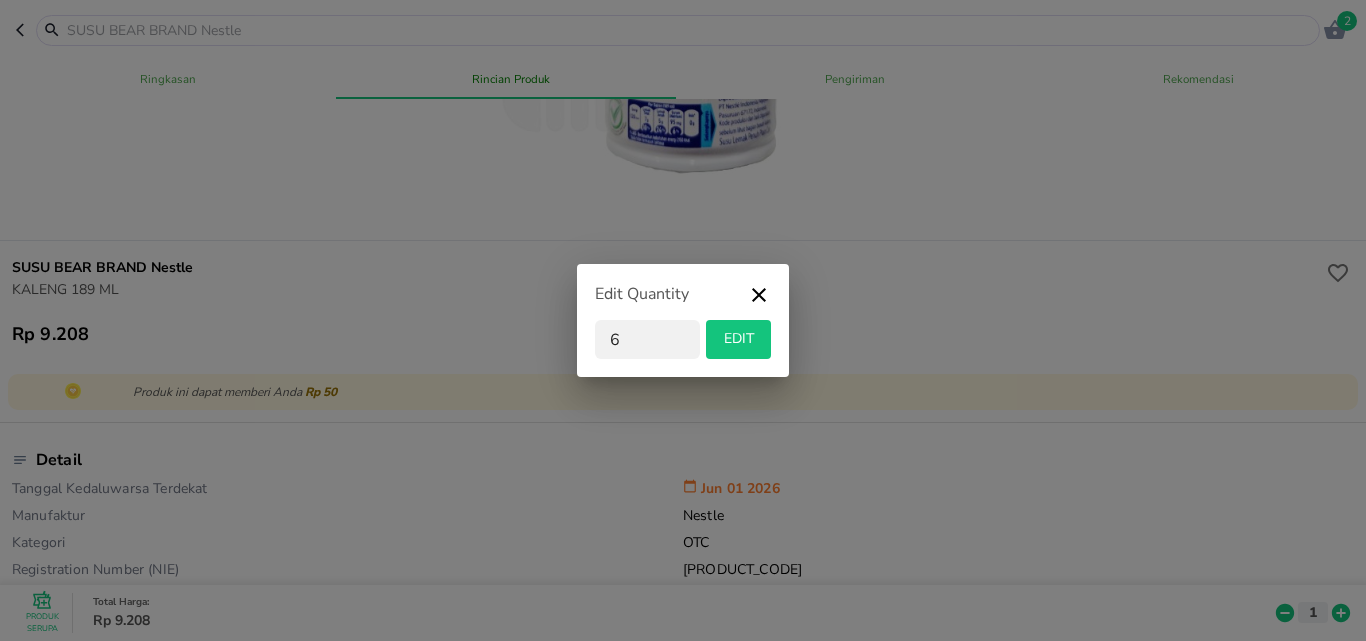 type on "6" 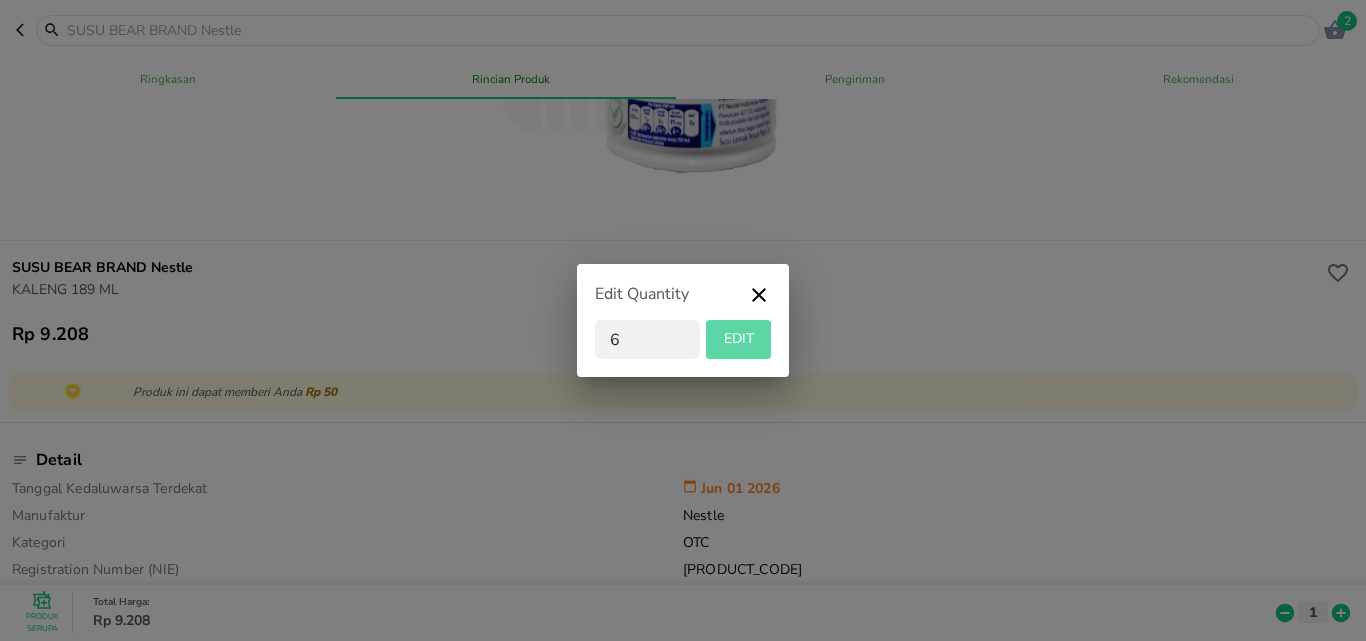 click on "EDIT" at bounding box center (738, 339) 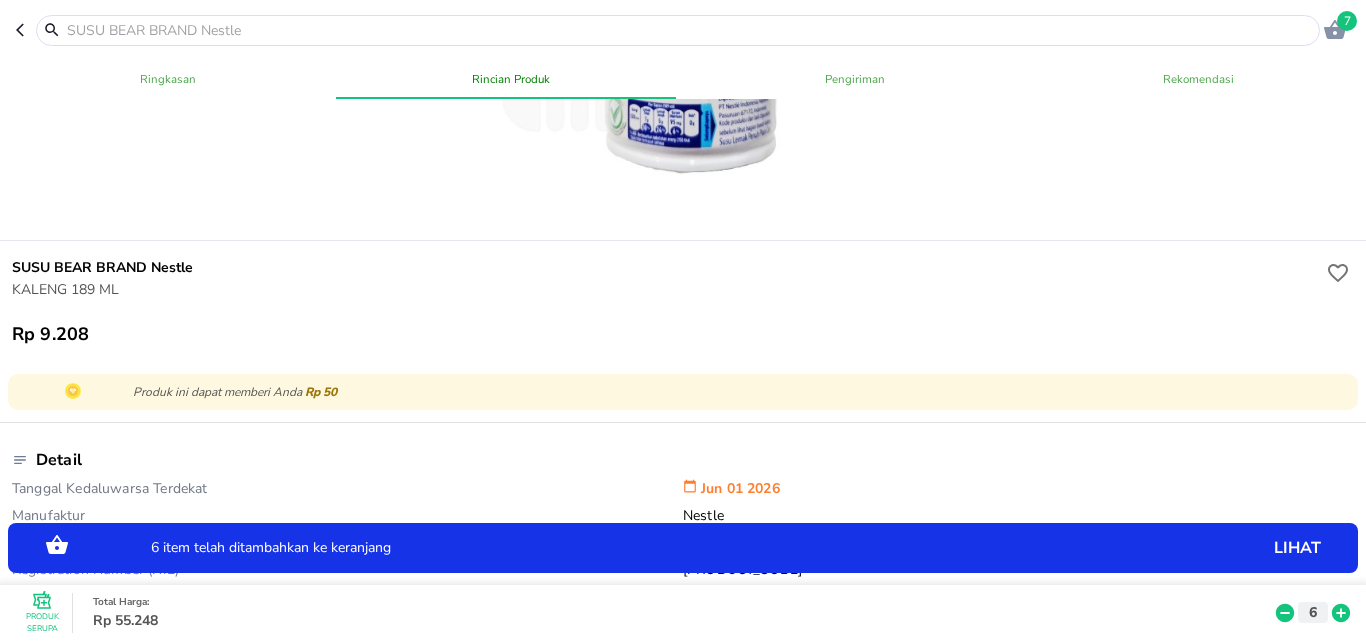 scroll, scrollTop: 200, scrollLeft: 0, axis: vertical 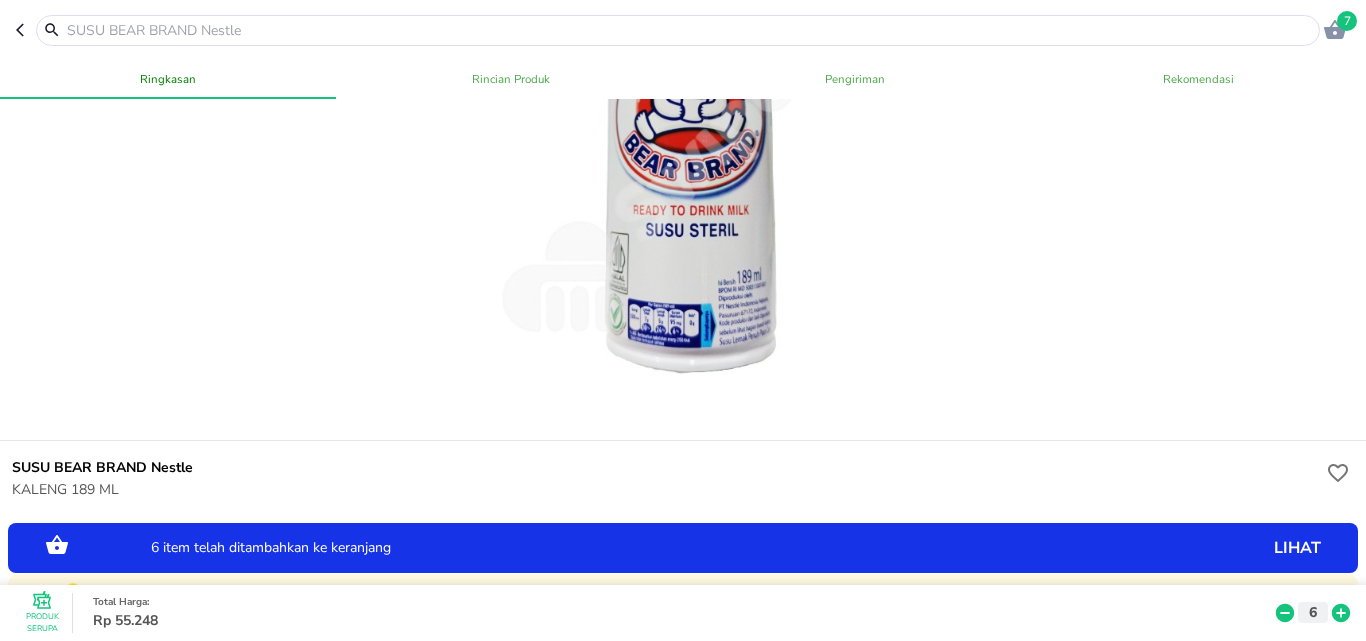 click 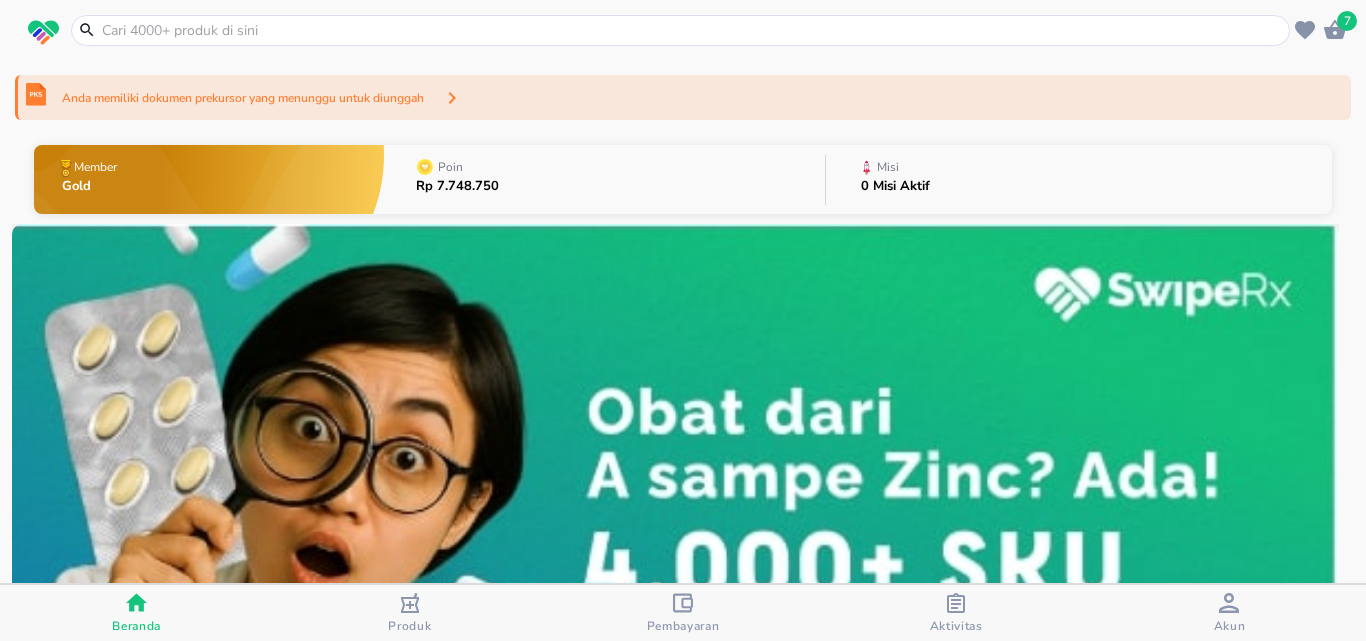 click at bounding box center [692, 30] 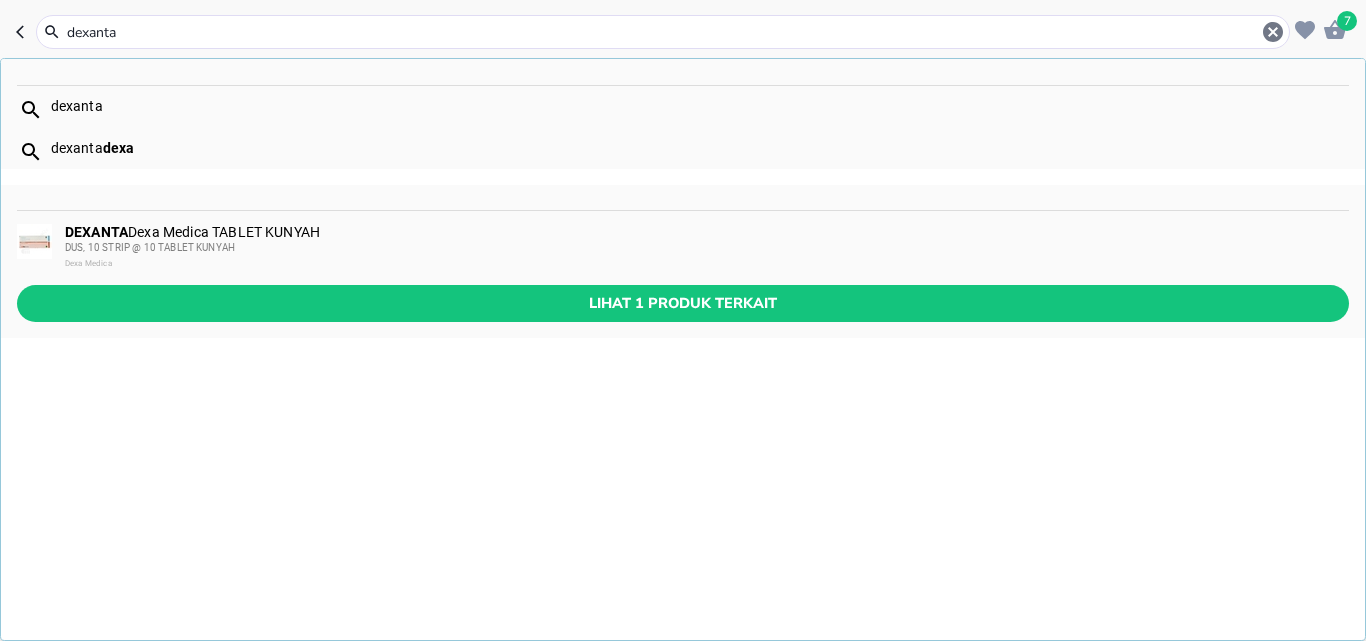 type on "dexanta" 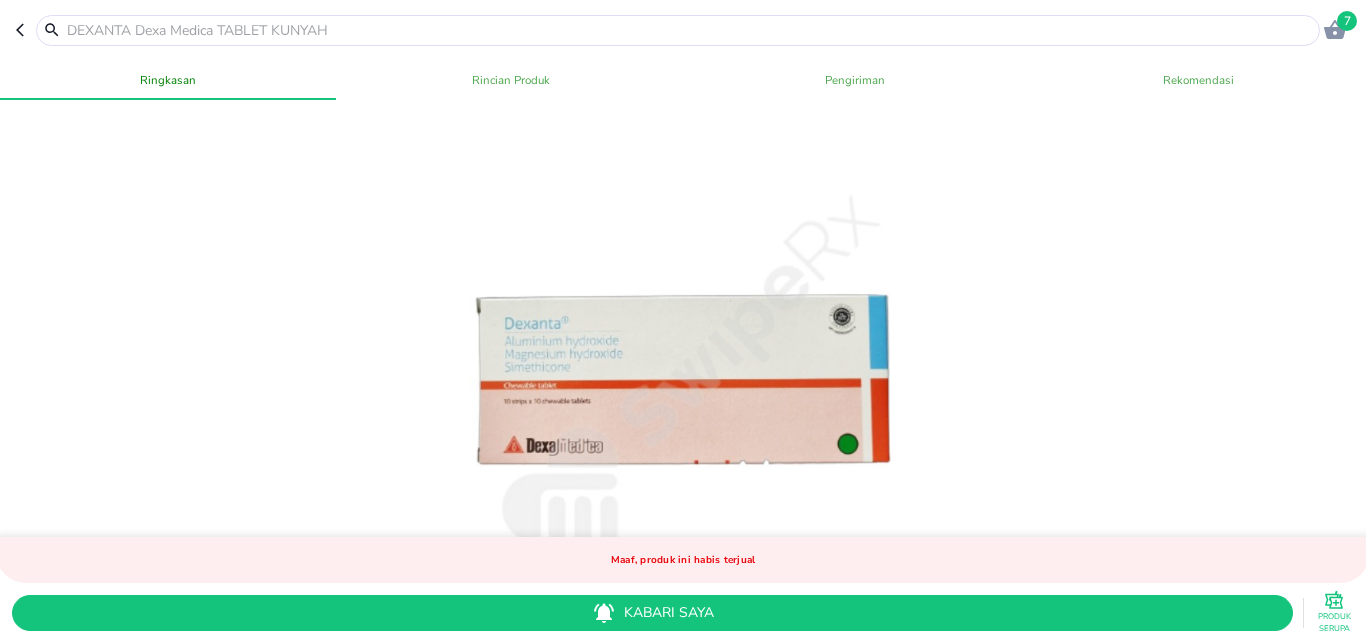 click 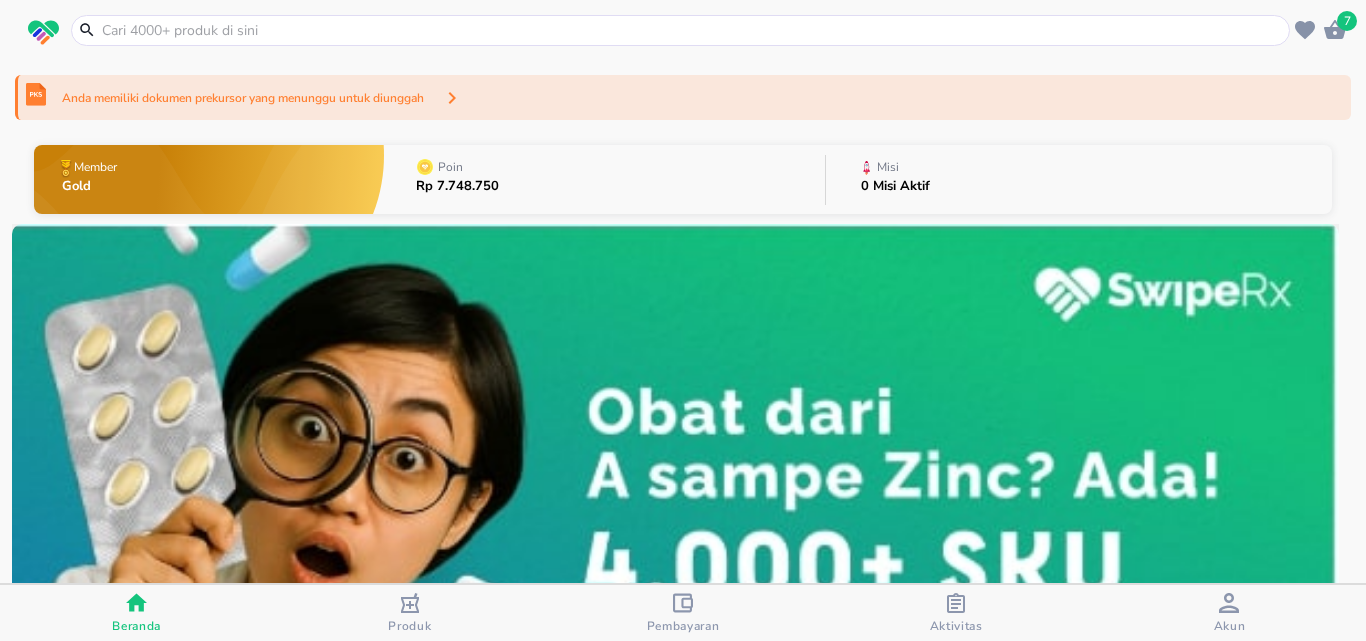 click at bounding box center (692, 30) 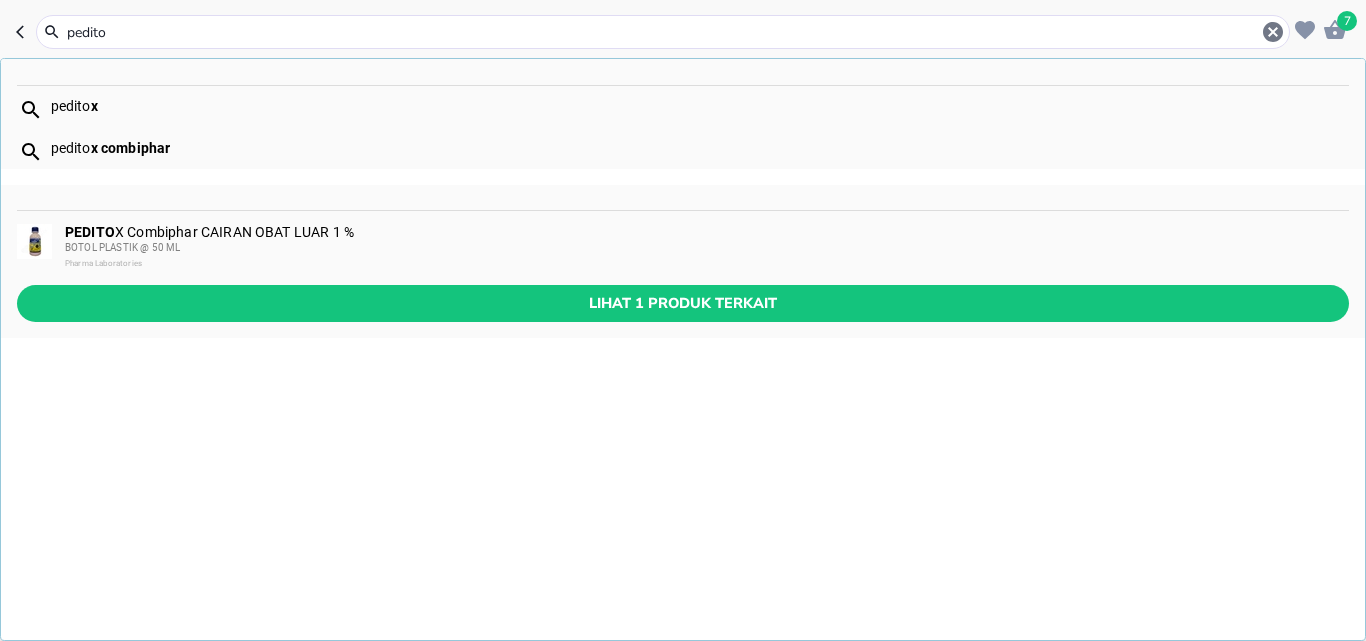type on "peditox" 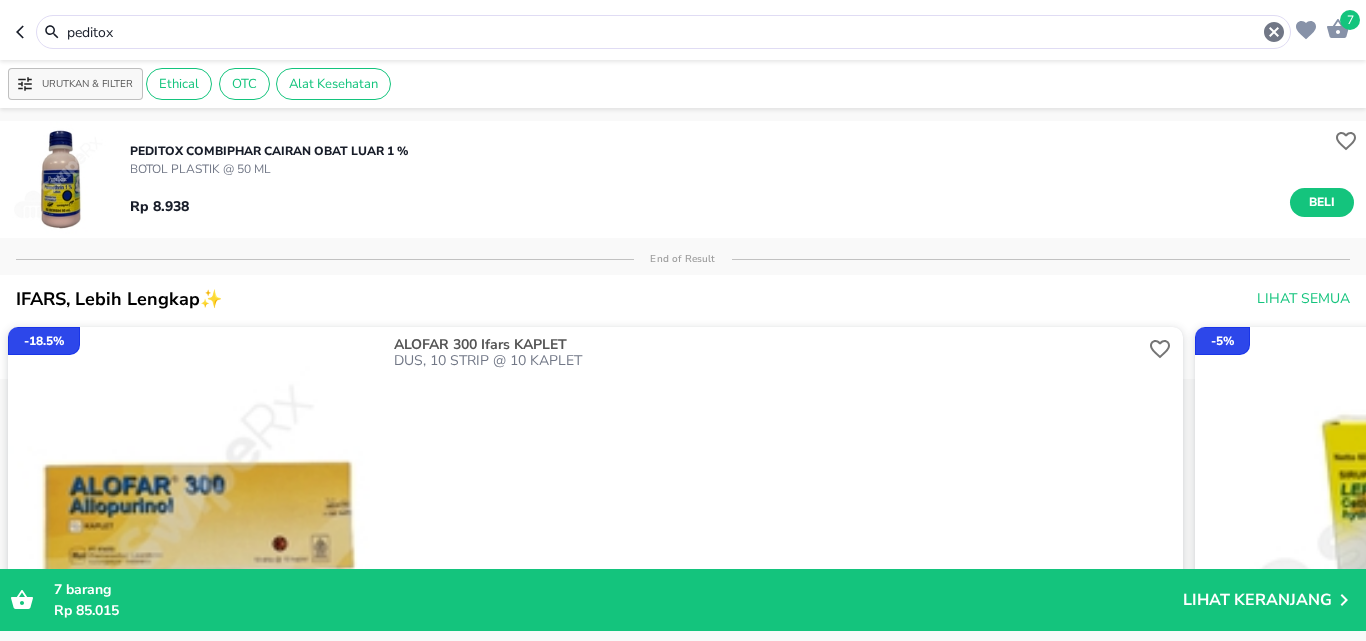 click at bounding box center (58, 179) 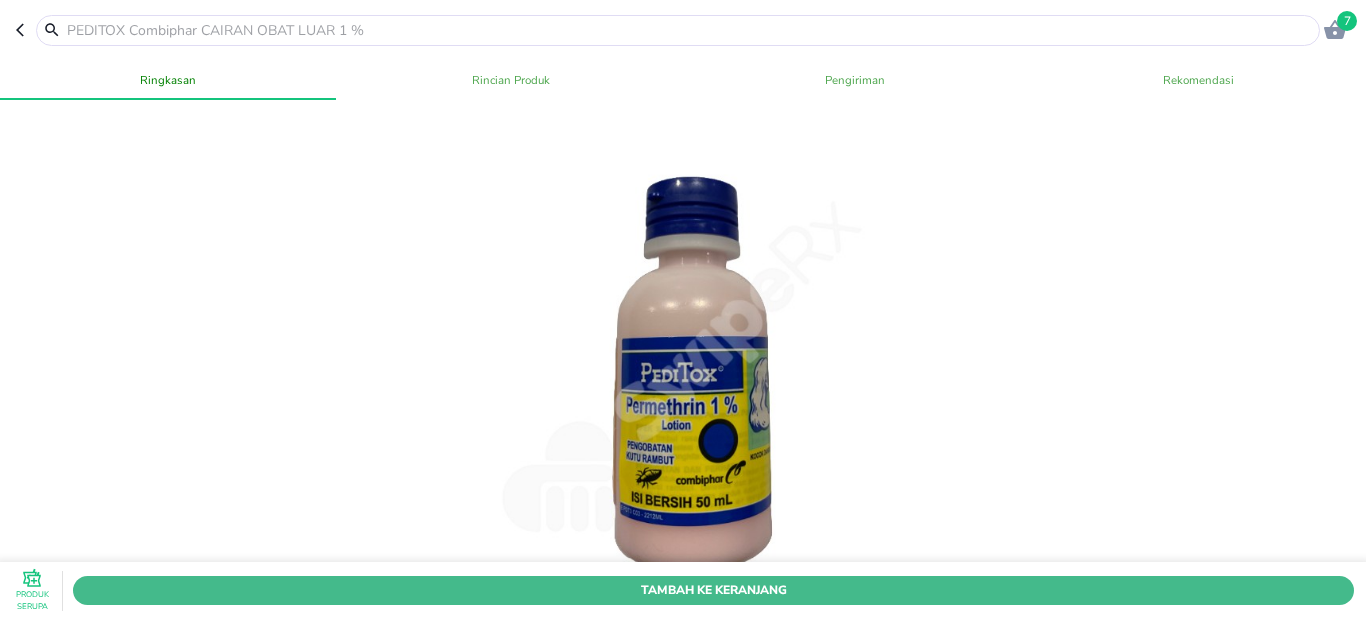 click on "Tambah Ke Keranjang" at bounding box center [713, 590] 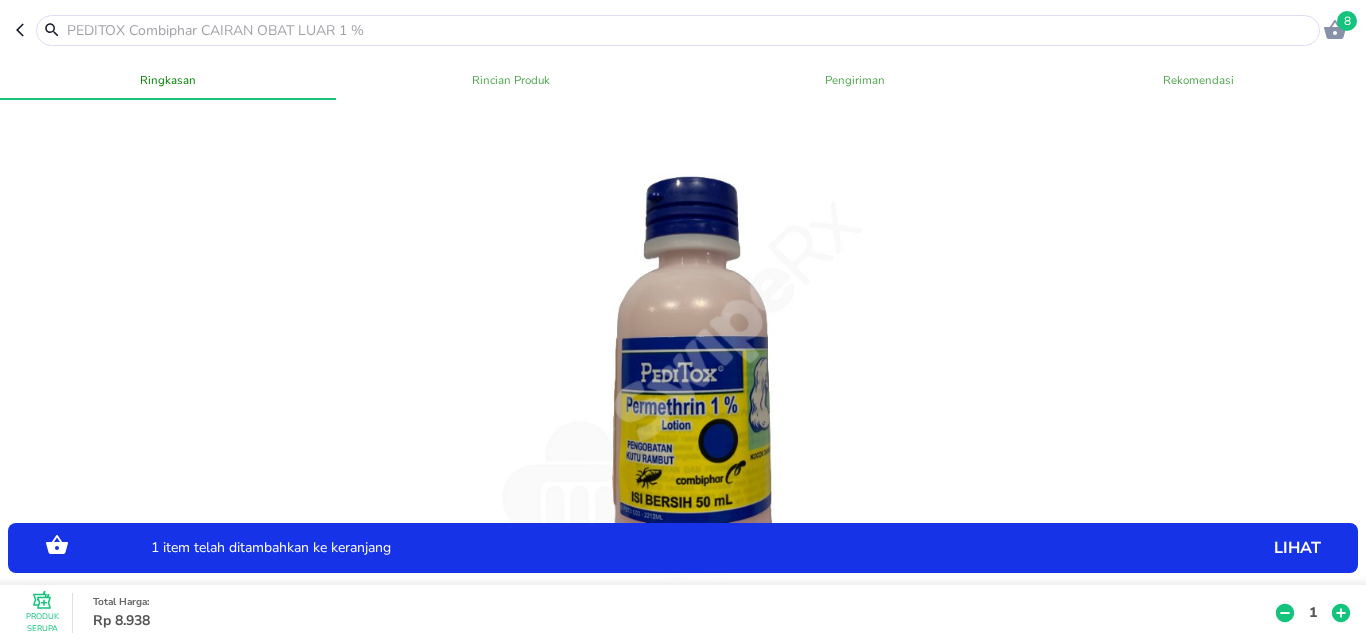 click on "1" at bounding box center (1313, 612) 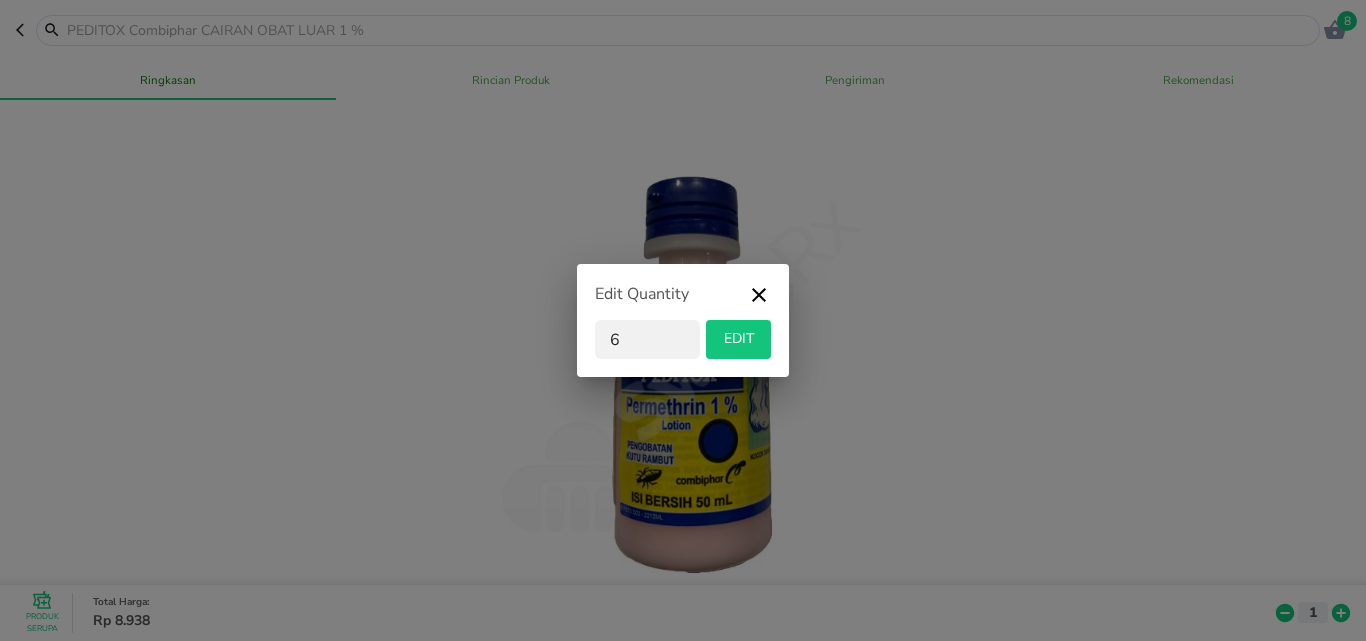 type on "6" 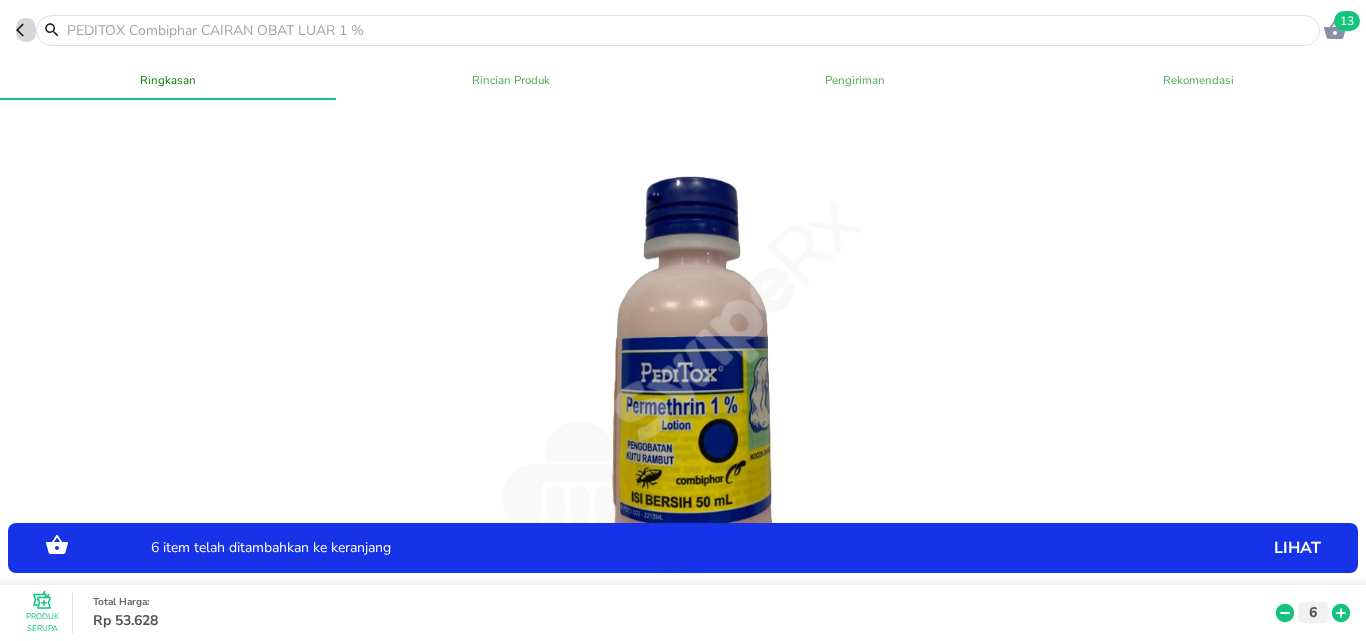 click at bounding box center [26, 30] 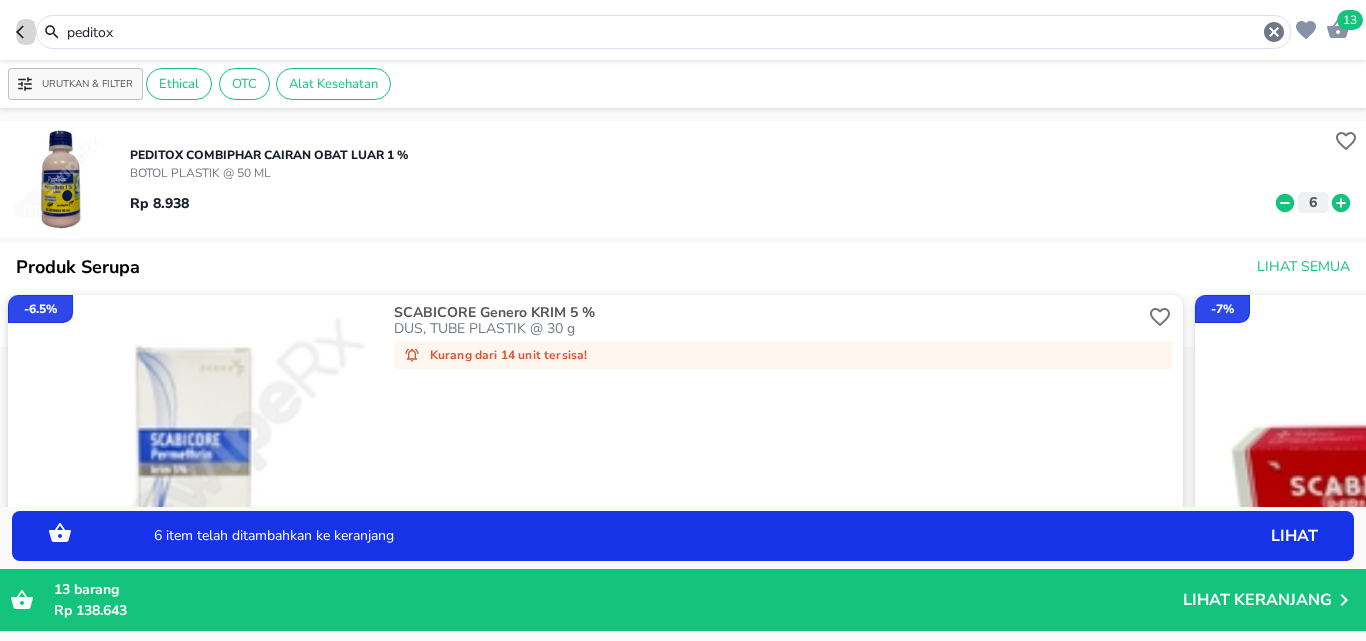 click at bounding box center [26, 32] 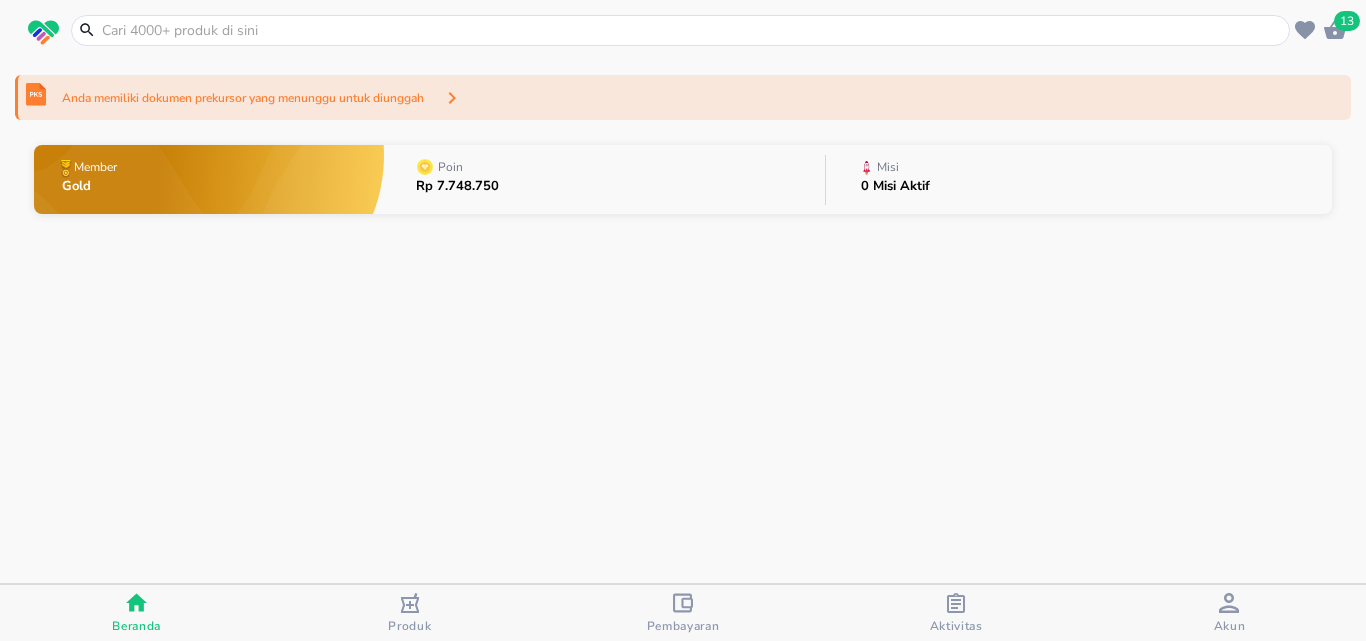click at bounding box center (692, 30) 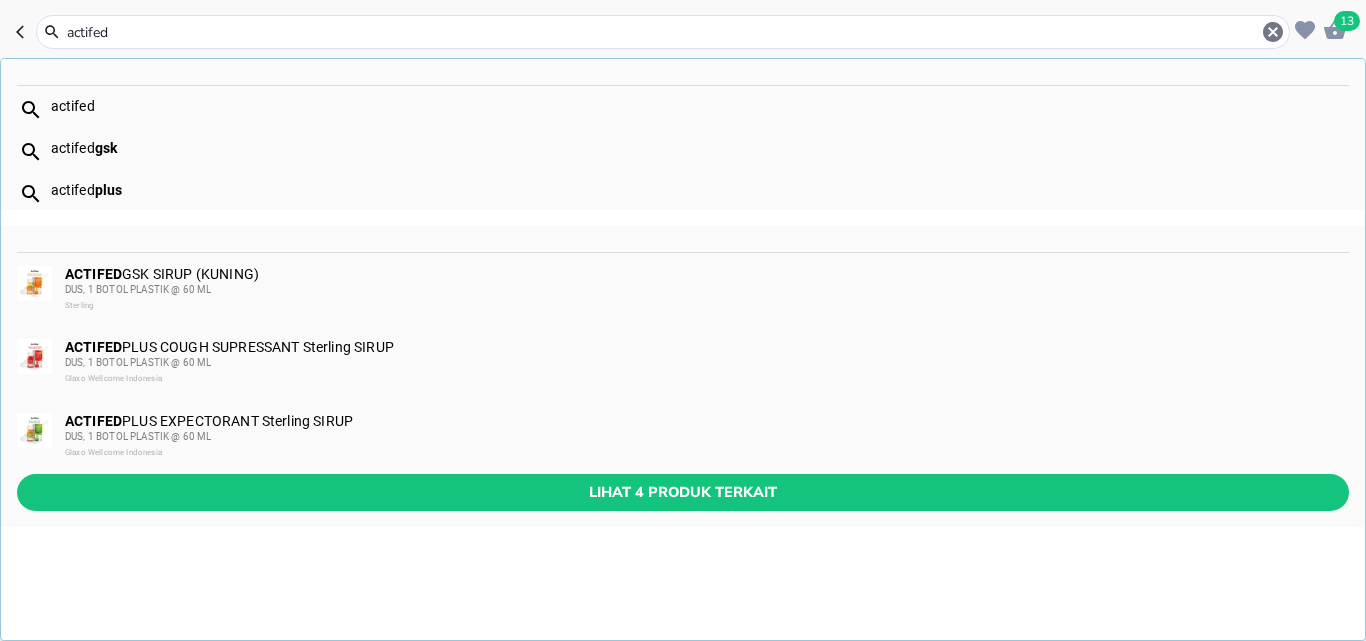 type on "actifed" 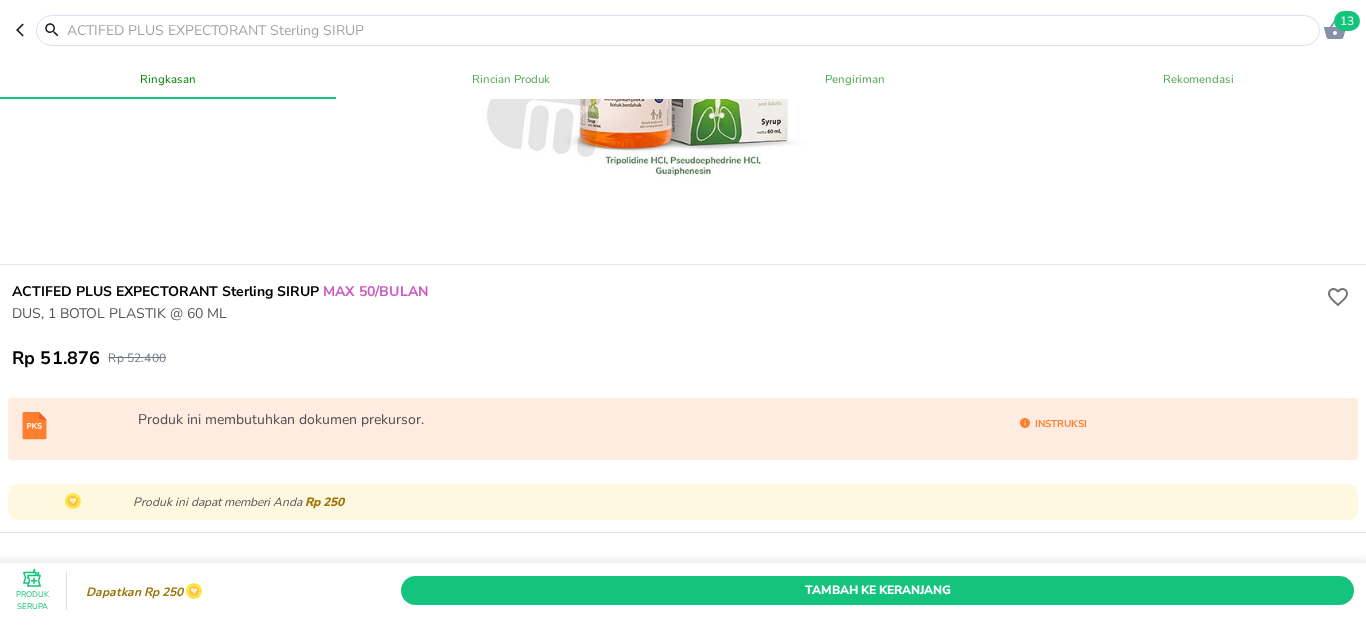 scroll, scrollTop: 500, scrollLeft: 0, axis: vertical 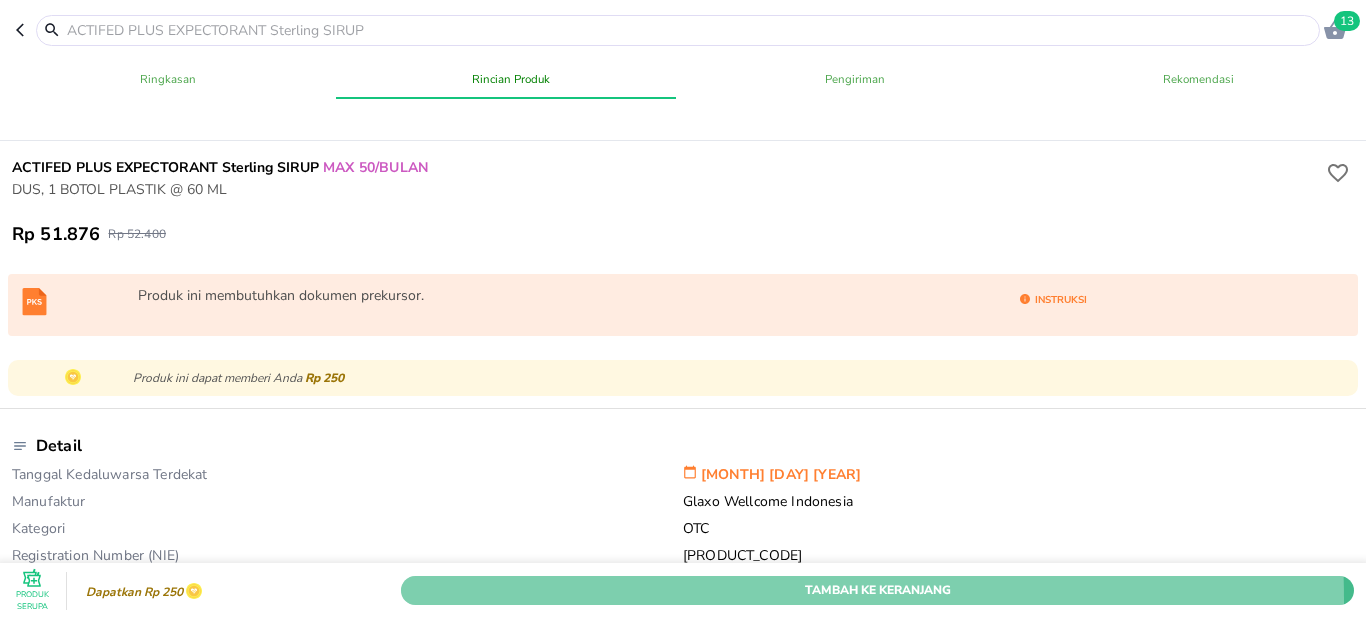 click on "Tambah Ke Keranjang" at bounding box center [877, 590] 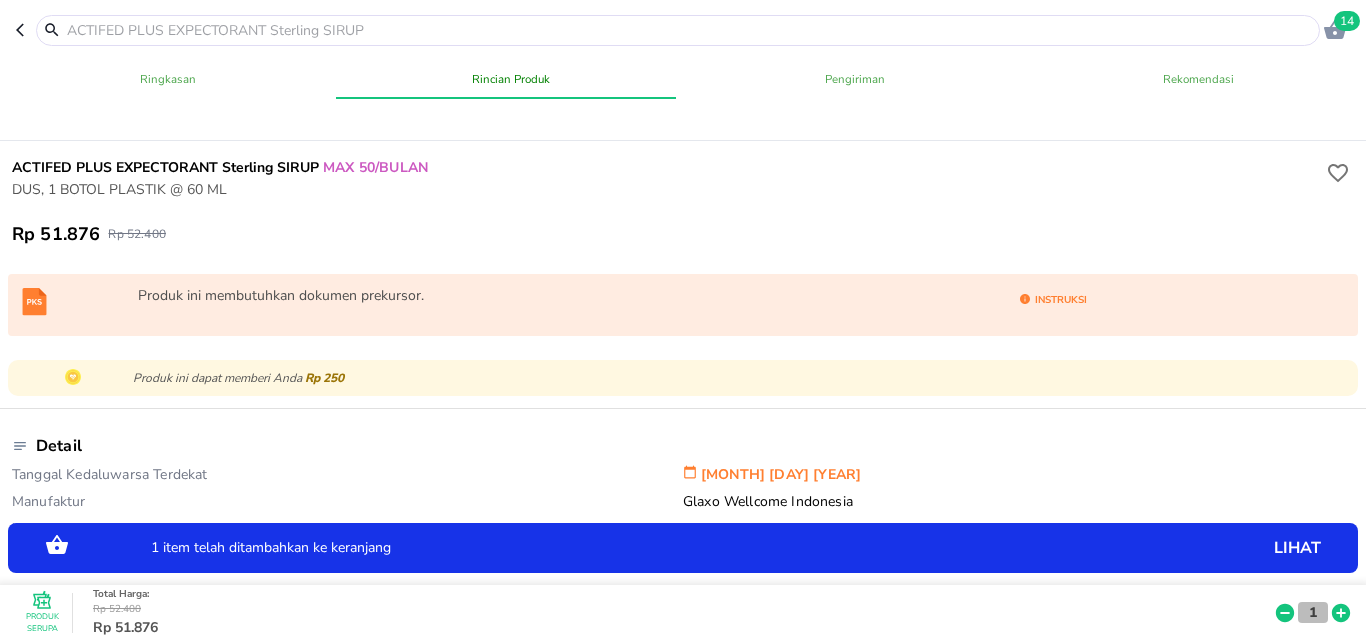 click on "1" at bounding box center (1313, 612) 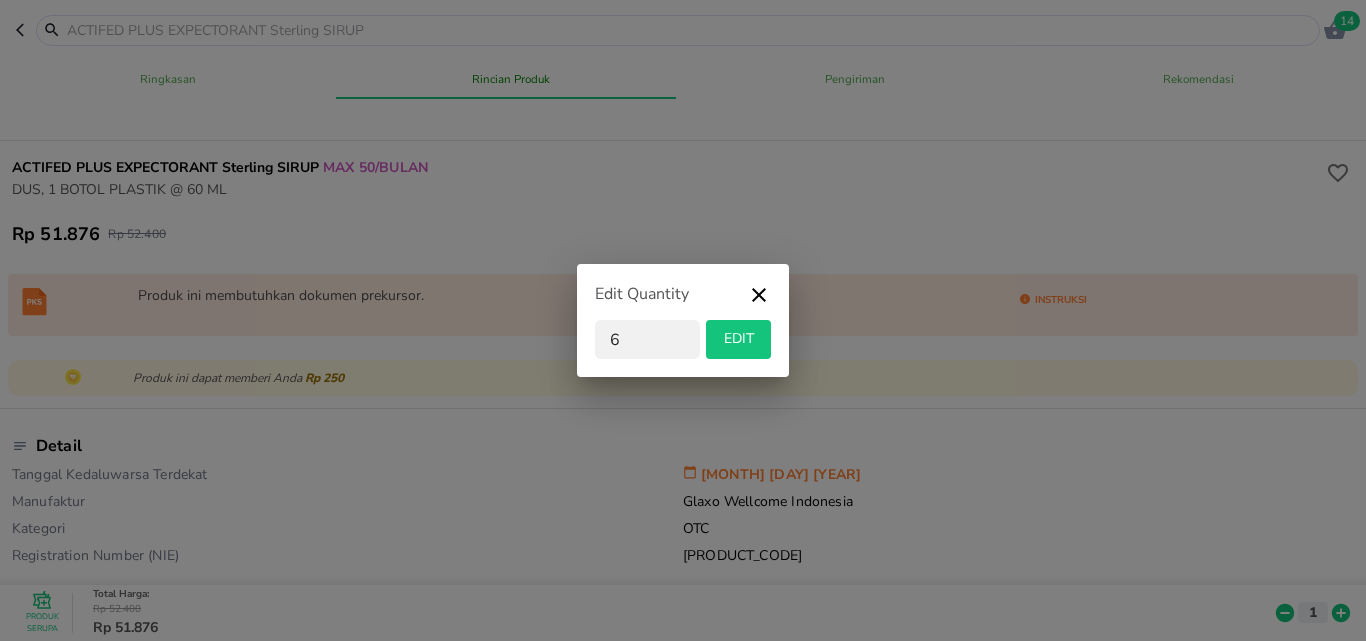 type on "6" 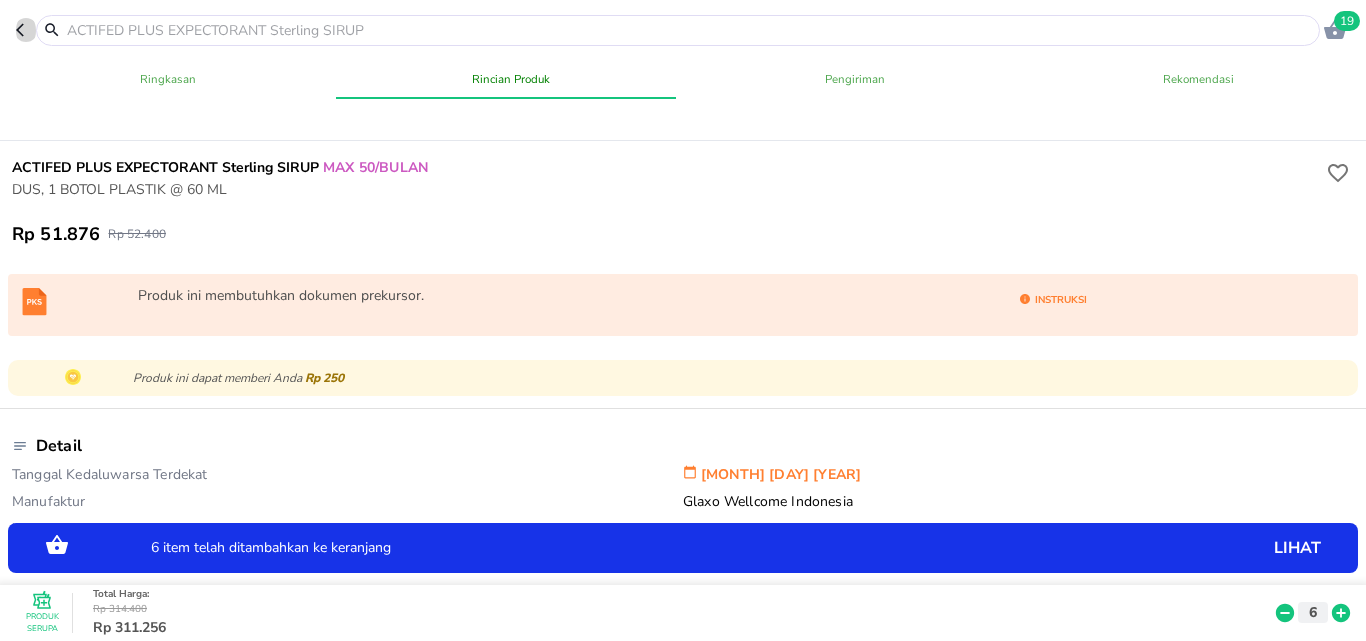 click 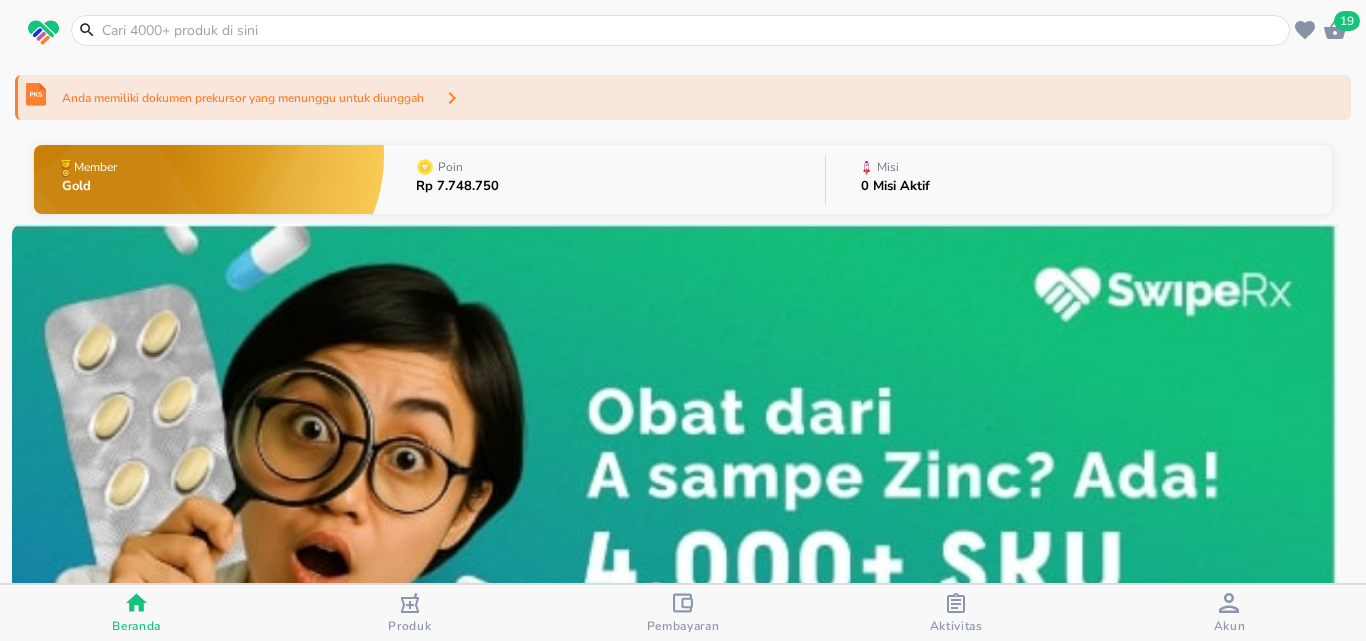 click at bounding box center (692, 30) 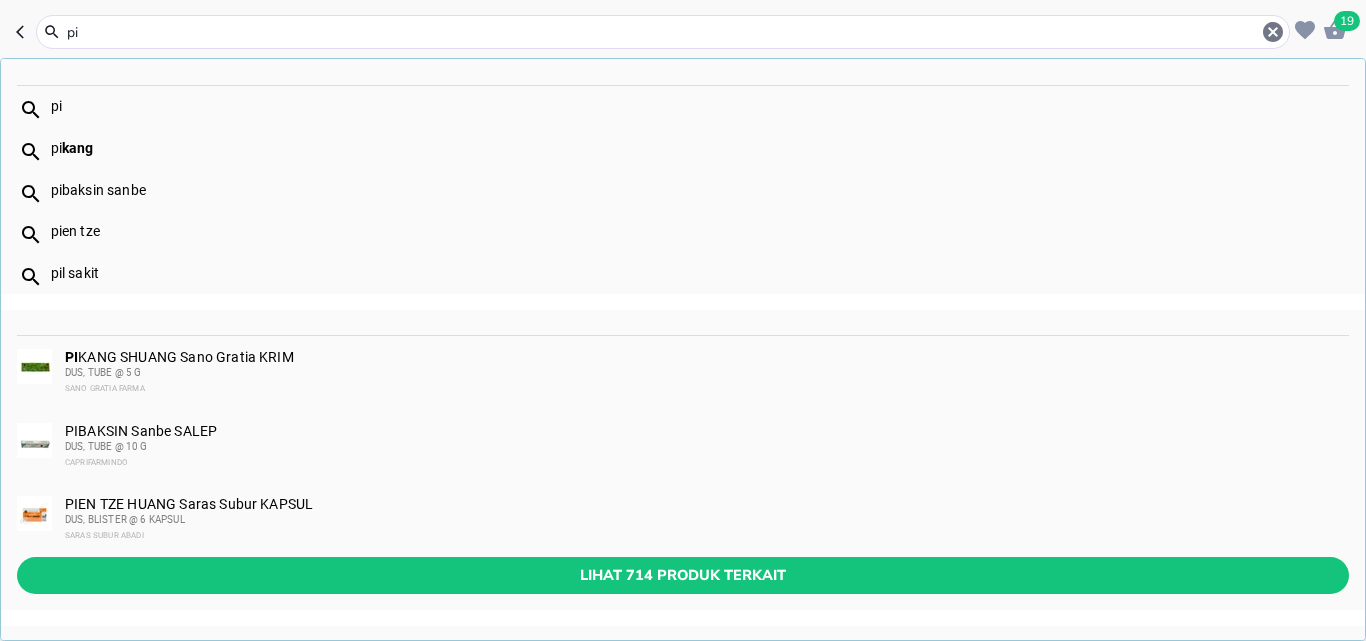 type on "pi" 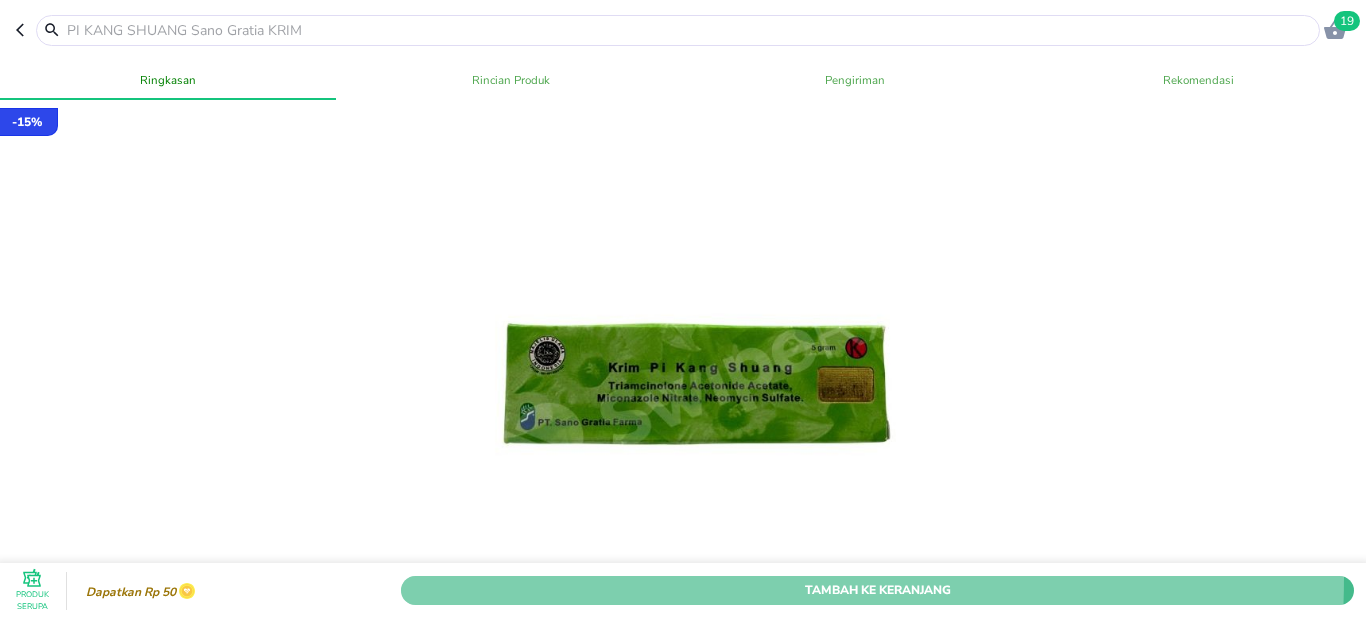 click on "Tambah Ke Keranjang" at bounding box center [877, 590] 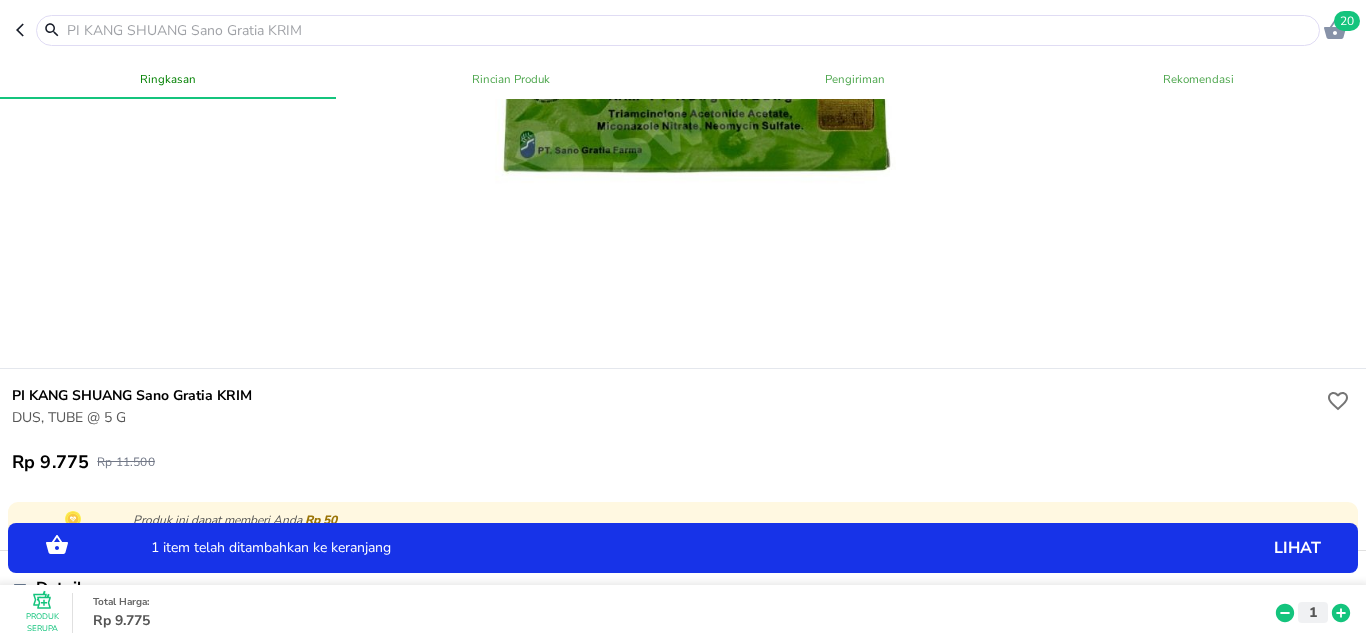 scroll, scrollTop: 300, scrollLeft: 0, axis: vertical 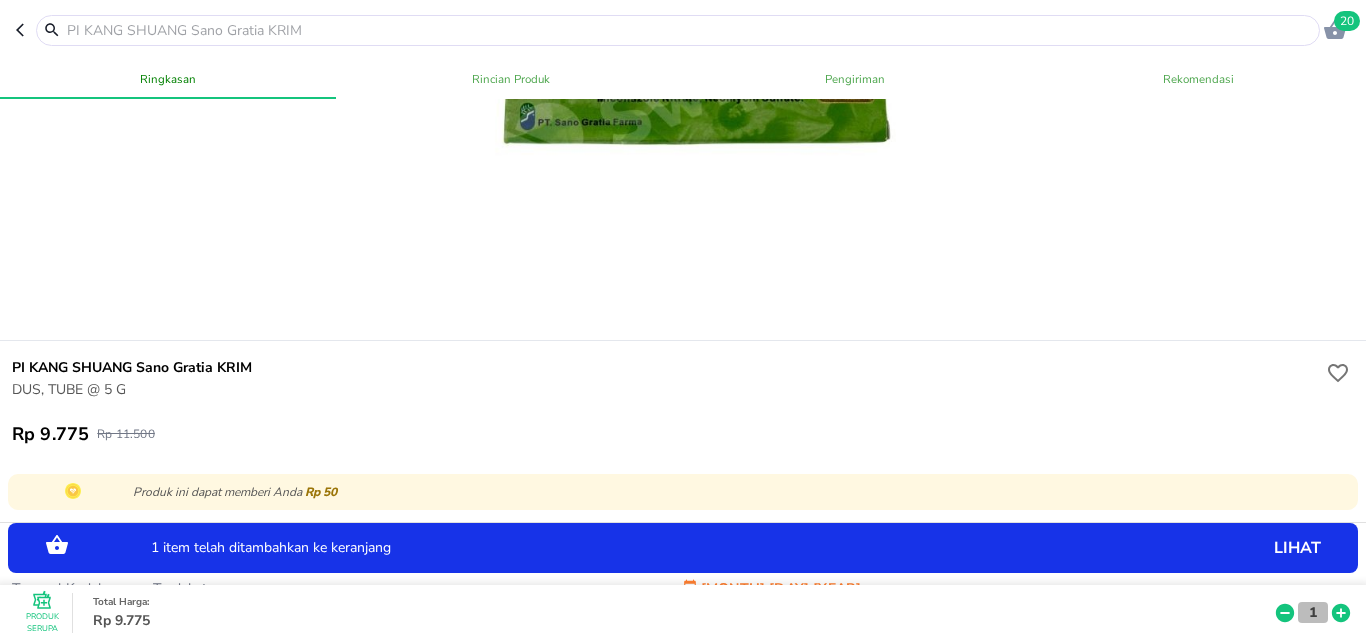 click on "1" at bounding box center [1313, 612] 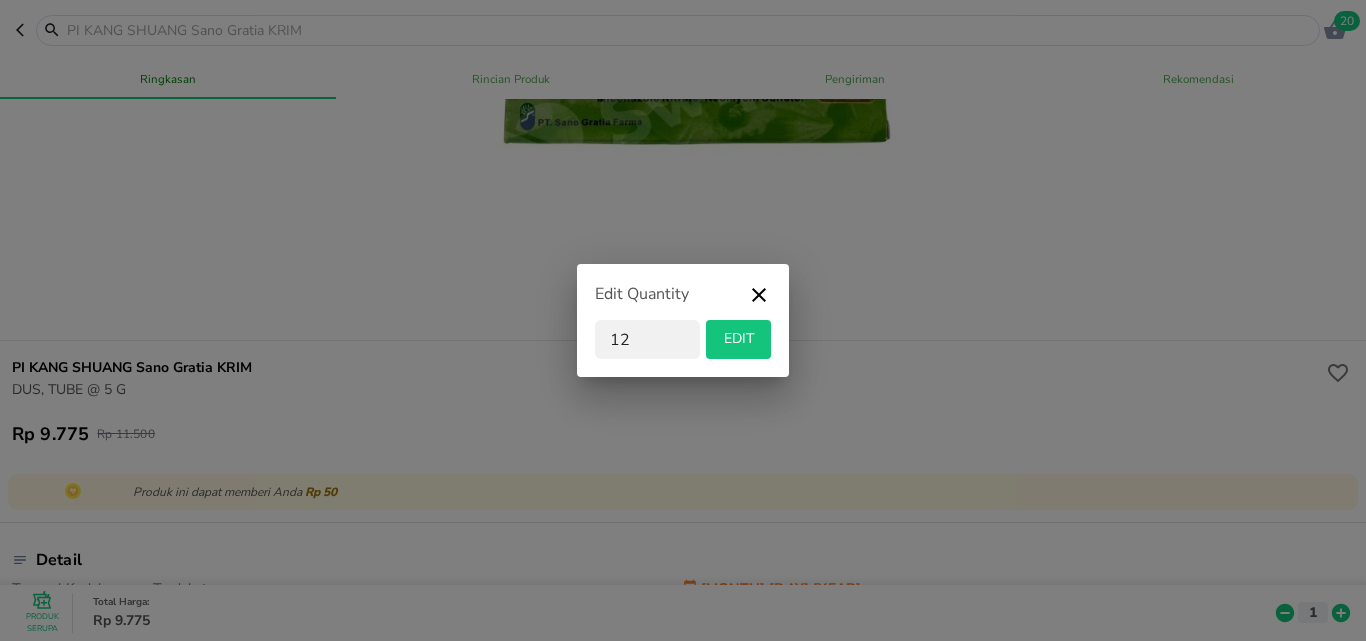 type on "12" 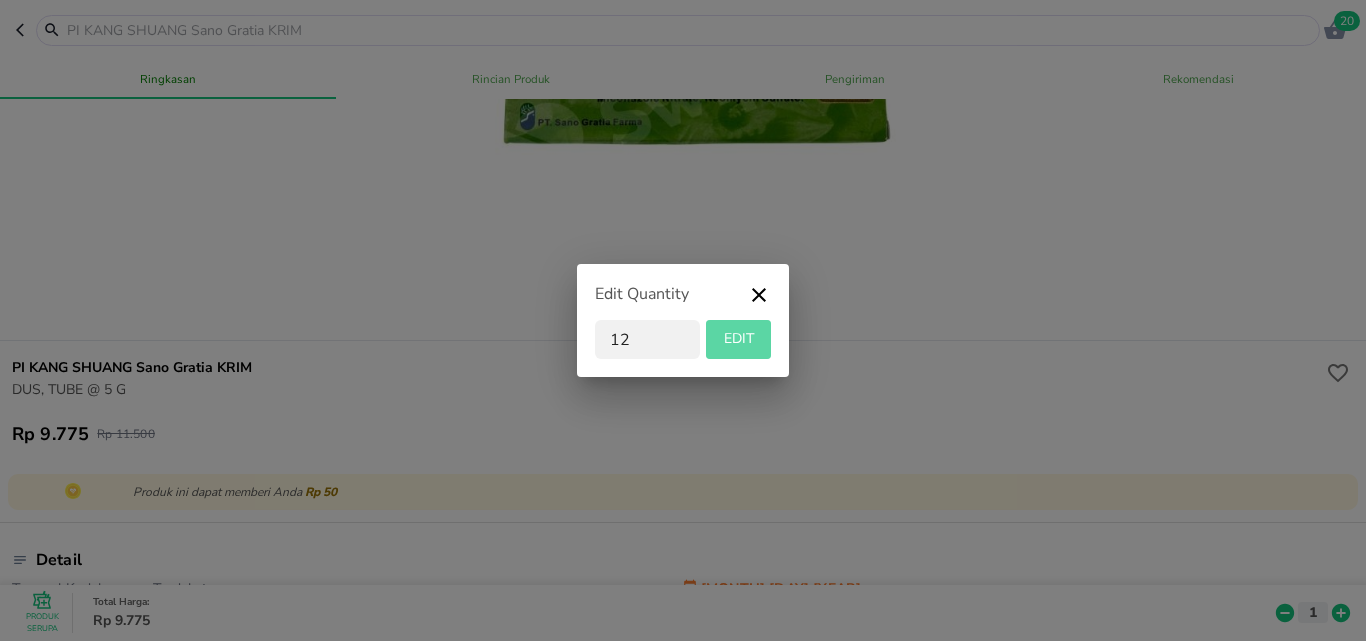 click on "EDIT" at bounding box center (738, 339) 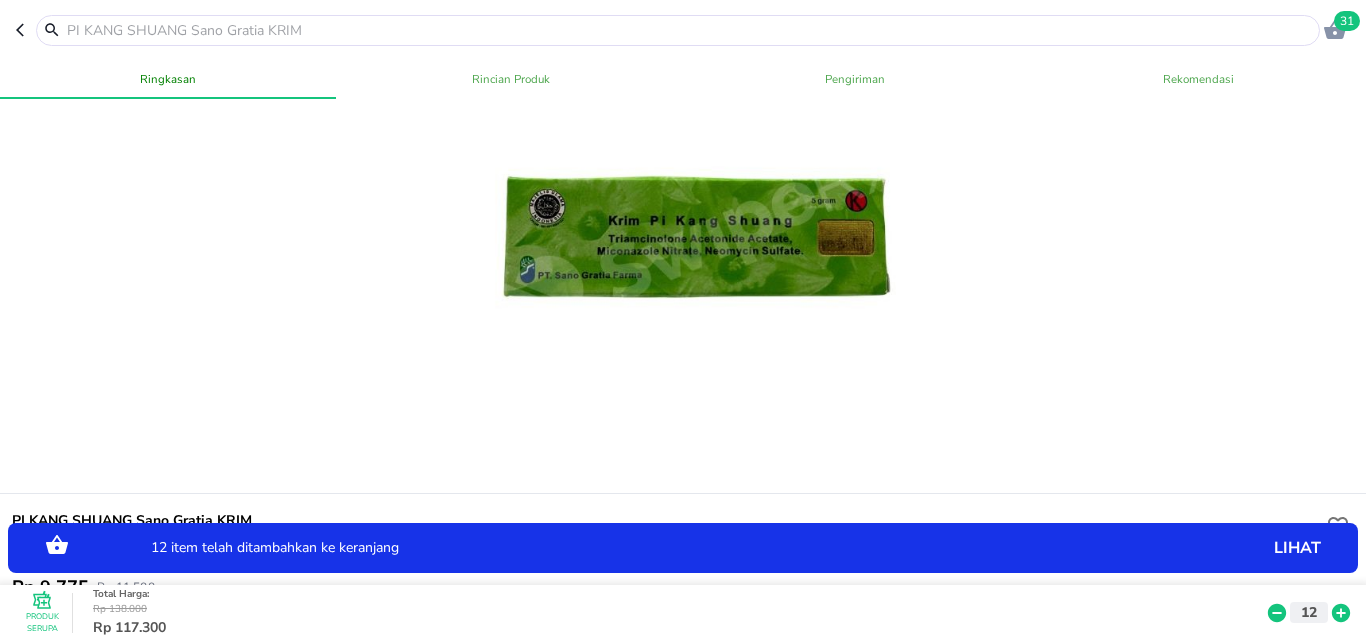 scroll, scrollTop: 100, scrollLeft: 0, axis: vertical 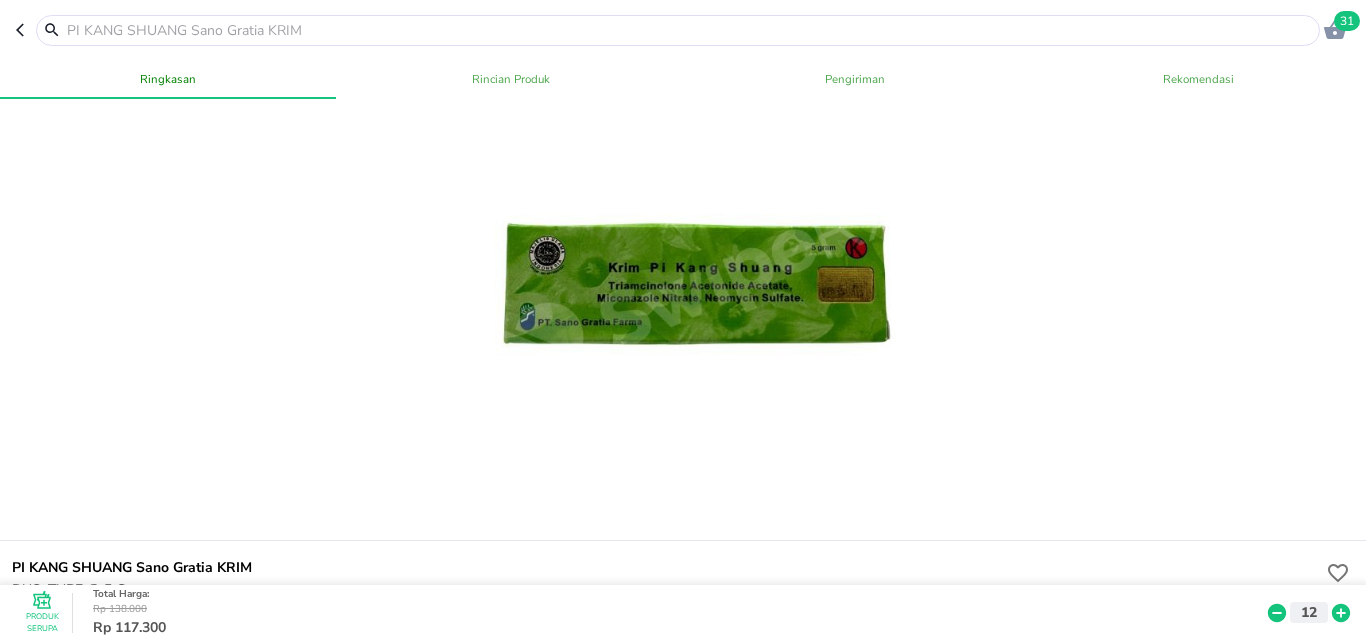 click at bounding box center (690, 30) 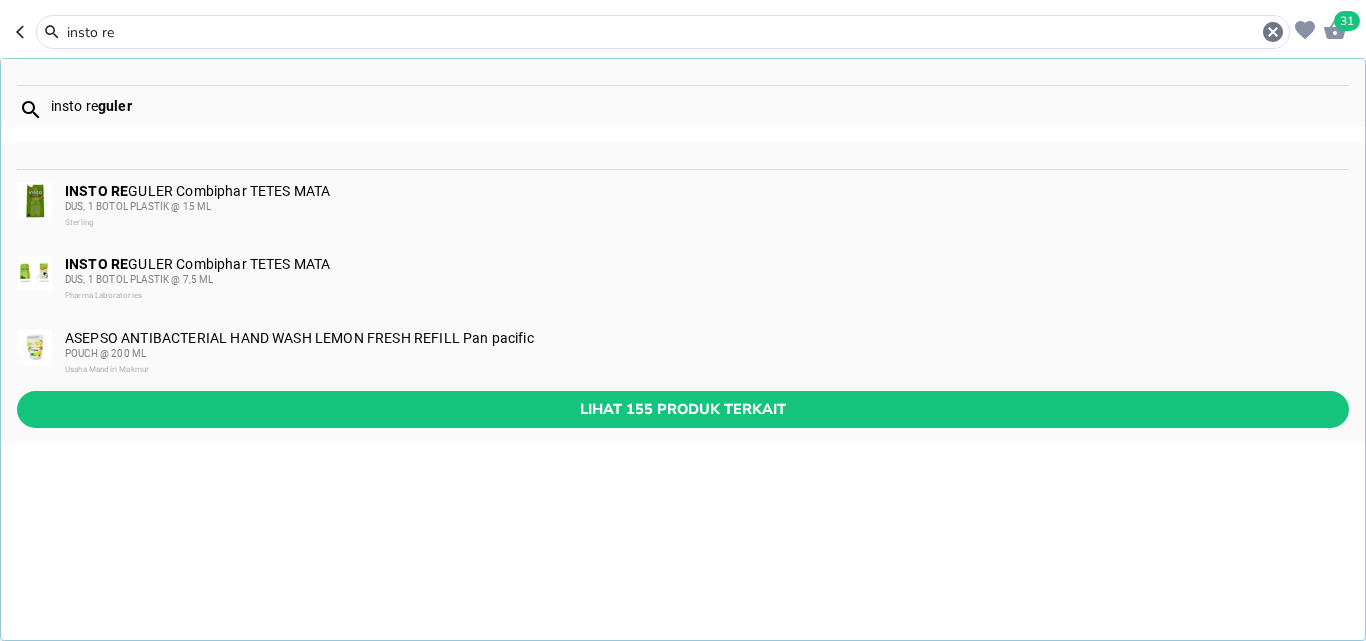 type on "insto re" 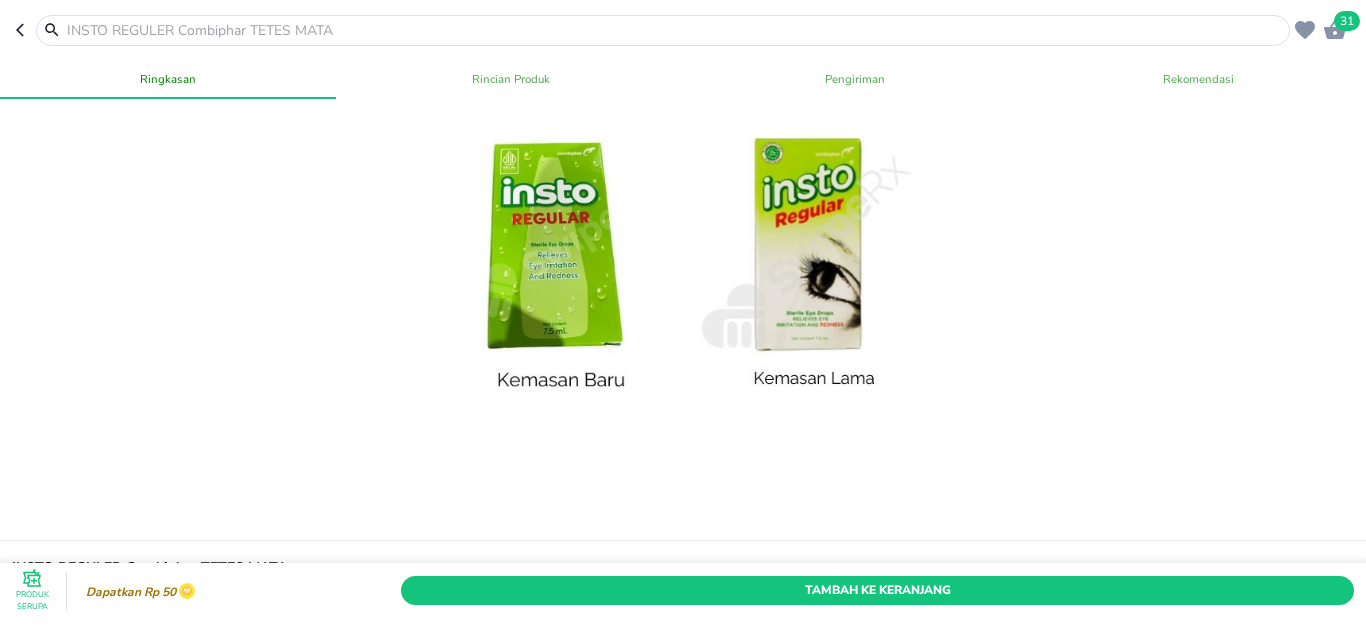 scroll, scrollTop: 200, scrollLeft: 0, axis: vertical 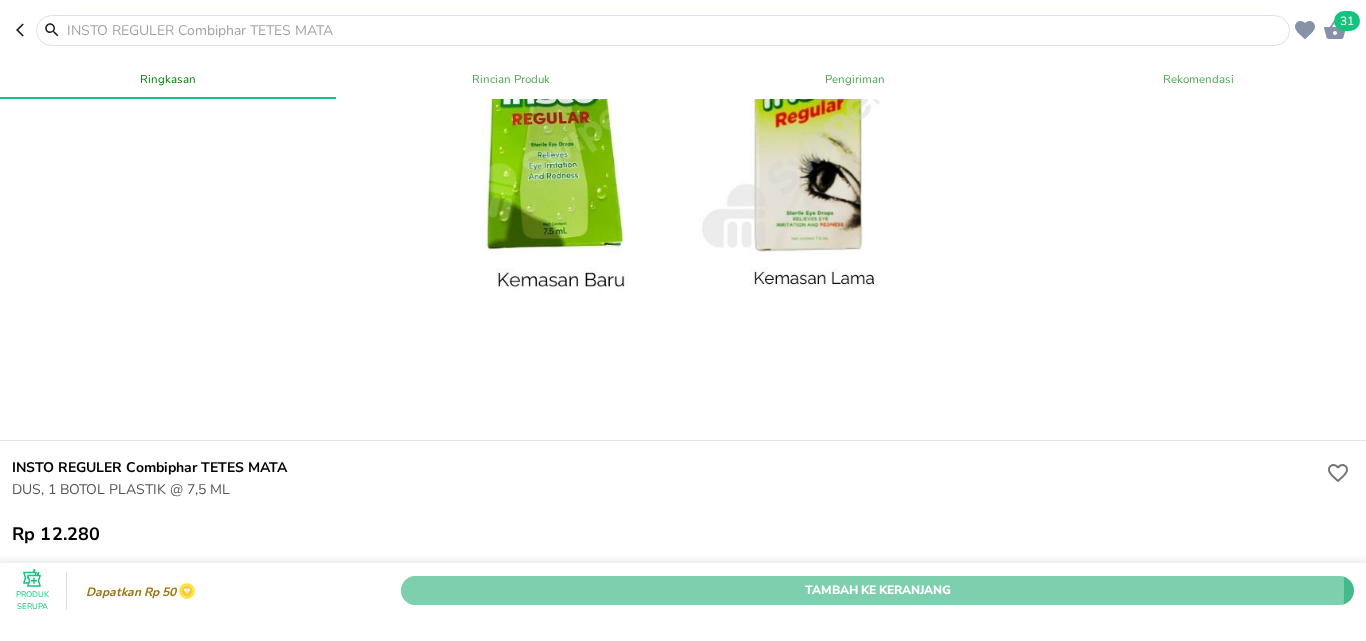click on "Tambah Ke Keranjang" at bounding box center [877, 590] 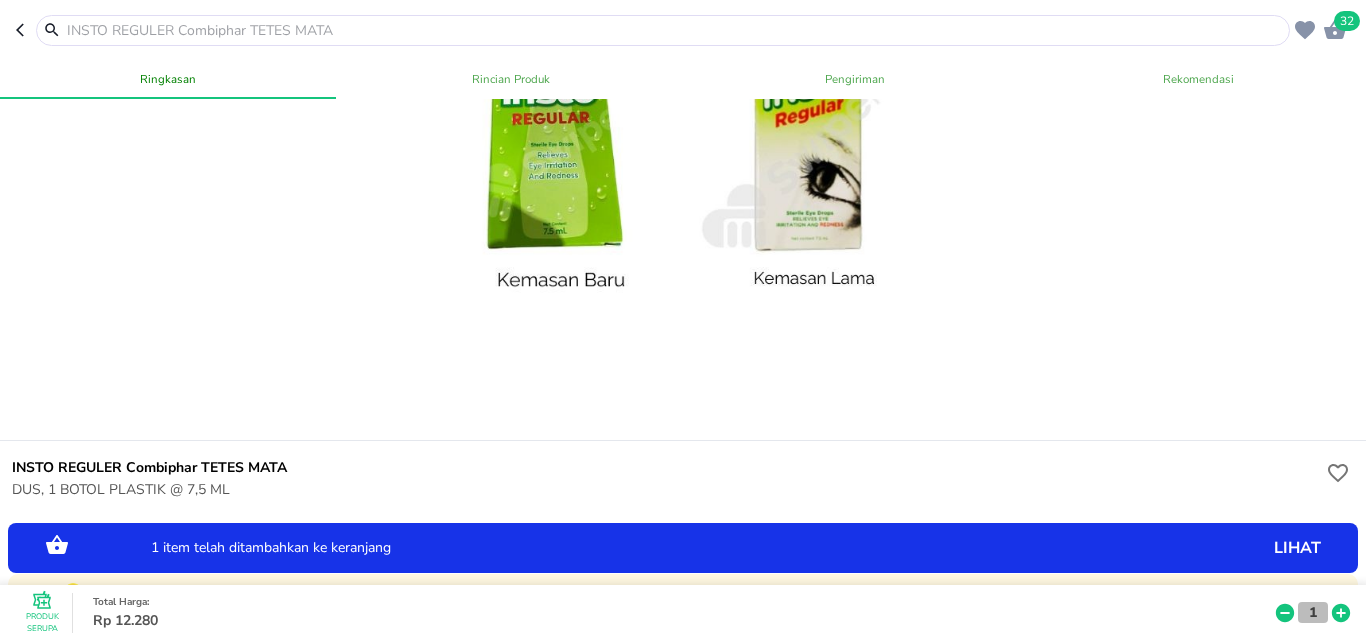 click on "1" at bounding box center [1313, 612] 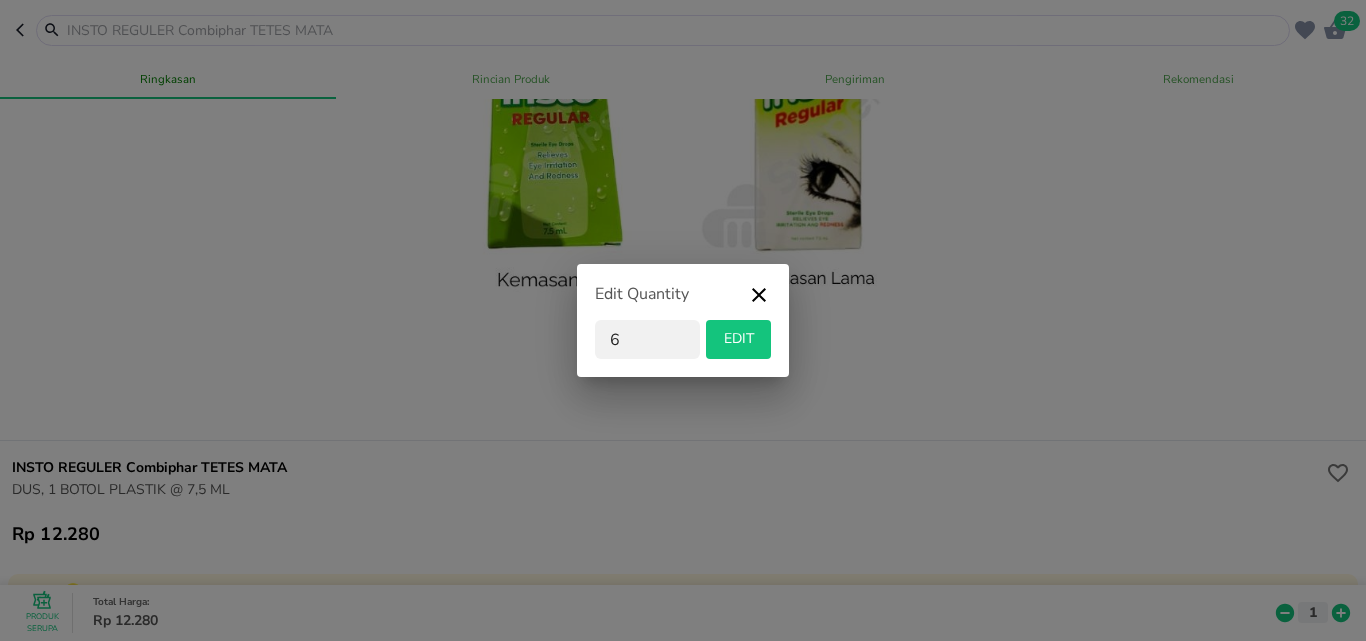 type on "6" 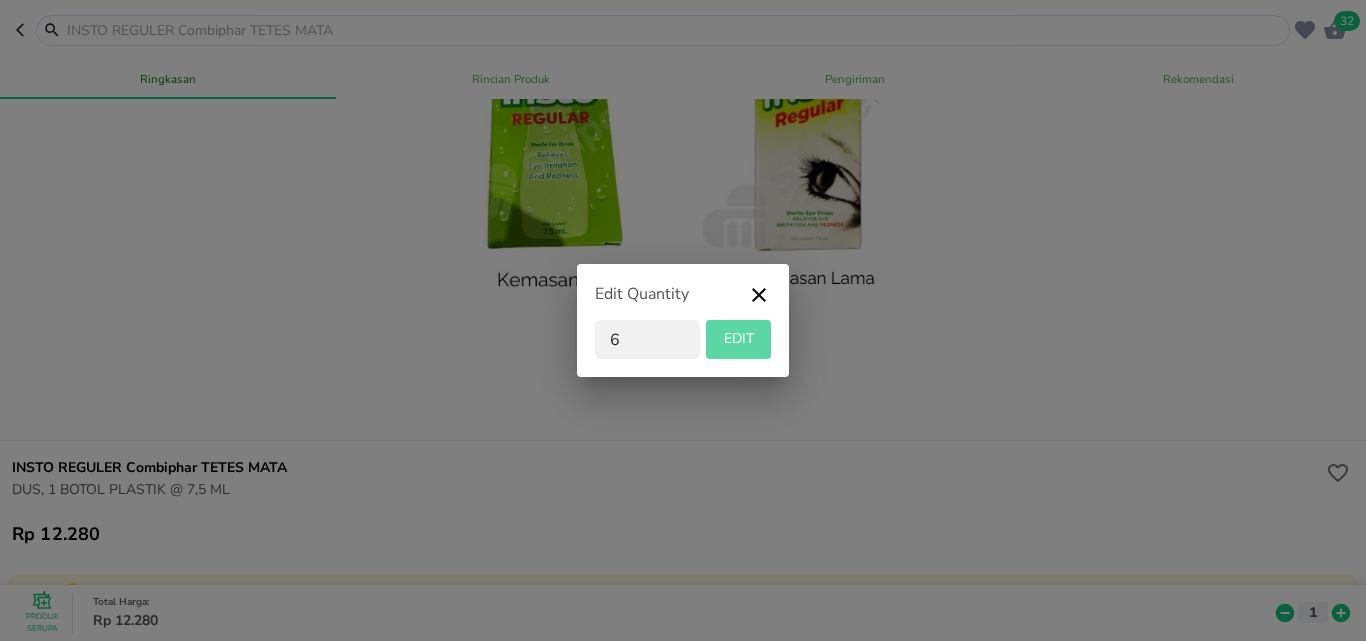 click on "EDIT" at bounding box center [738, 339] 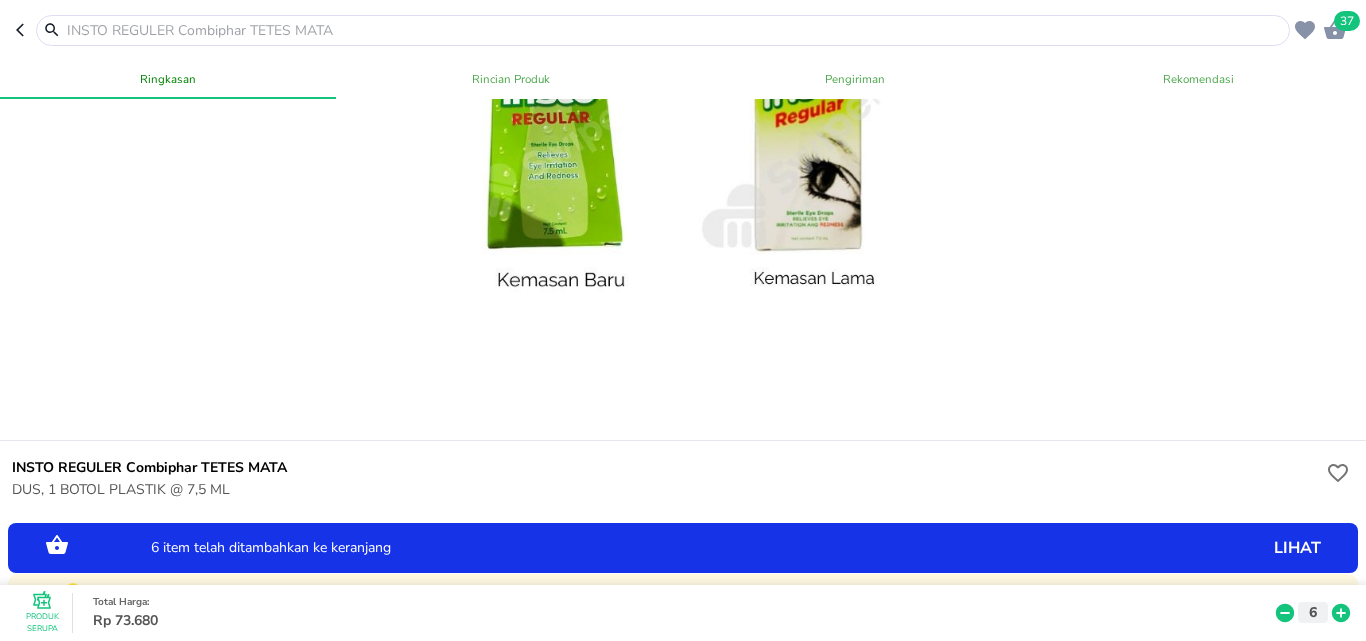 click at bounding box center (675, 30) 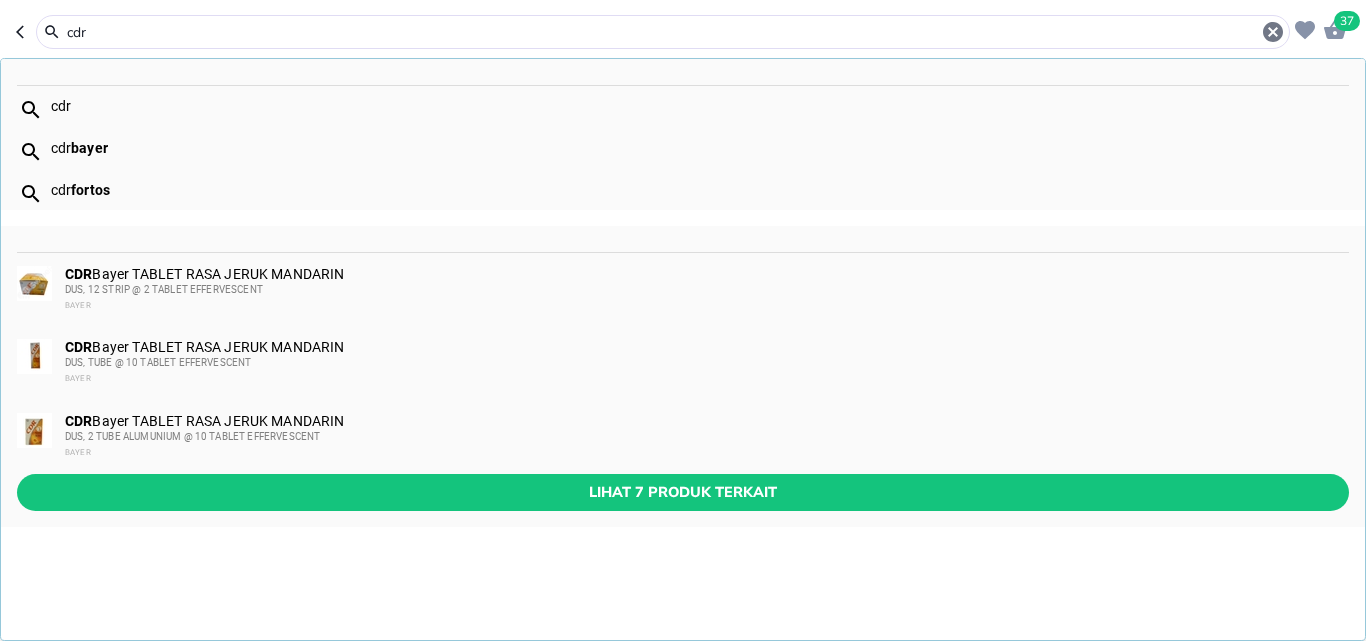 type on "cdr" 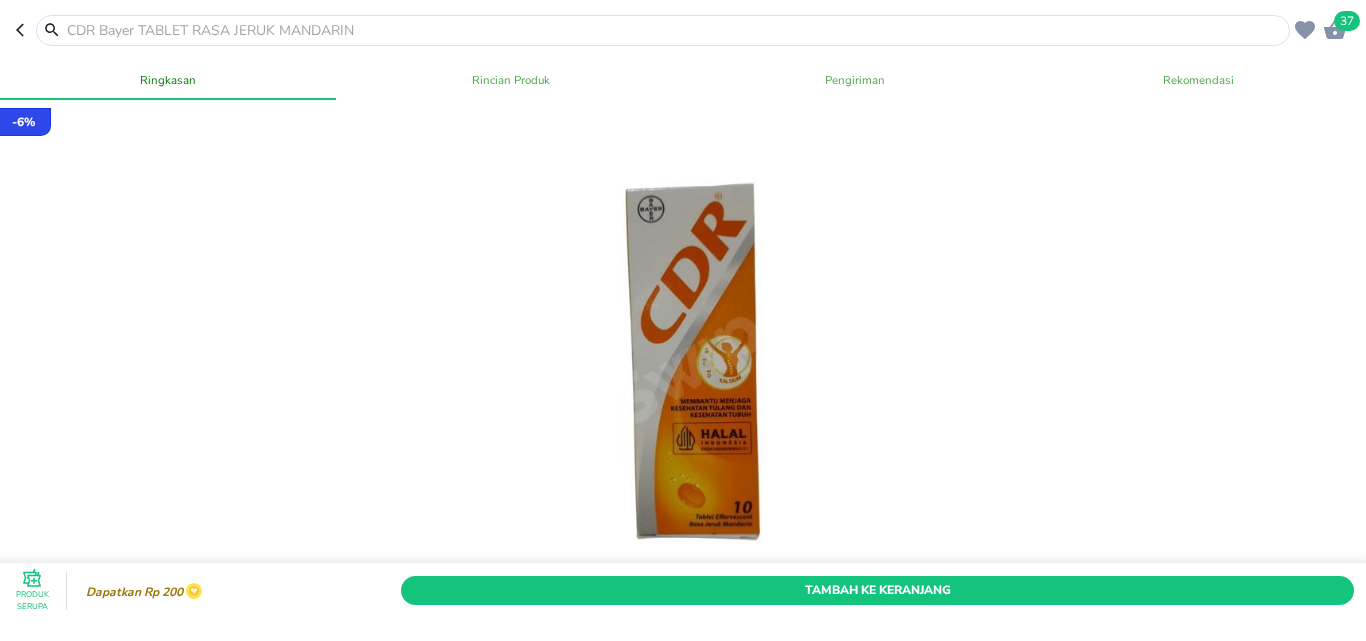 scroll, scrollTop: 100, scrollLeft: 0, axis: vertical 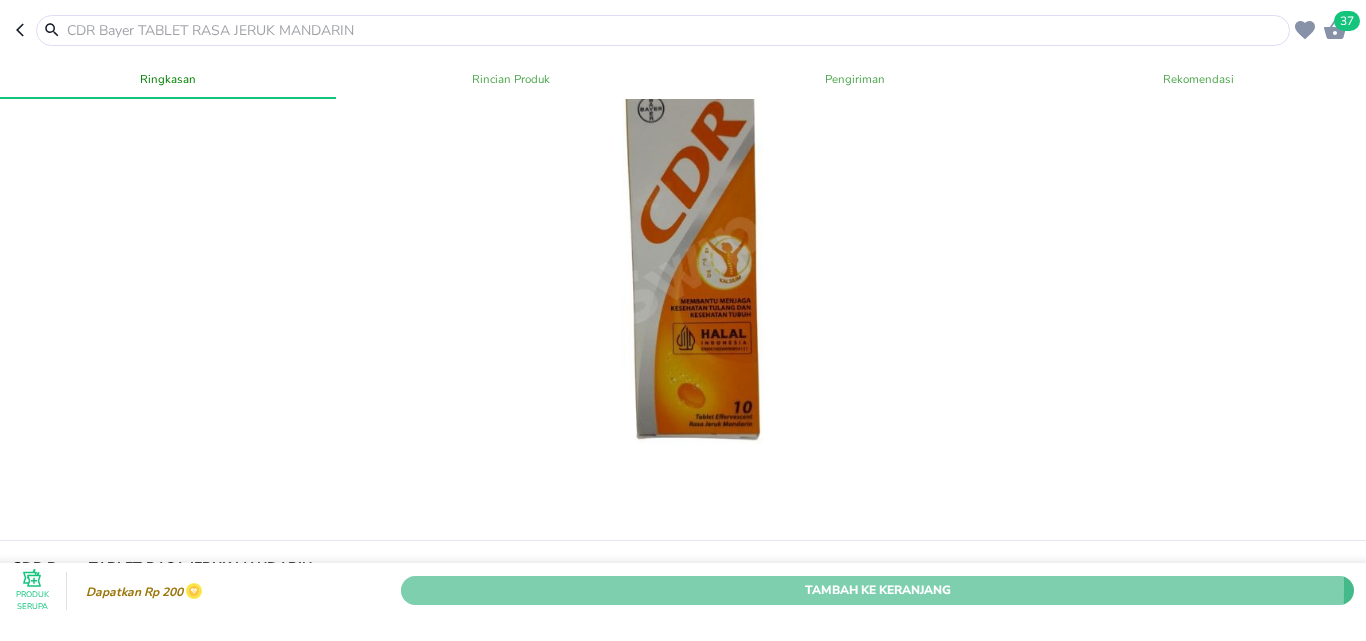 click on "Tambah Ke Keranjang" at bounding box center [877, 590] 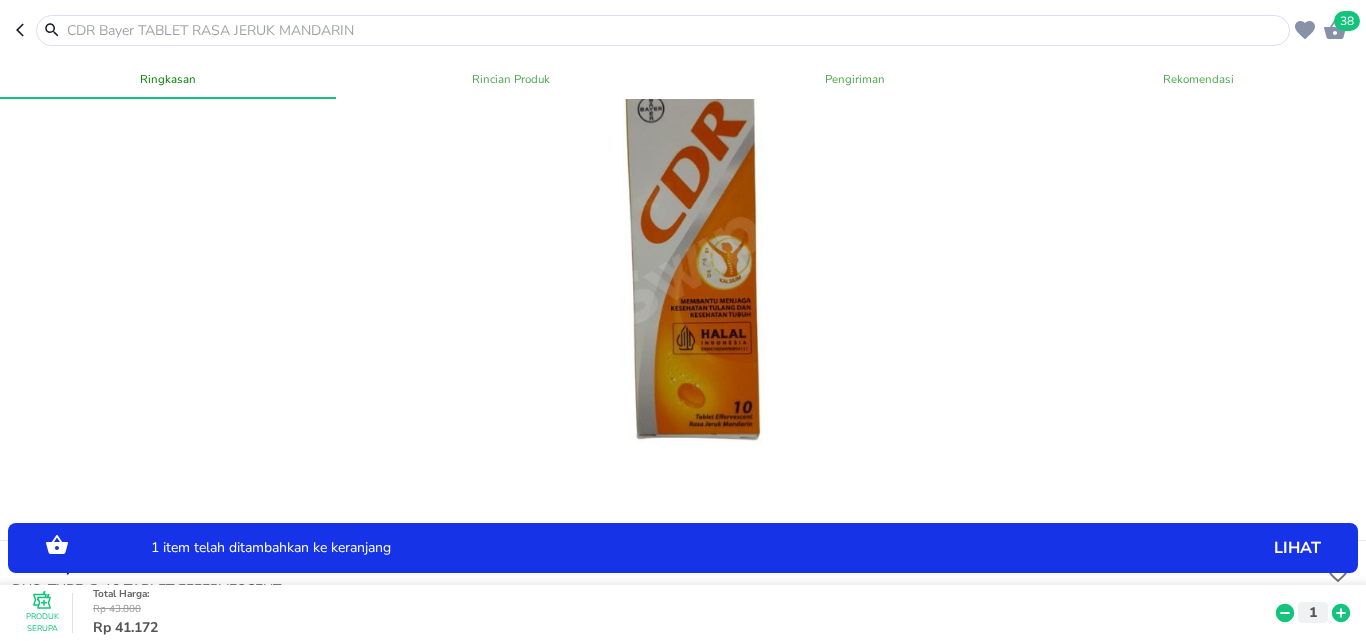 click at bounding box center [675, 30] 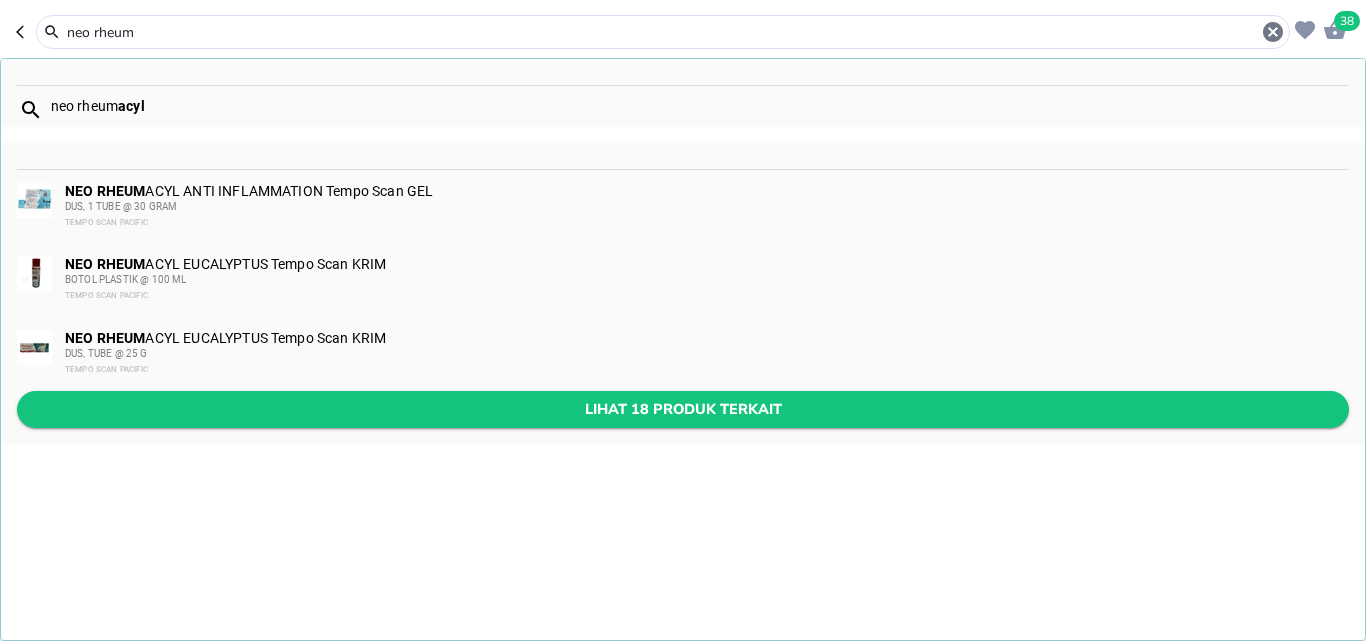 type on "neo rheum" 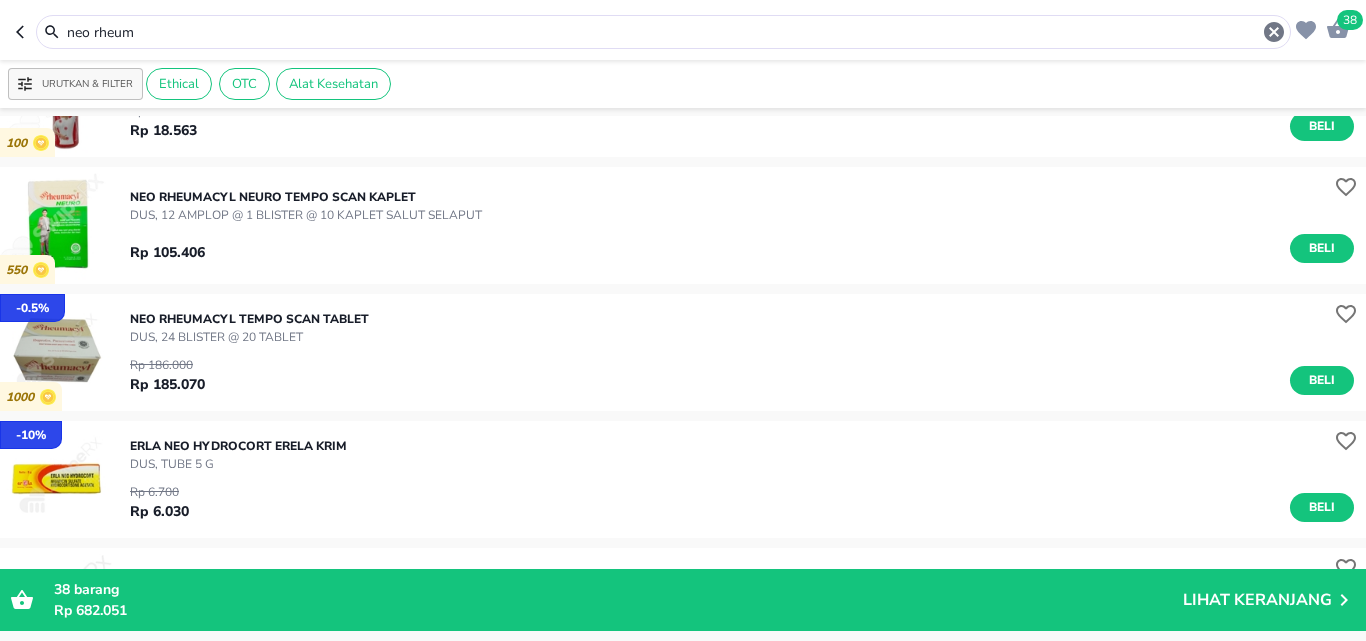 scroll, scrollTop: 600, scrollLeft: 0, axis: vertical 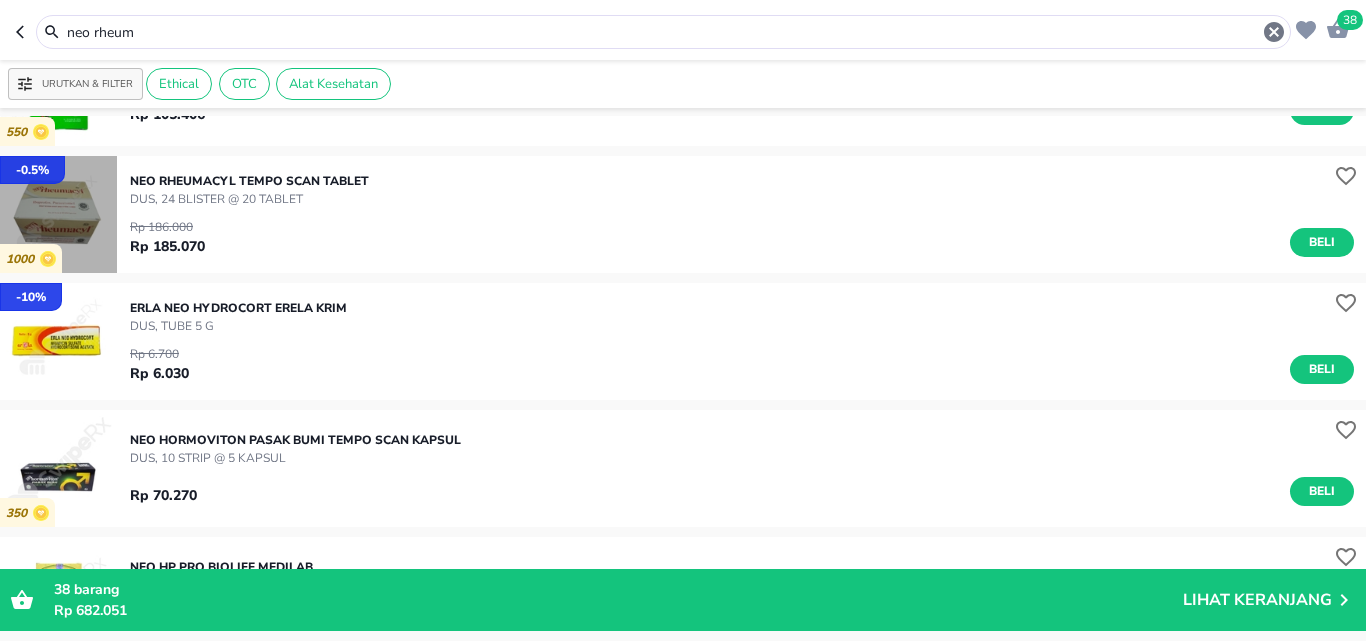 click at bounding box center (58, 214) 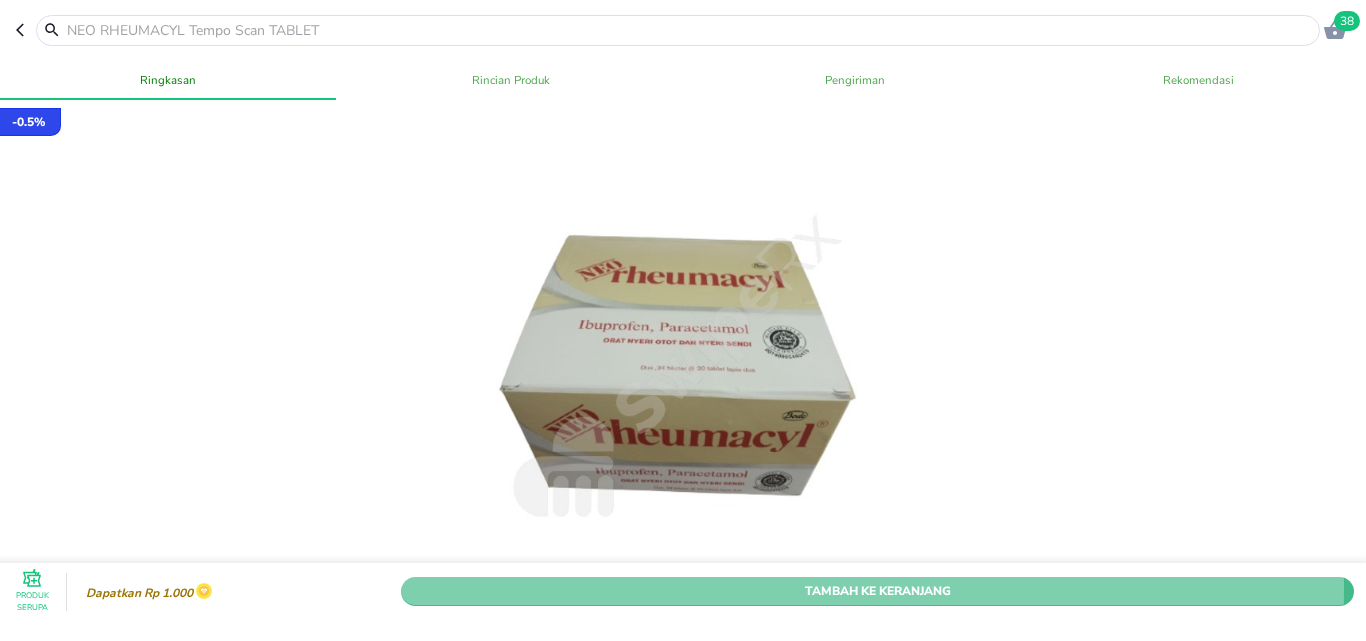 click on "Tambah Ke Keranjang" at bounding box center [877, 590] 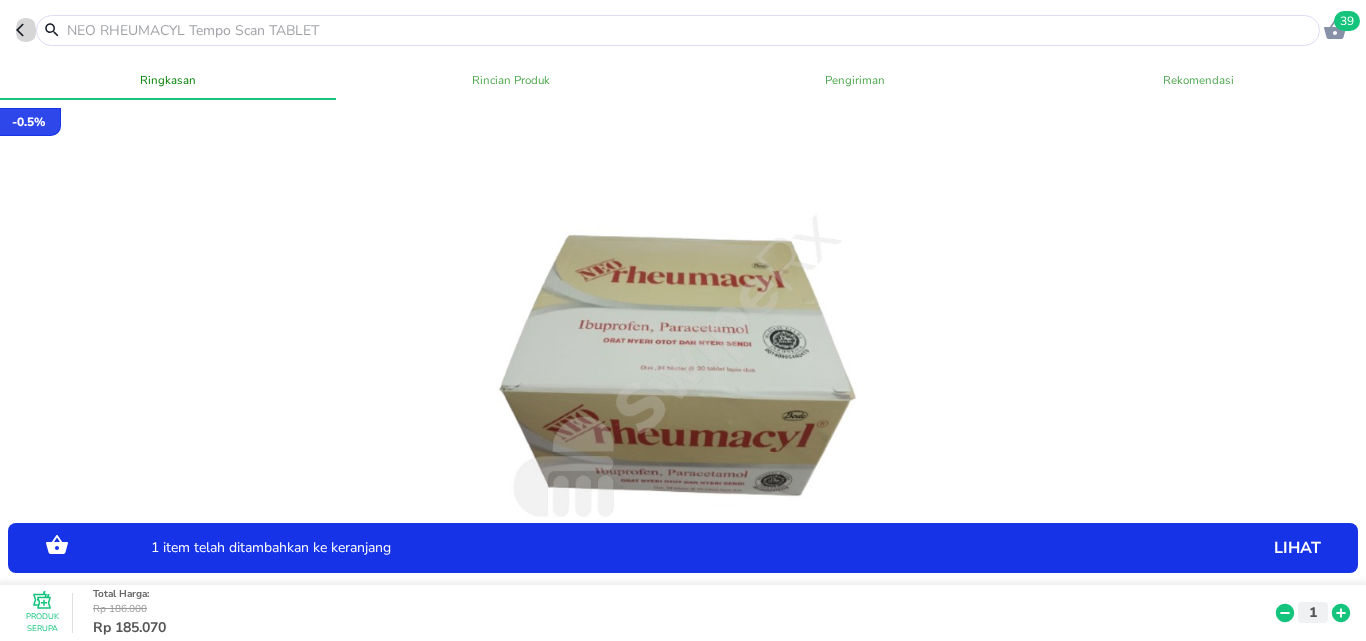 click 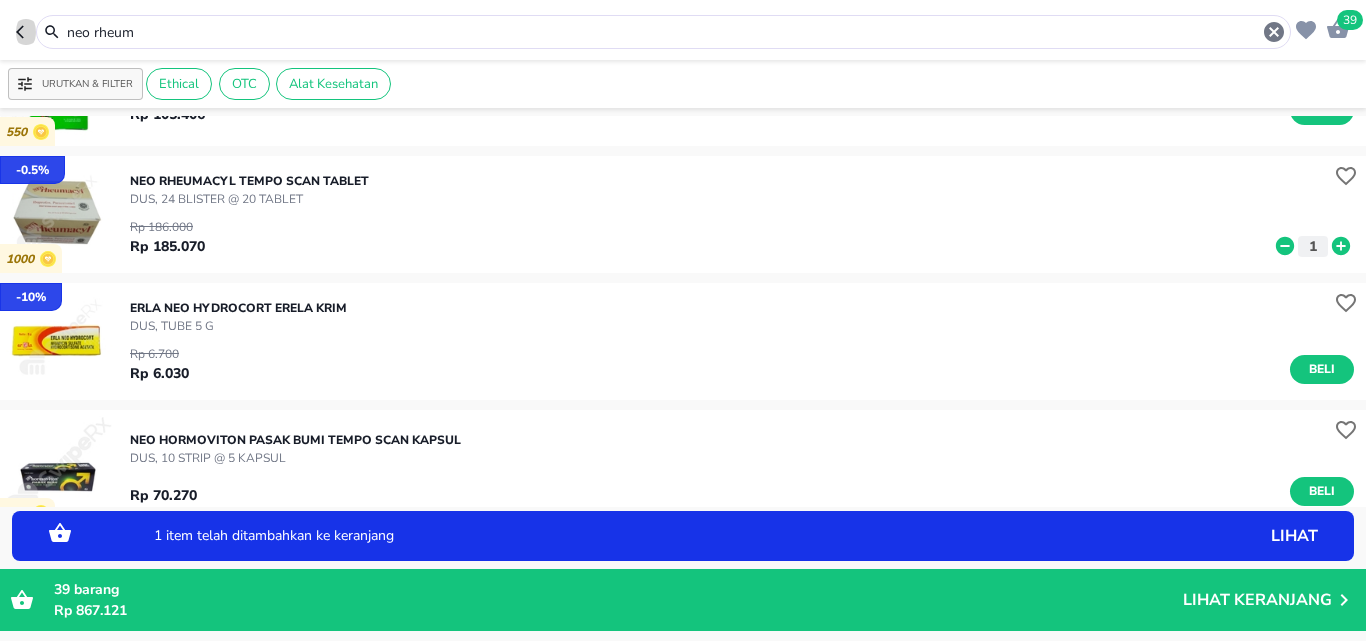 click 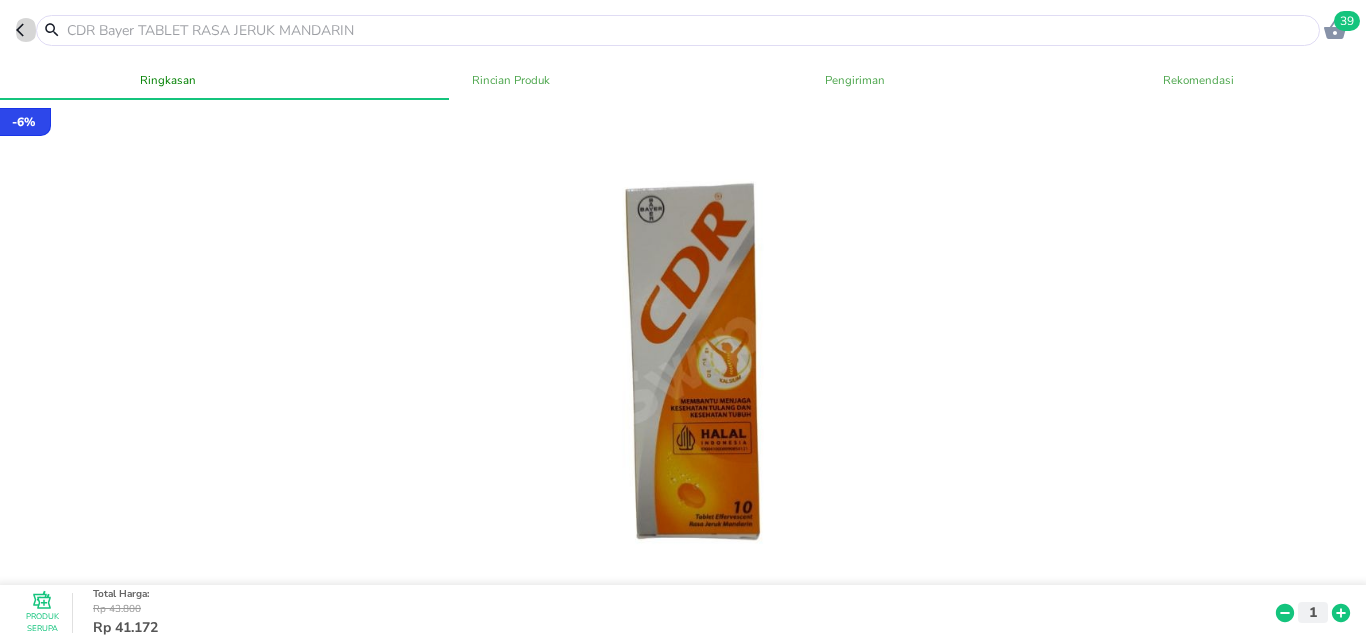 click 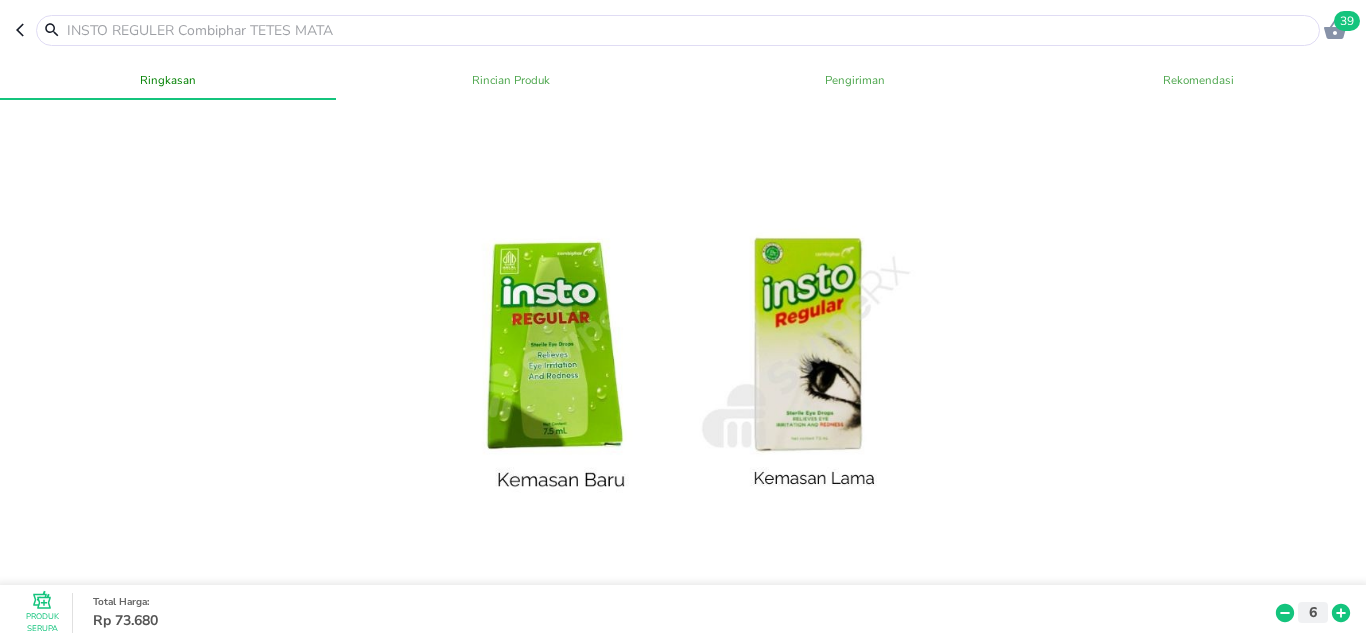 click 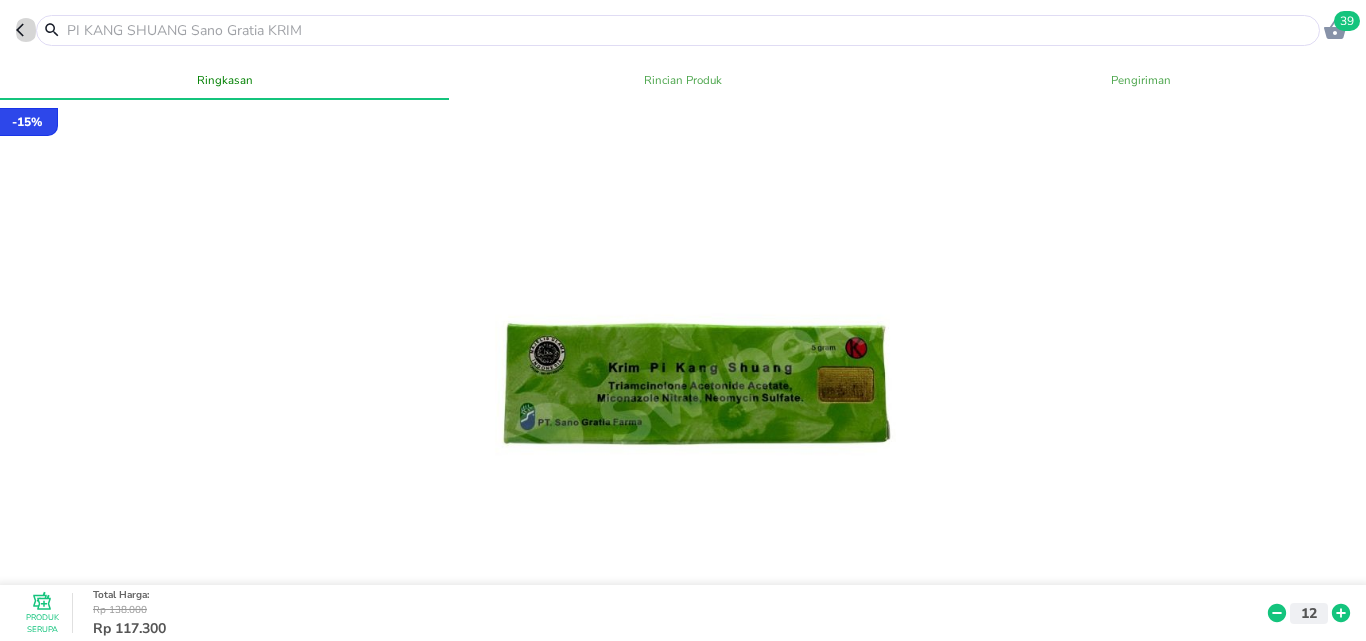 click 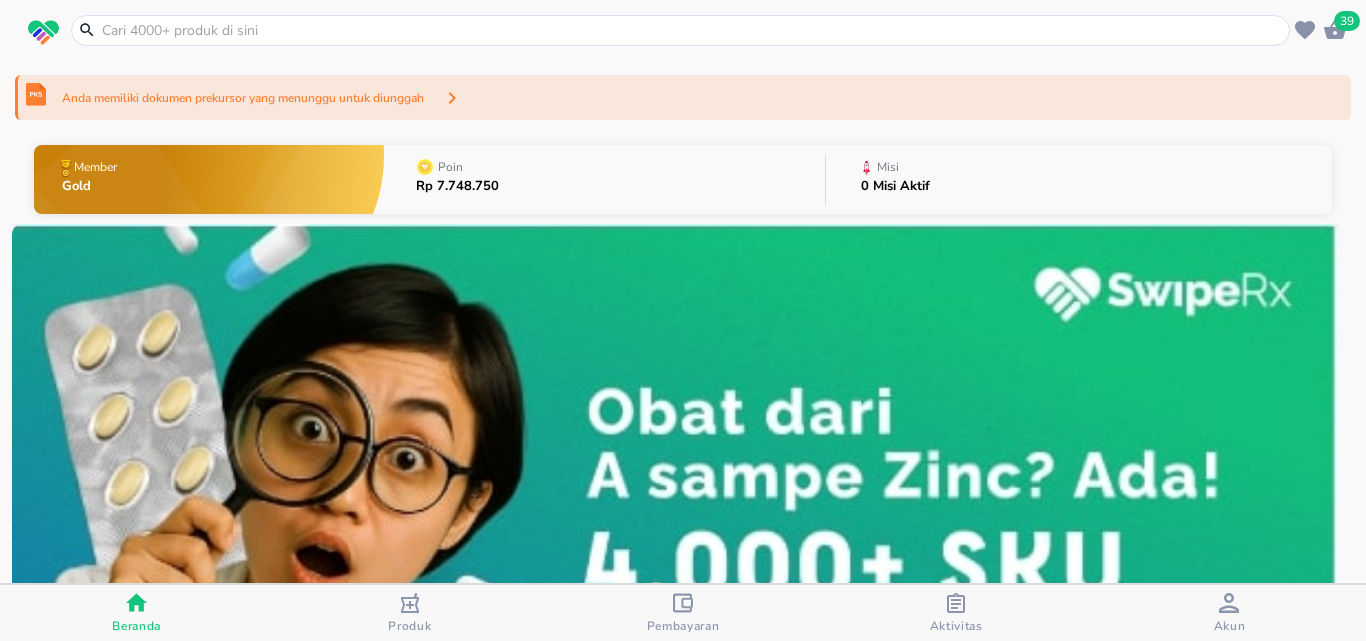 click at bounding box center (692, 30) 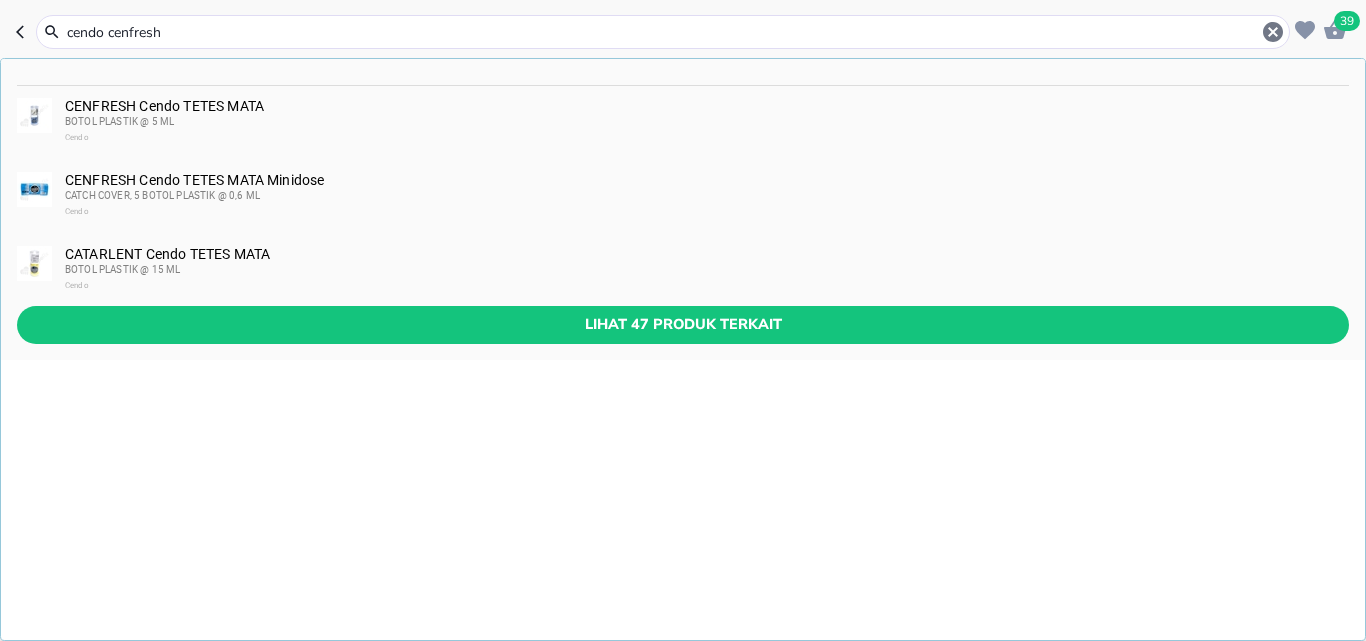 type on "cendo cenfresh" 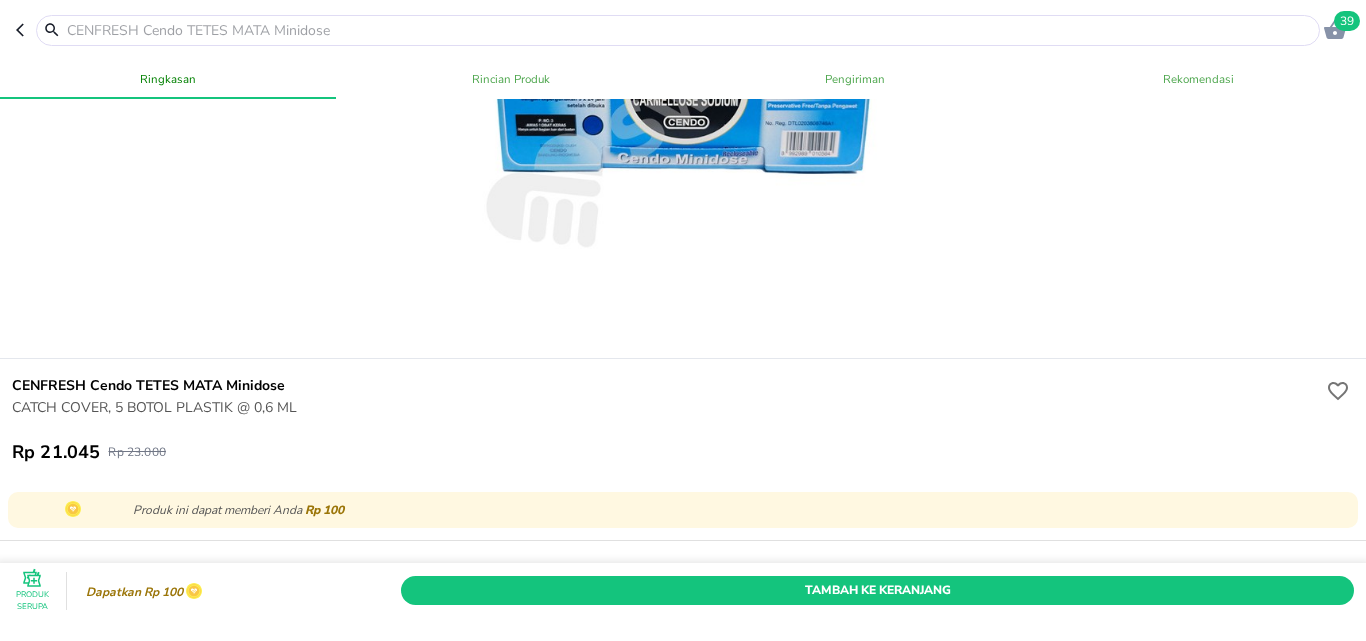 scroll, scrollTop: 300, scrollLeft: 0, axis: vertical 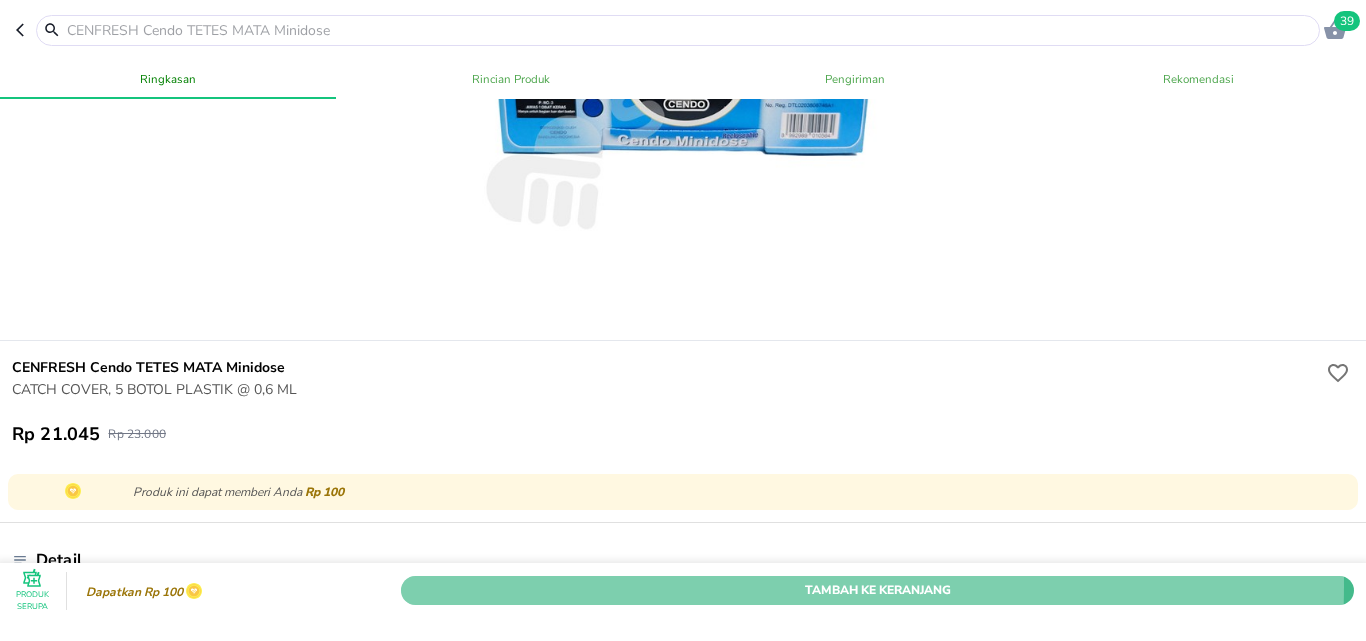 click on "Tambah Ke Keranjang" at bounding box center [877, 590] 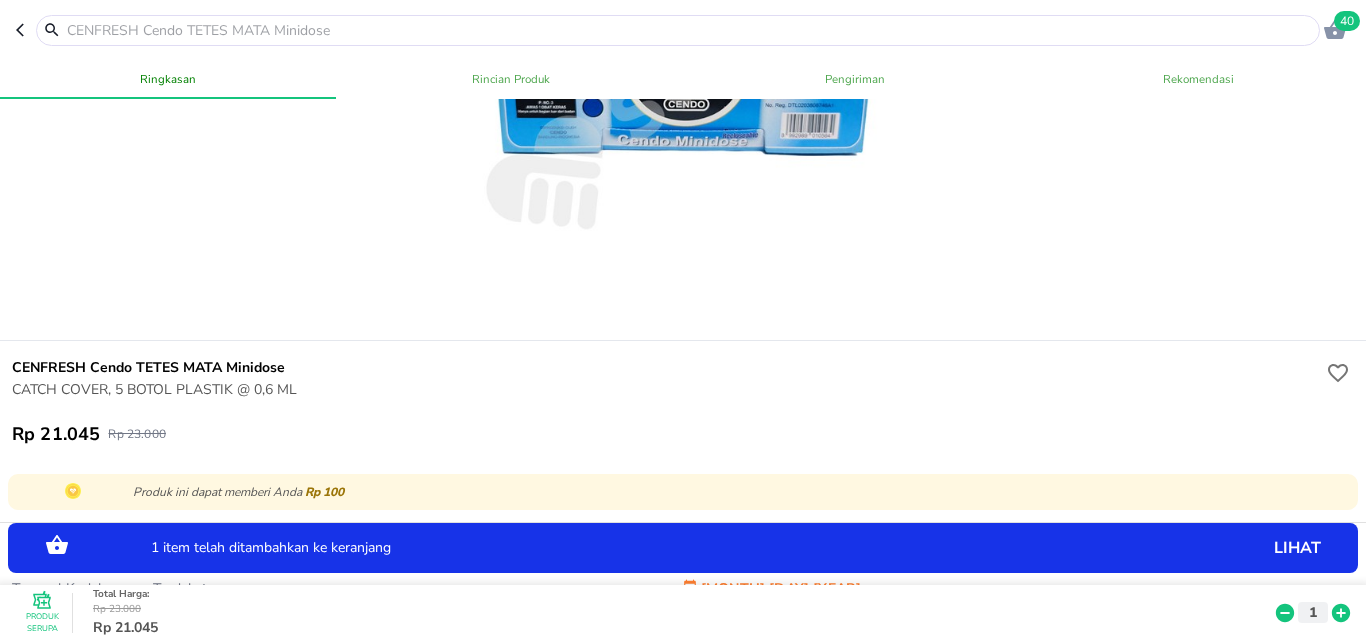 click 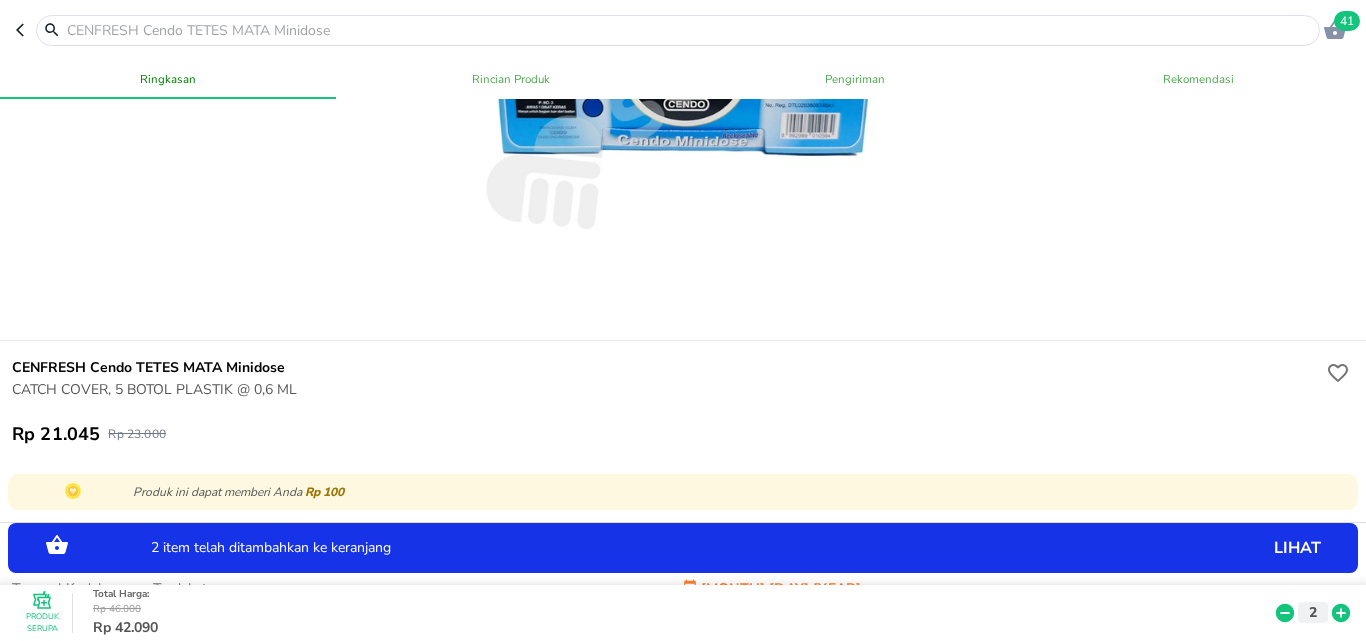 click on "41" at bounding box center [683, 30] 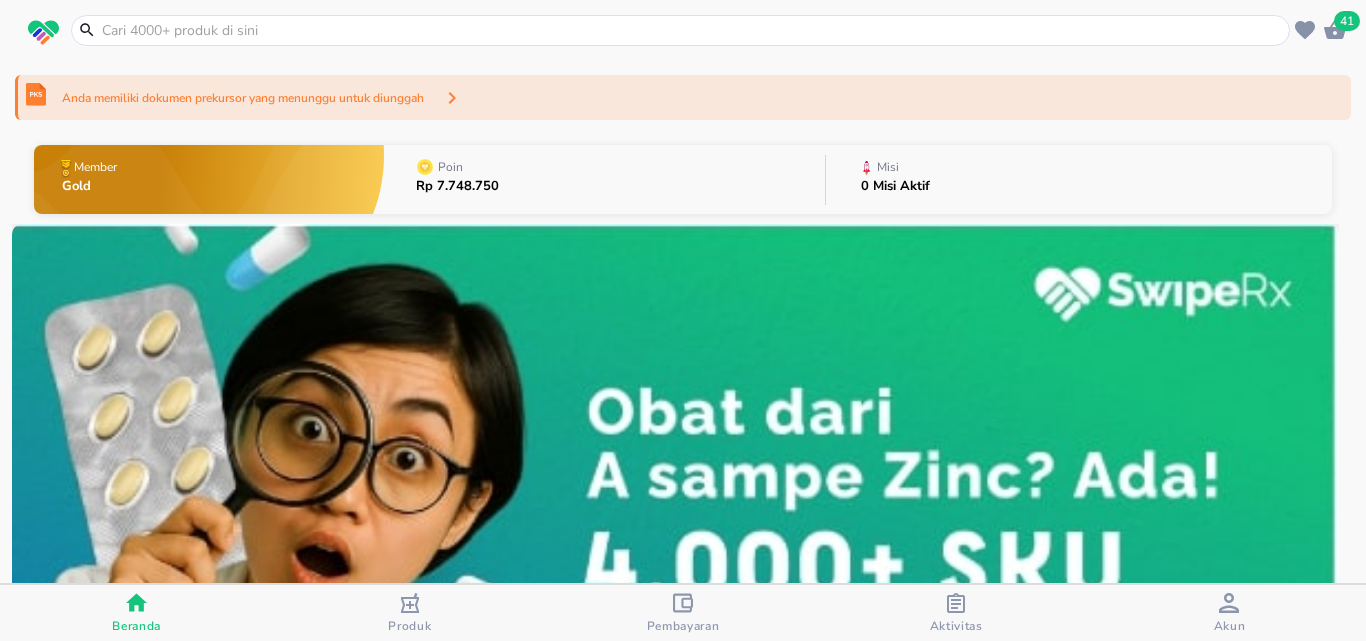 click at bounding box center [692, 30] 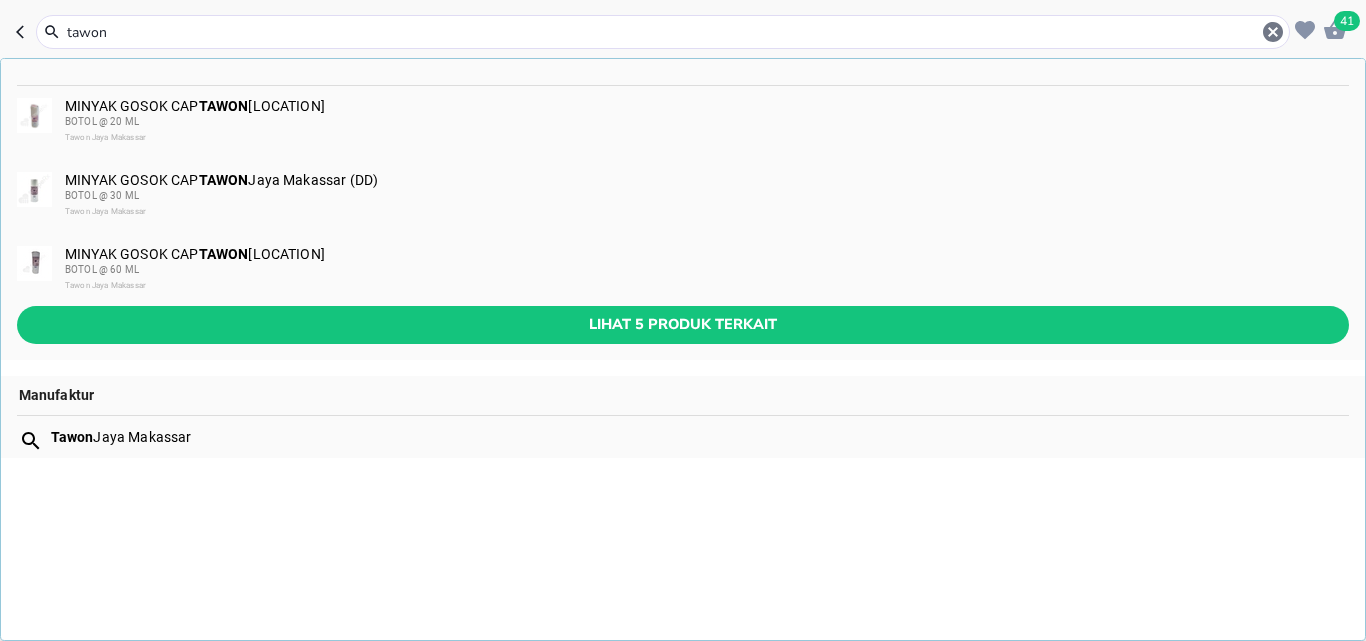 type on "tawon" 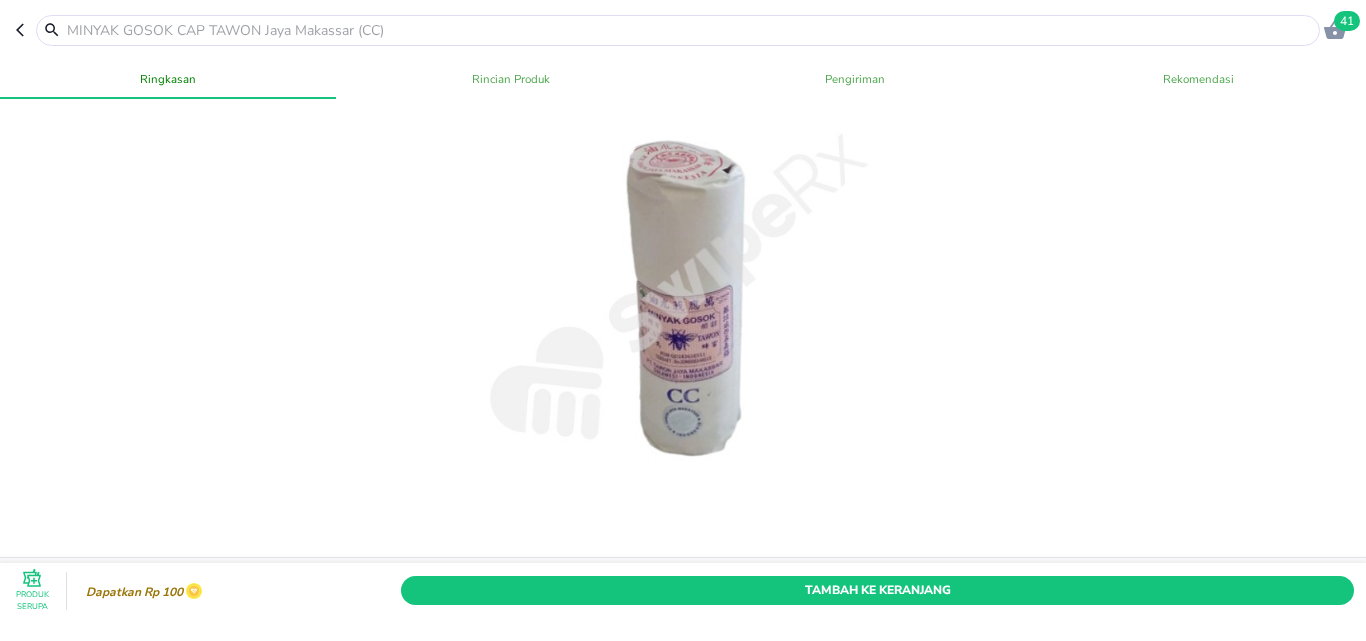 scroll, scrollTop: 200, scrollLeft: 0, axis: vertical 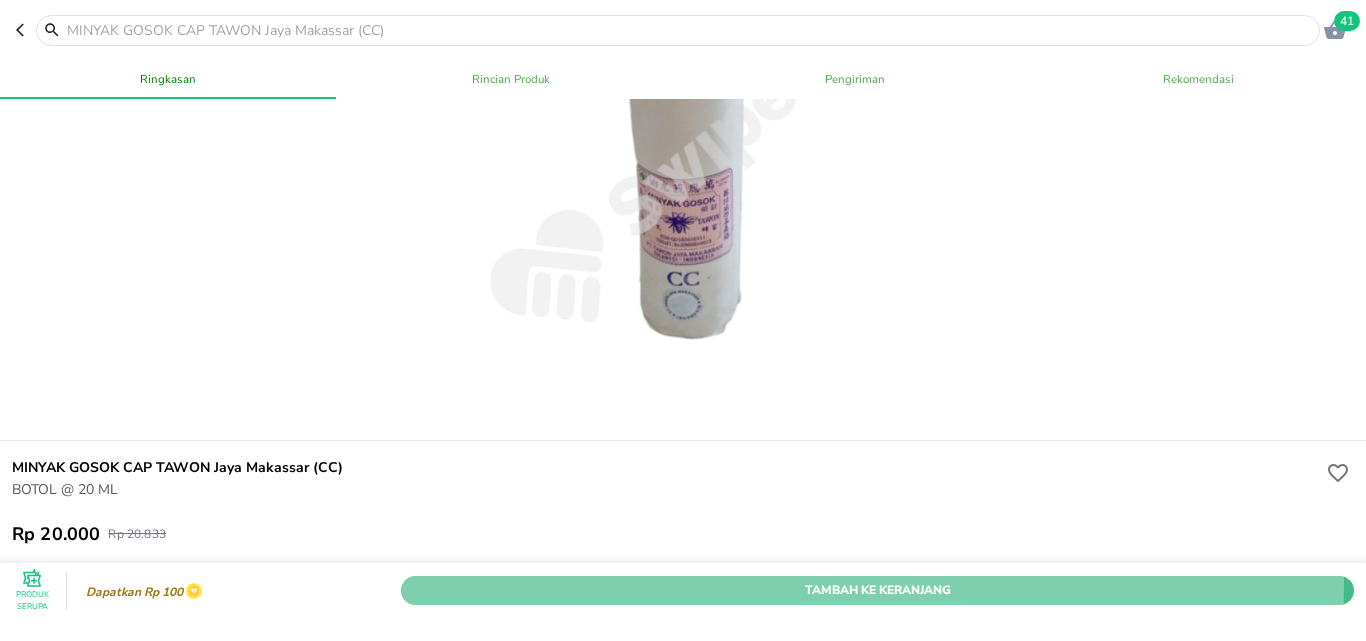 click on "Tambah Ke Keranjang" at bounding box center [877, 590] 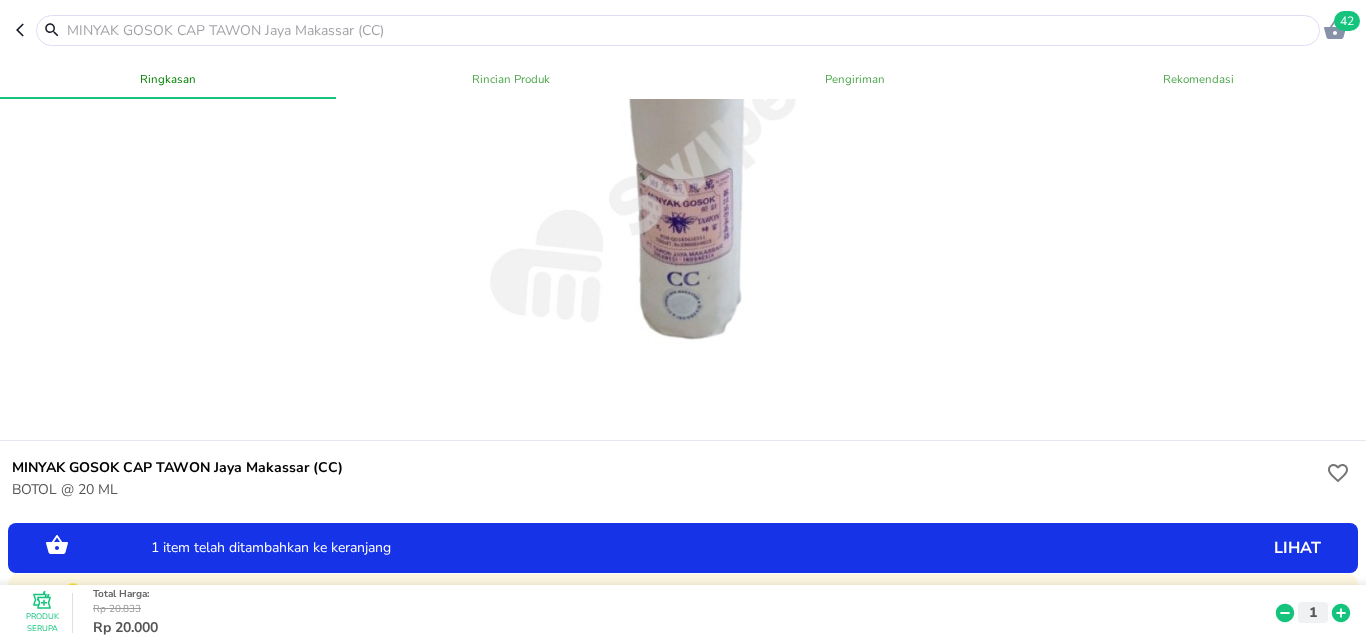 click 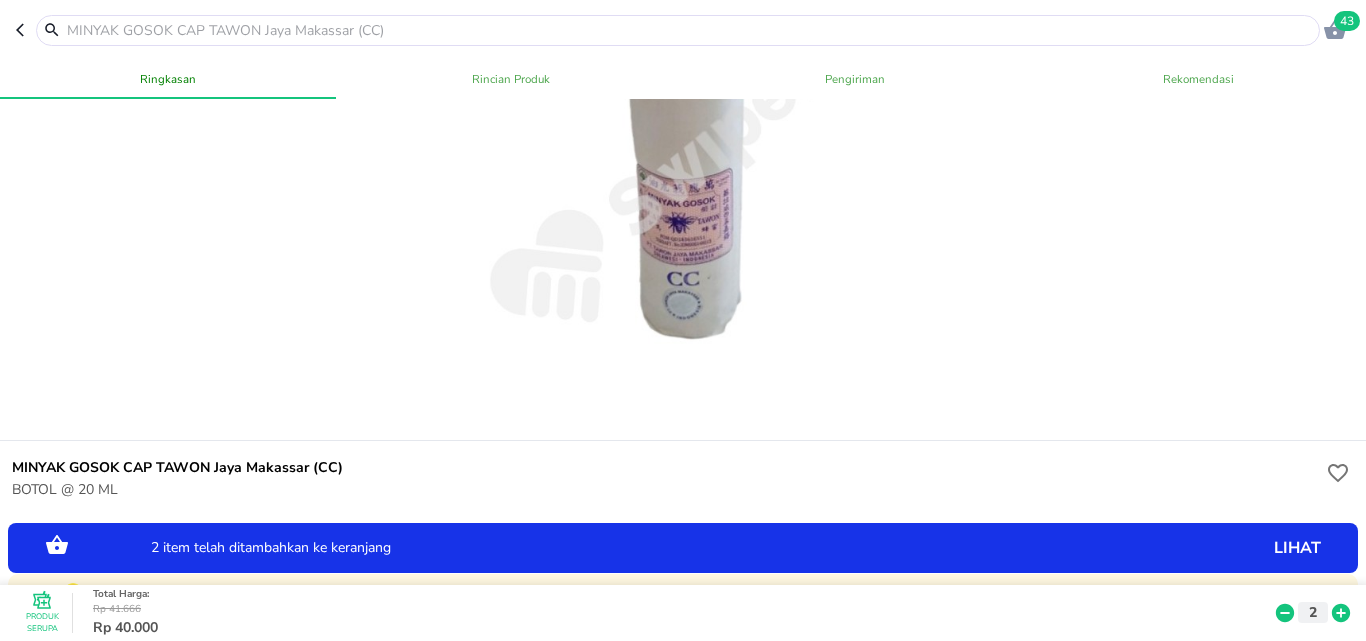 click 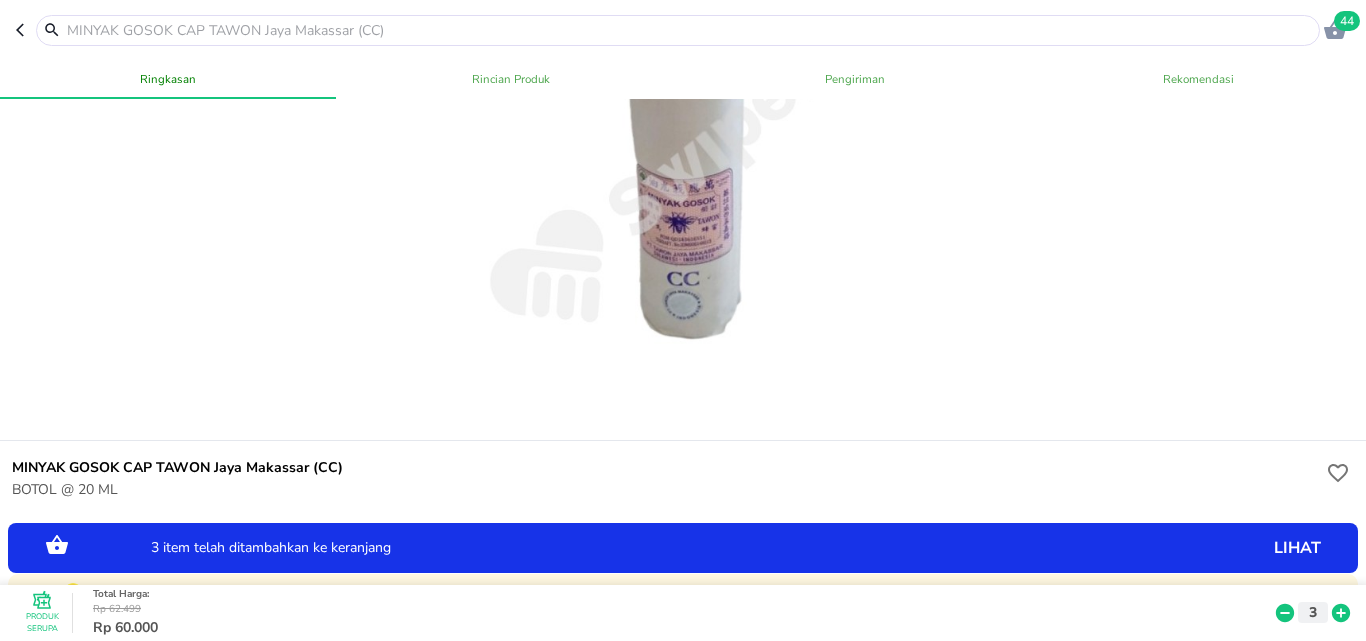 click 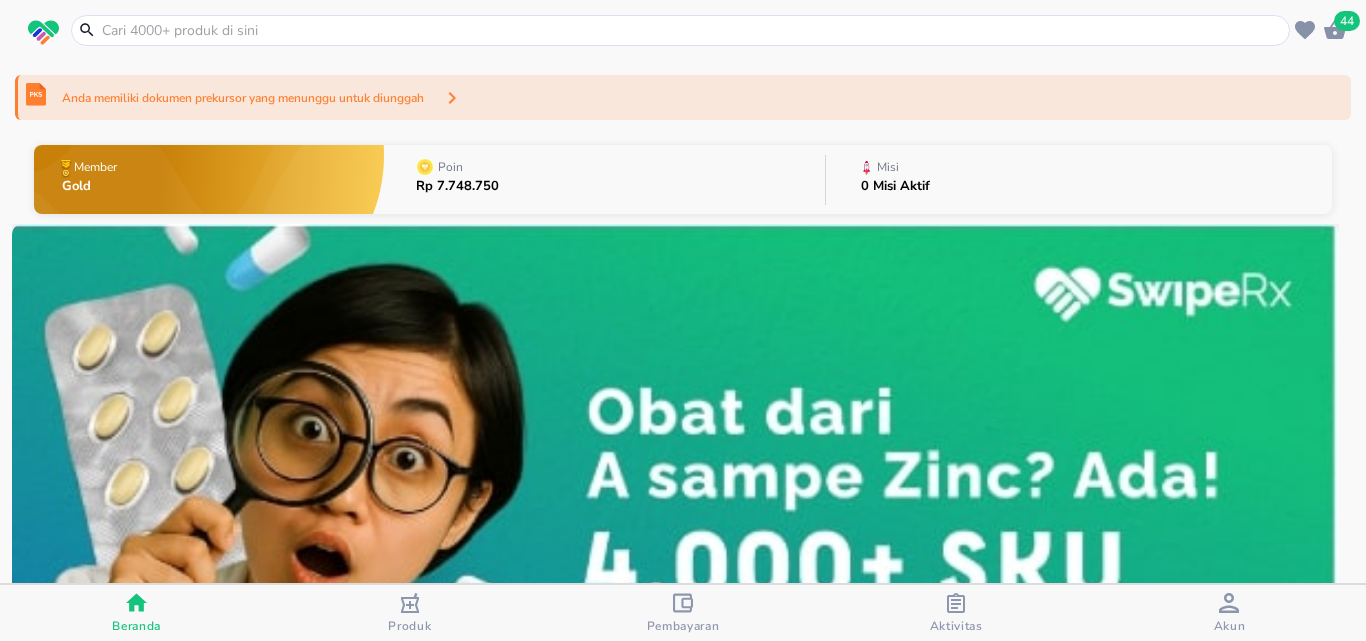click at bounding box center [692, 30] 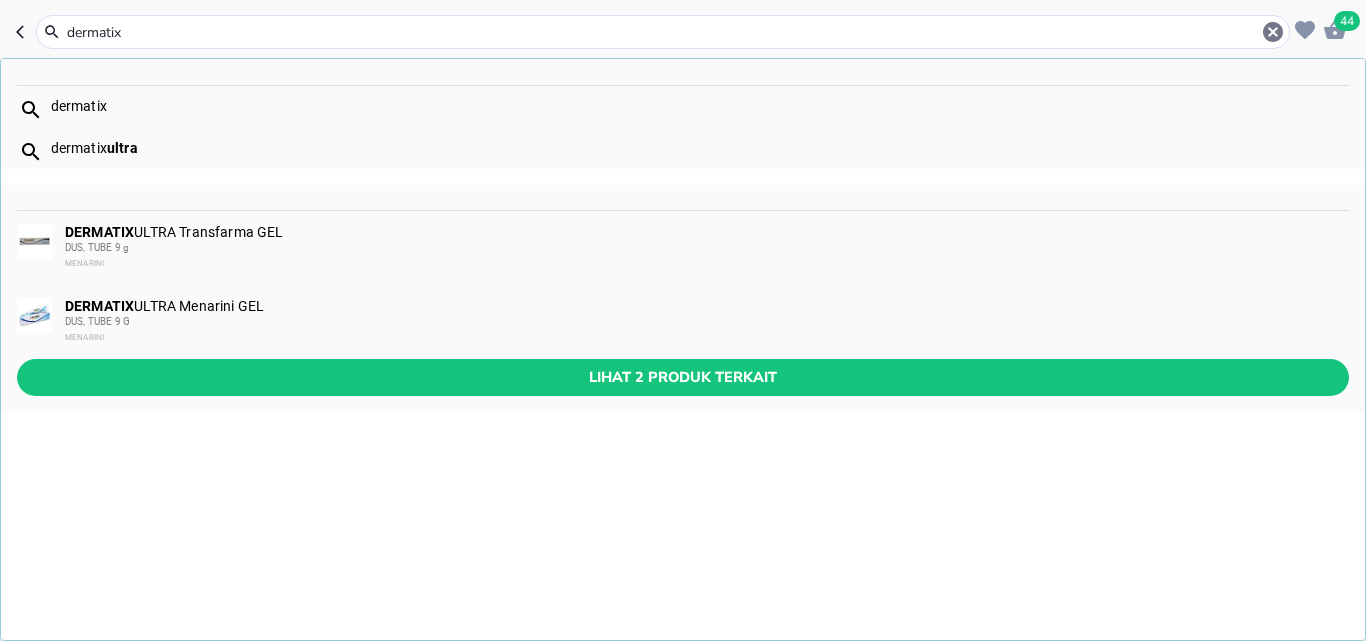 type on "dermatix" 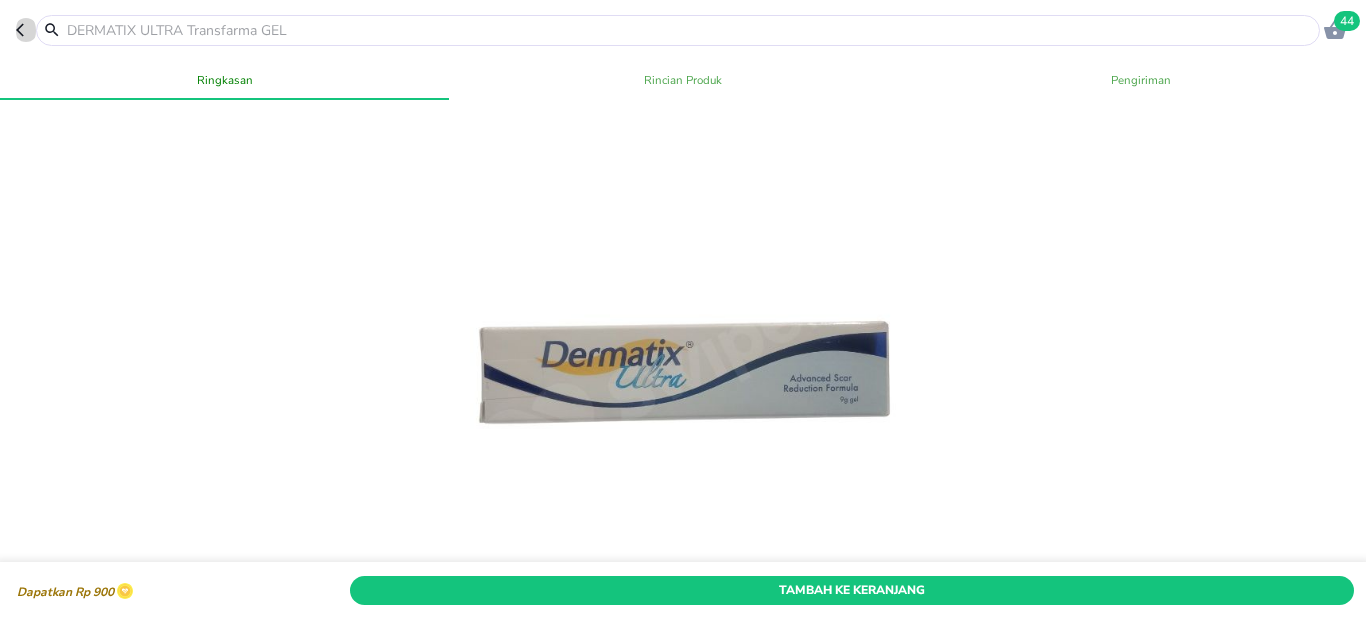 click 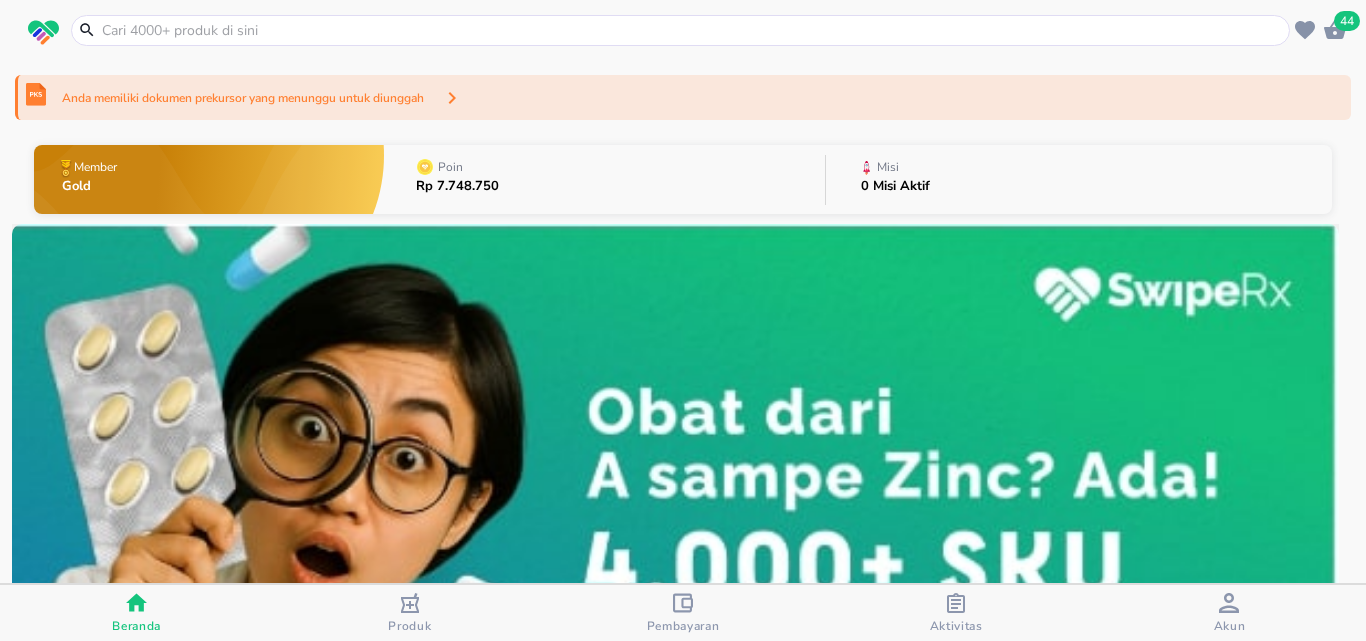 click at bounding box center (692, 30) 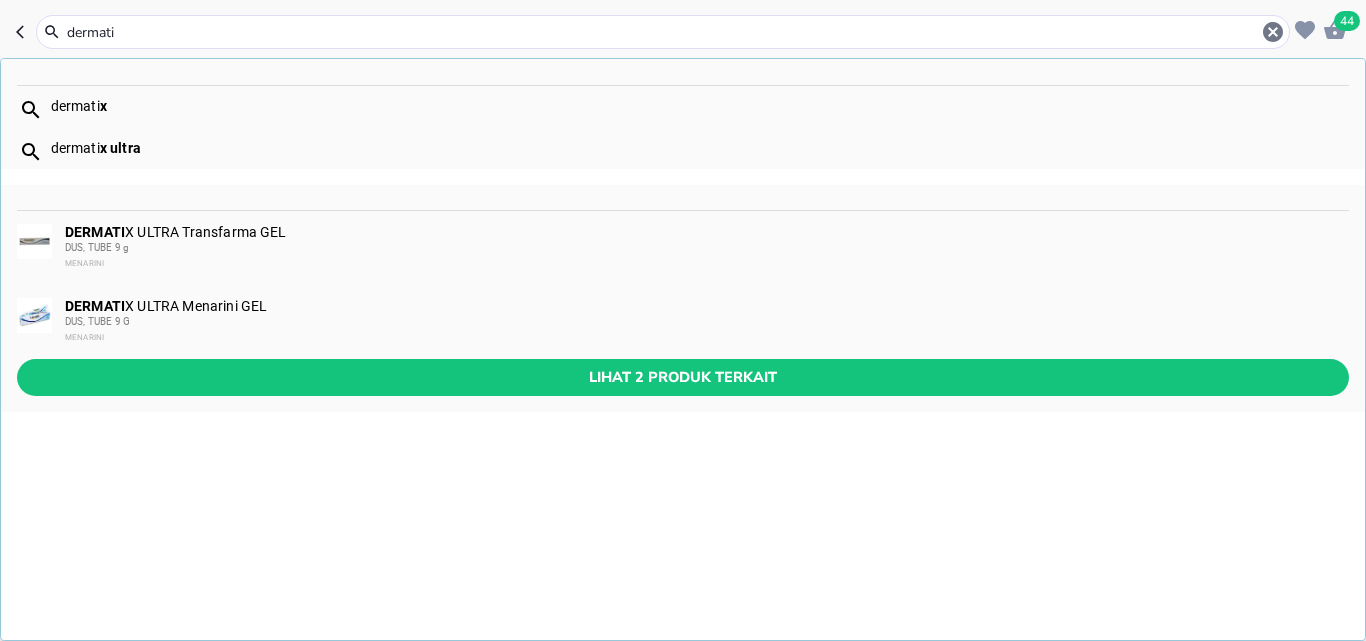 type on "dermati" 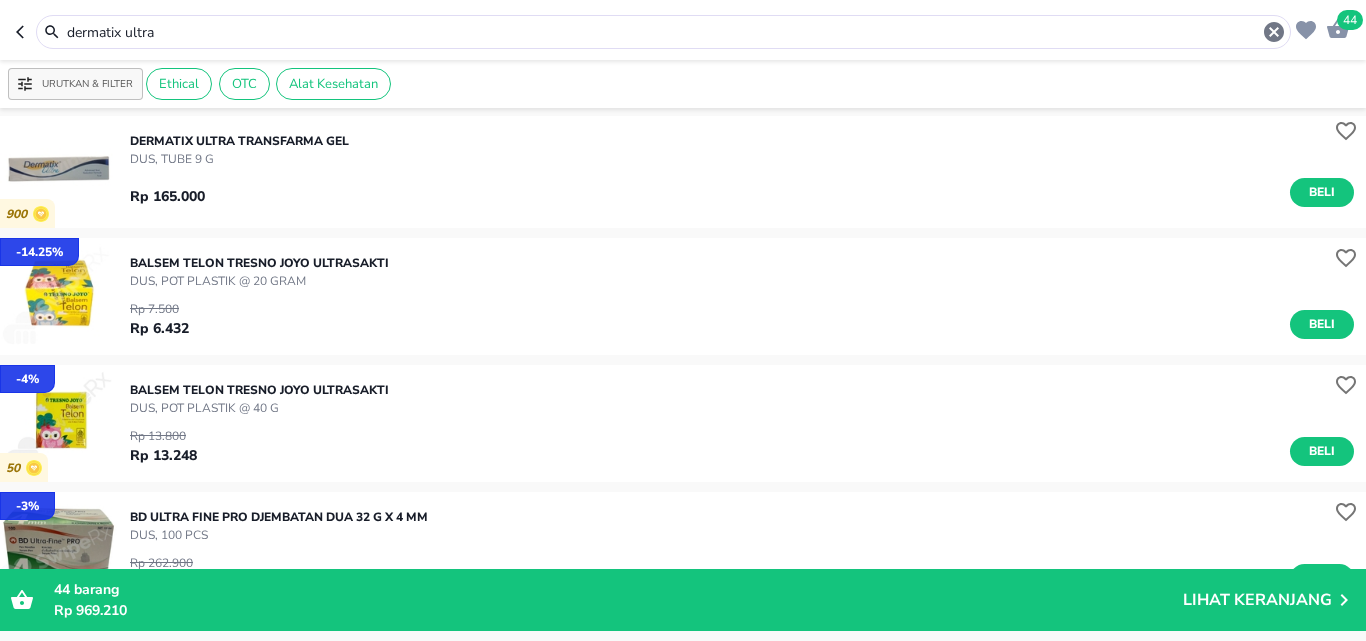 scroll, scrollTop: 0, scrollLeft: 0, axis: both 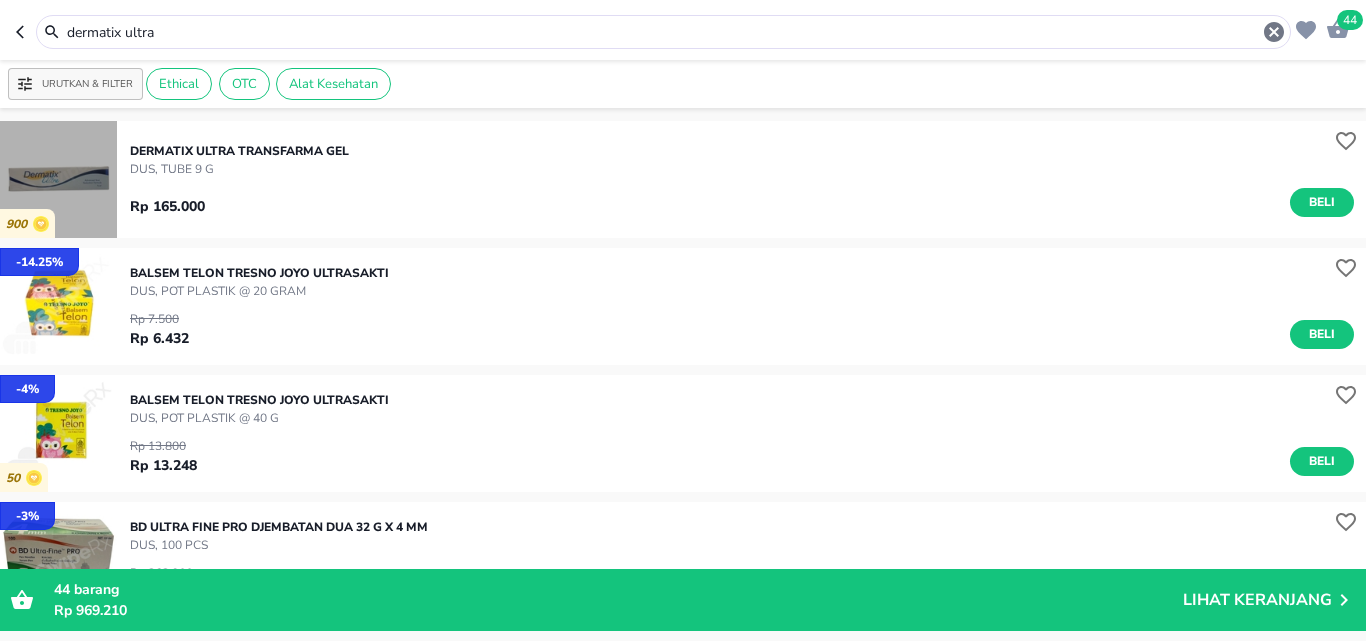 click at bounding box center [58, 179] 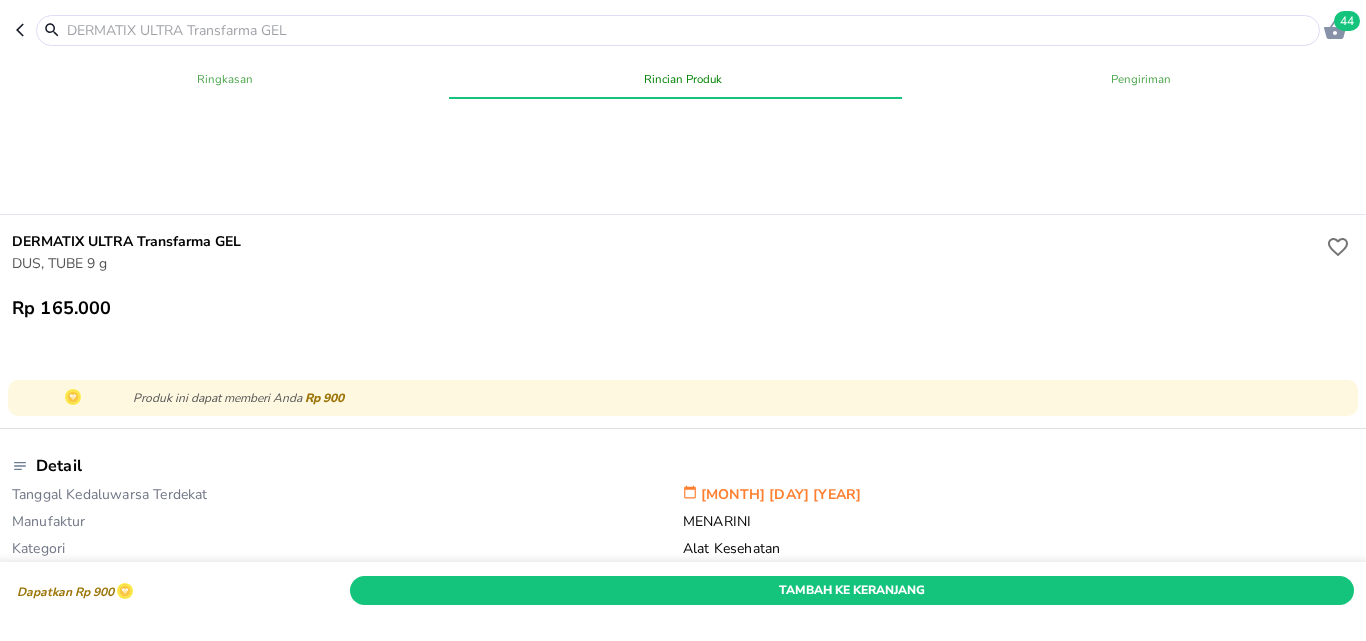 scroll, scrollTop: 400, scrollLeft: 0, axis: vertical 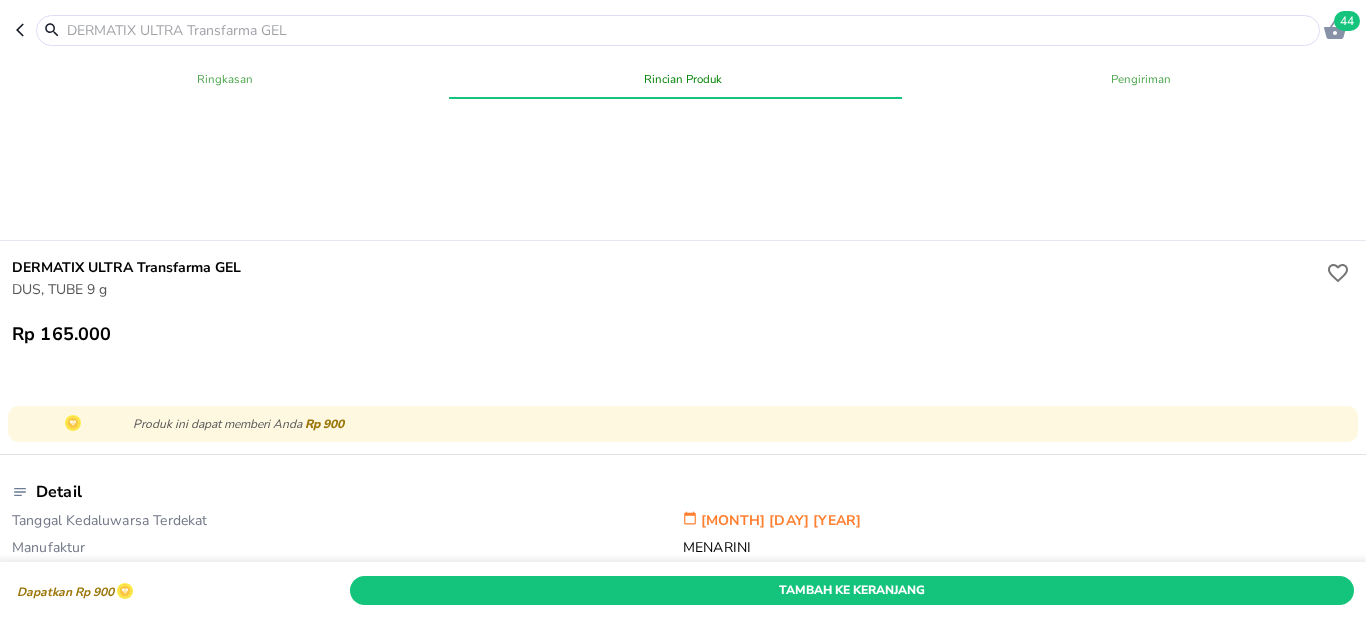 click 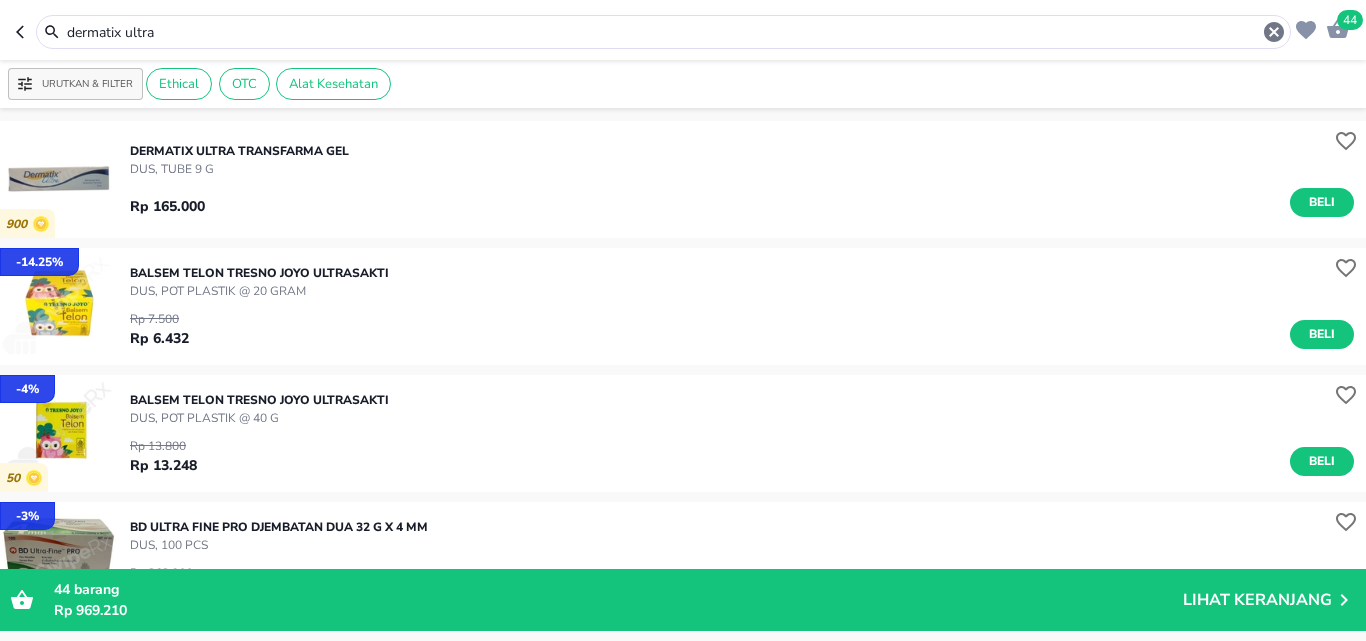 click on "44 dermatix ultra" at bounding box center (683, 30) 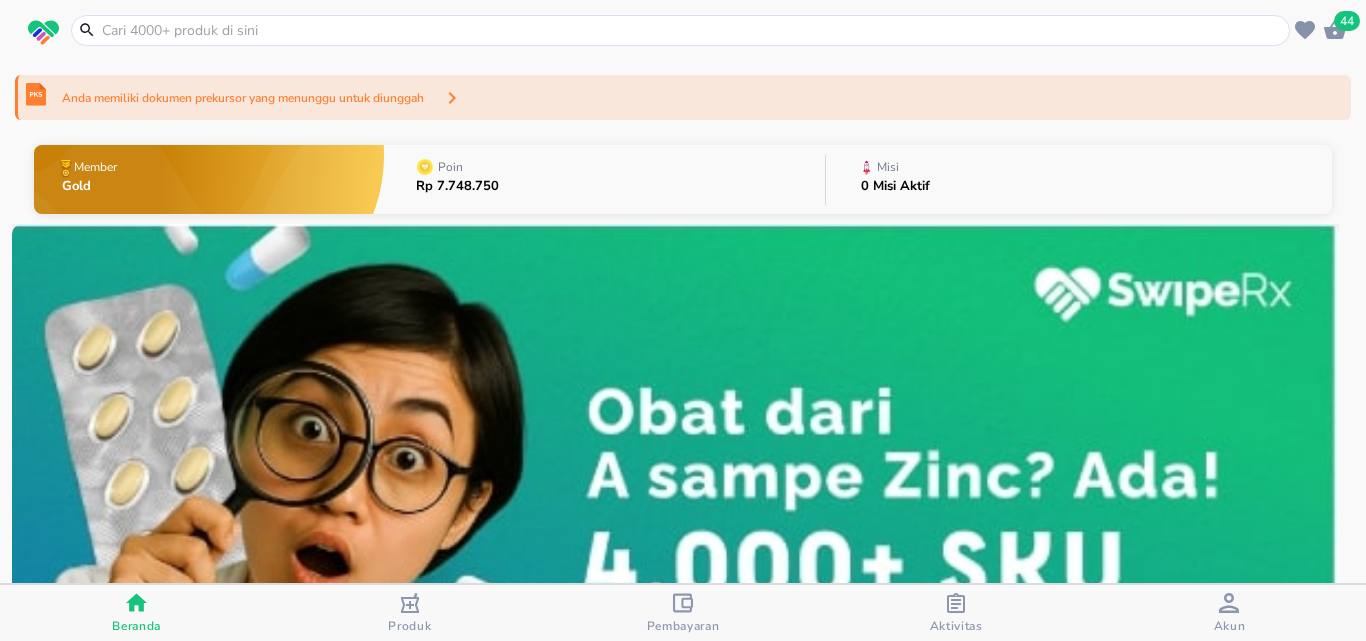click at bounding box center [692, 30] 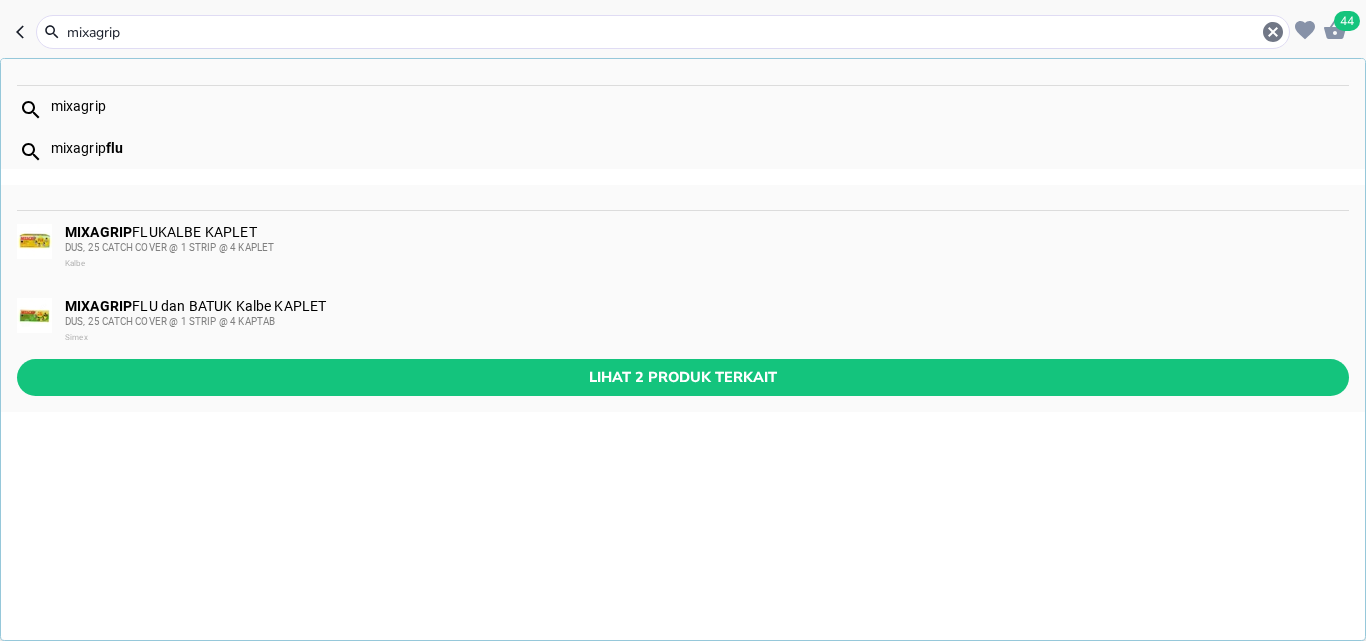 type on "mixagrip" 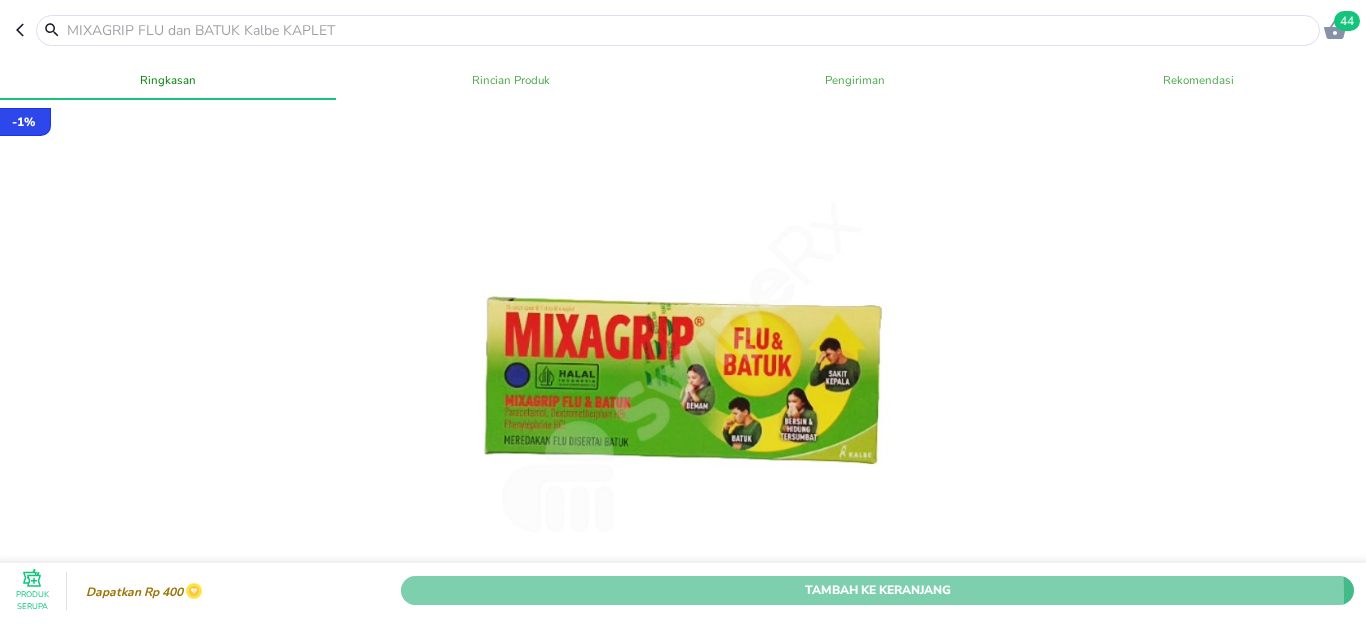 click on "Tambah Ke Keranjang" at bounding box center (877, 590) 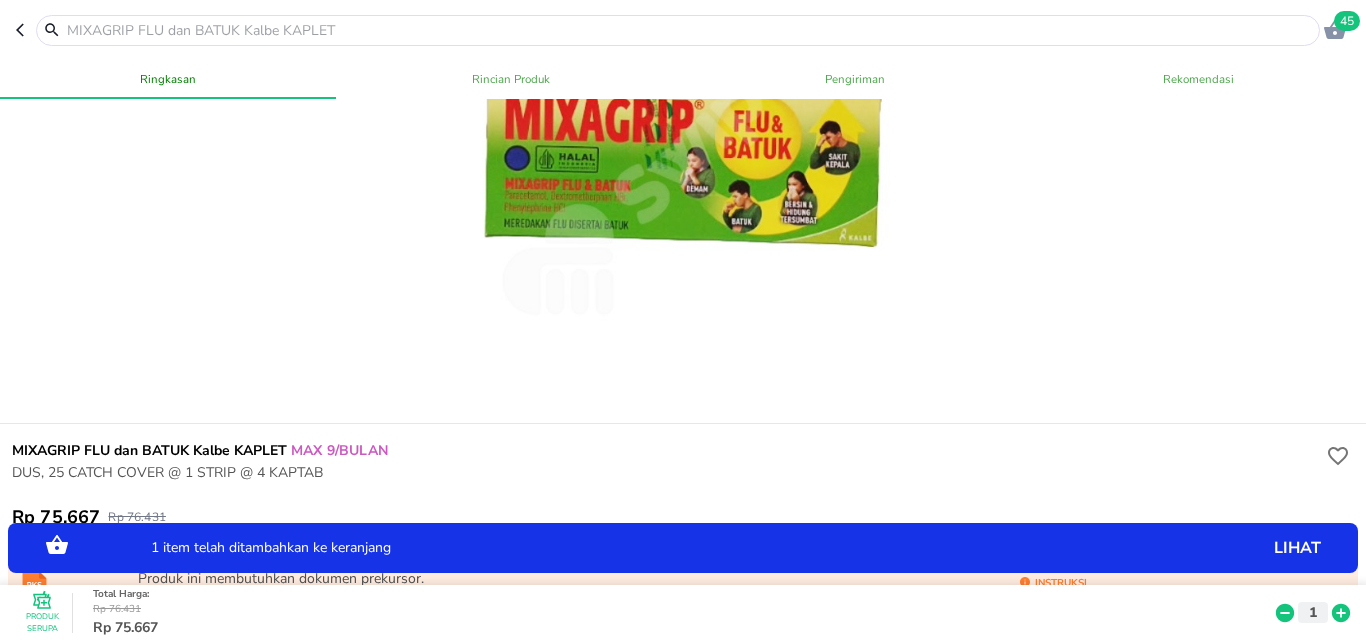 scroll, scrollTop: 0, scrollLeft: 0, axis: both 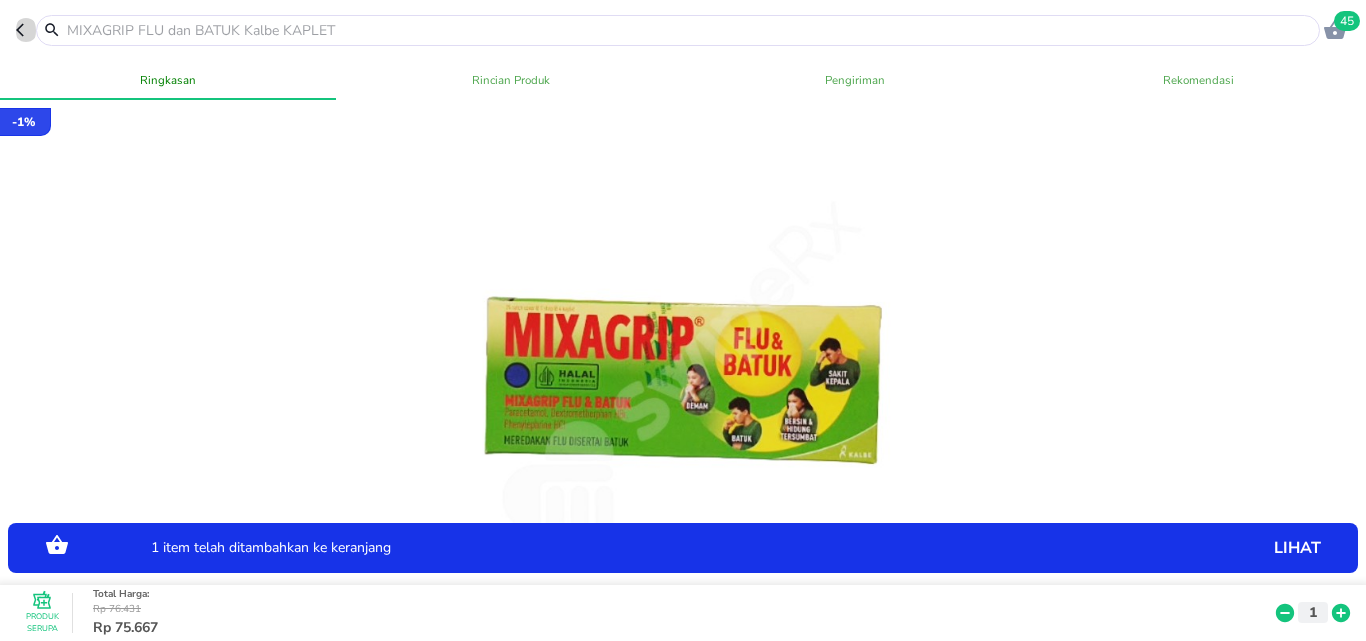 click 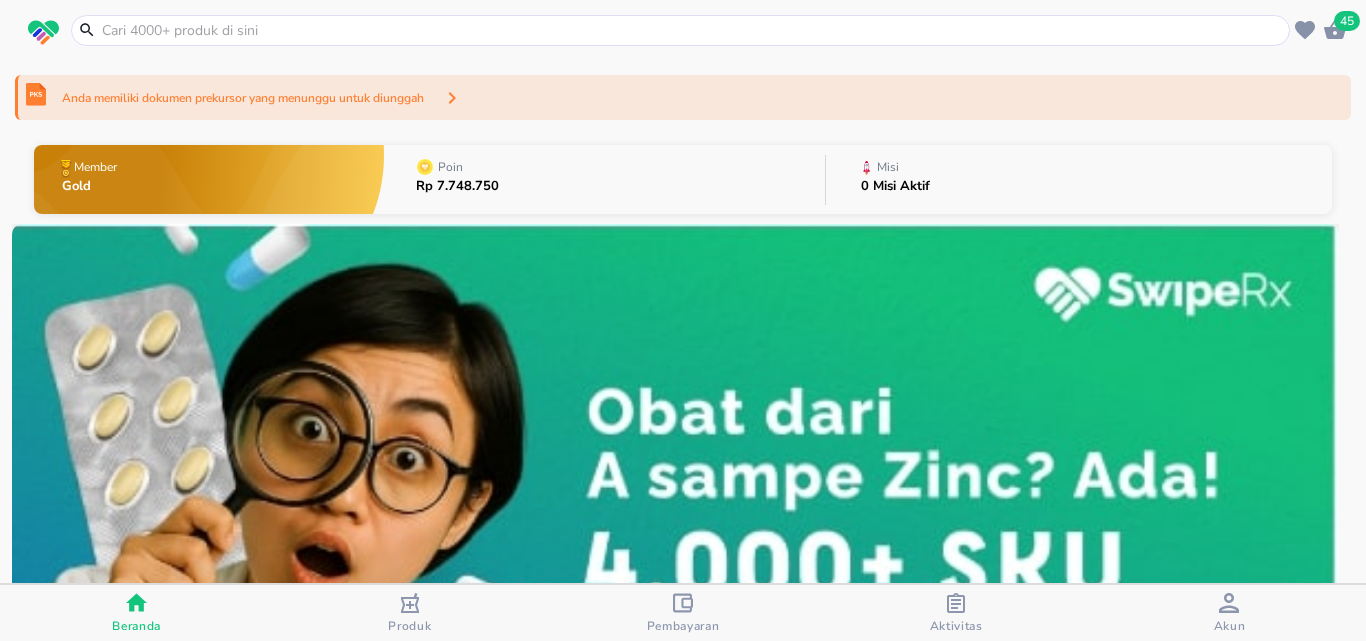 click at bounding box center [692, 30] 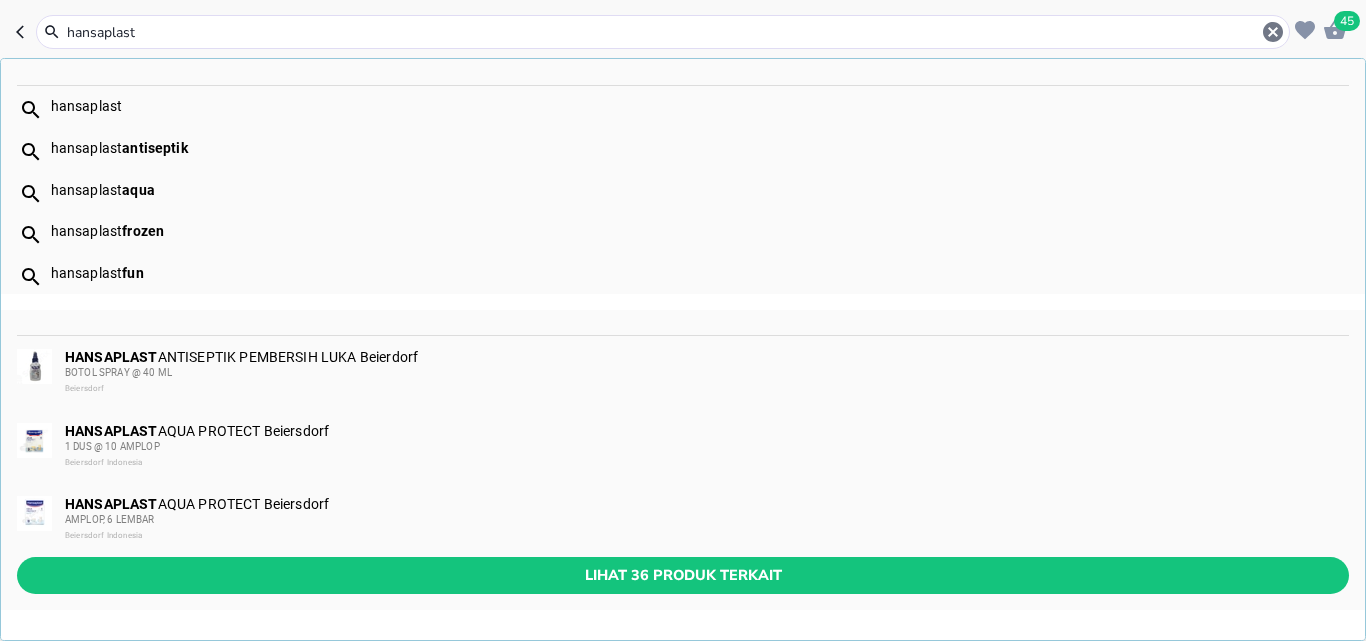 type on "hansaplast" 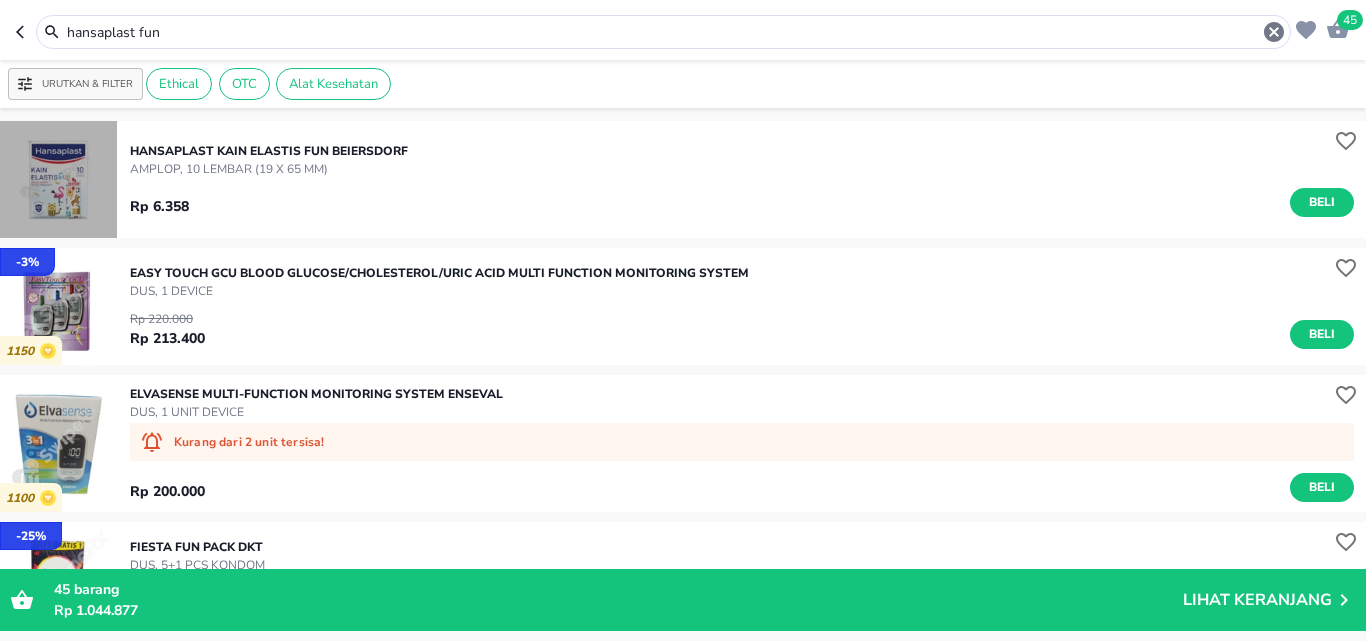 click at bounding box center (58, 179) 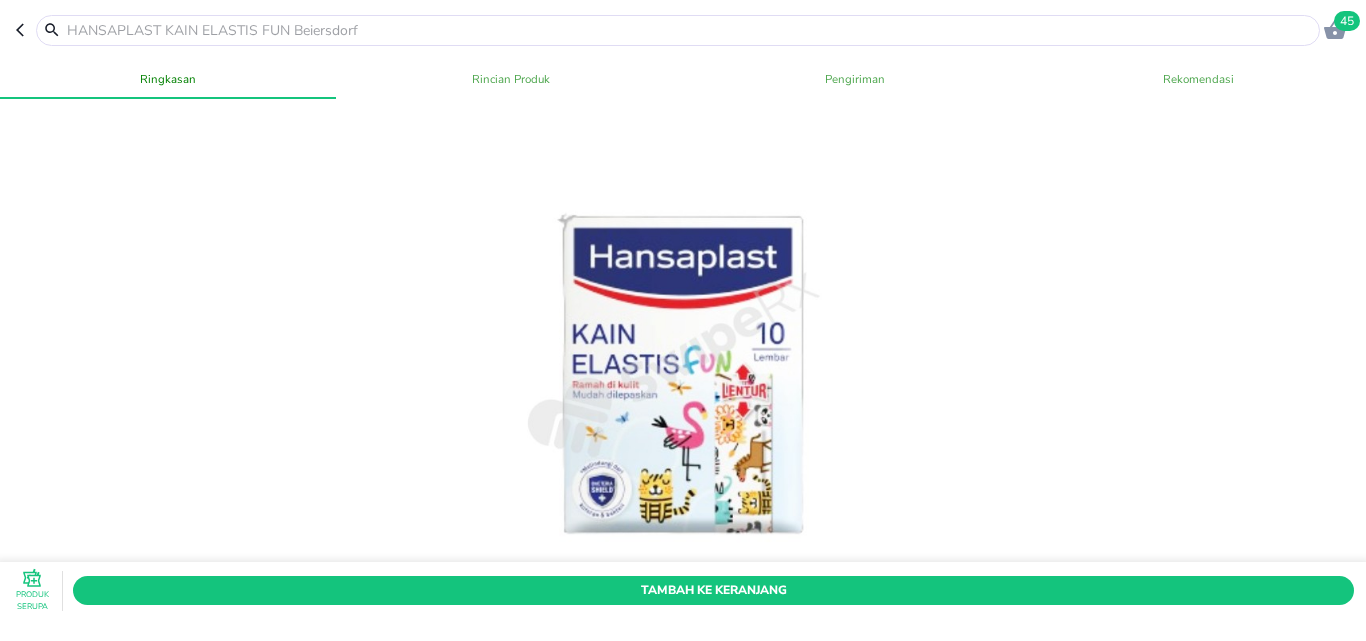 scroll, scrollTop: 0, scrollLeft: 0, axis: both 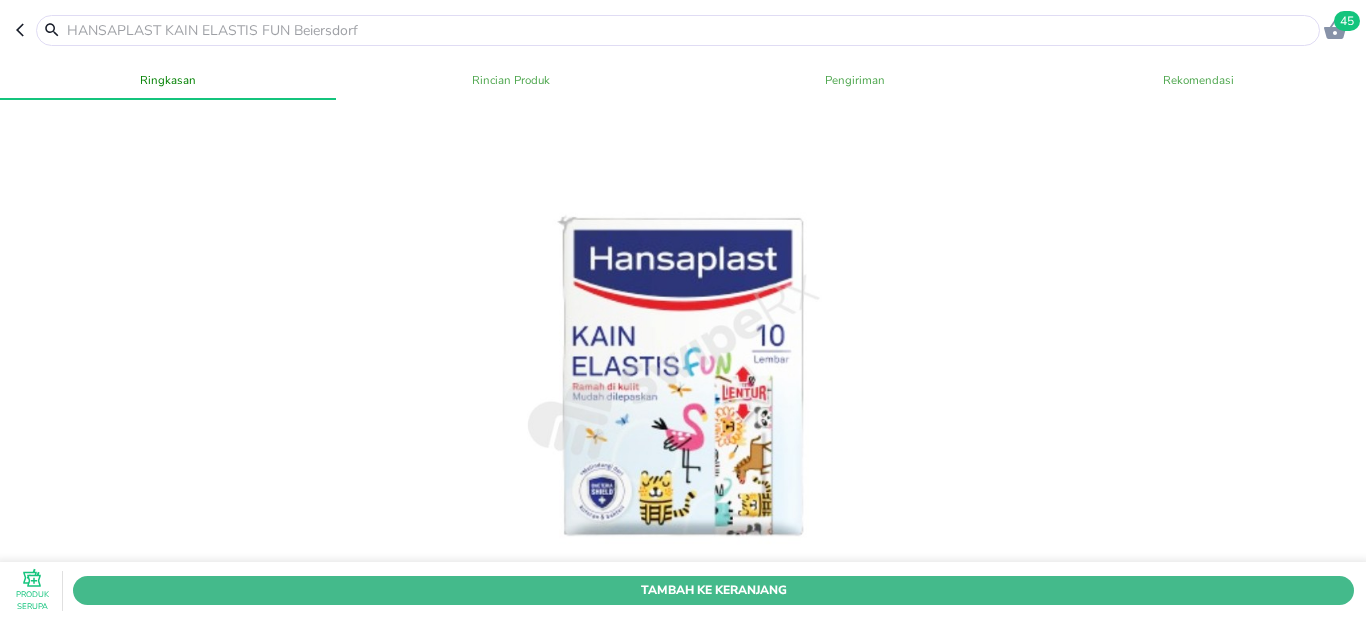 click on "Tambah Ke Keranjang" at bounding box center (713, 590) 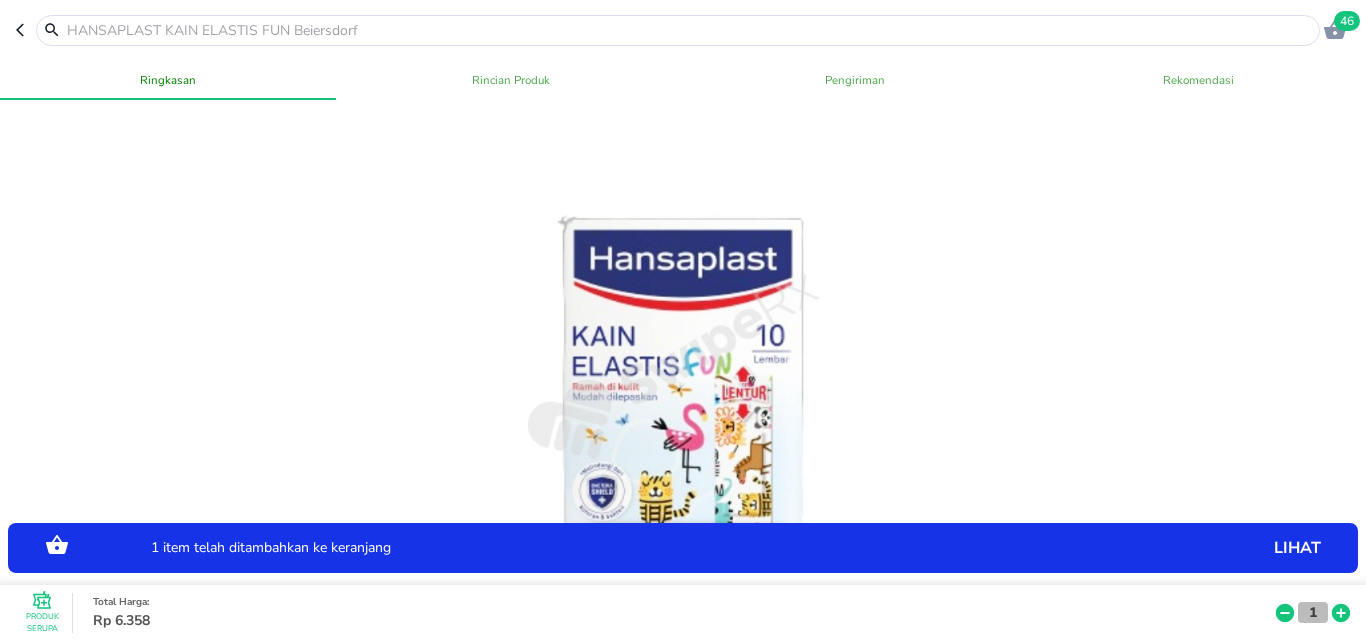 click on "1" at bounding box center (1313, 612) 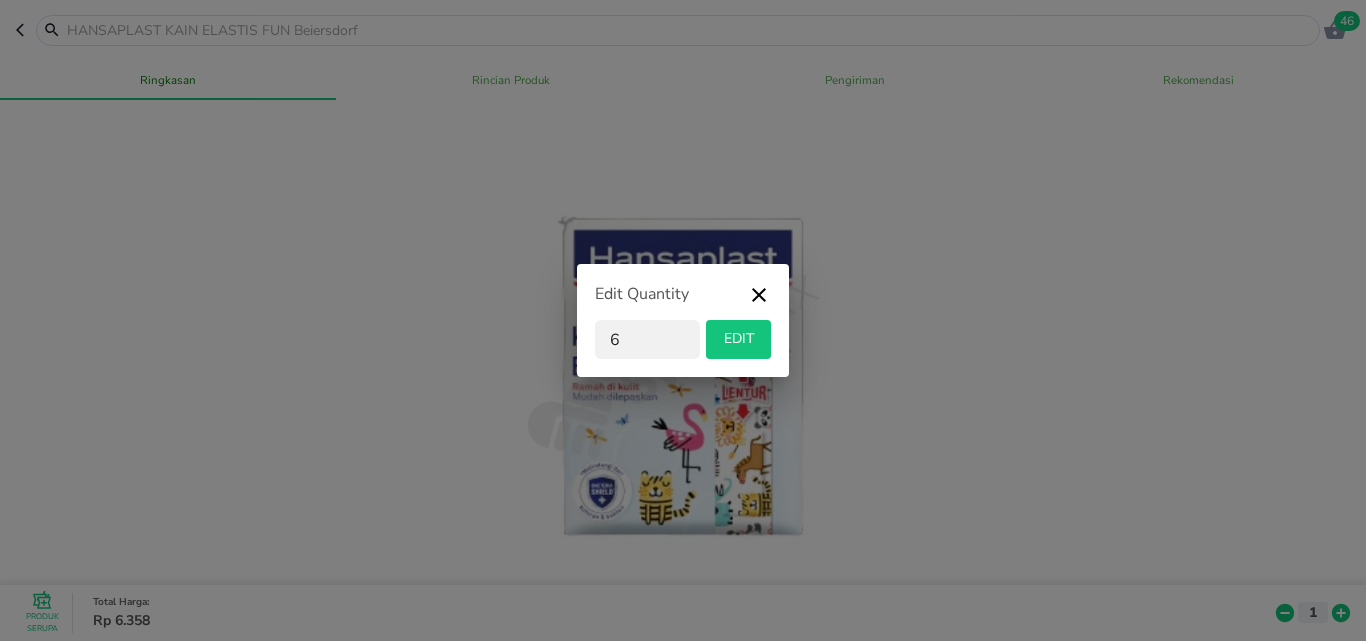 type on "6" 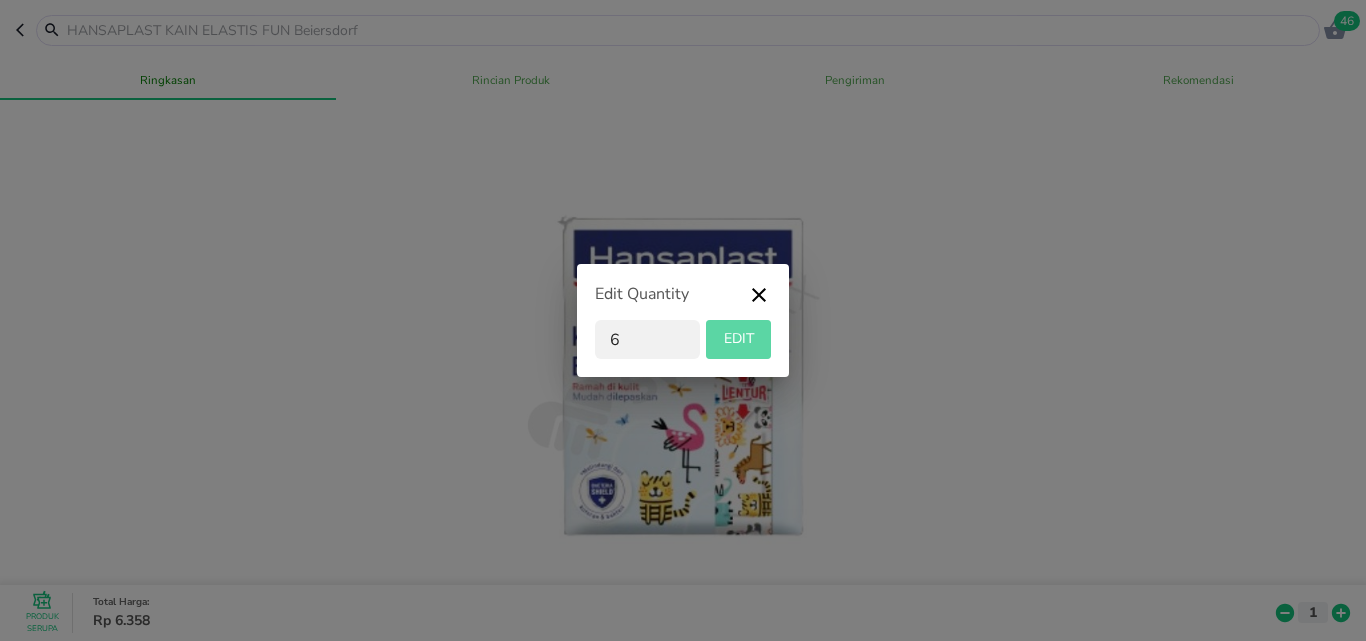 click on "EDIT" at bounding box center (738, 339) 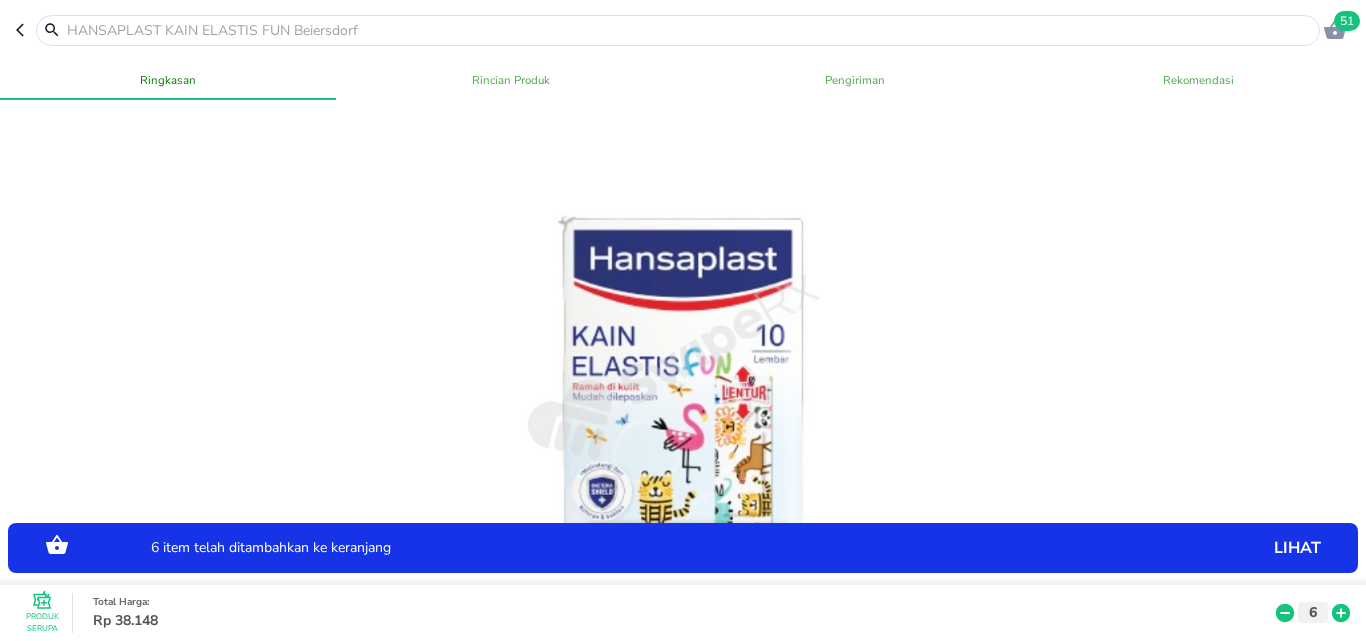 click 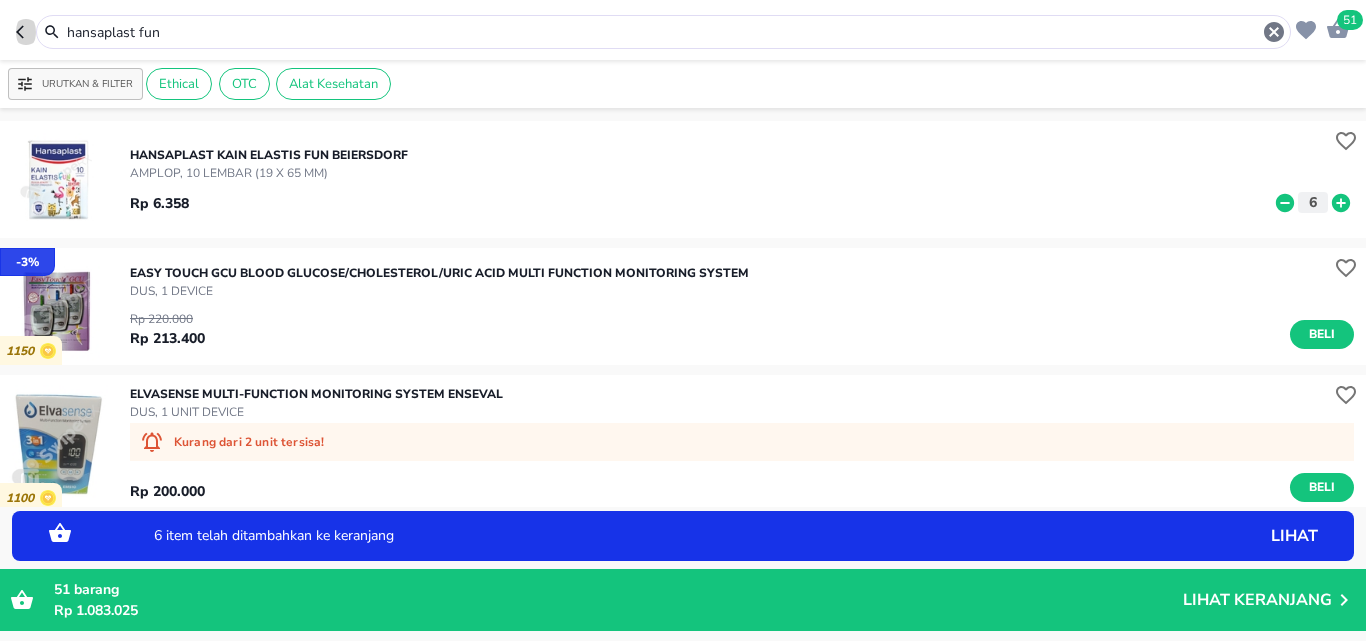 click 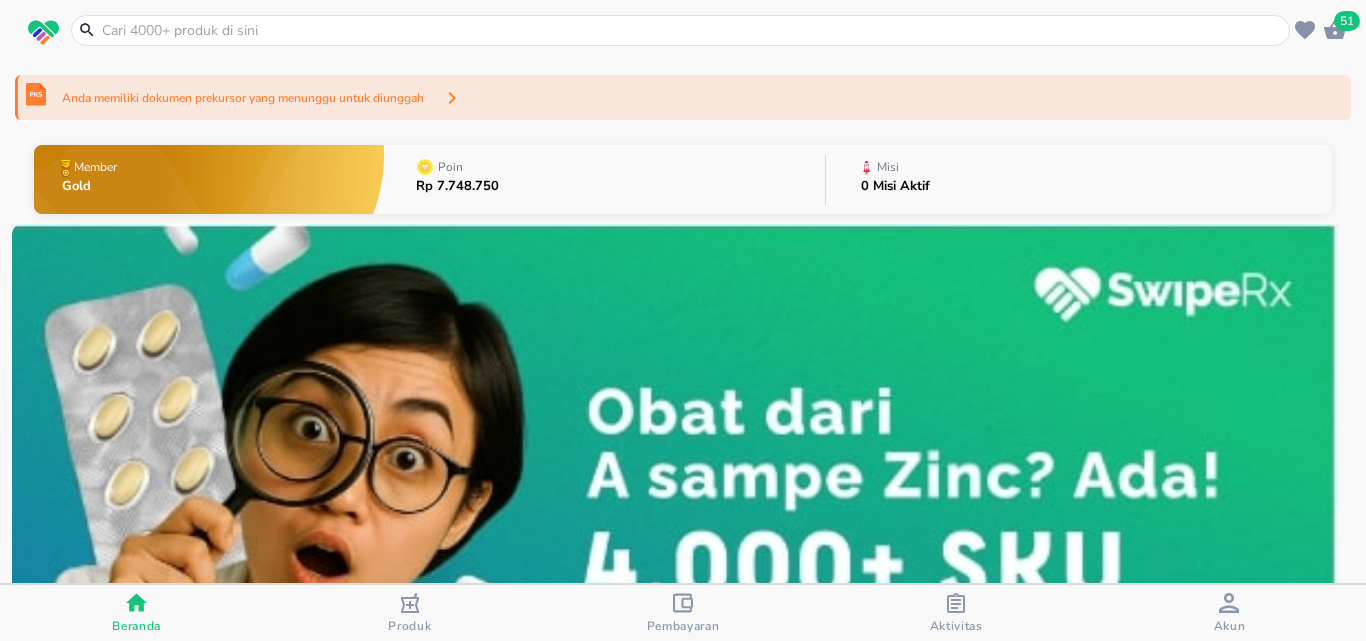 click at bounding box center (692, 30) 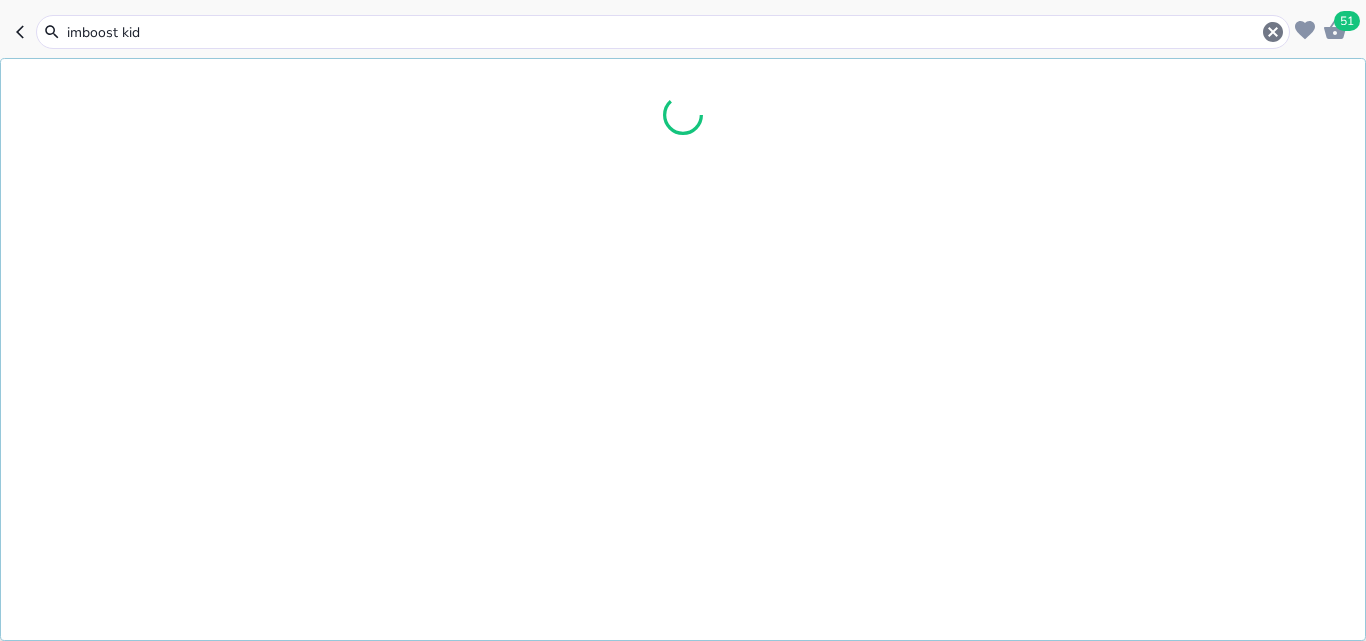 type on "imboost kids" 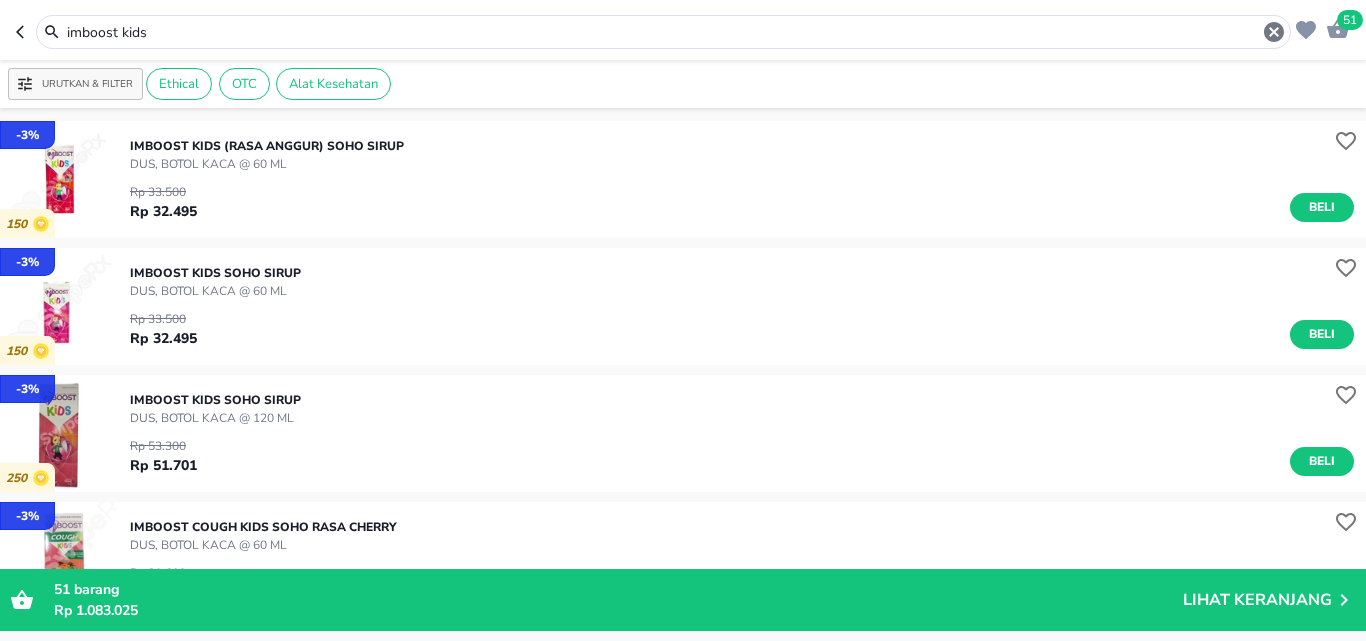 click at bounding box center [58, 179] 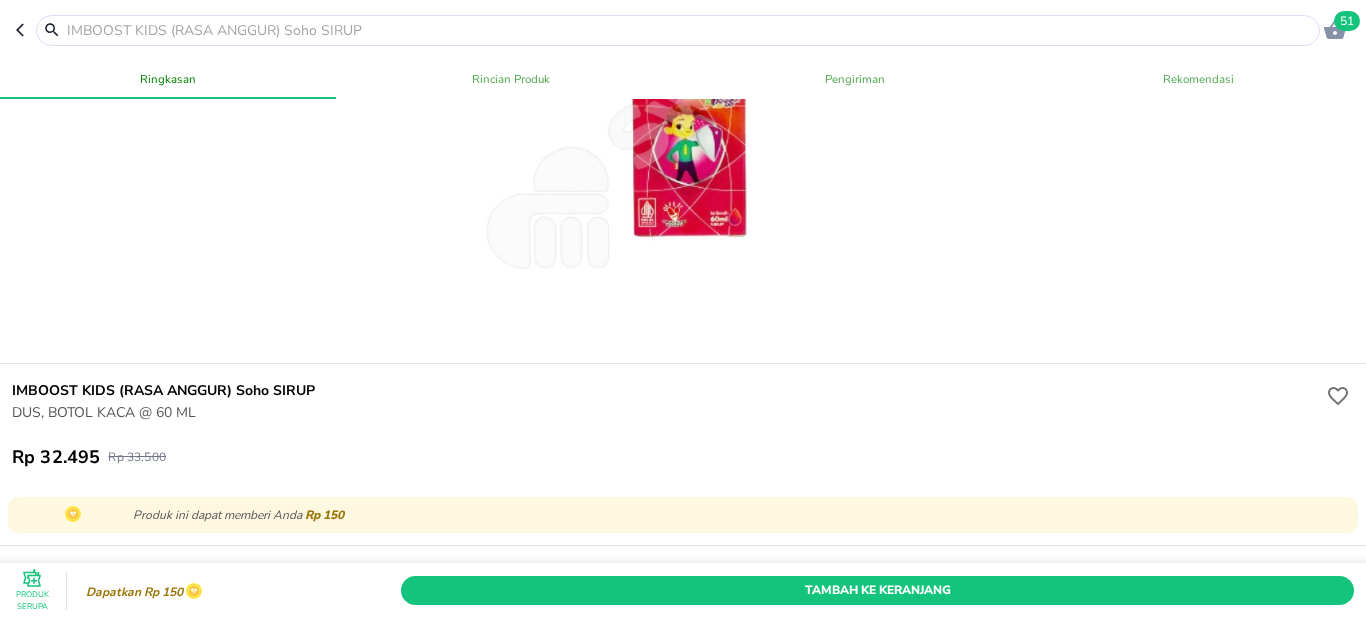 scroll, scrollTop: 300, scrollLeft: 0, axis: vertical 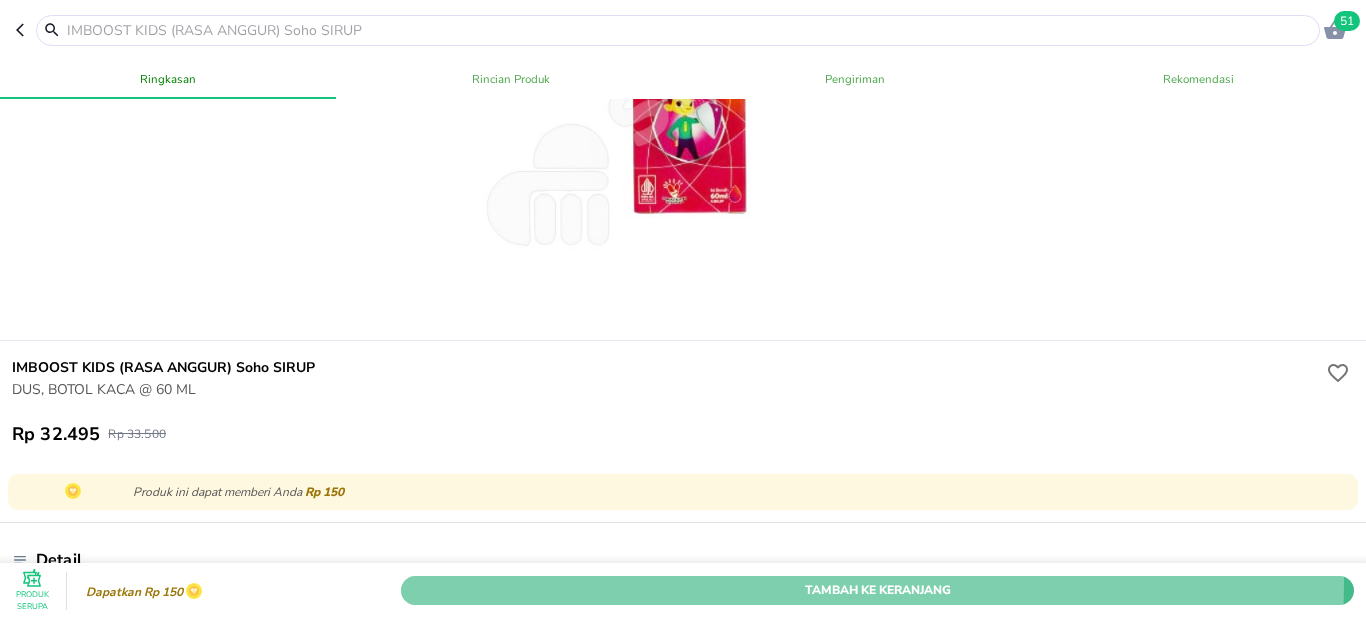 click on "Tambah Ke Keranjang" at bounding box center [877, 590] 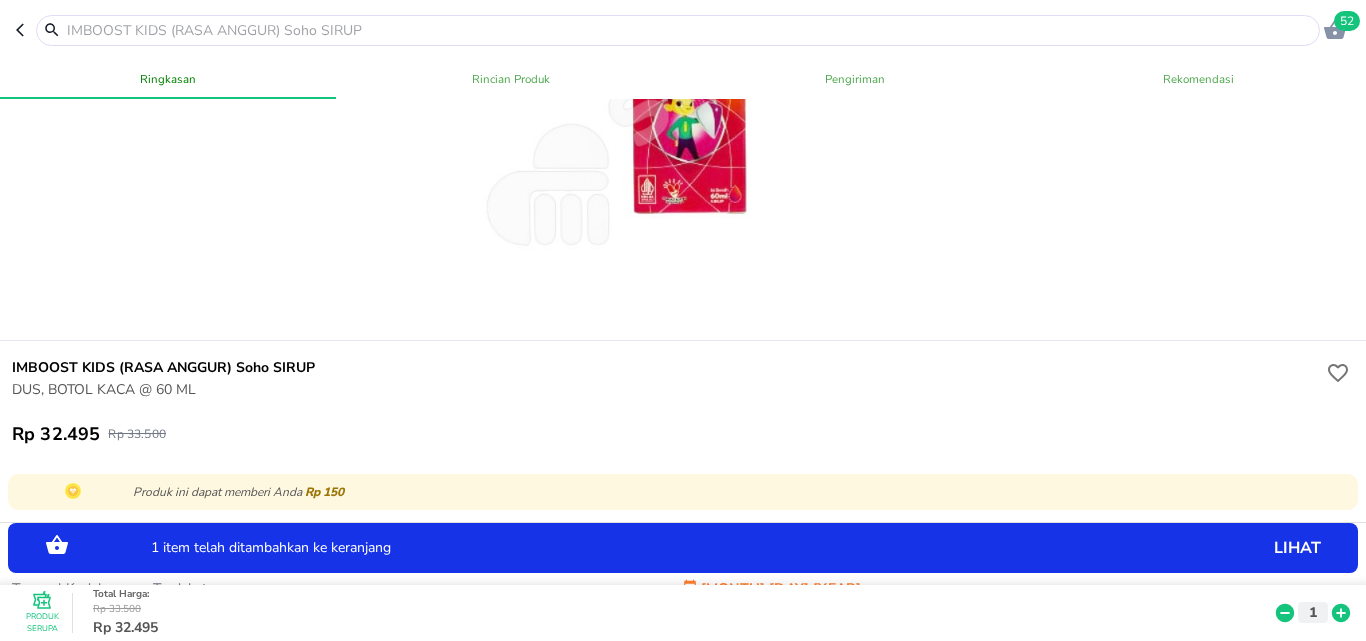 click 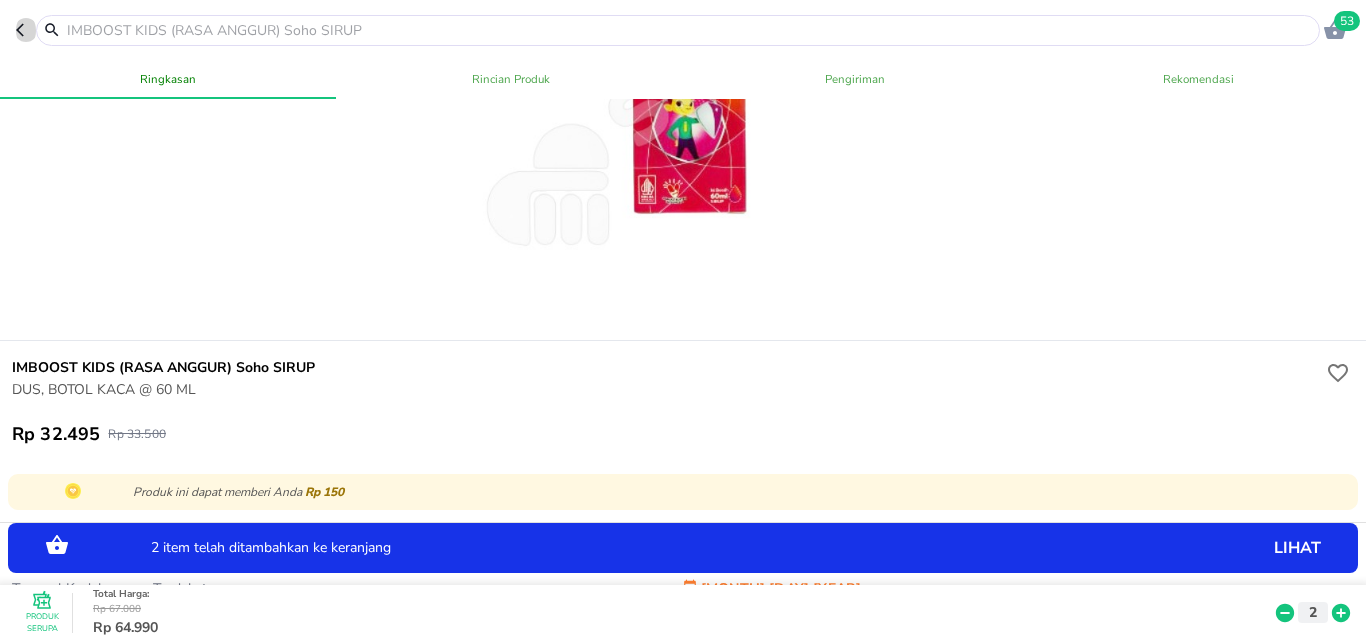 click 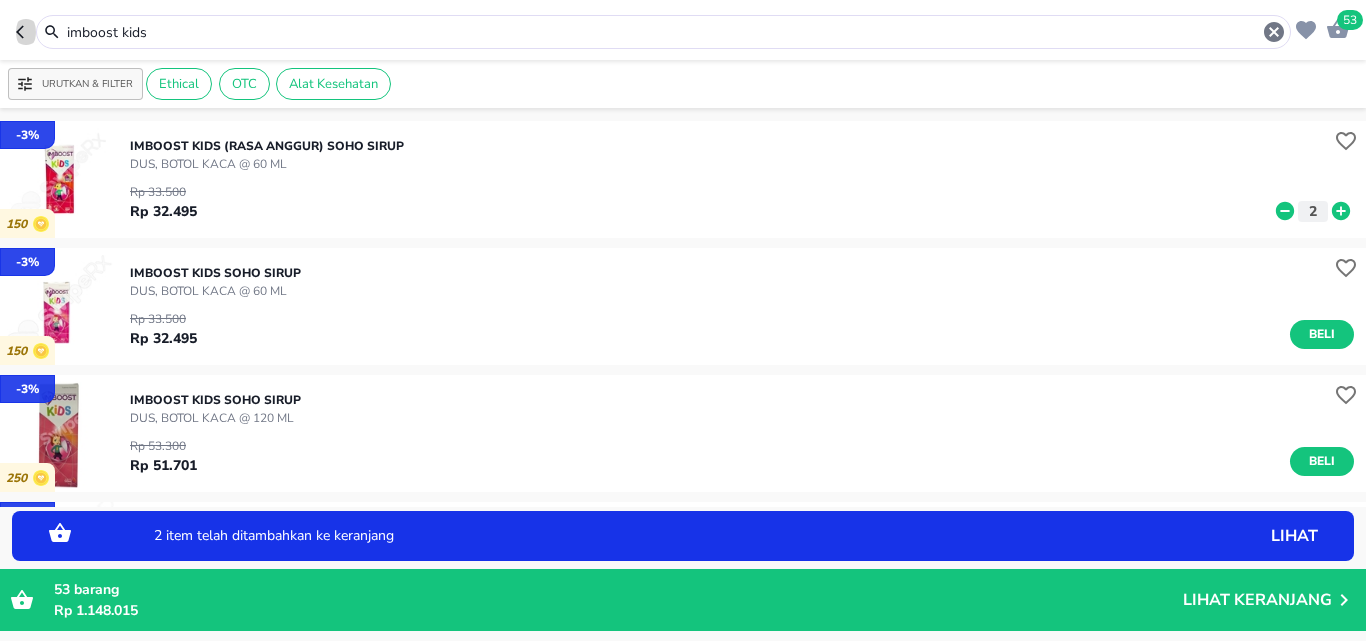 click 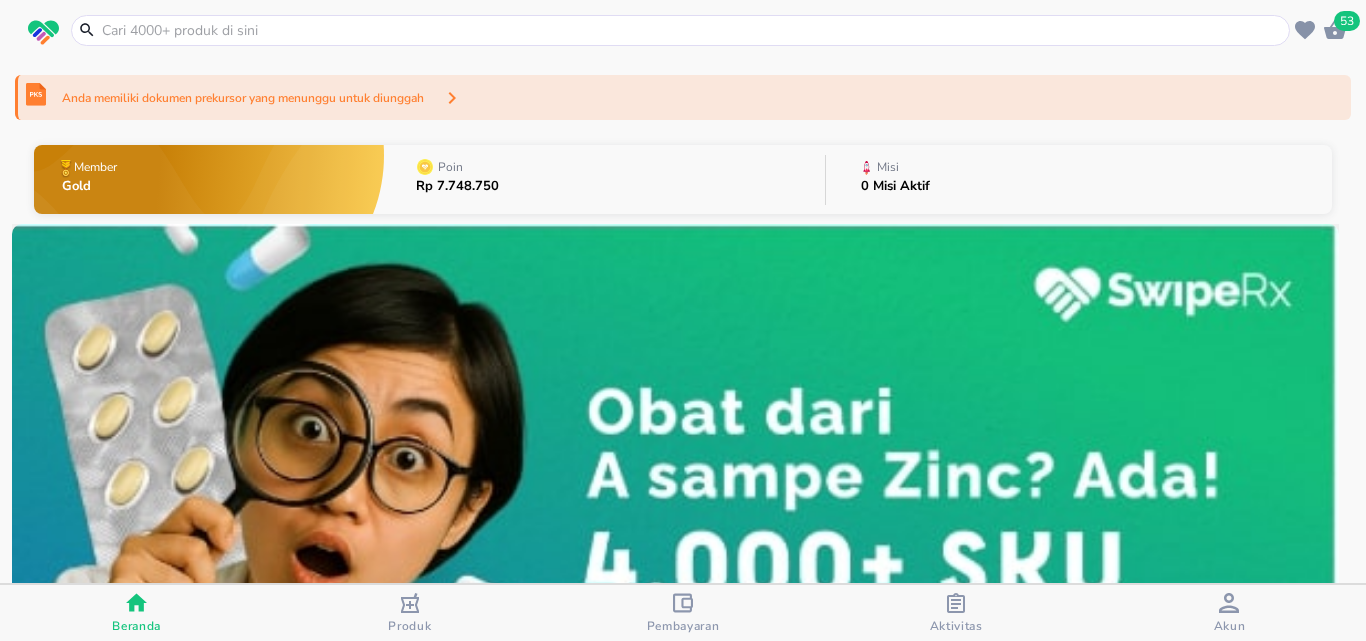 click at bounding box center (692, 30) 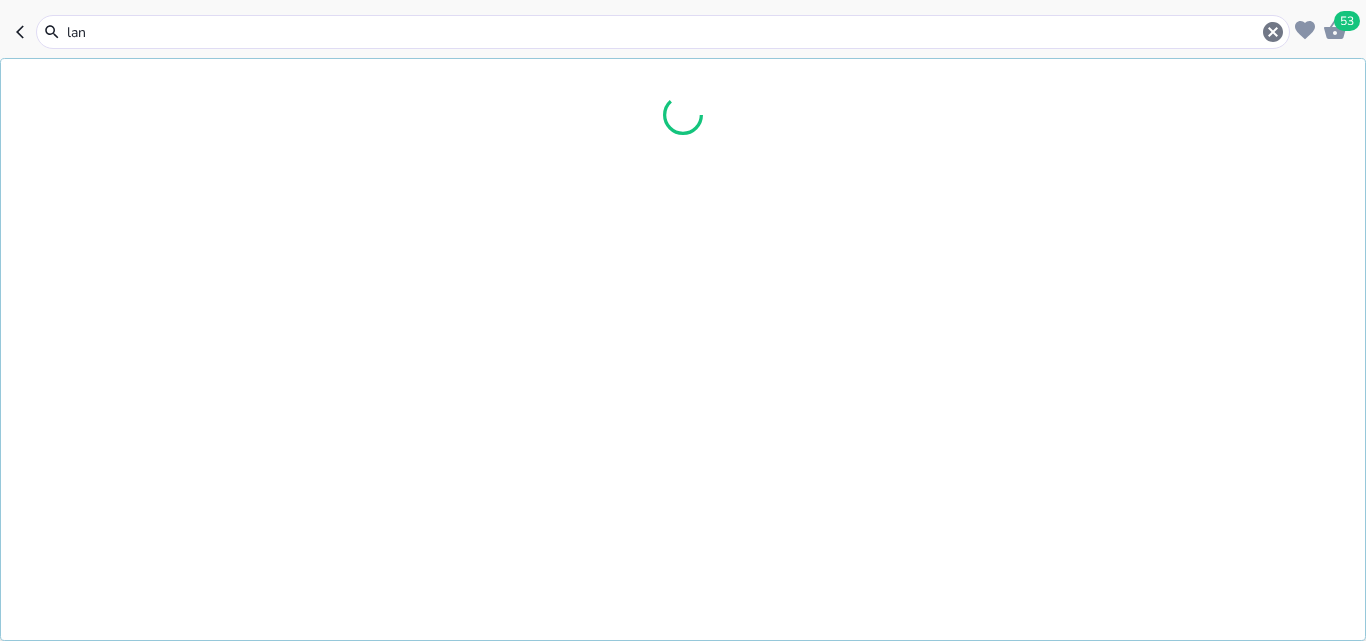 type on "lang" 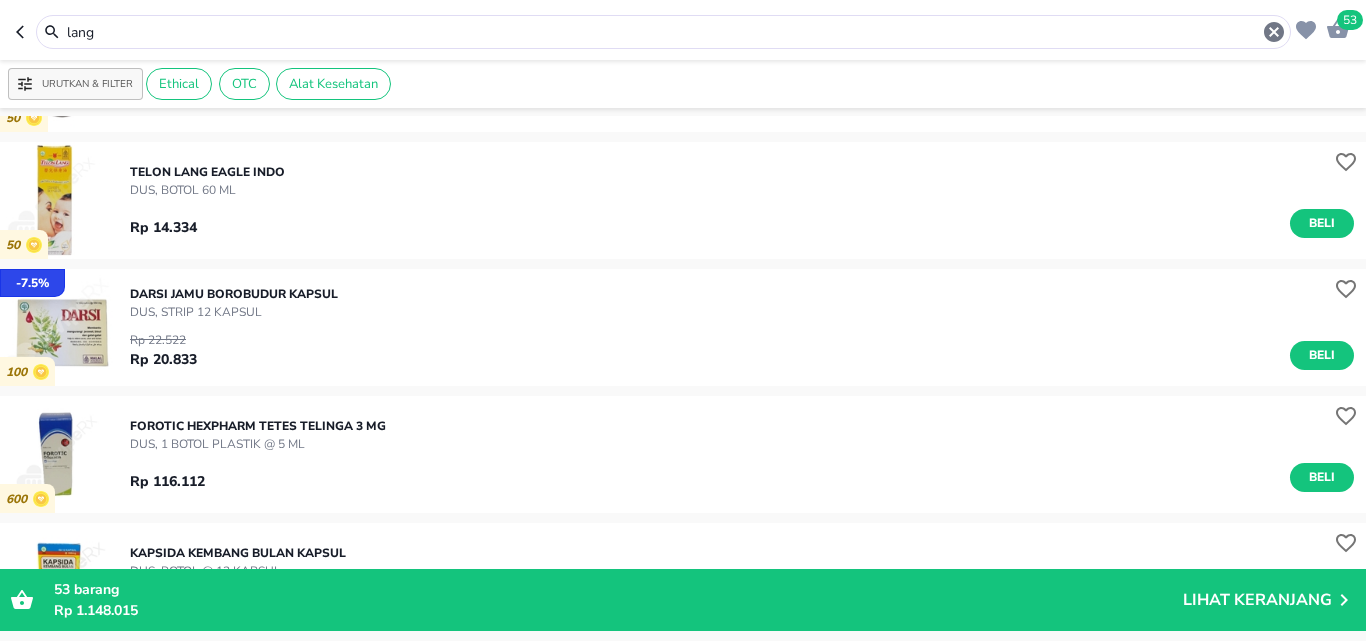 scroll, scrollTop: 2000, scrollLeft: 0, axis: vertical 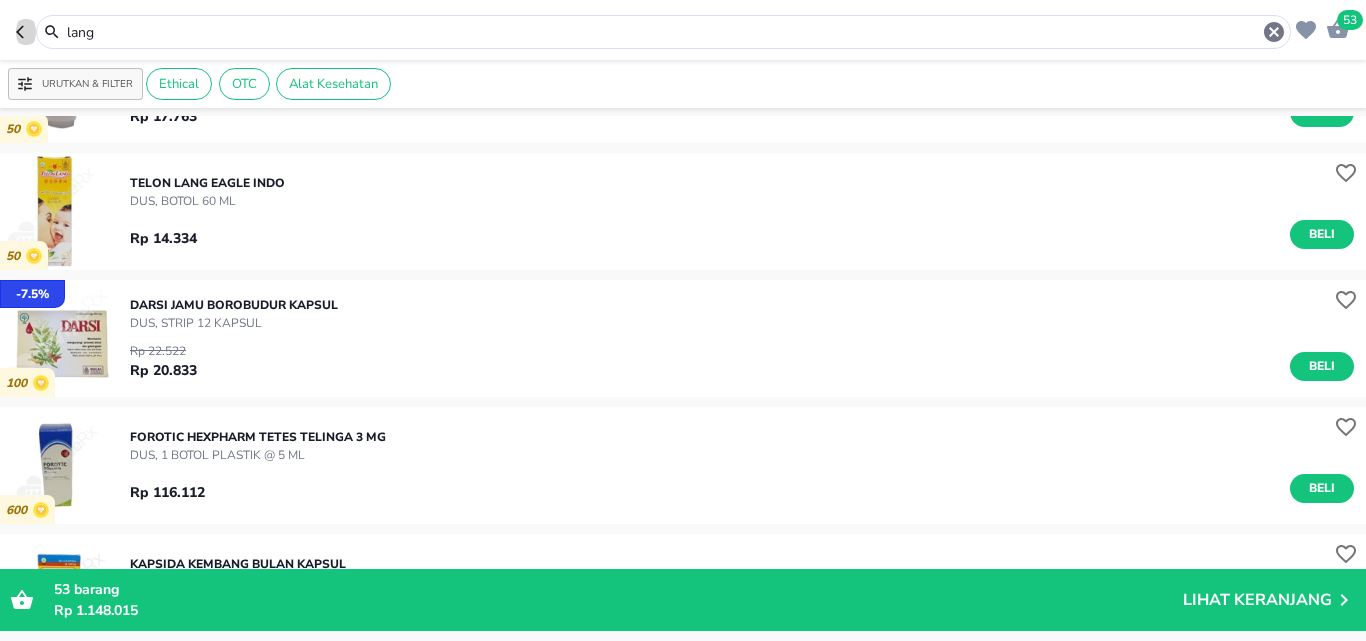 click 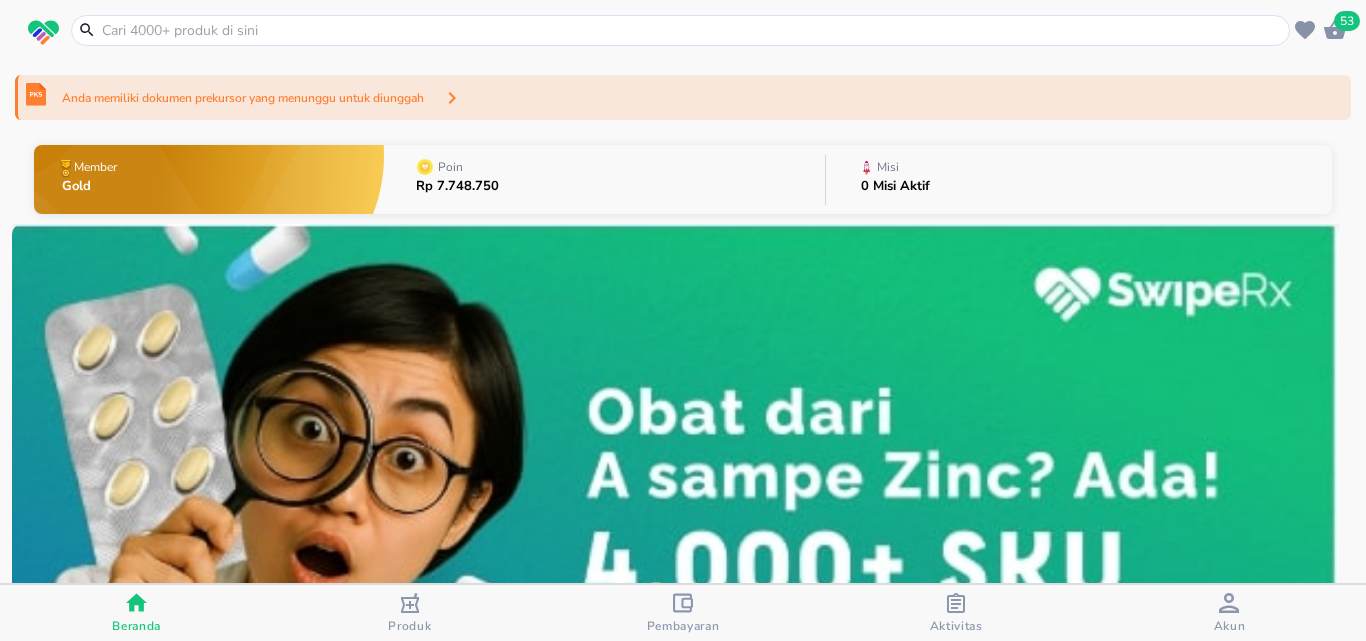 click at bounding box center [692, 30] 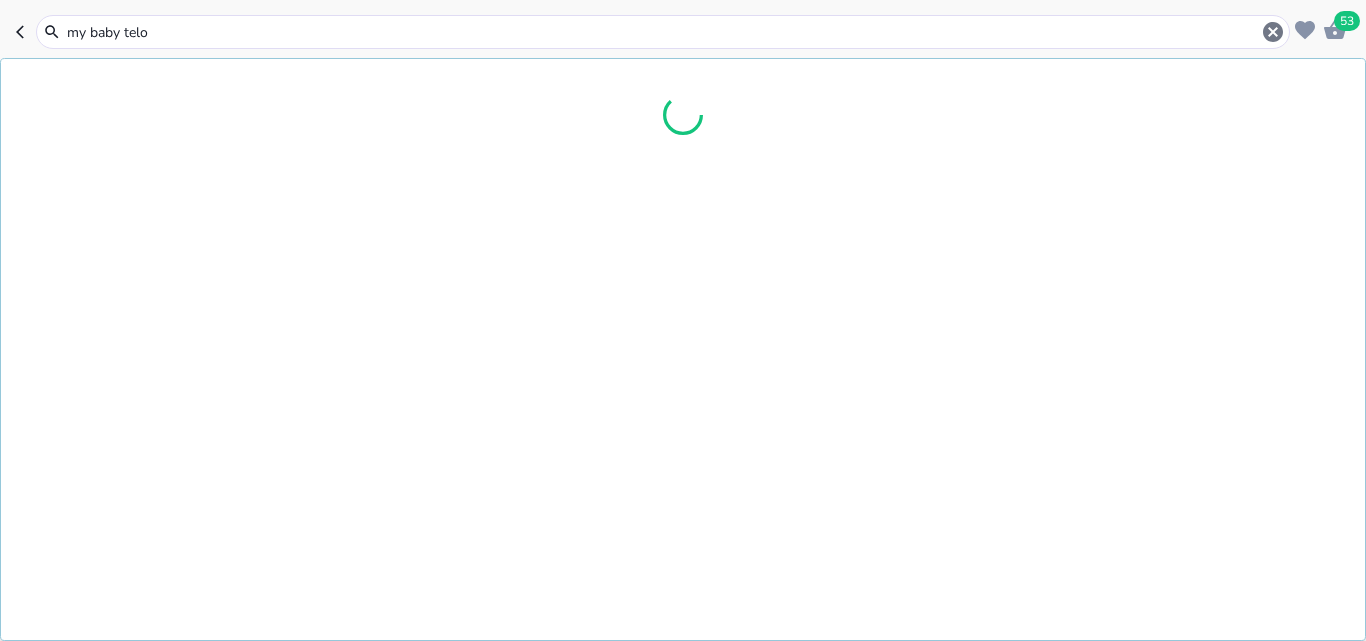 type on "my baby telon" 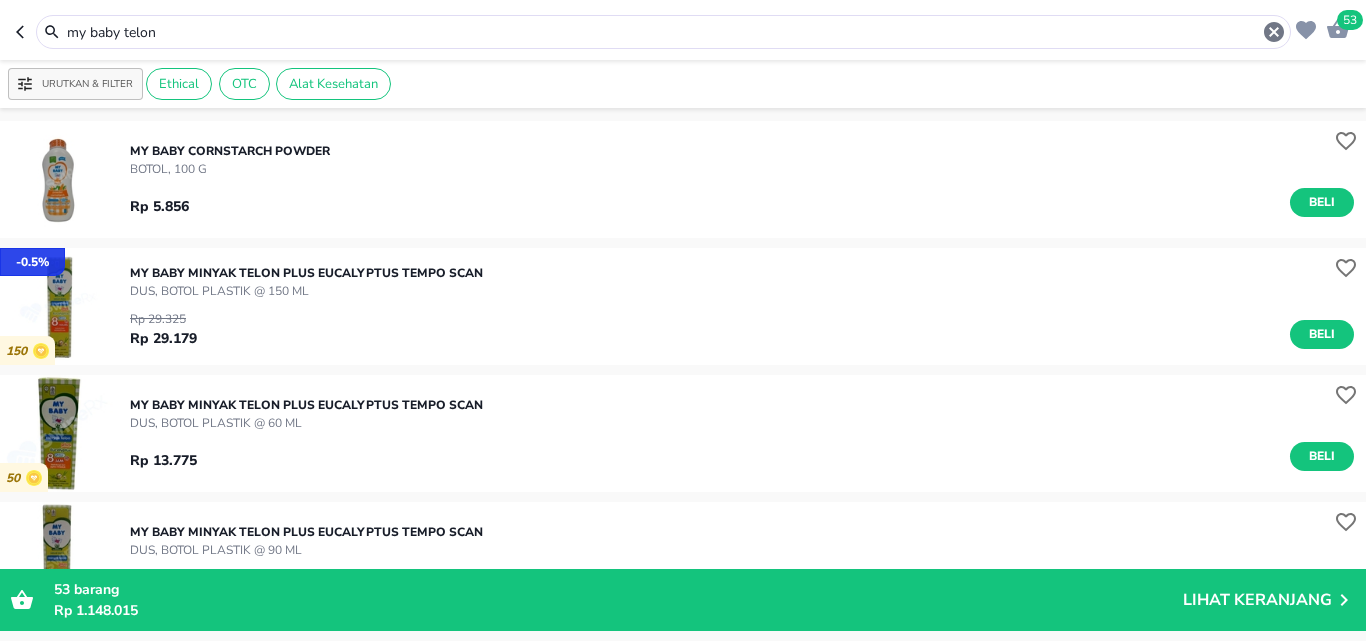 click at bounding box center (58, 306) 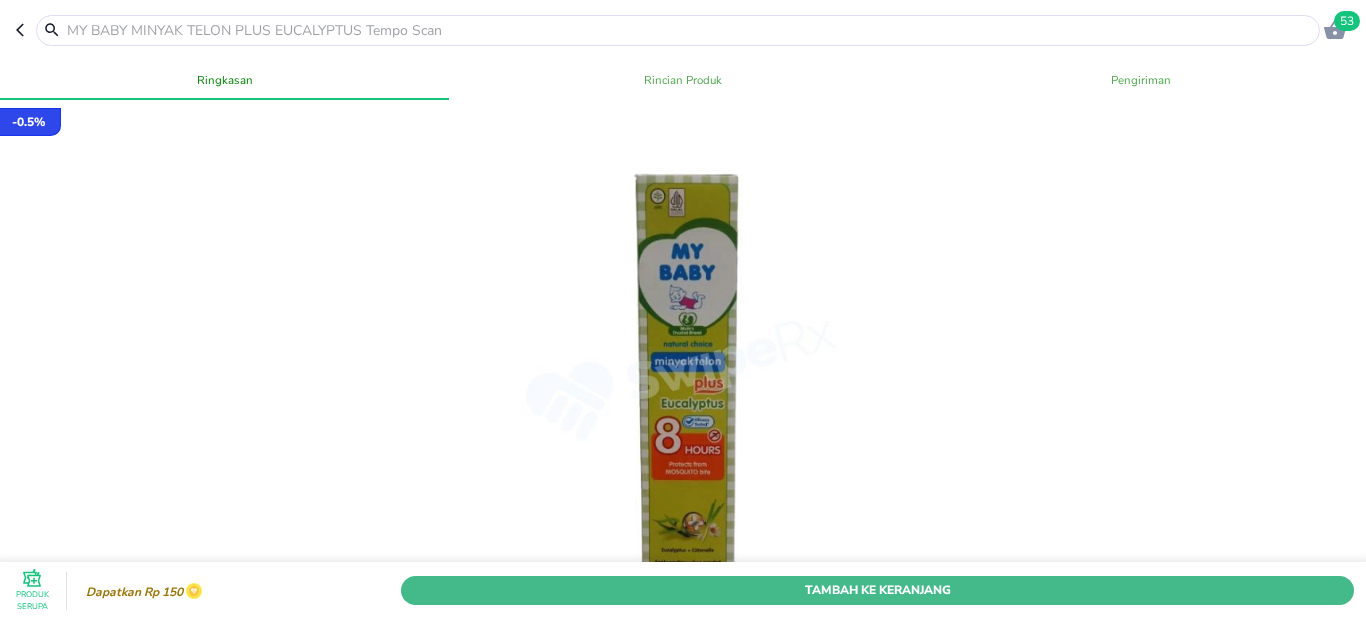 click on "Tambah Ke Keranjang" at bounding box center [877, 590] 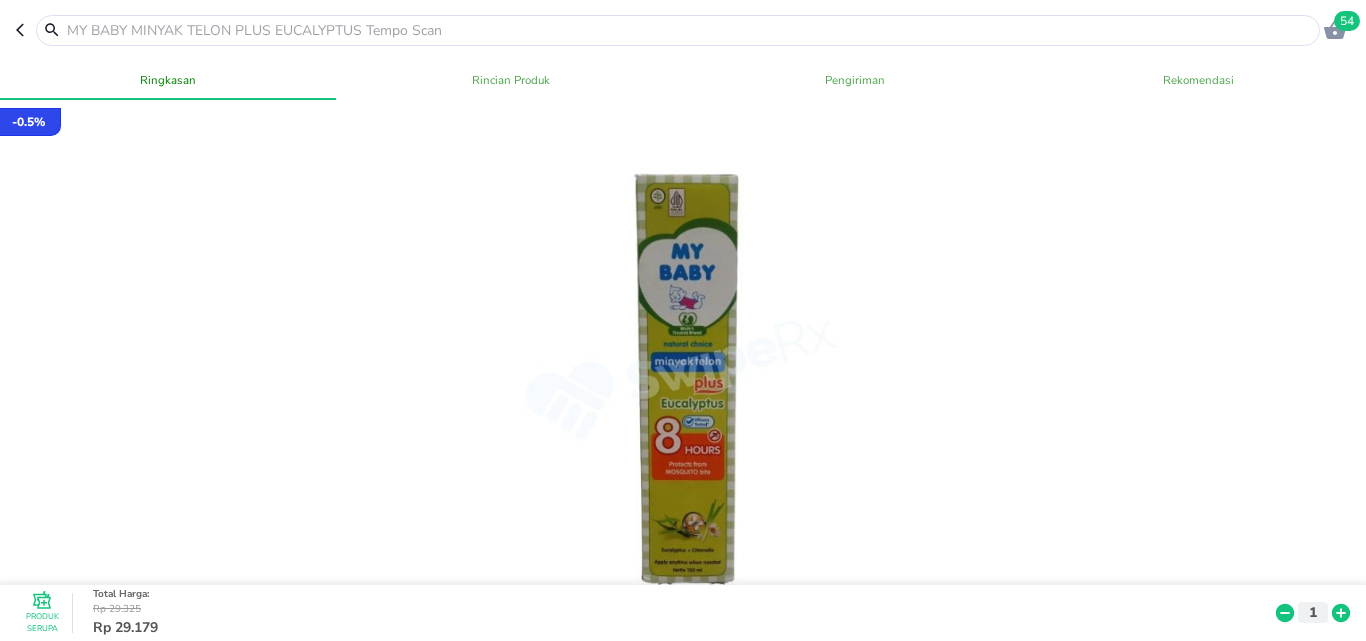 click 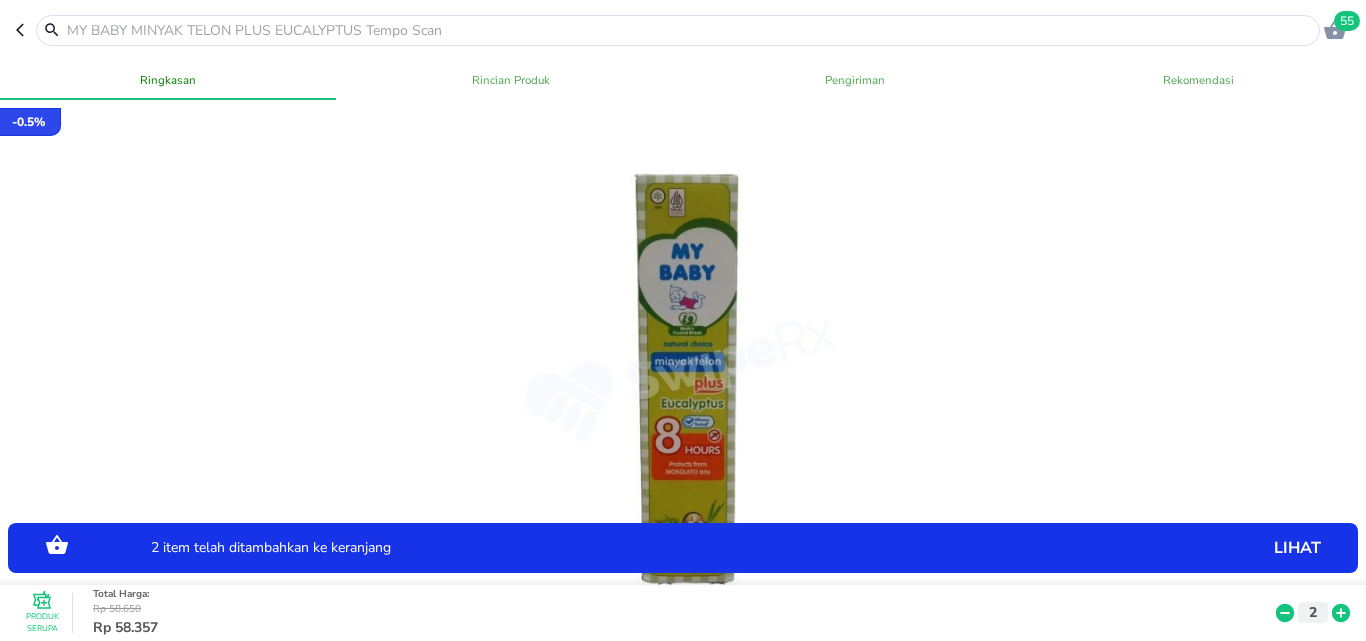 click 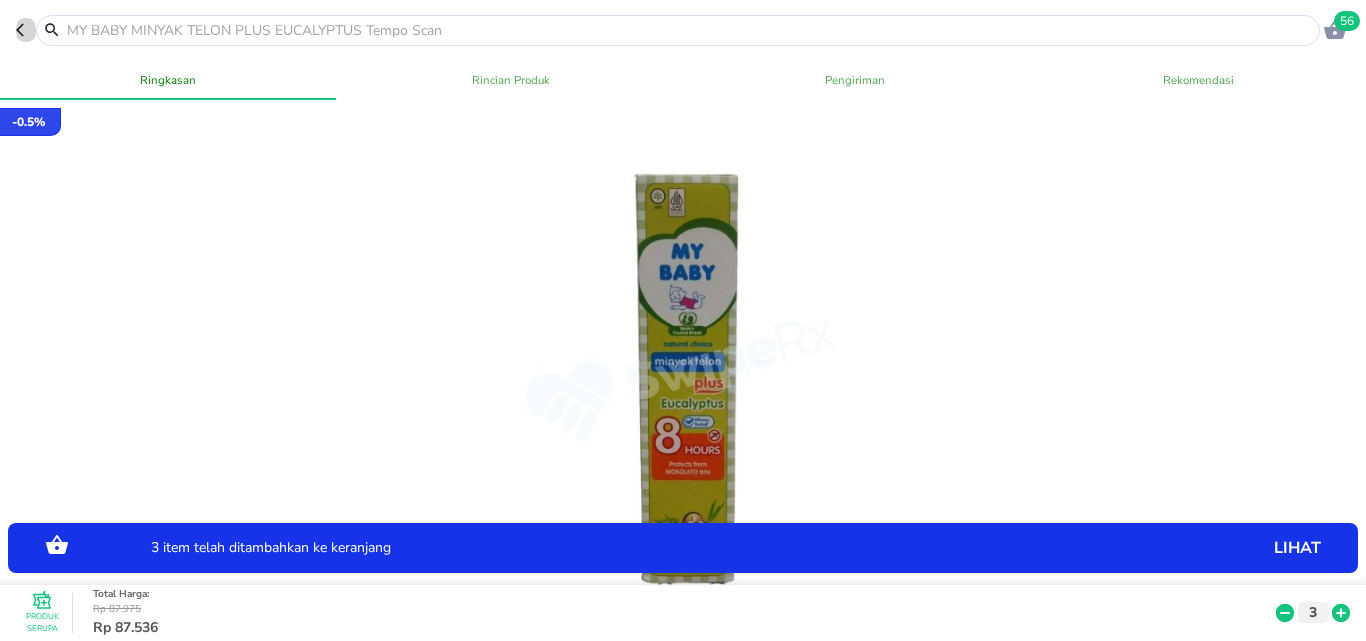 click at bounding box center (26, 30) 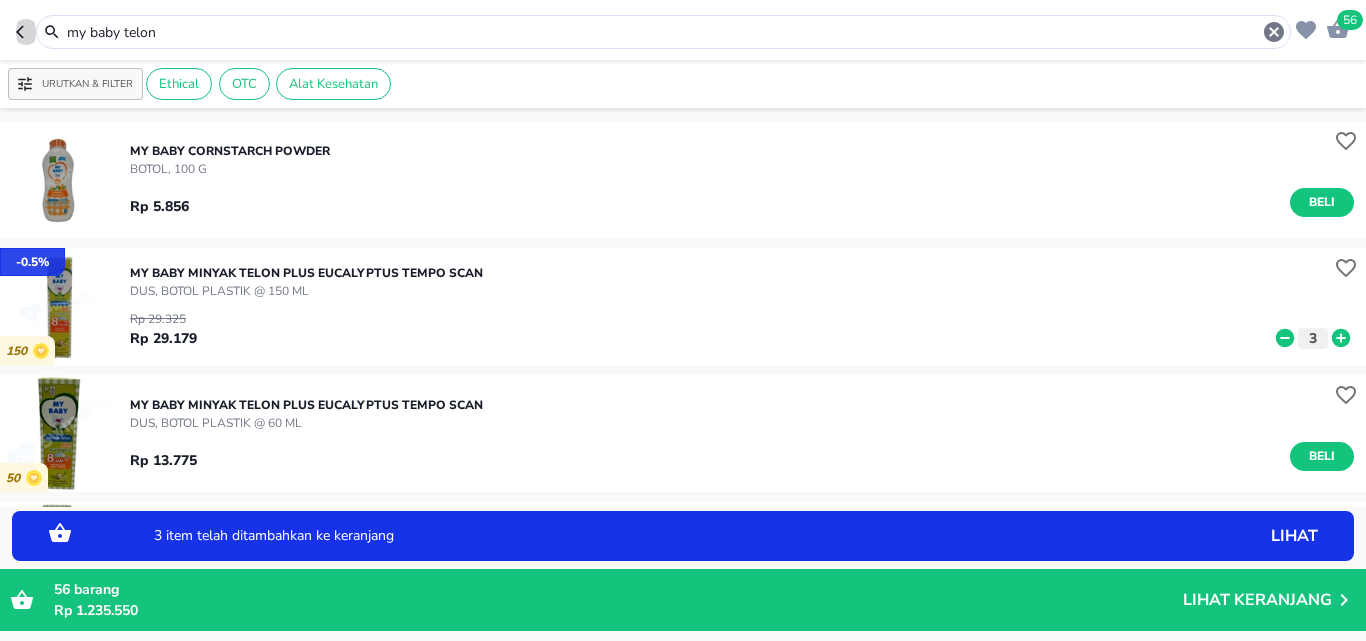 click 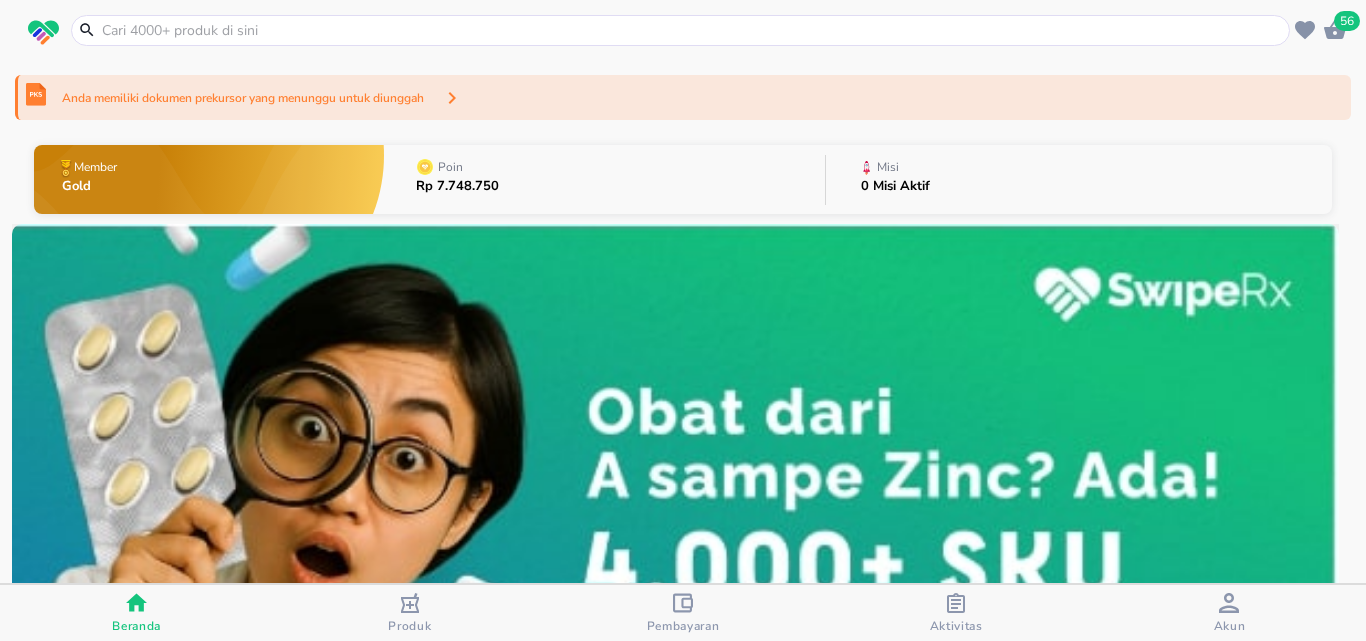 click at bounding box center (692, 30) 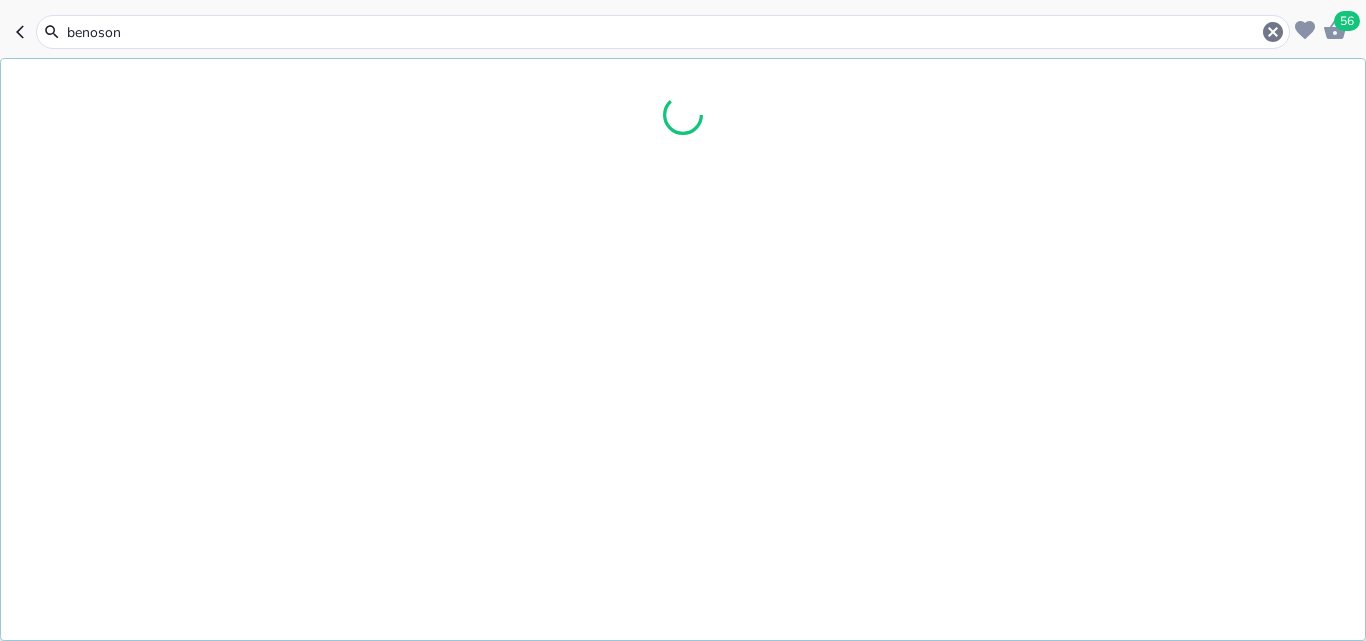 type on "benoson n" 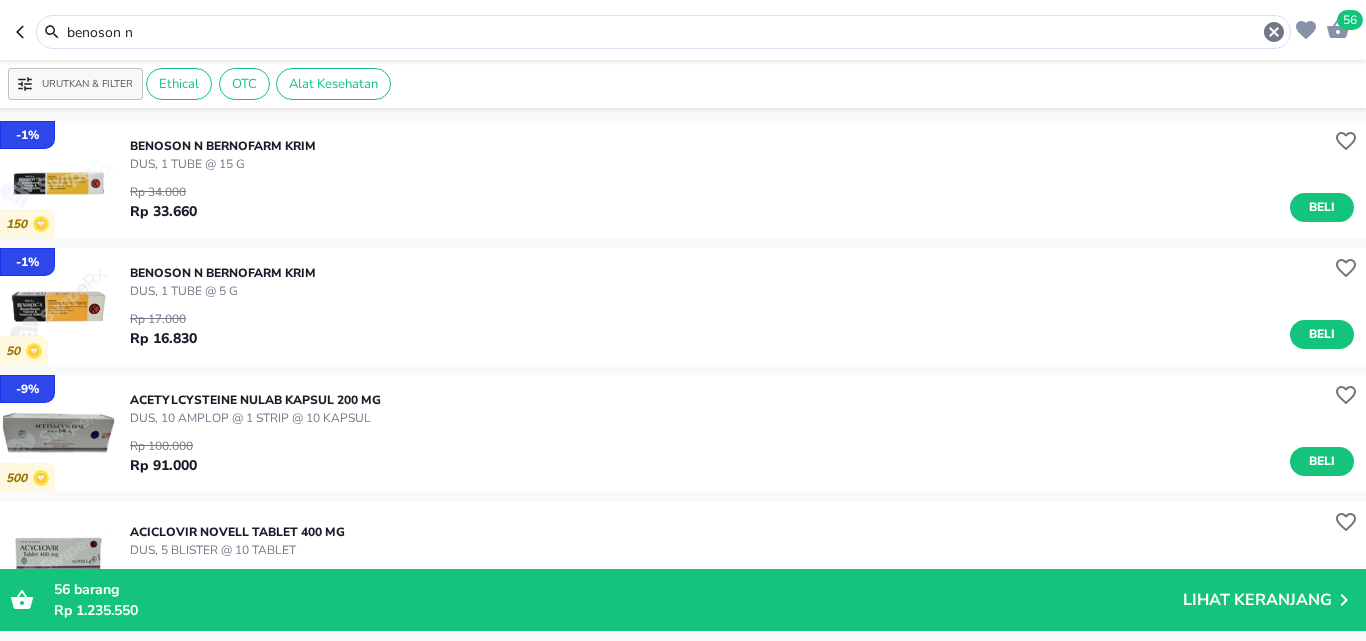 click at bounding box center [58, 306] 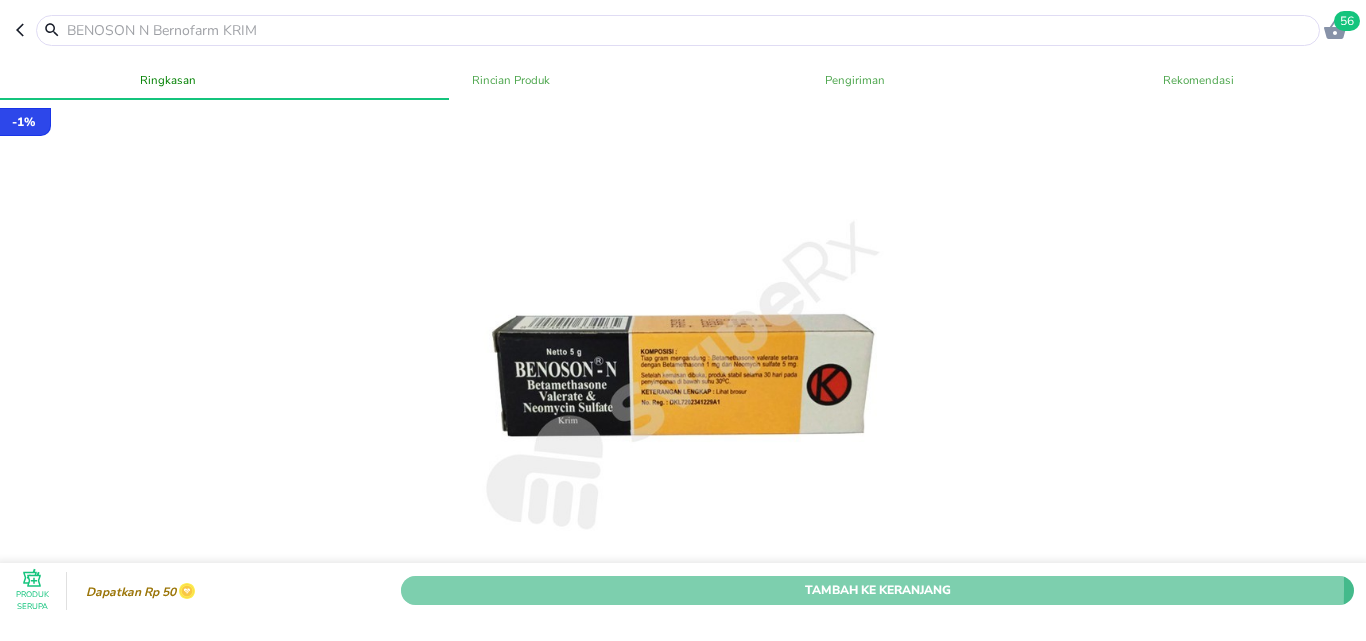 click on "Tambah Ke Keranjang" at bounding box center (877, 590) 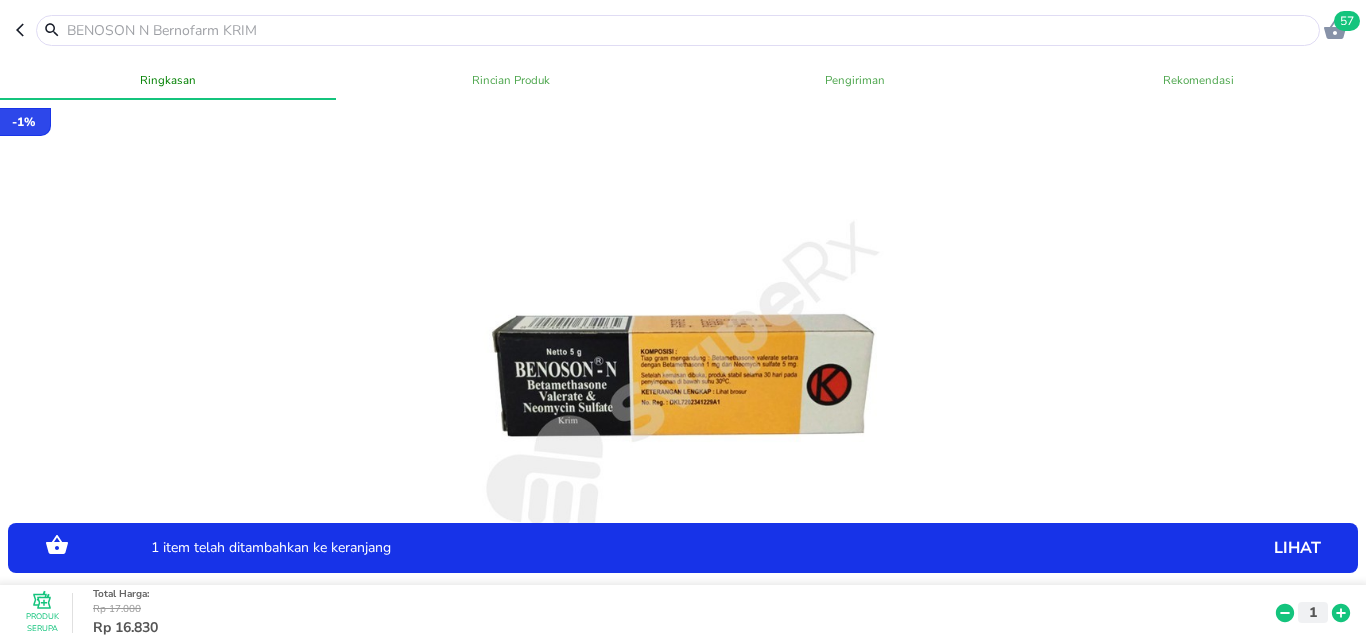 click 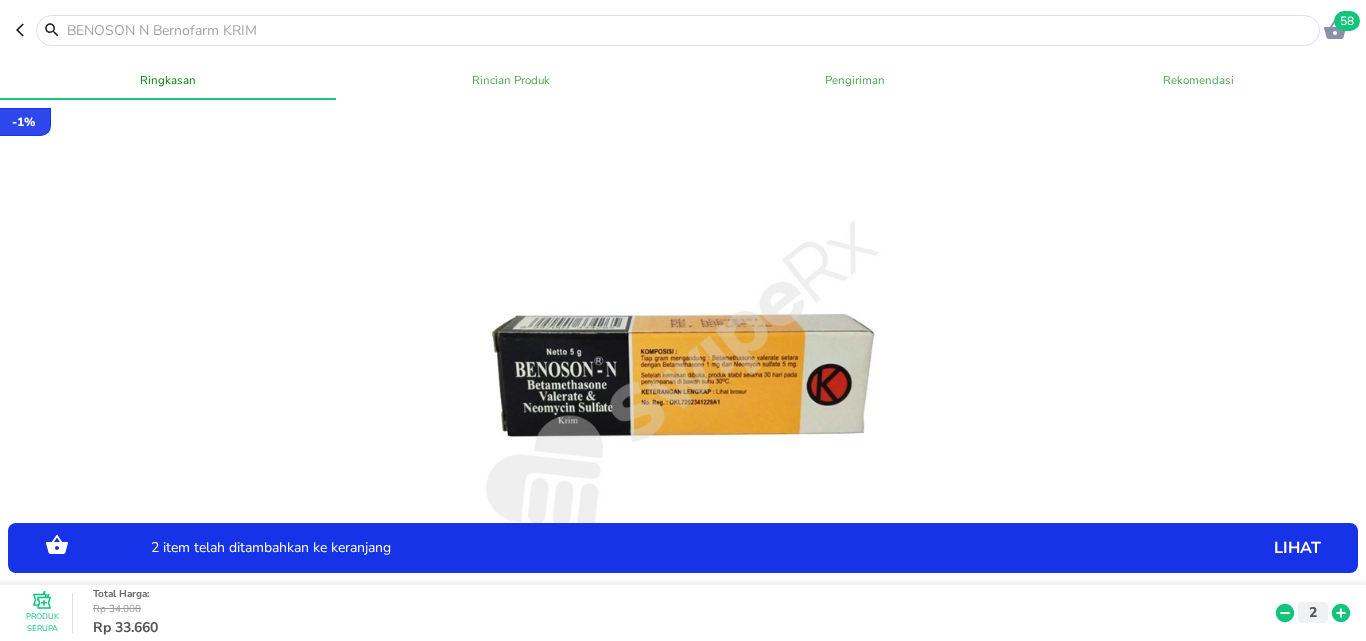 click 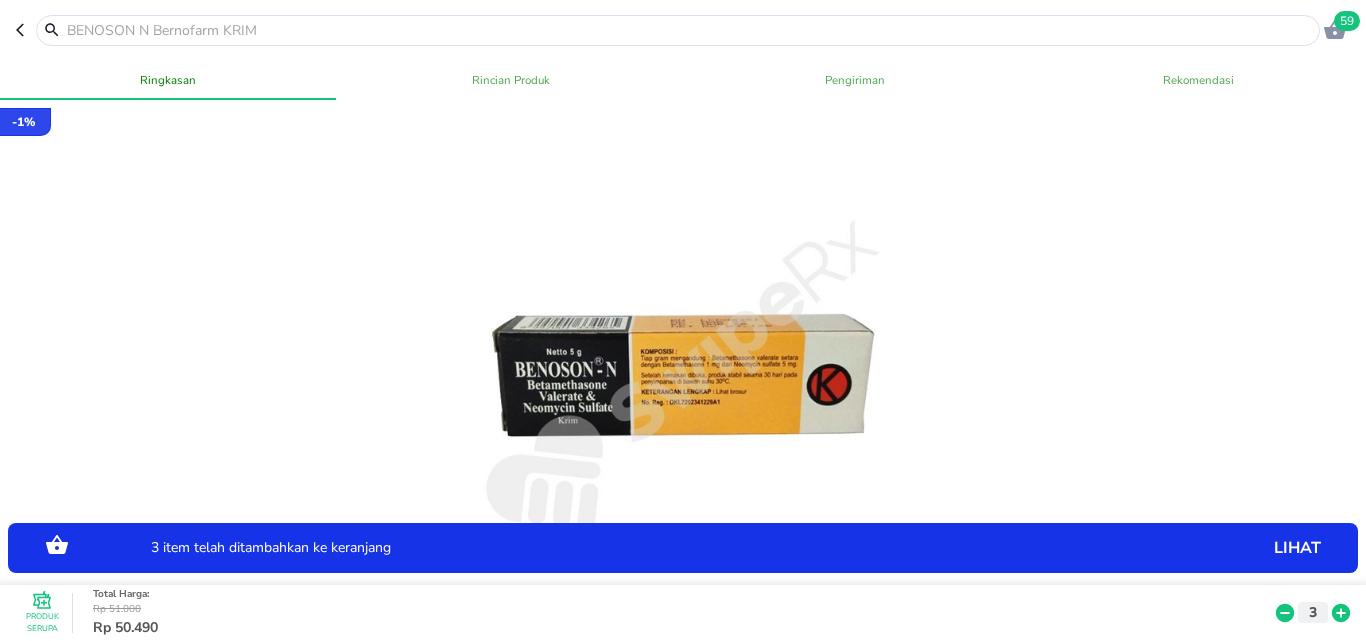 click 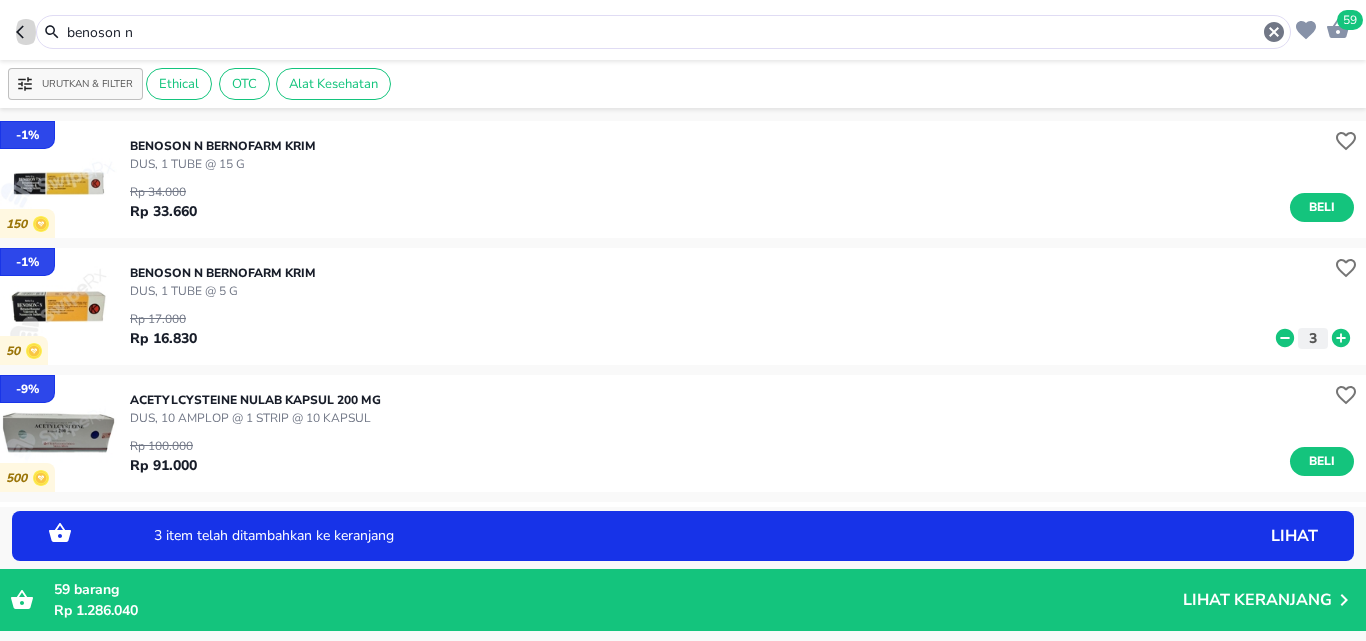 click 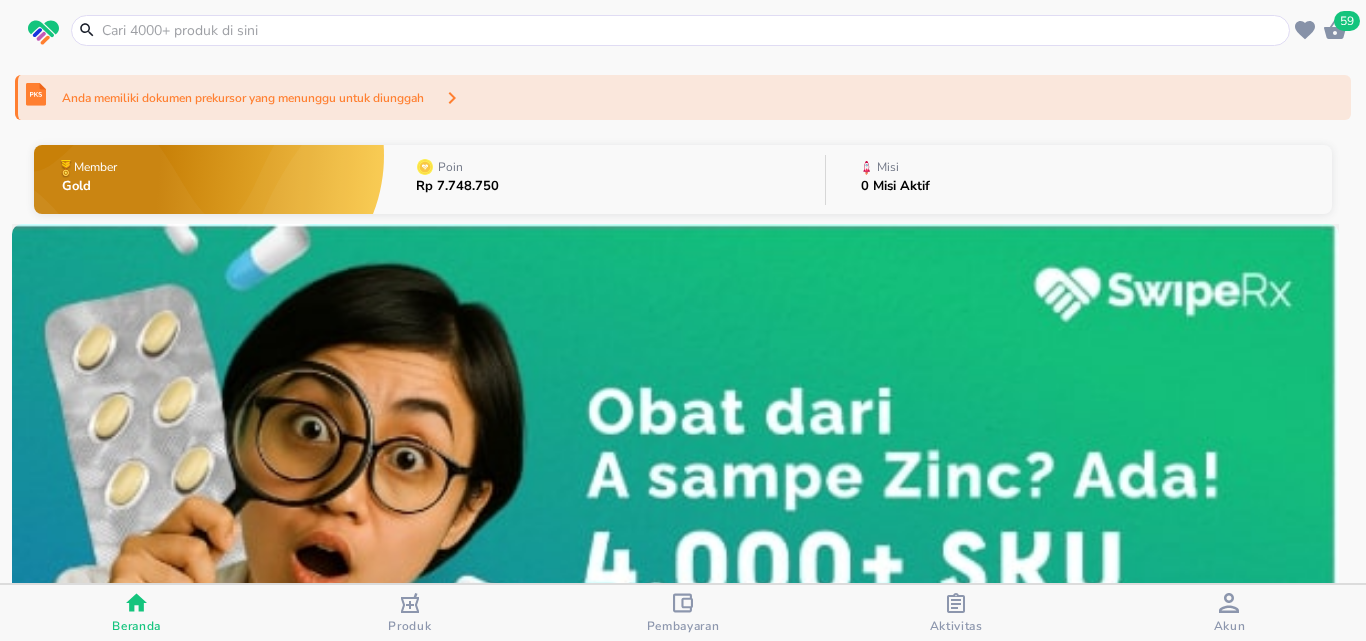 click at bounding box center (692, 30) 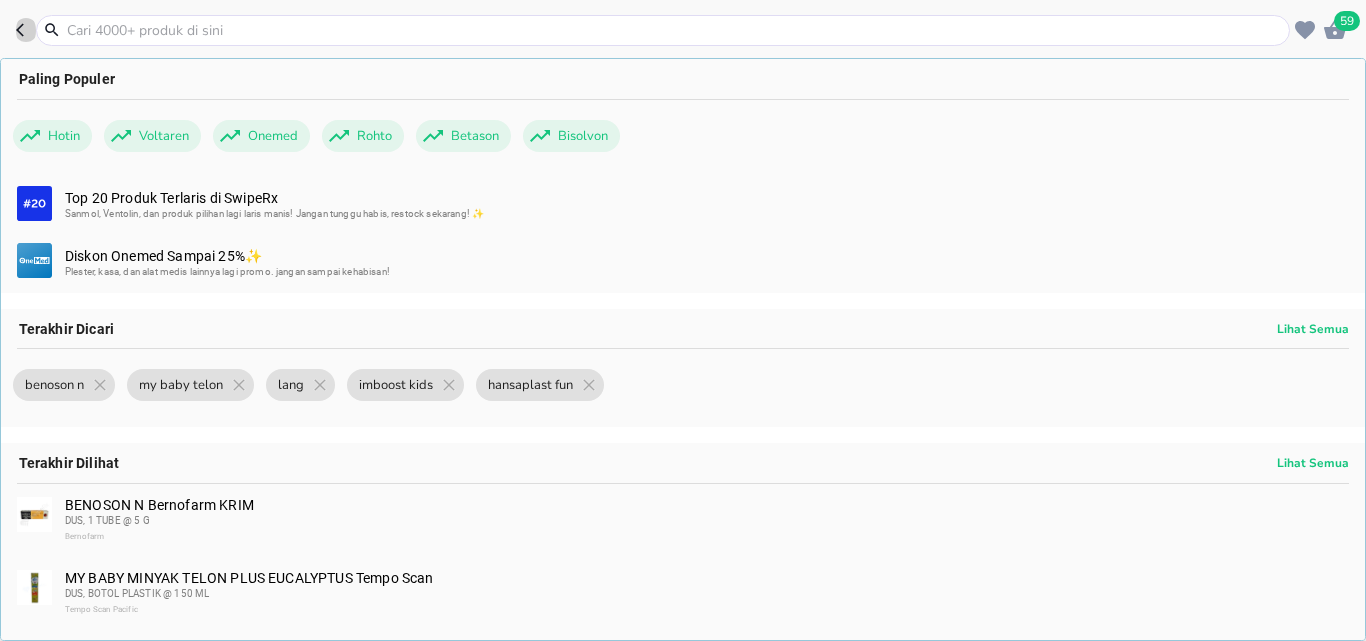 click 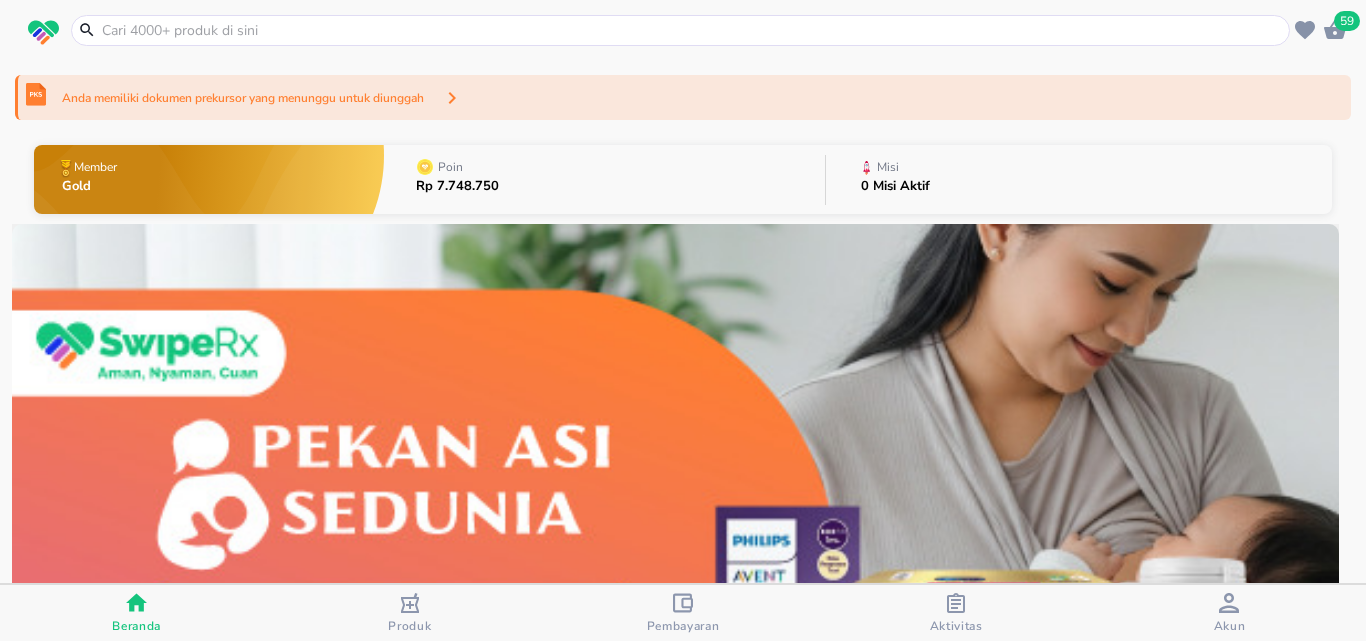 click at bounding box center (692, 30) 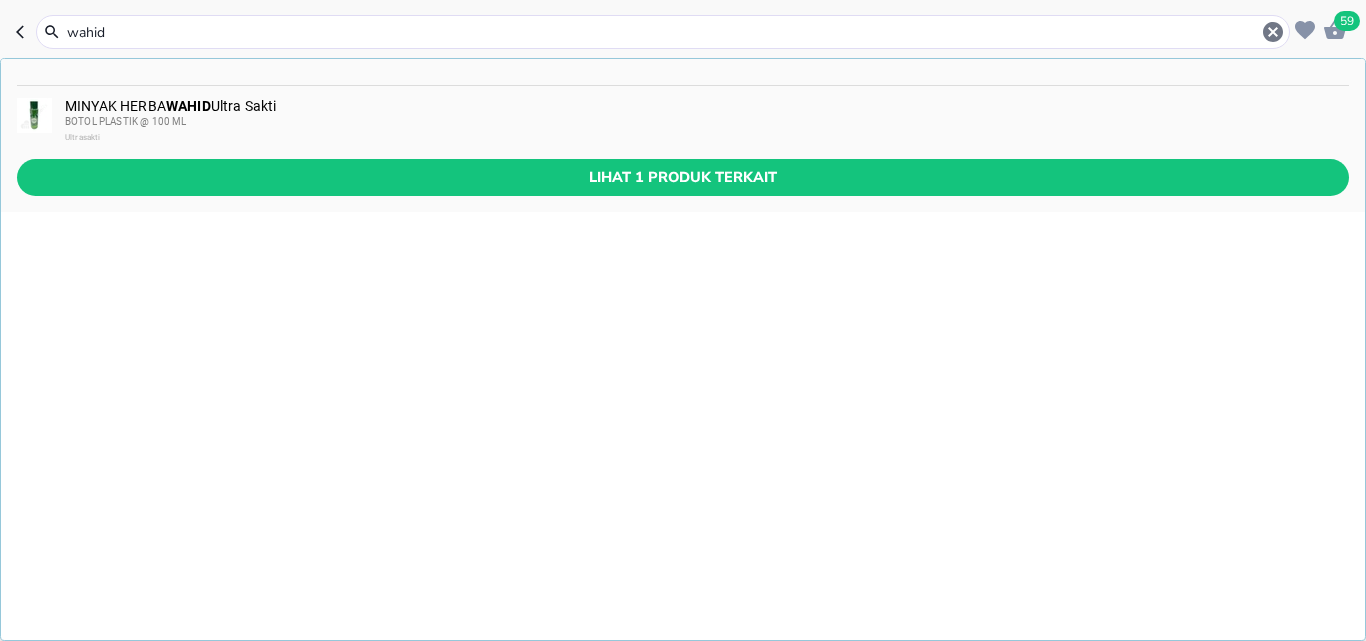 type on "wahid" 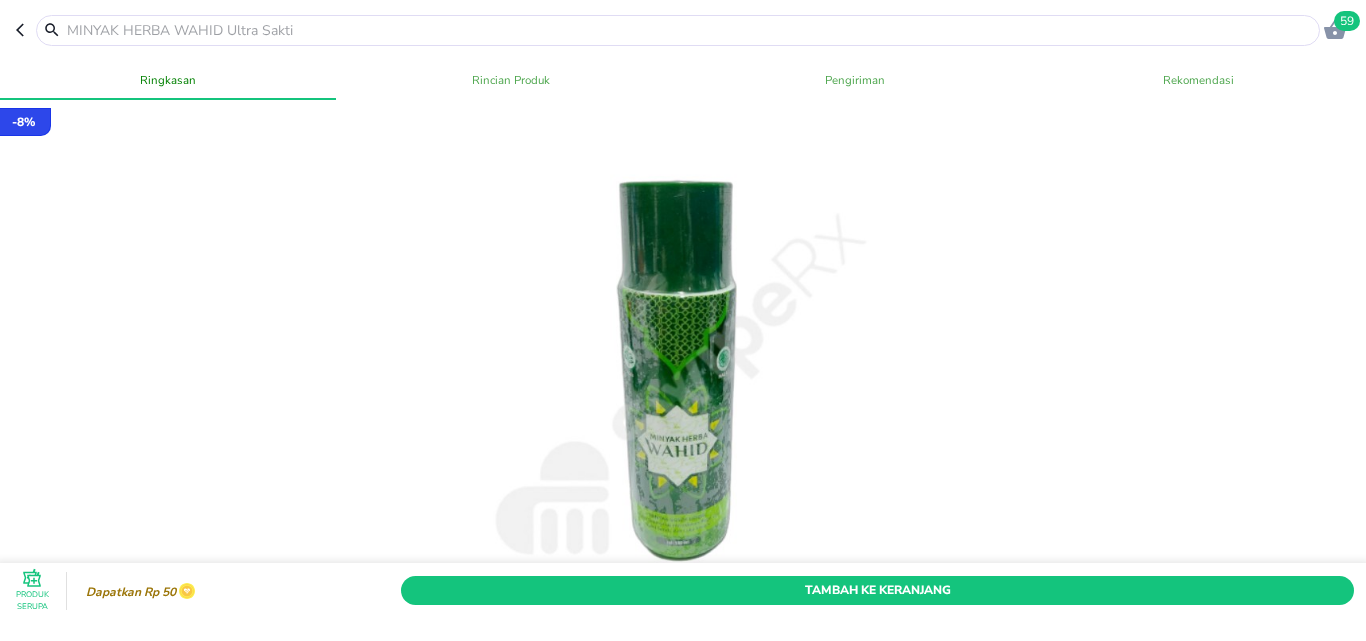 scroll, scrollTop: 300, scrollLeft: 0, axis: vertical 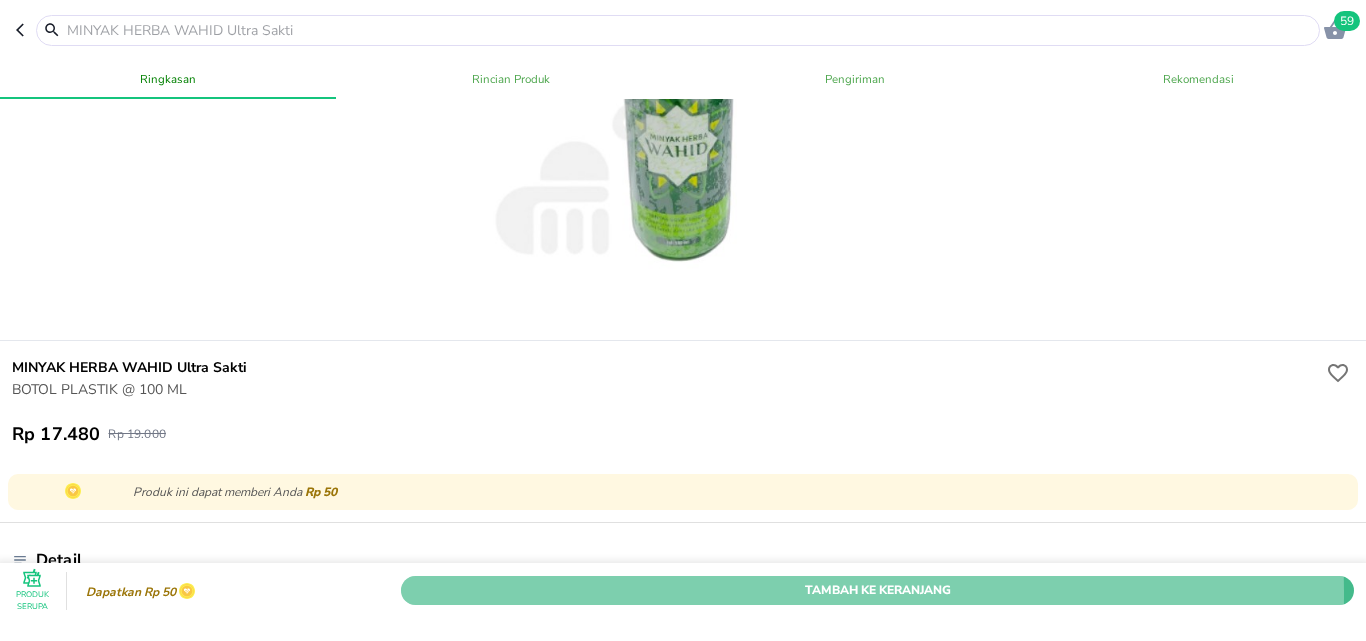 click on "Tambah Ke Keranjang" at bounding box center [877, 590] 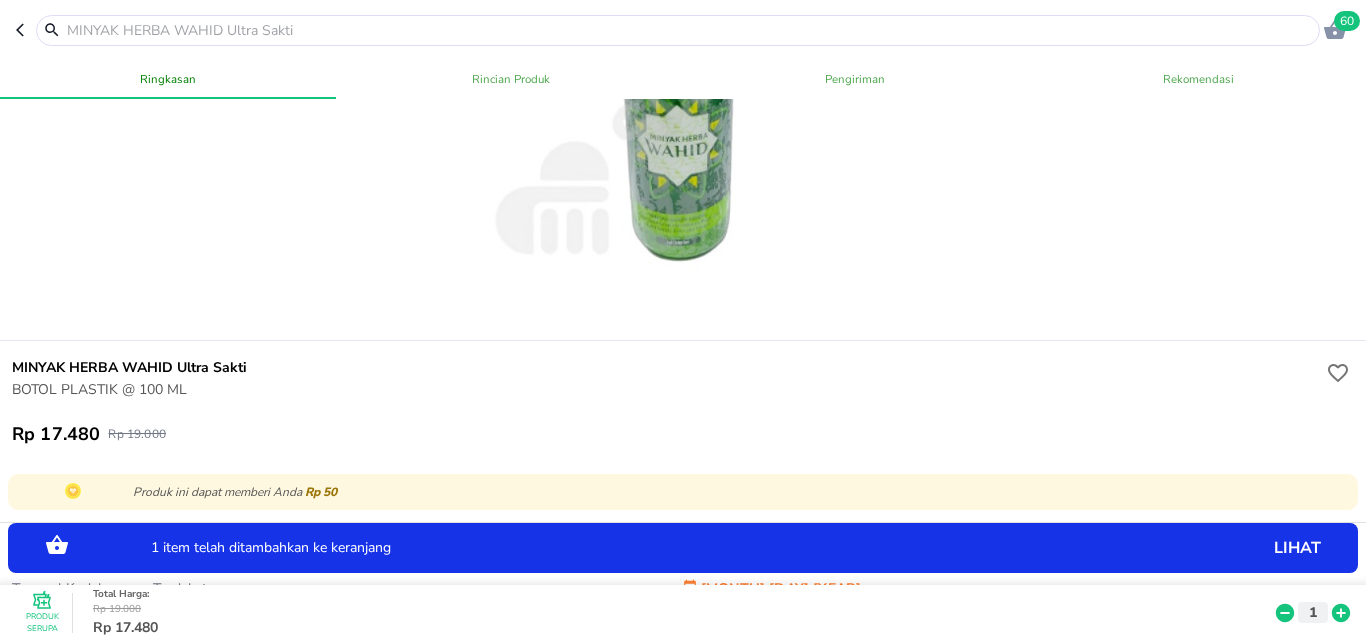 click 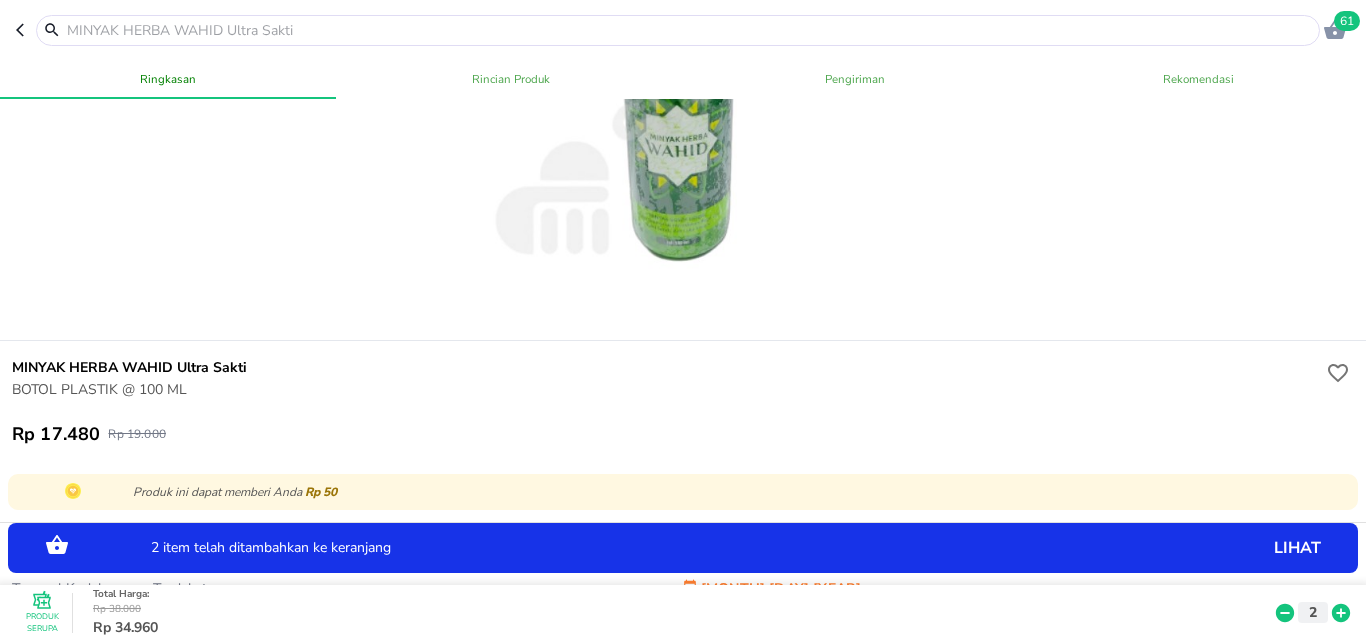 click on "61" at bounding box center (683, 30) 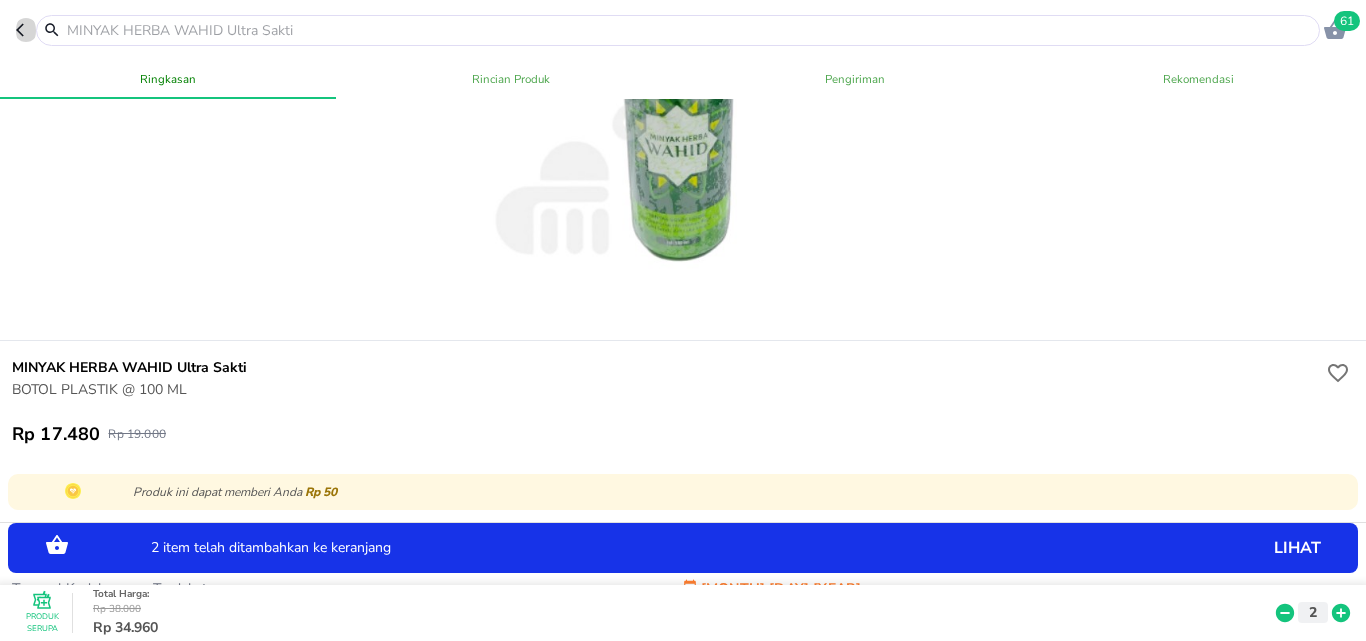 click 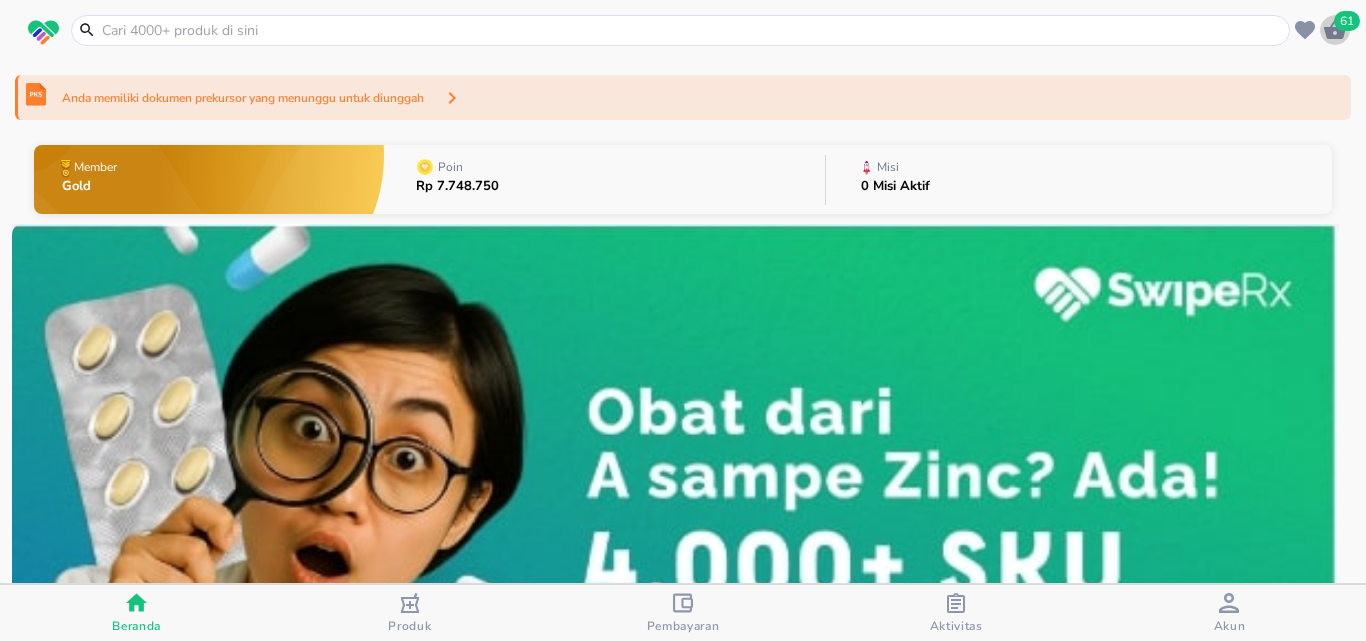 click on "61" at bounding box center (1347, 21) 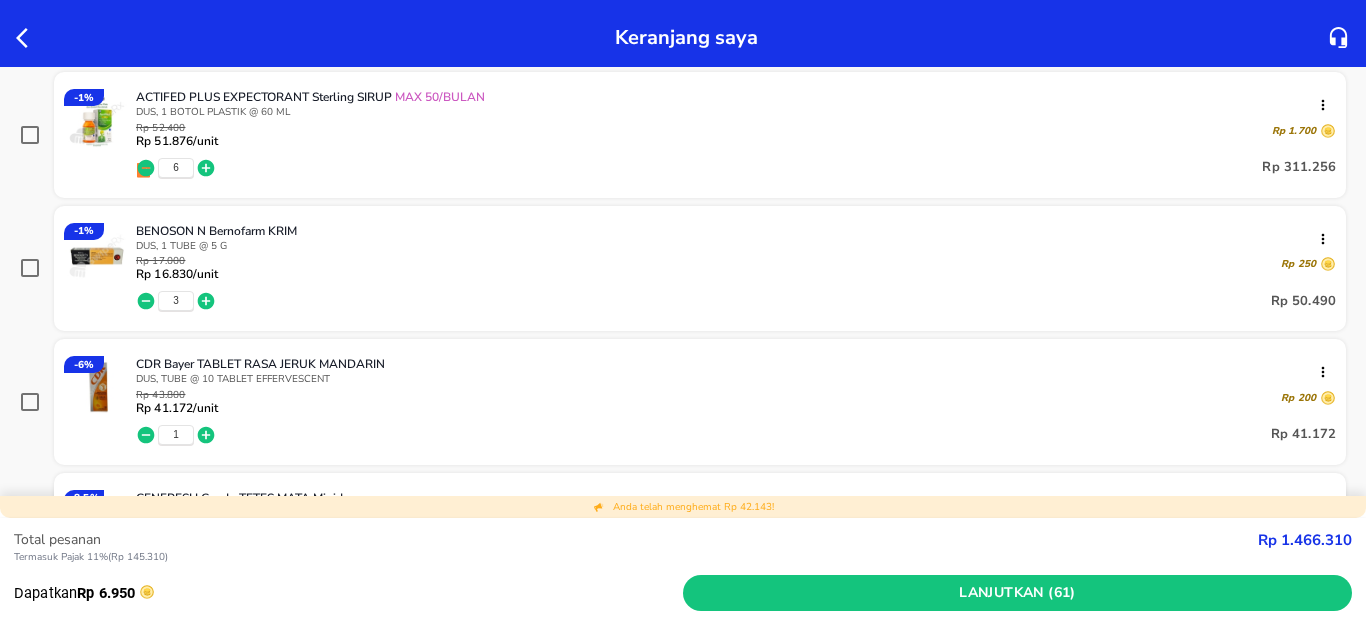 scroll, scrollTop: 400, scrollLeft: 0, axis: vertical 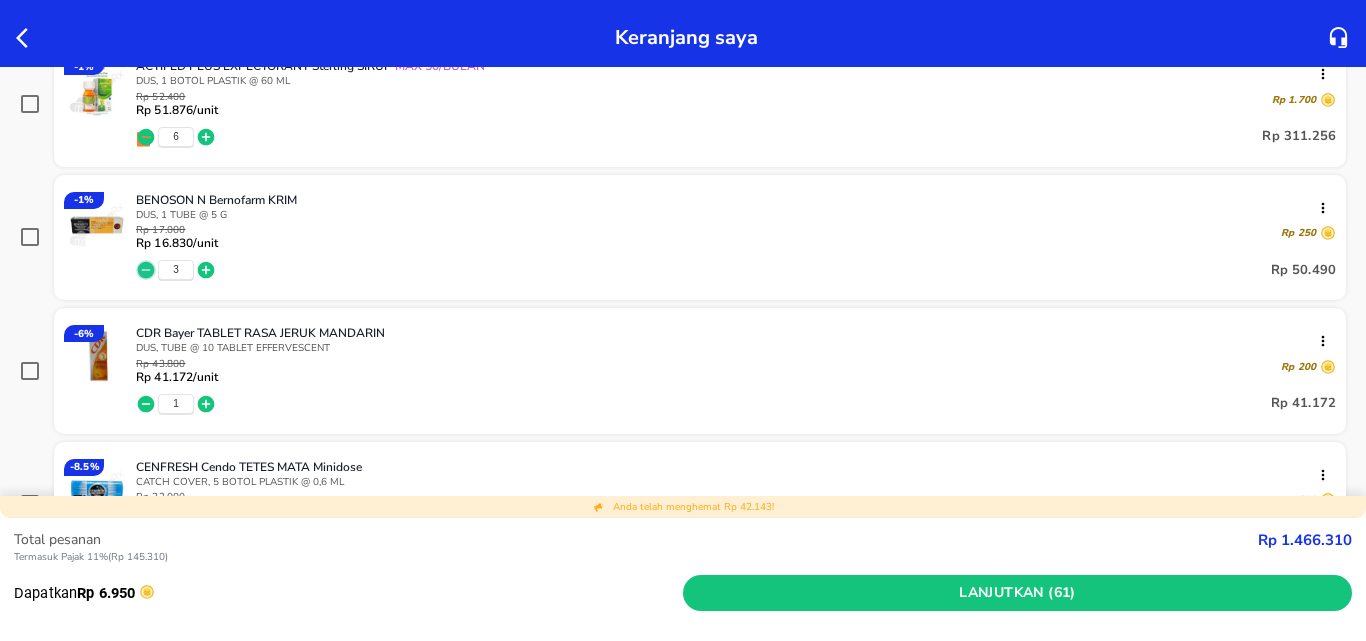 click 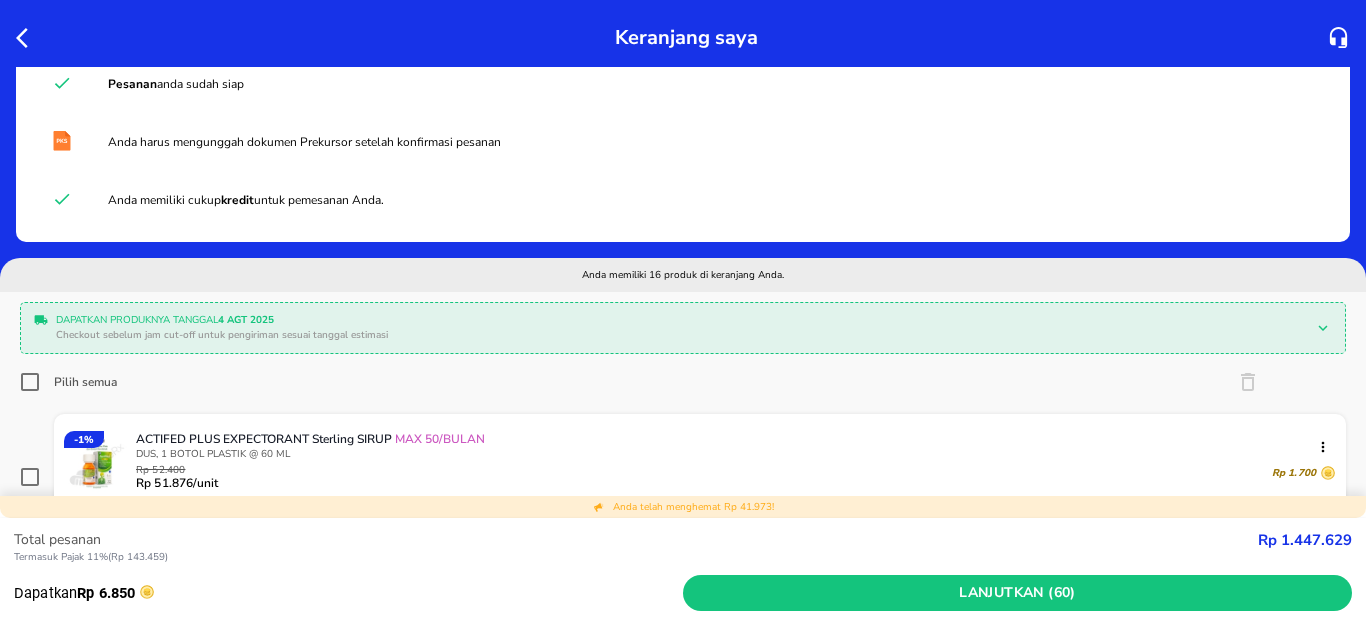 scroll, scrollTop: 0, scrollLeft: 0, axis: both 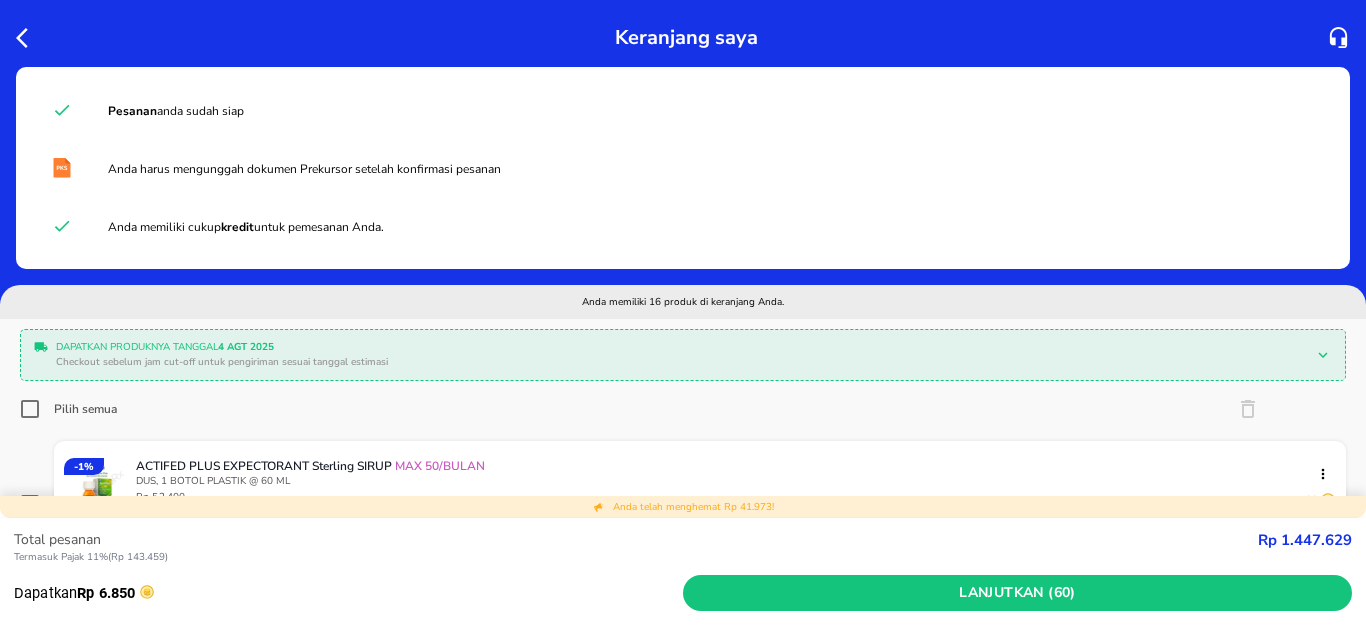 click 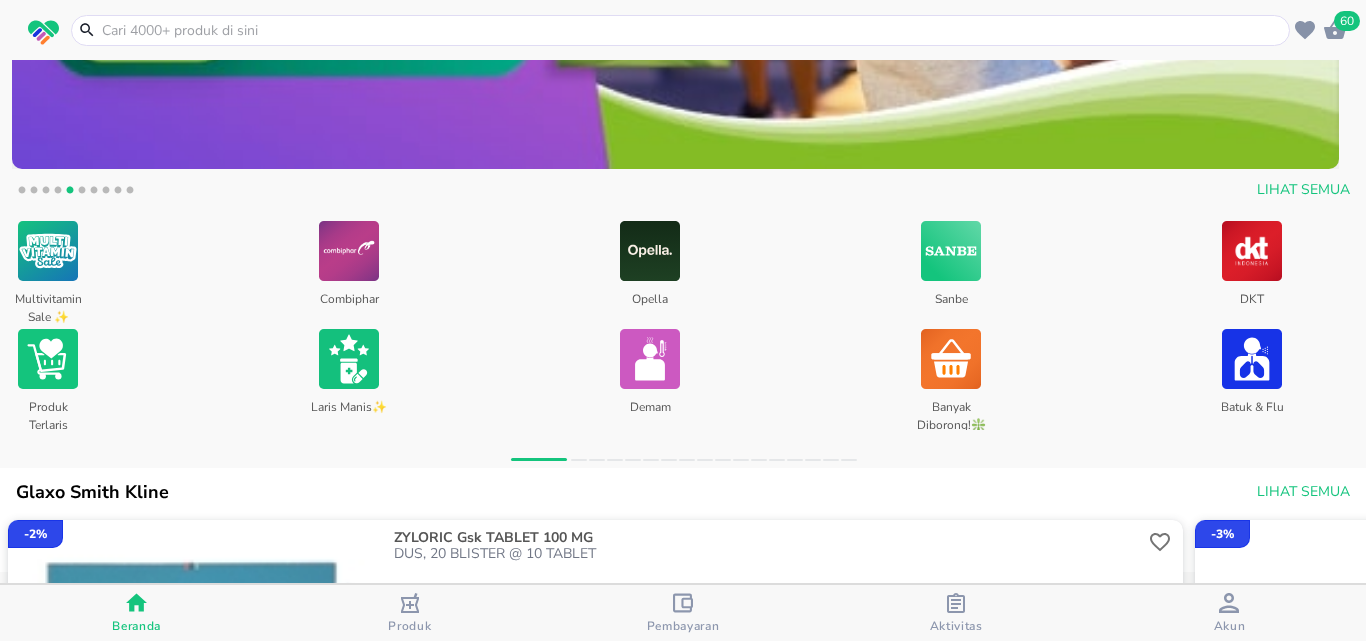 scroll, scrollTop: 724, scrollLeft: 0, axis: vertical 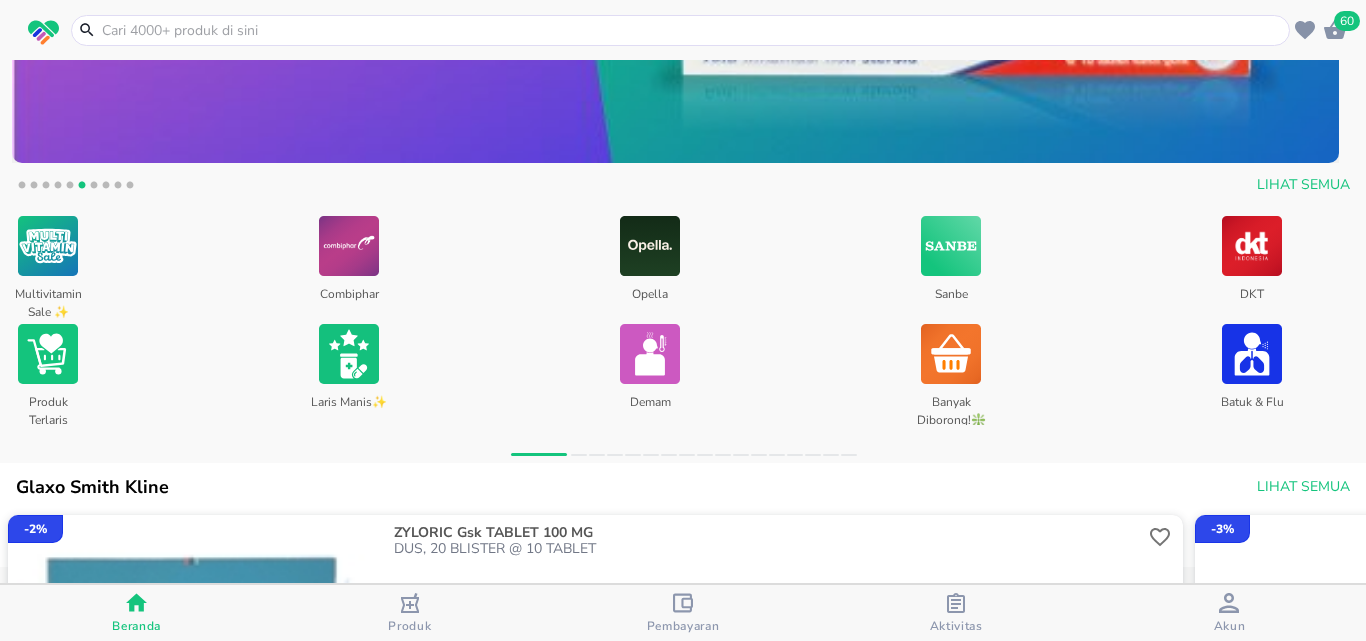 click at bounding box center (48, 354) 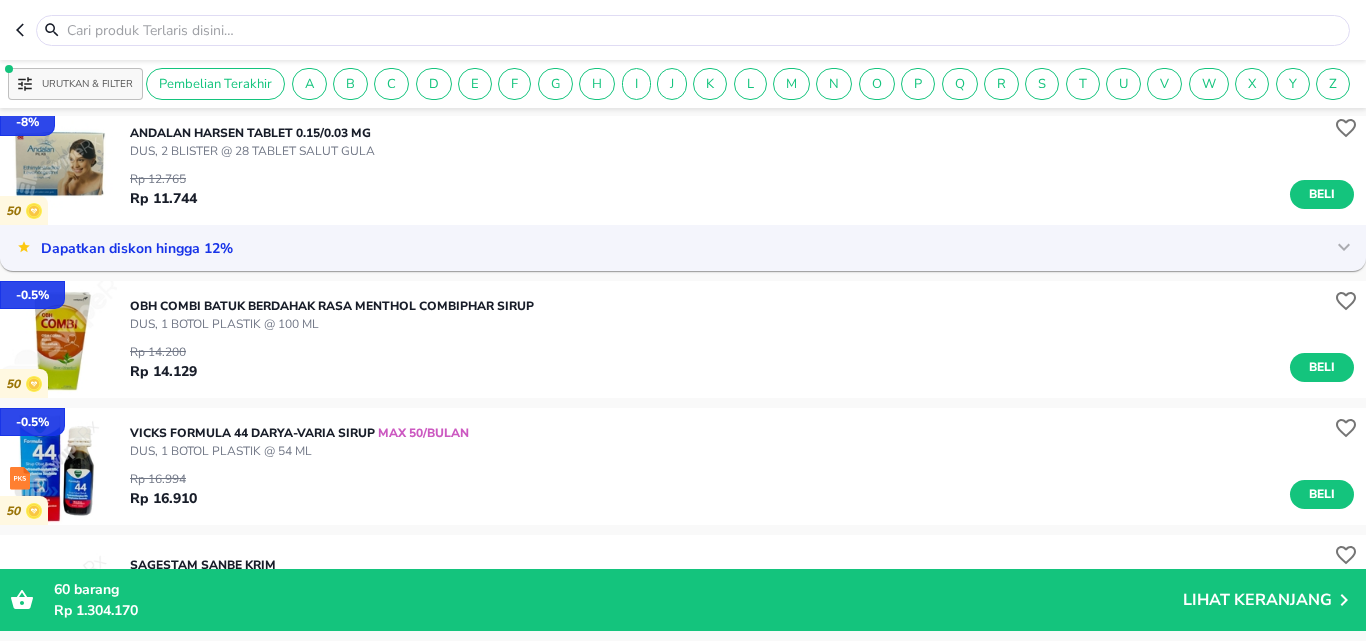 scroll, scrollTop: 5806, scrollLeft: 0, axis: vertical 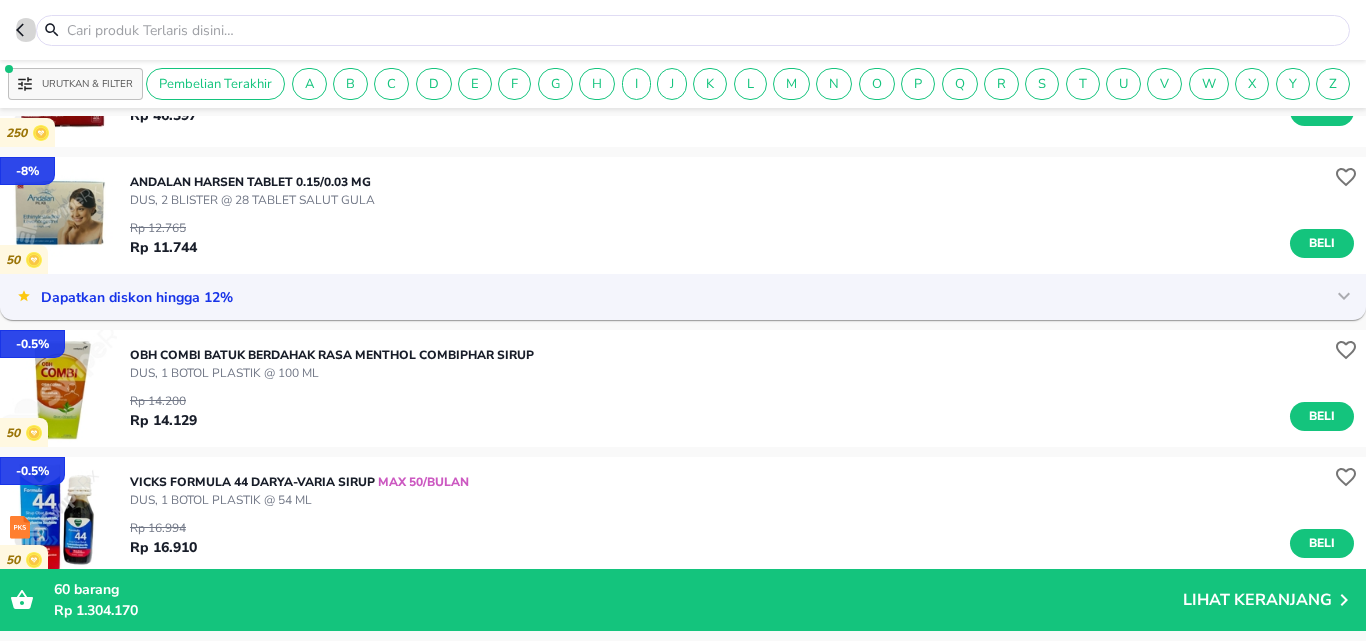 click 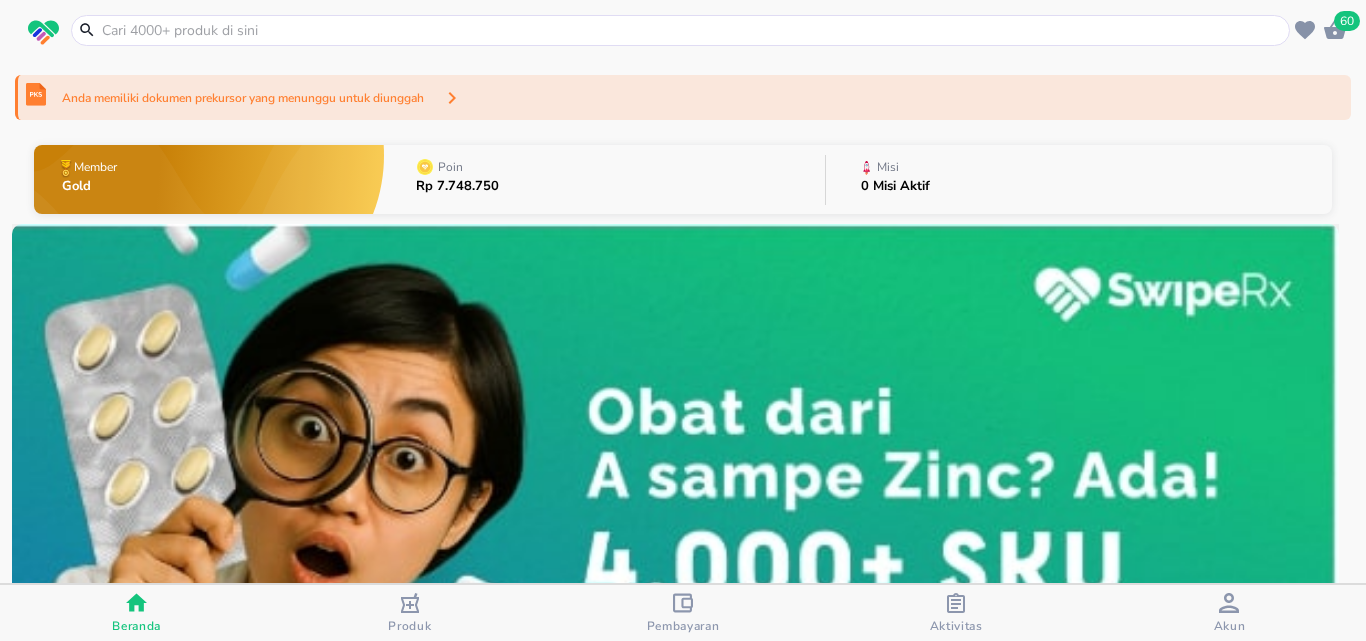 click at bounding box center [692, 30] 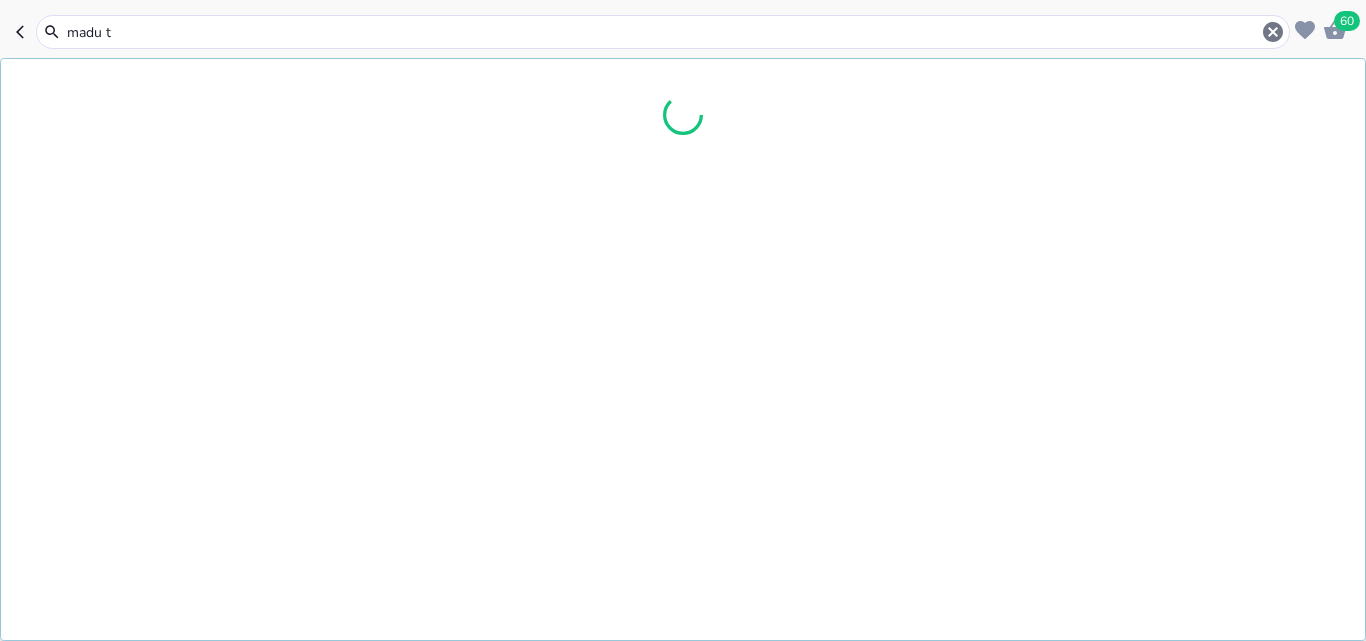 type on "madu tj" 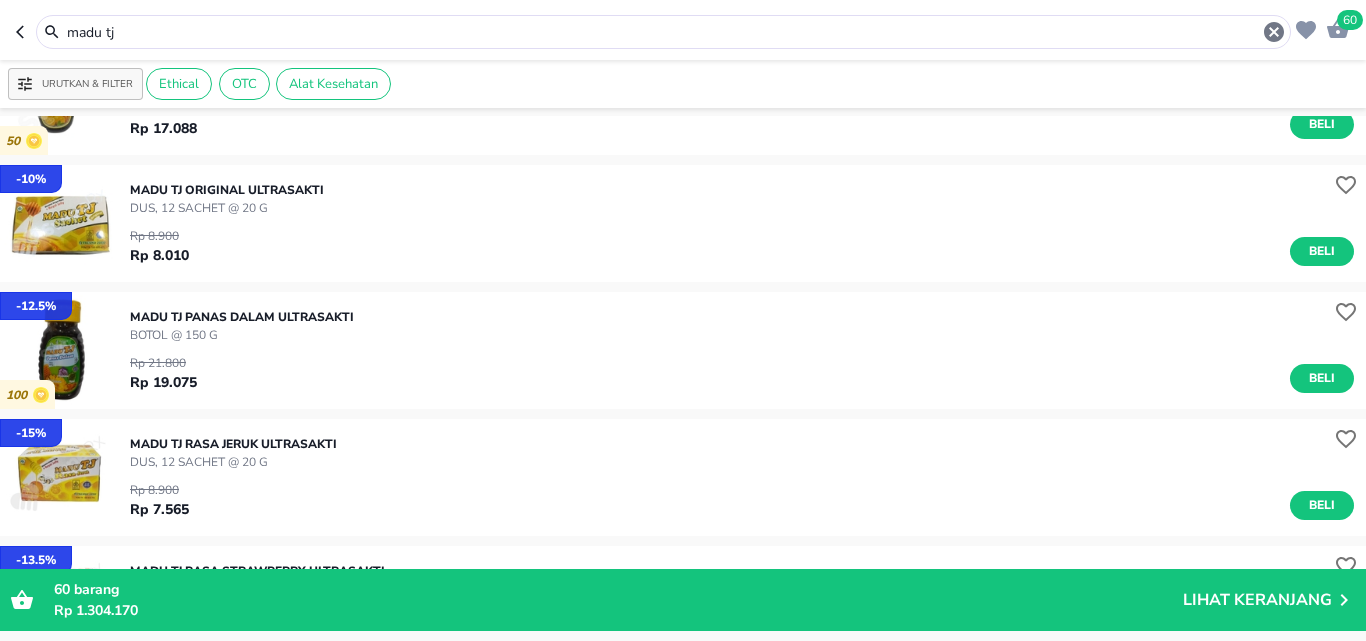 scroll, scrollTop: 700, scrollLeft: 0, axis: vertical 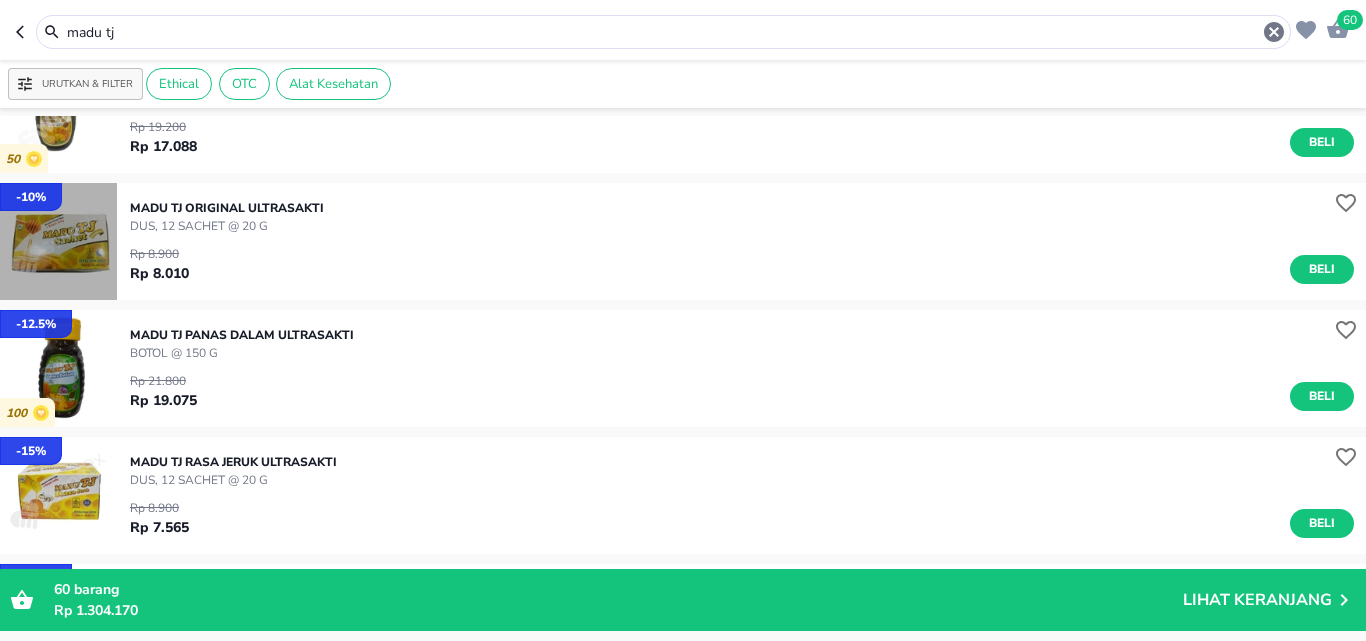 click at bounding box center [58, 241] 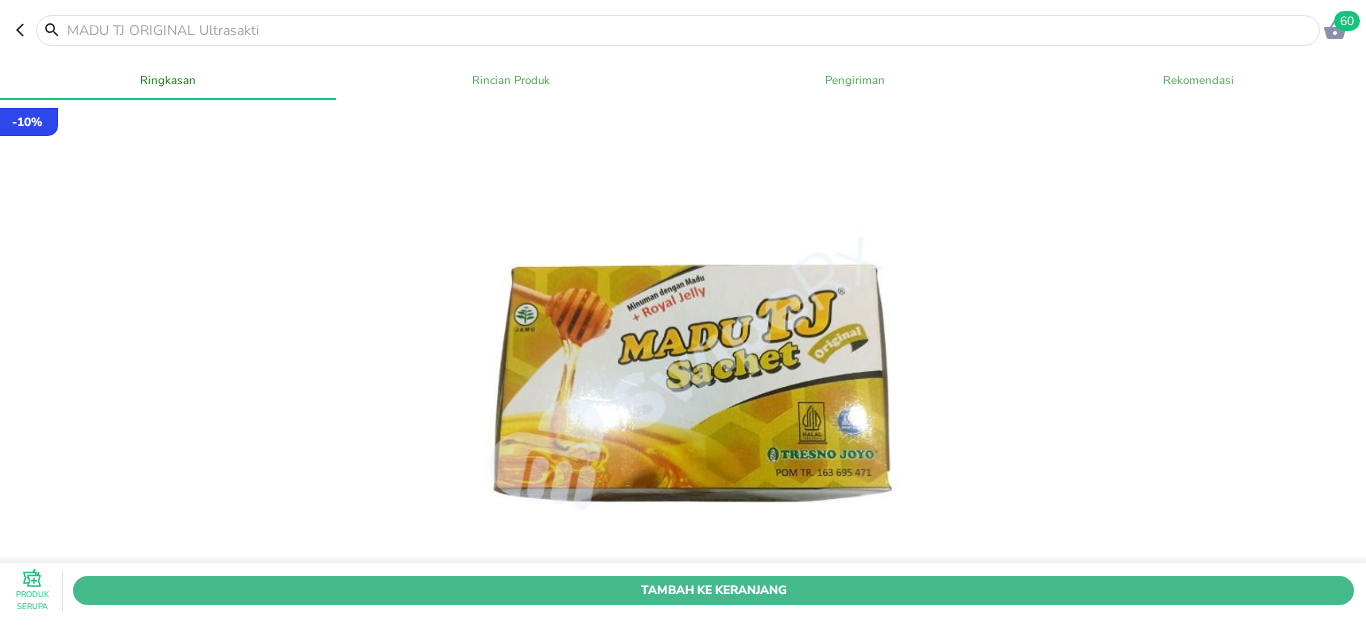 click on "Tambah Ke Keranjang" at bounding box center [713, 590] 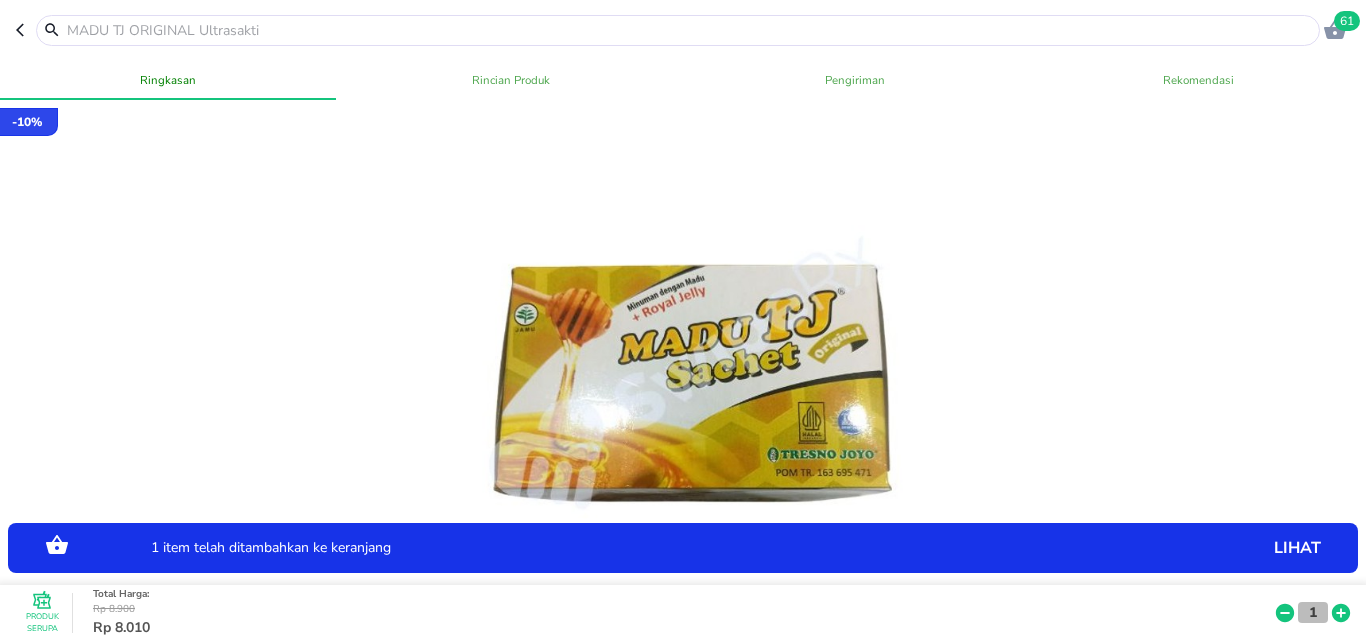 click on "1" at bounding box center [1313, 612] 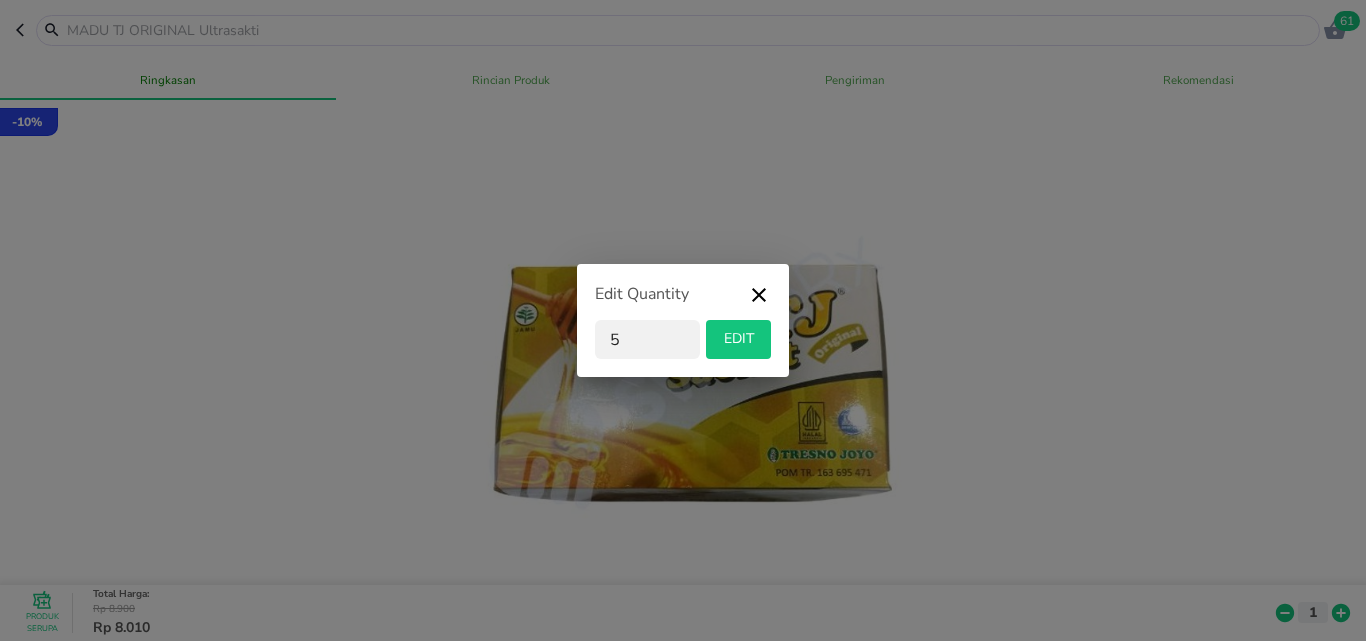 type on "5" 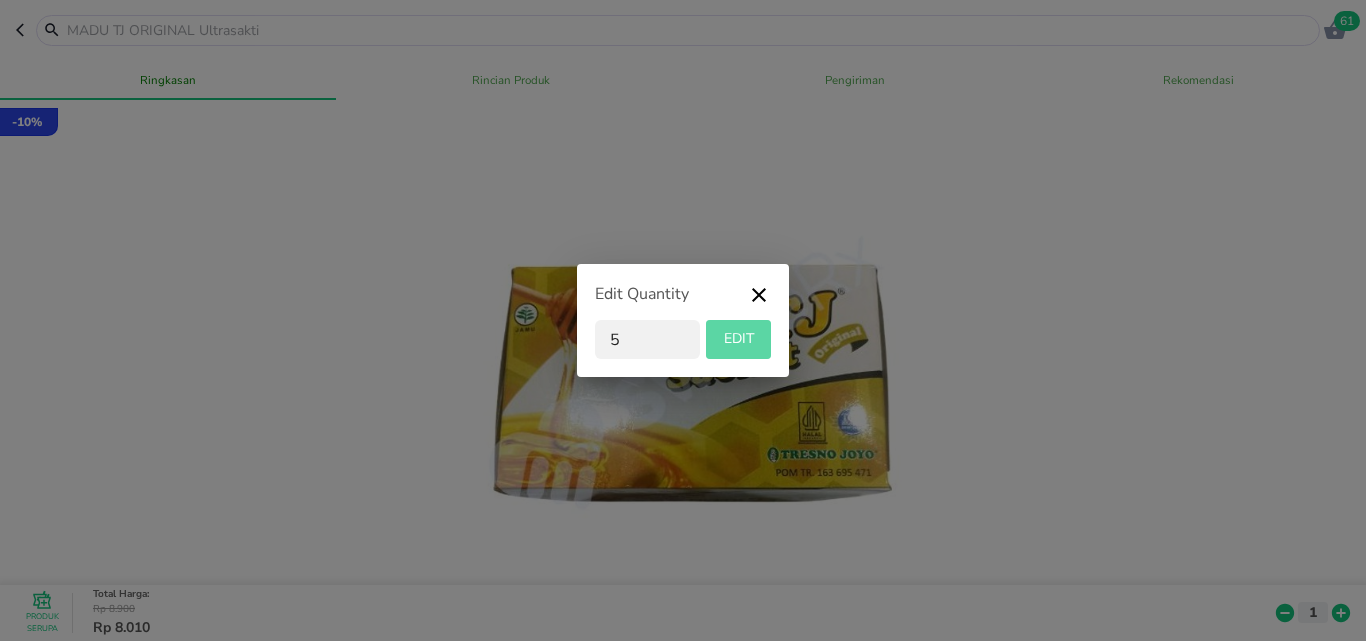 click on "EDIT" at bounding box center (738, 339) 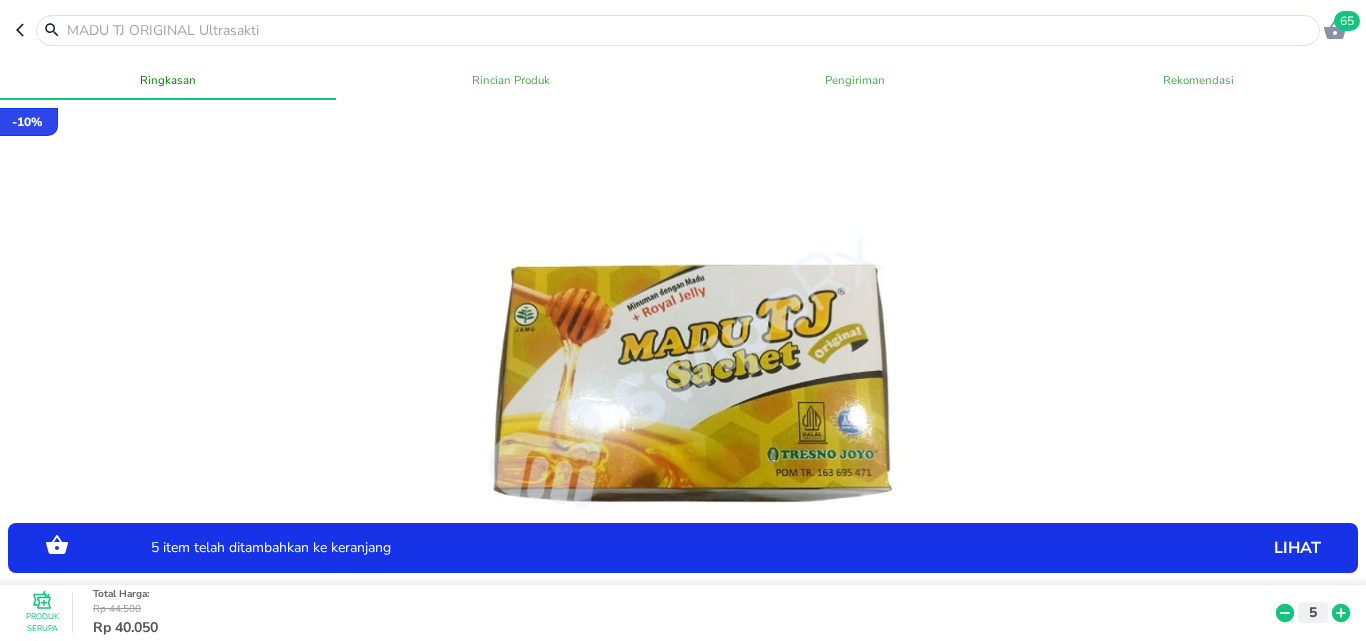 click on "65" at bounding box center (683, 30) 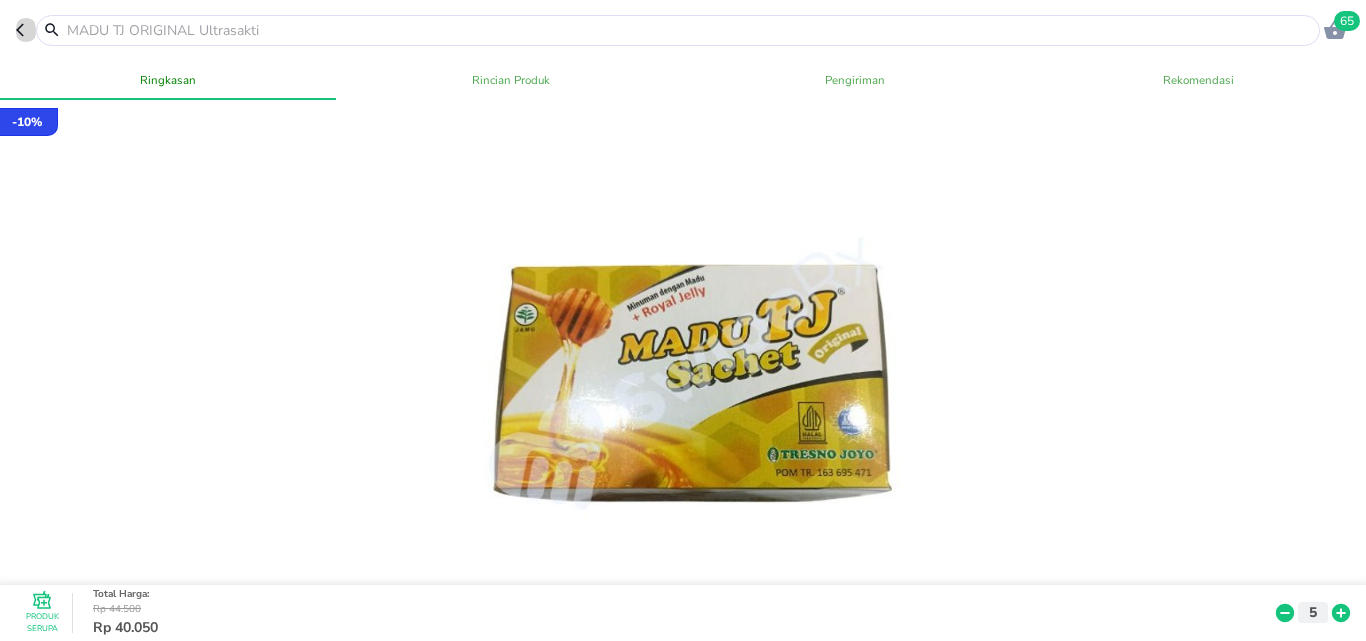 click 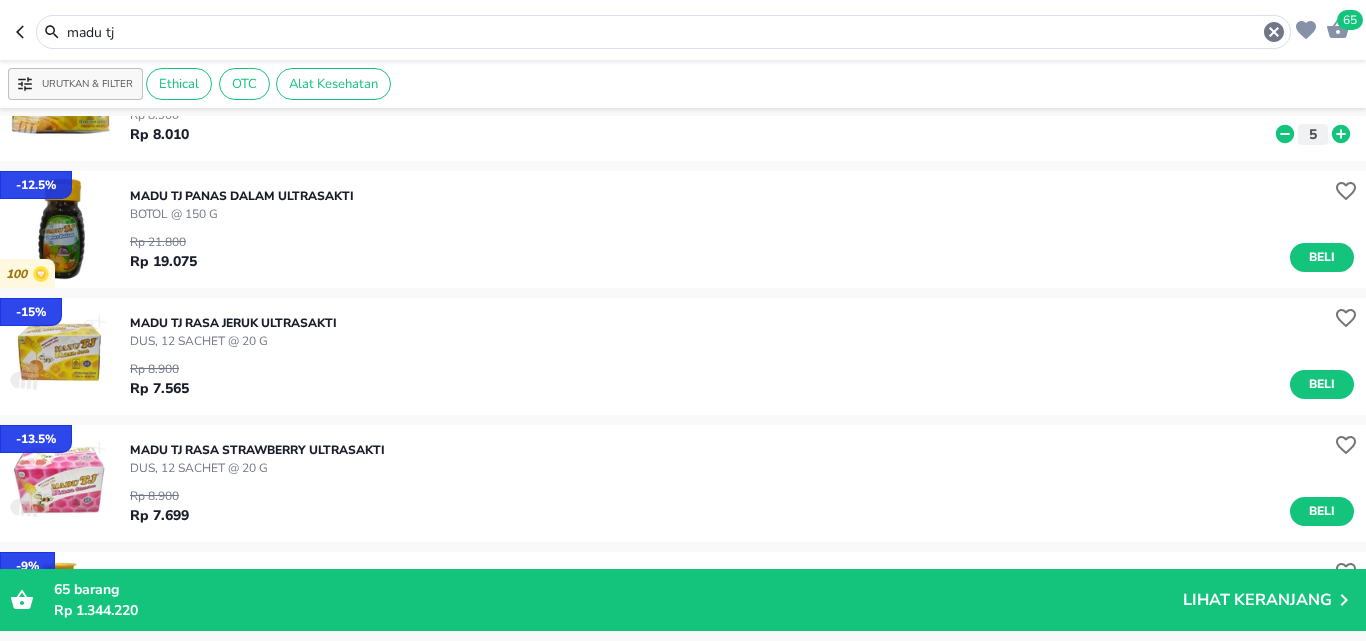 scroll, scrollTop: 1000, scrollLeft: 0, axis: vertical 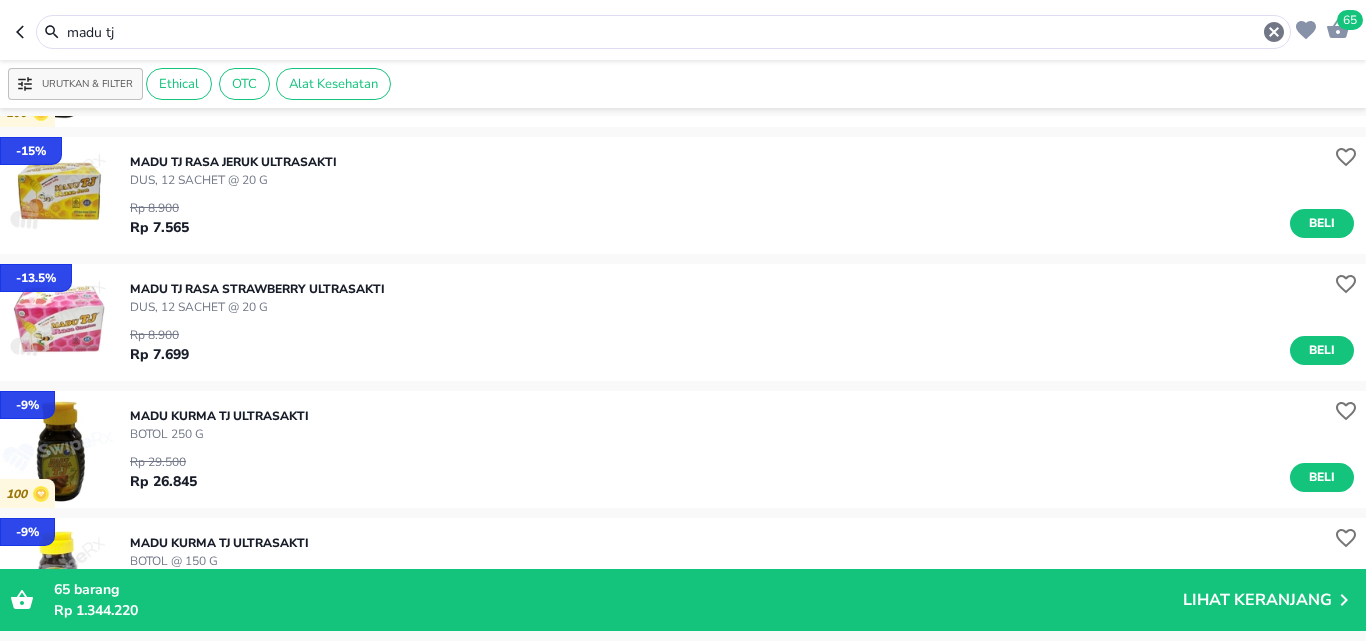 click 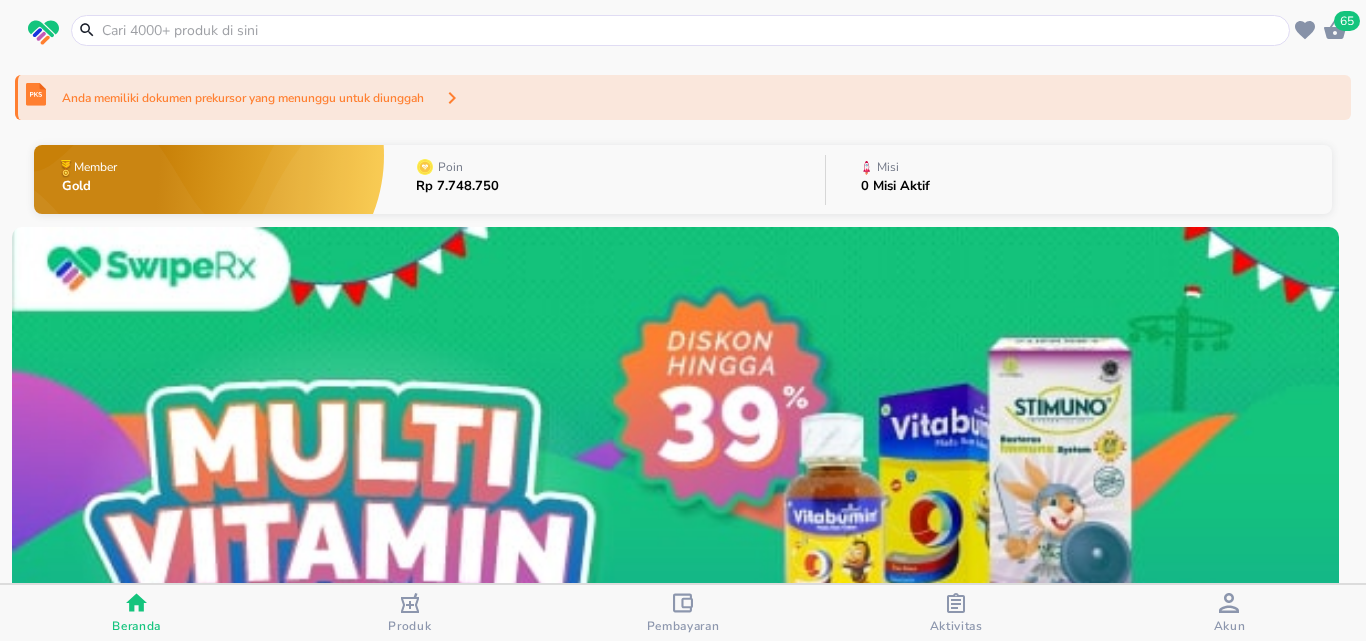 click 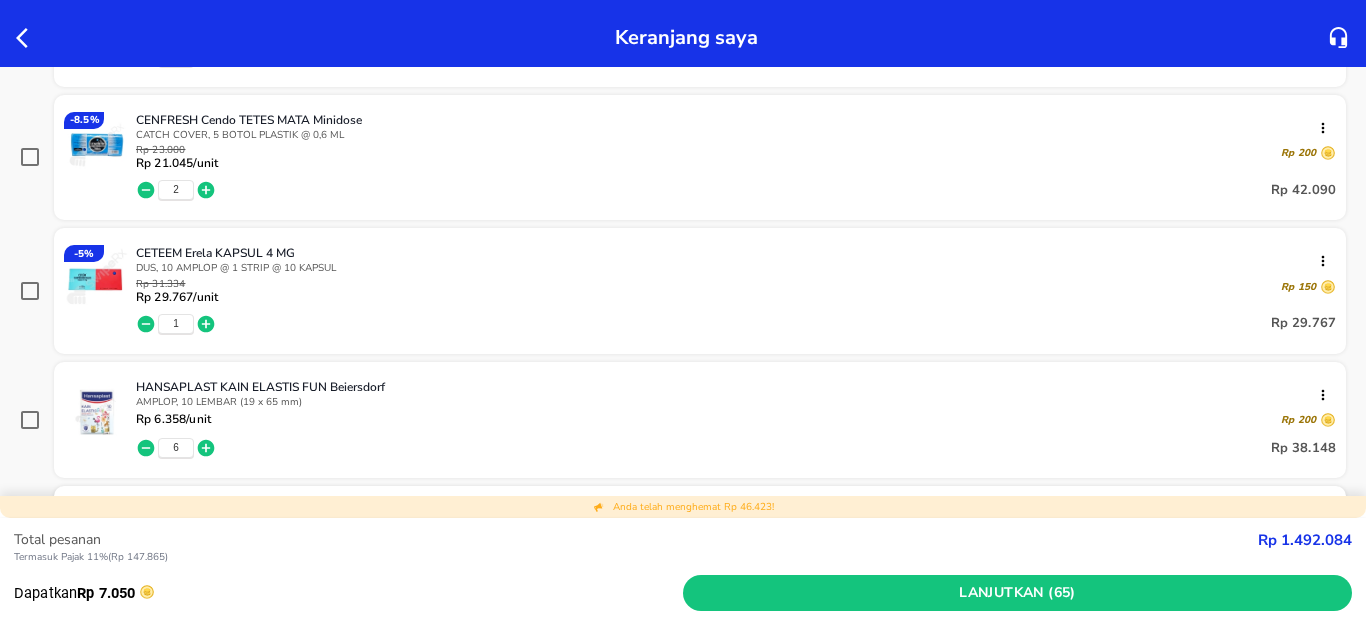 scroll, scrollTop: 700, scrollLeft: 0, axis: vertical 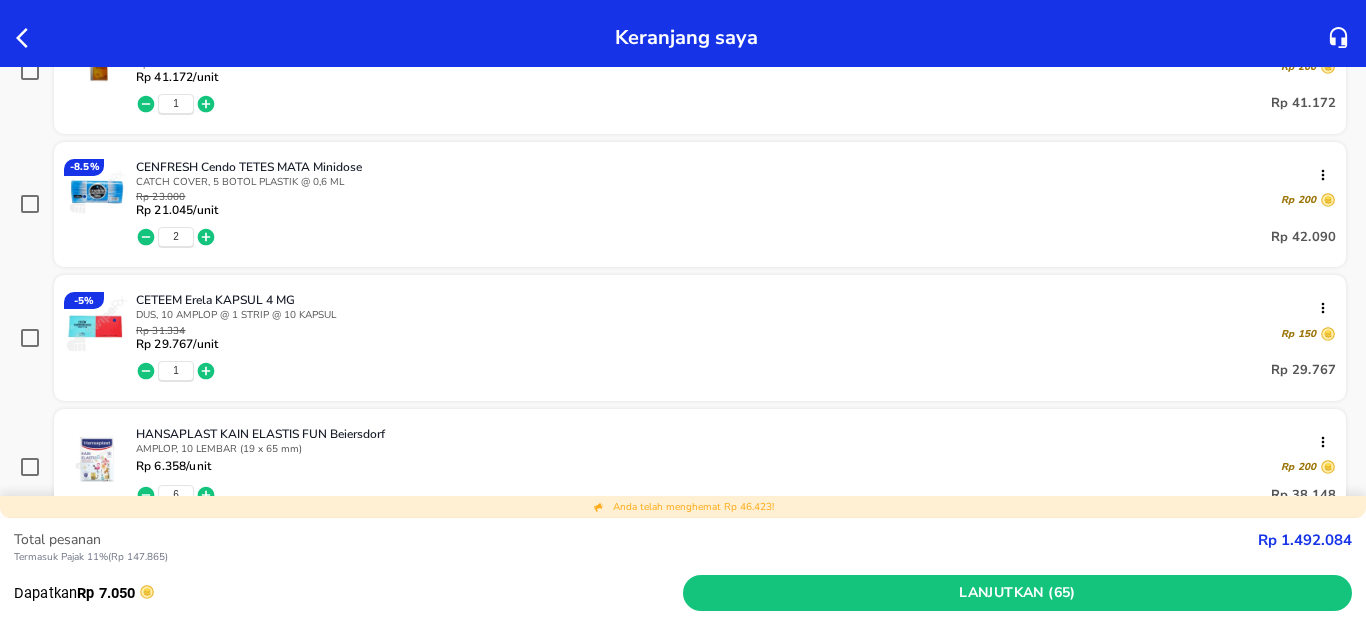 click 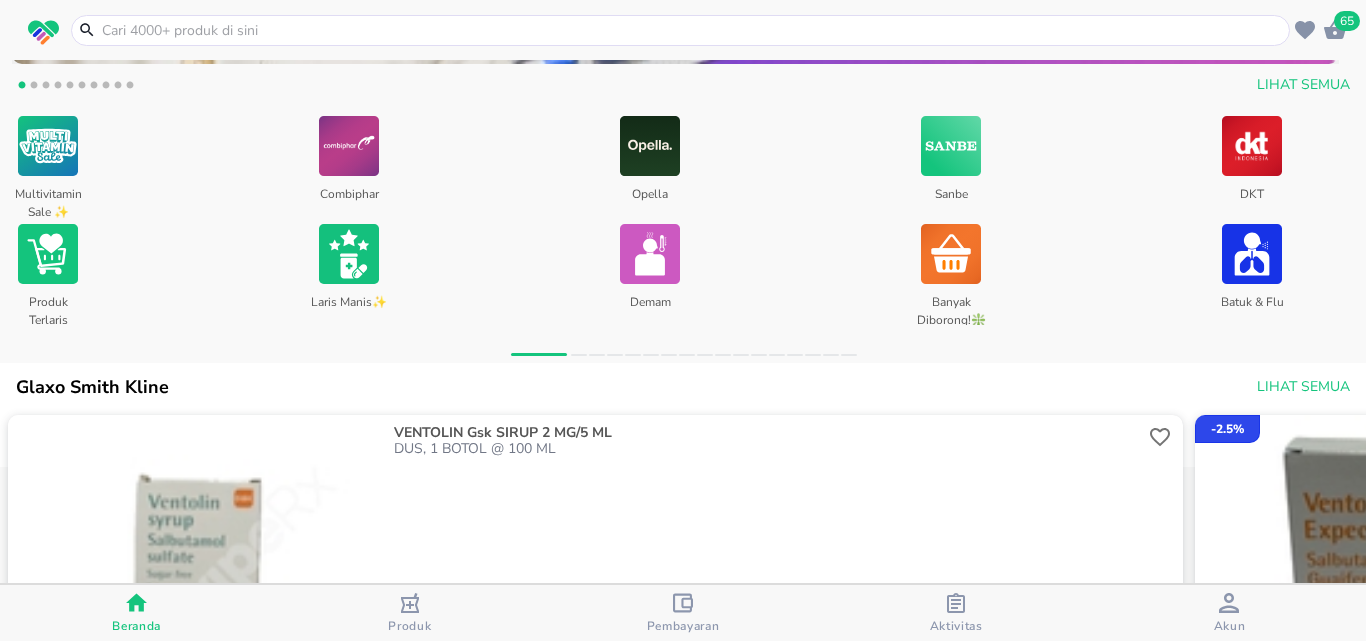 scroll, scrollTop: 800, scrollLeft: 0, axis: vertical 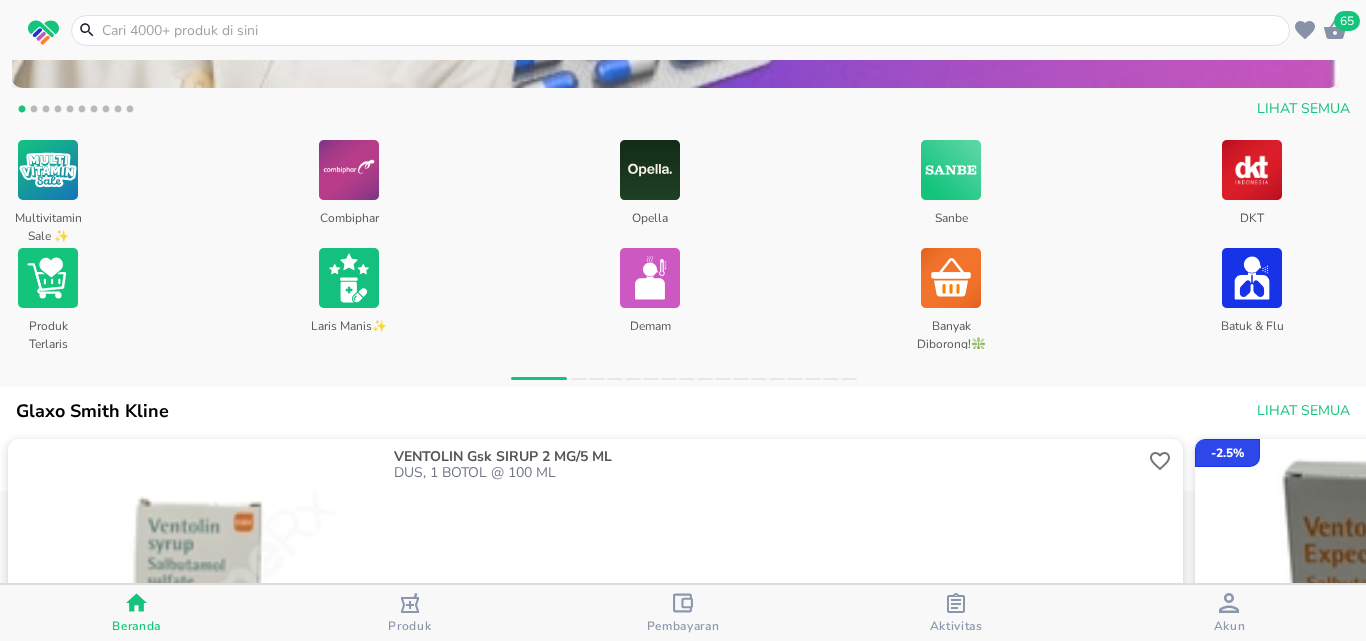 click at bounding box center [48, 278] 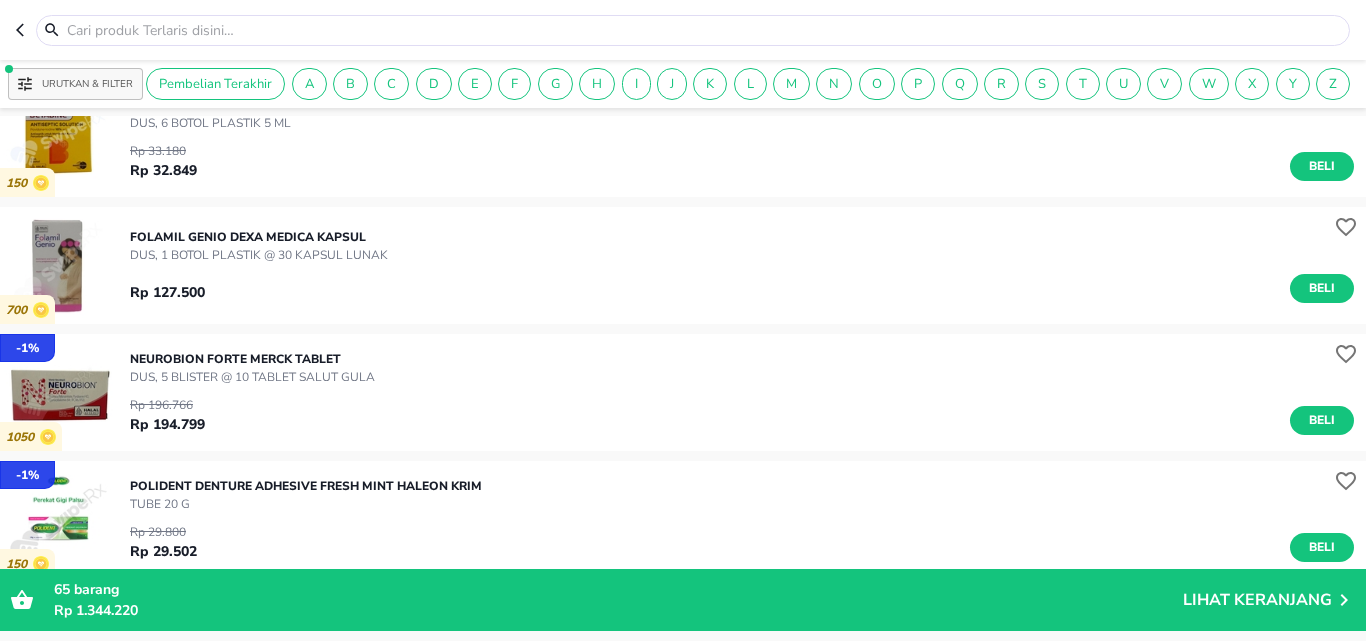 scroll, scrollTop: 7301, scrollLeft: 0, axis: vertical 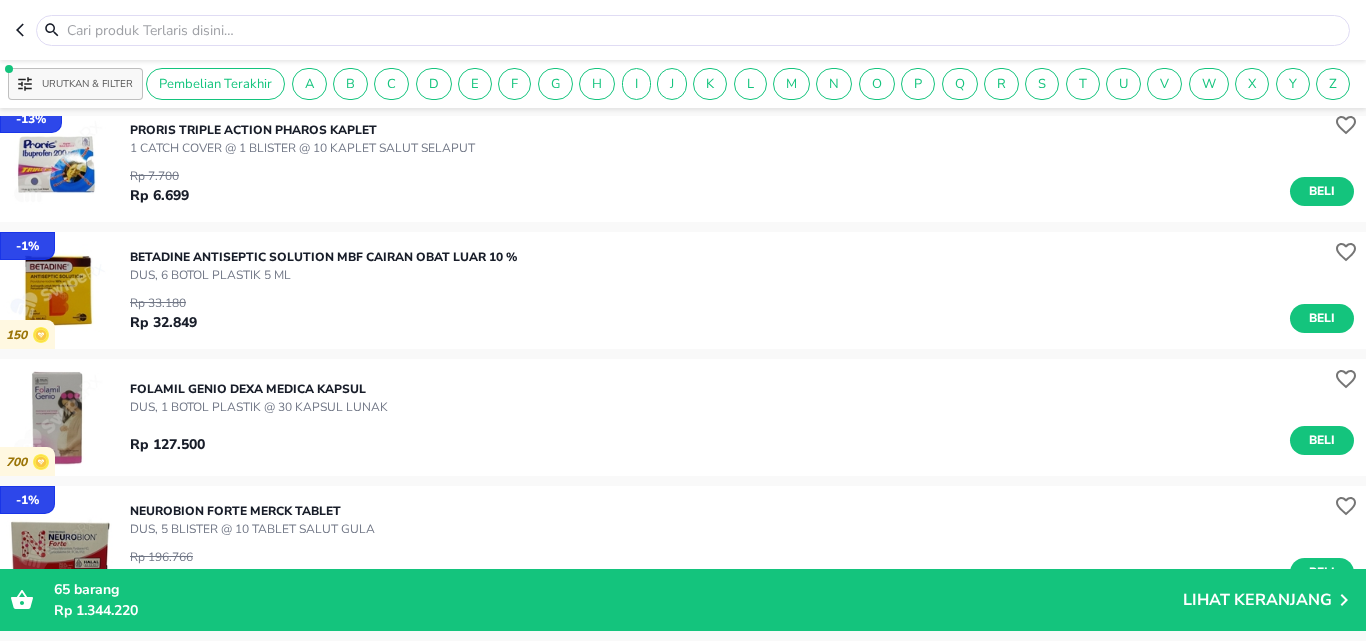 click 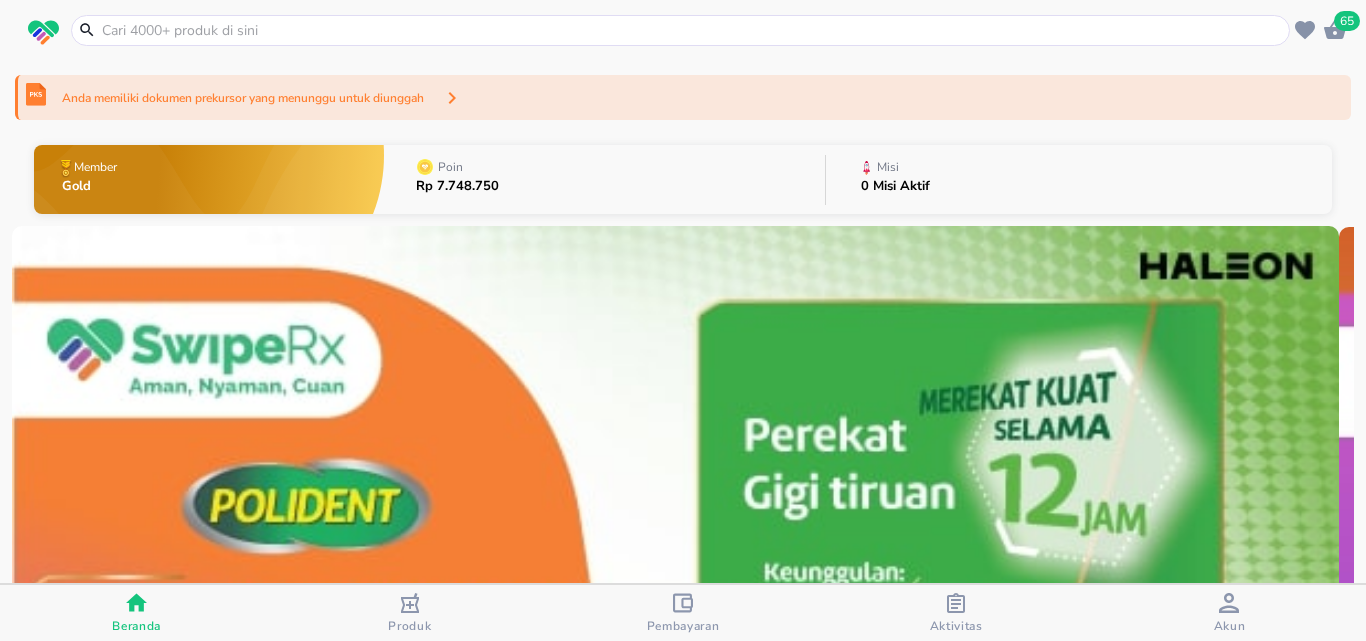 click at bounding box center [692, 30] 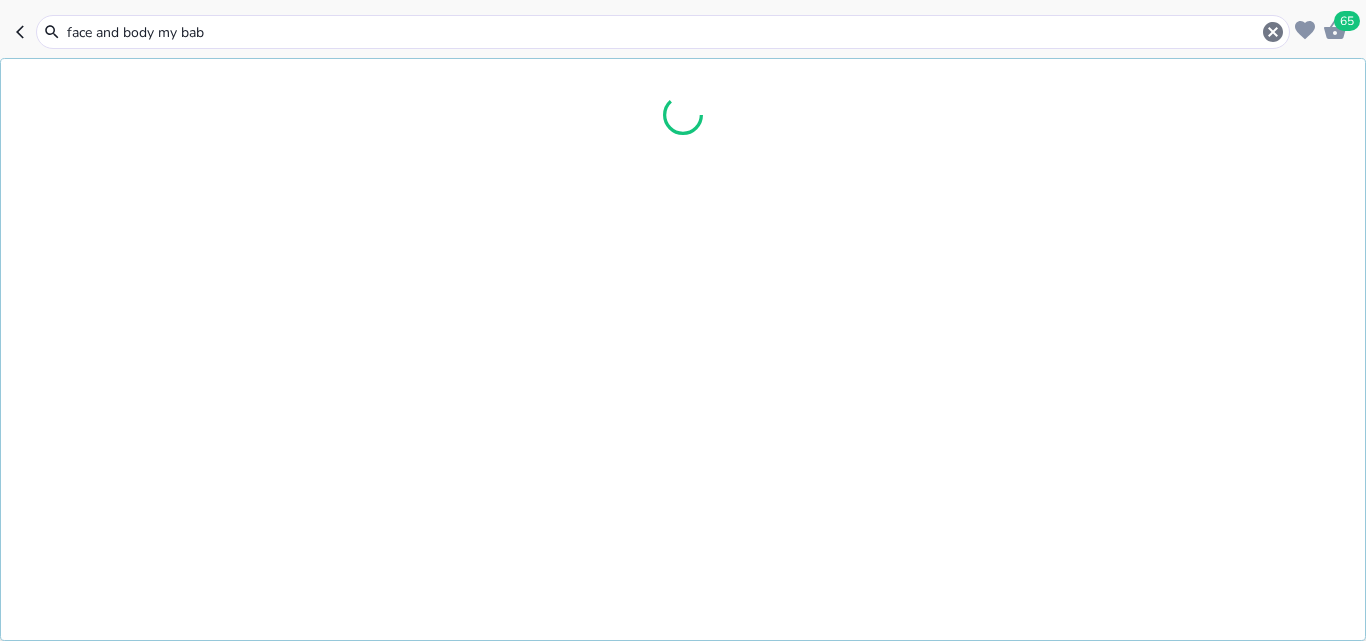 type on "face and body my baby" 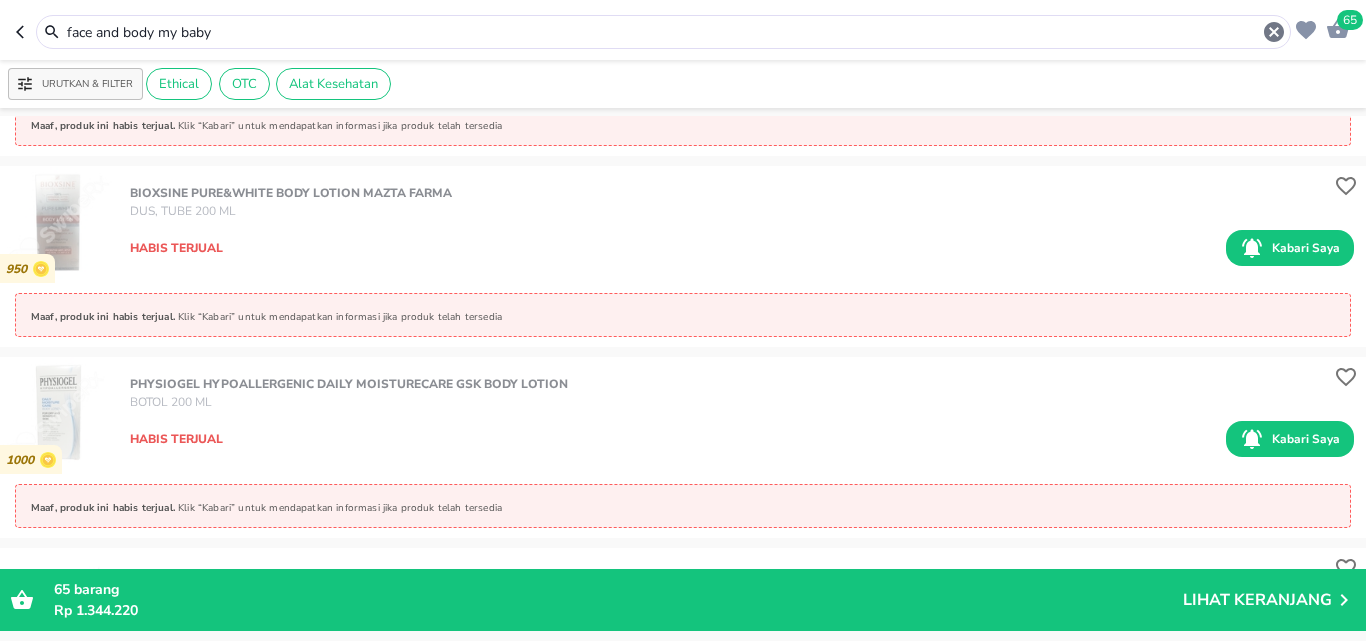 scroll, scrollTop: 14676, scrollLeft: 0, axis: vertical 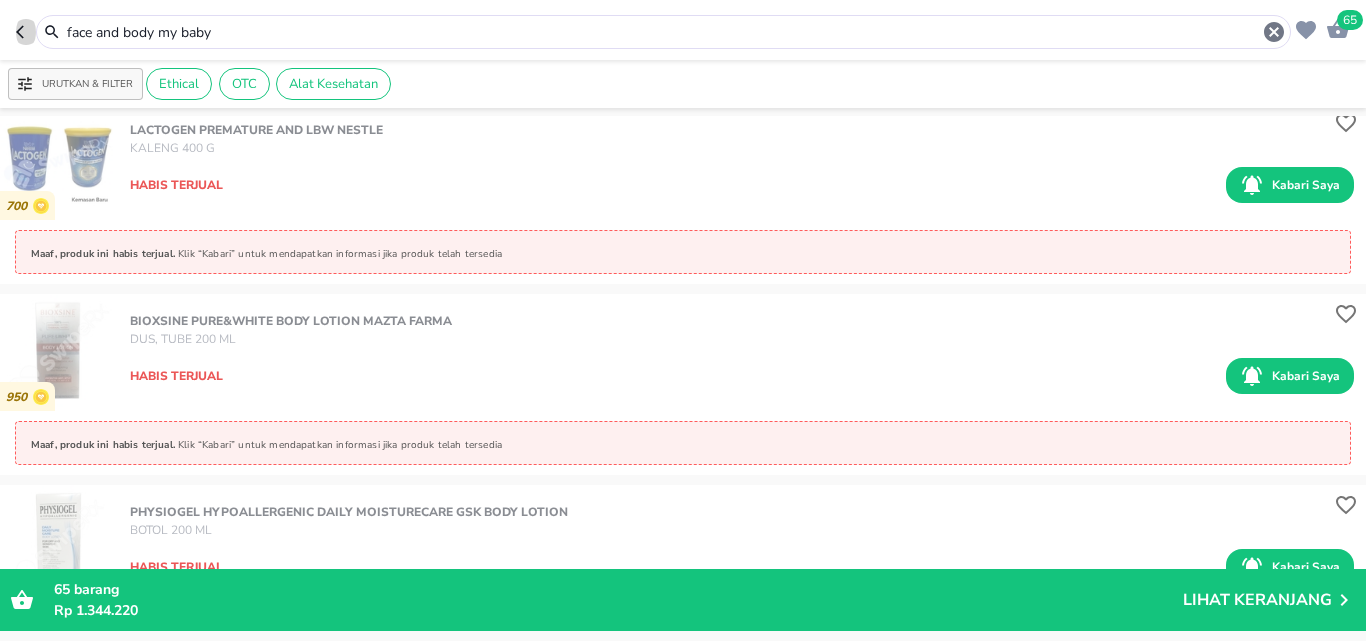 click at bounding box center [26, 32] 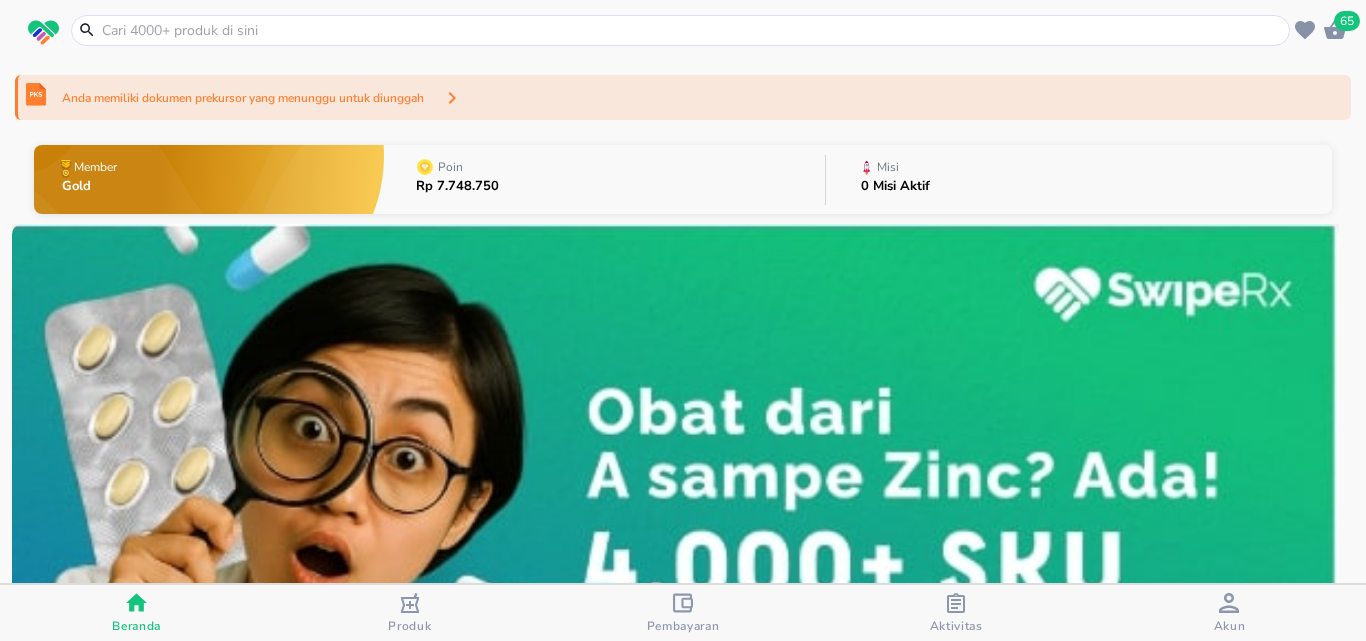 click at bounding box center (692, 30) 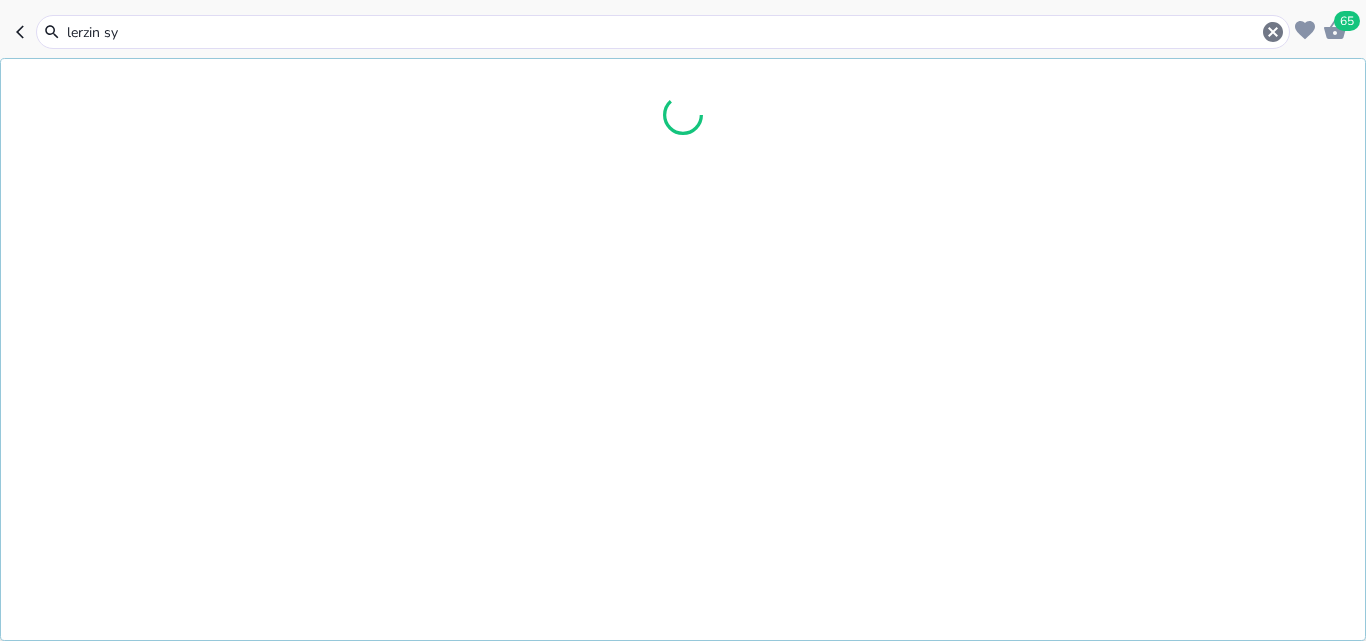 type on "lerzin syr" 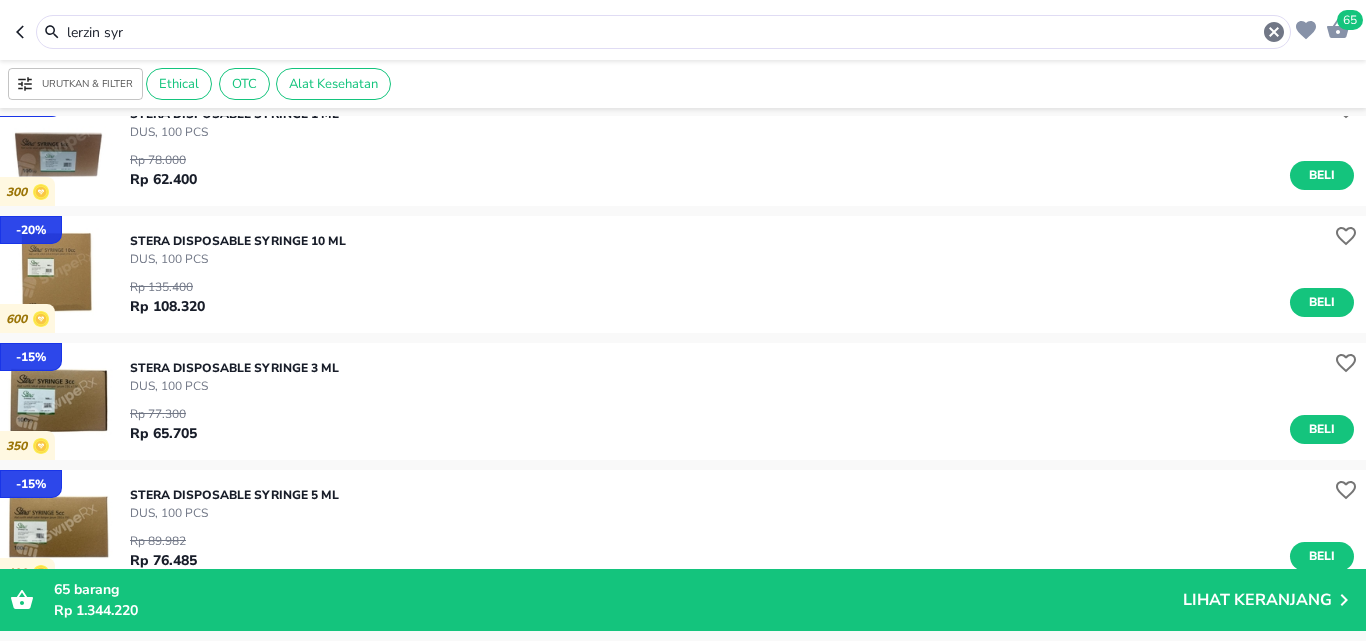 scroll, scrollTop: 1094, scrollLeft: 0, axis: vertical 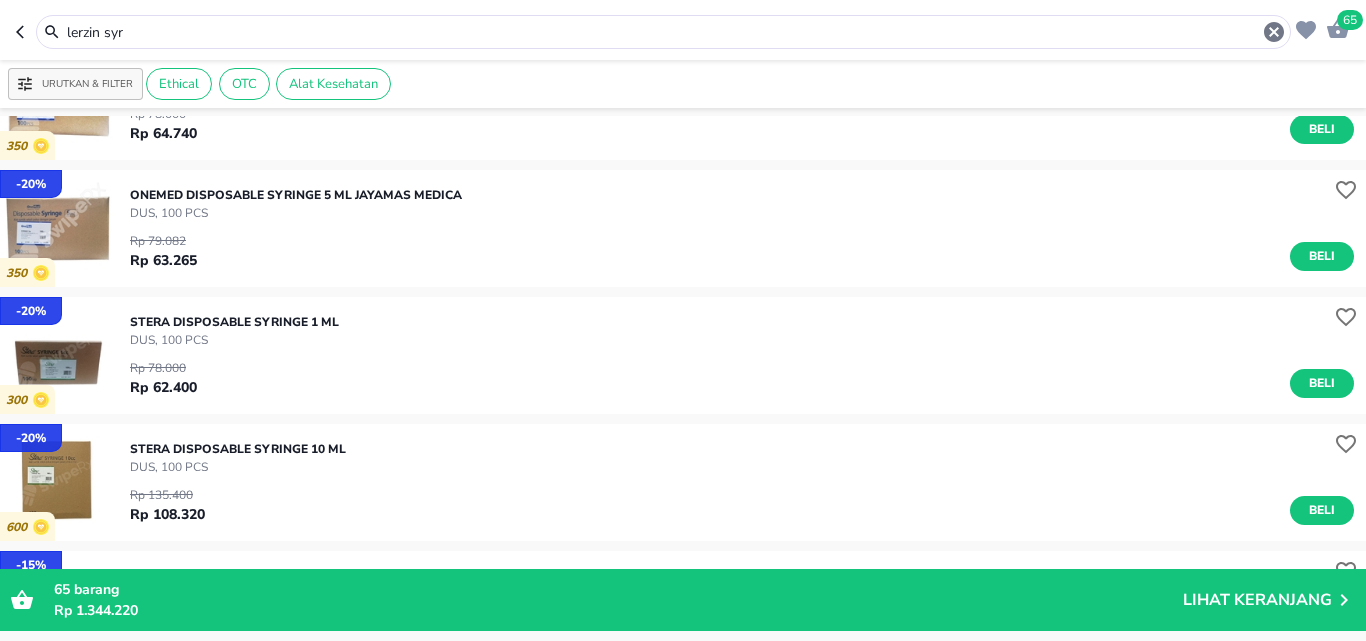 click at bounding box center [26, 32] 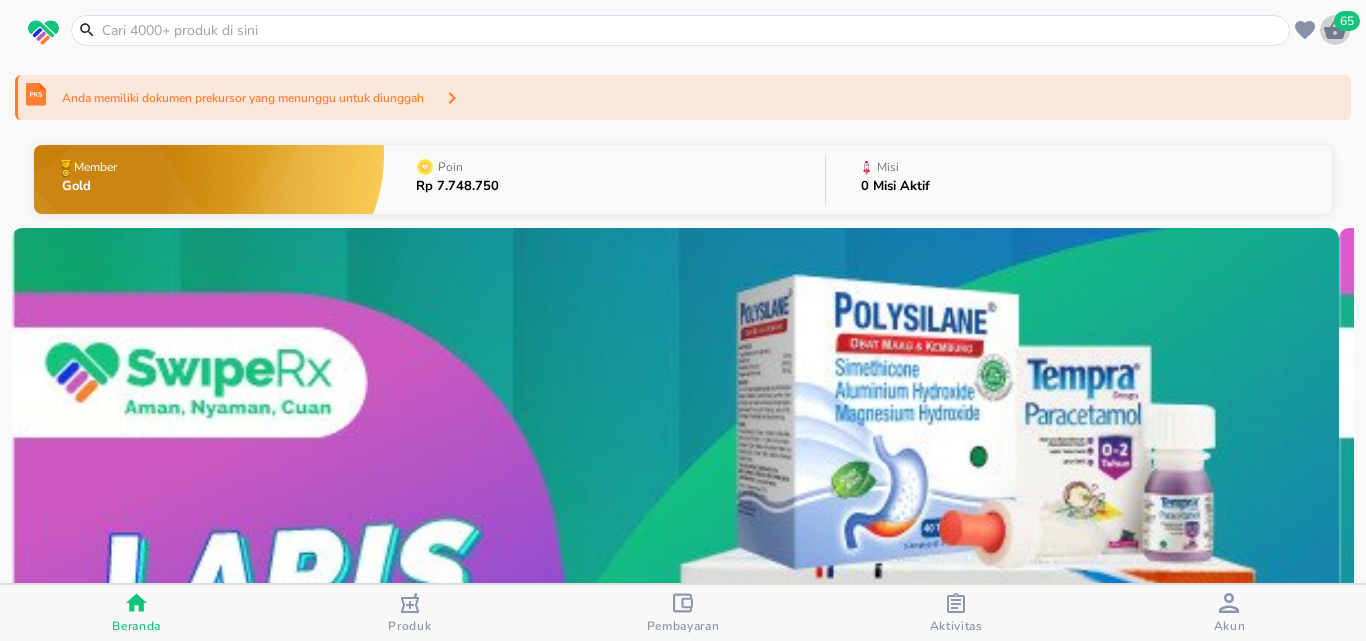 click on "65" at bounding box center (1347, 21) 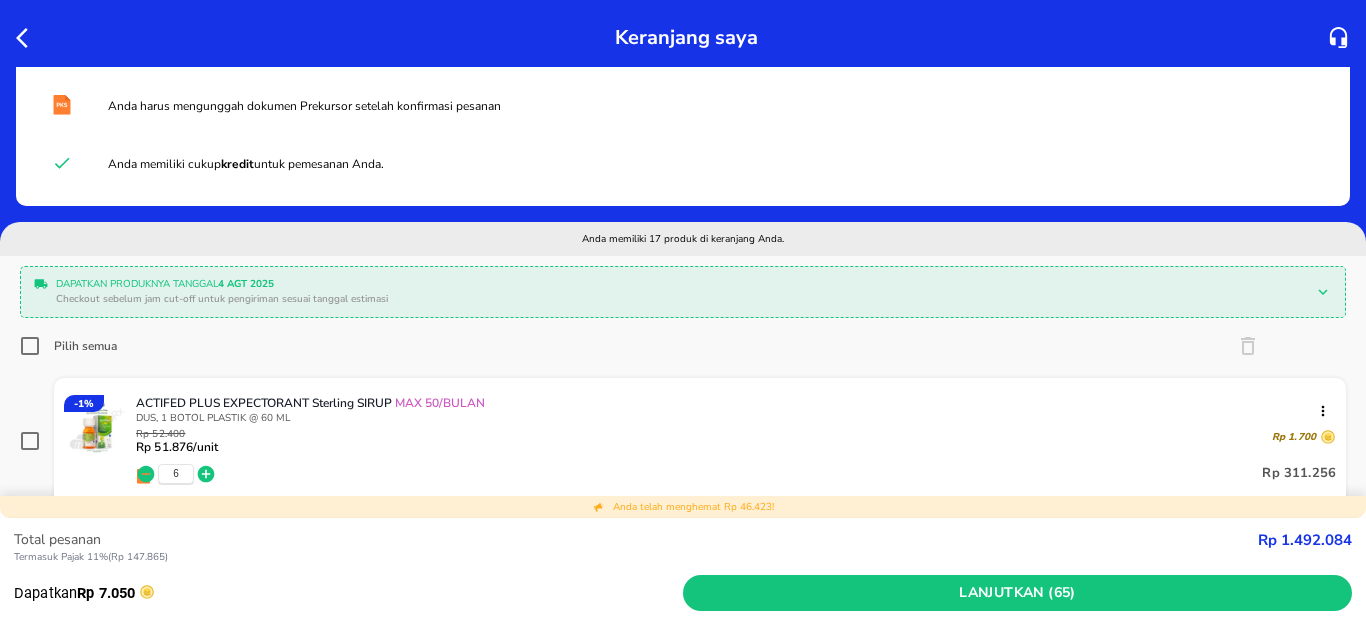 scroll, scrollTop: 0, scrollLeft: 0, axis: both 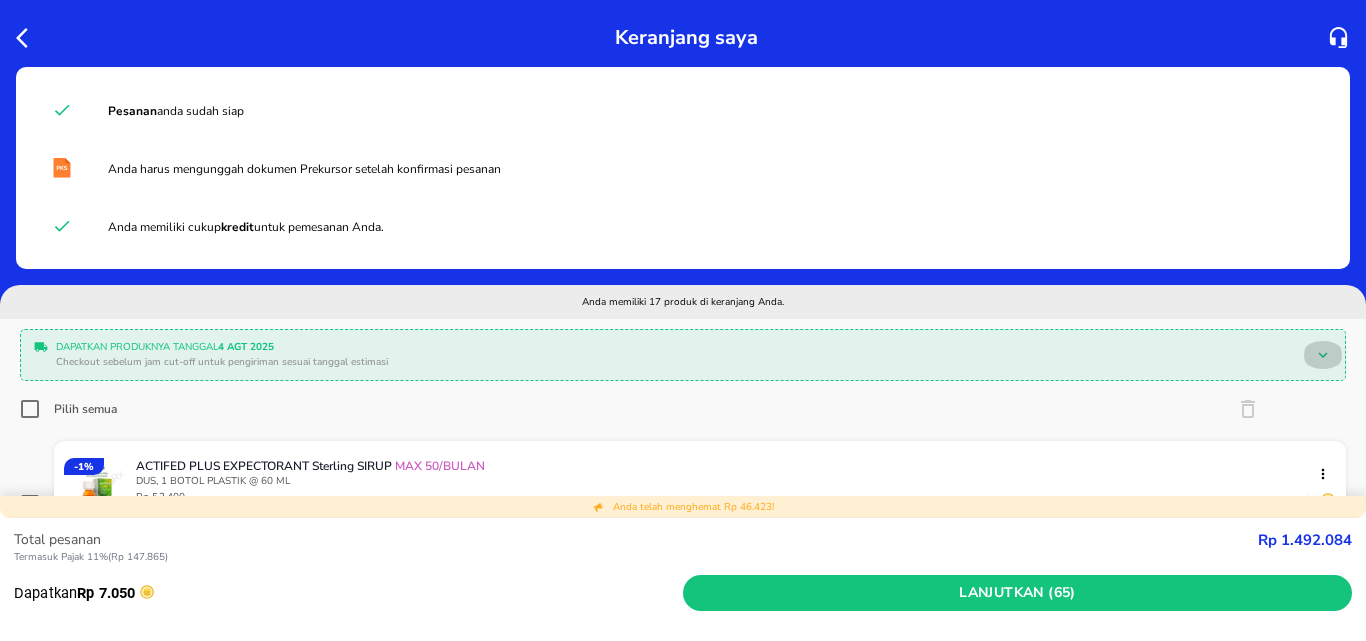 click 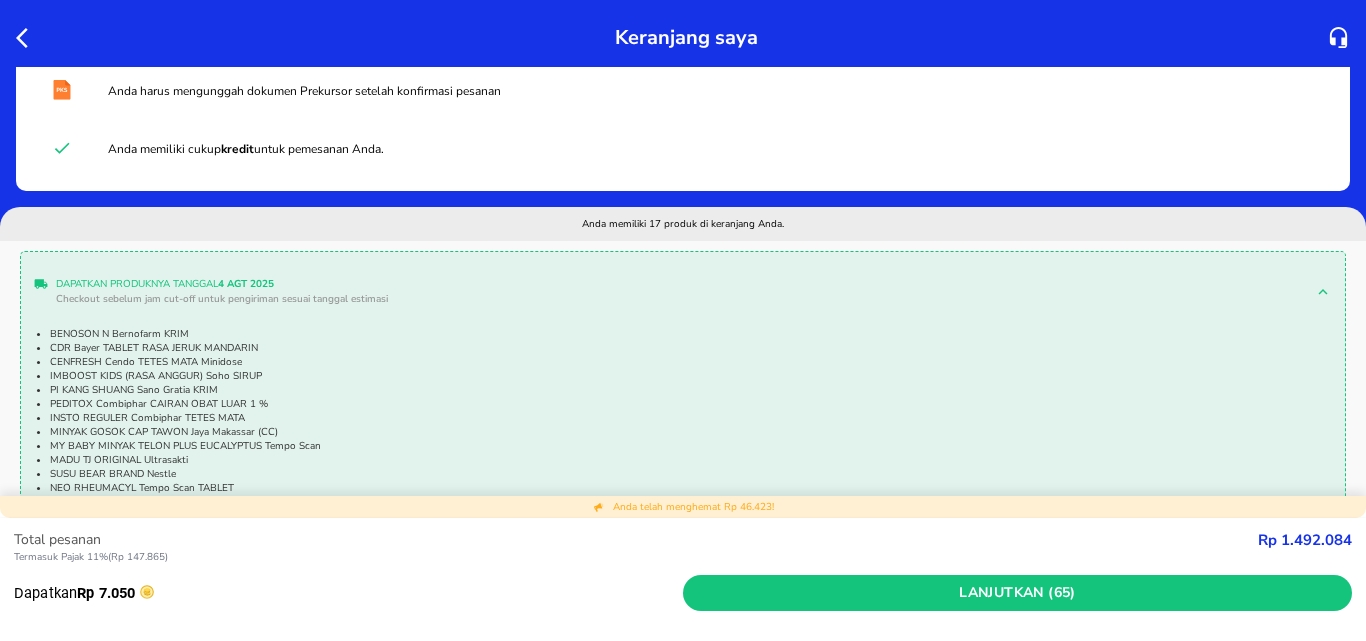 scroll, scrollTop: 0, scrollLeft: 0, axis: both 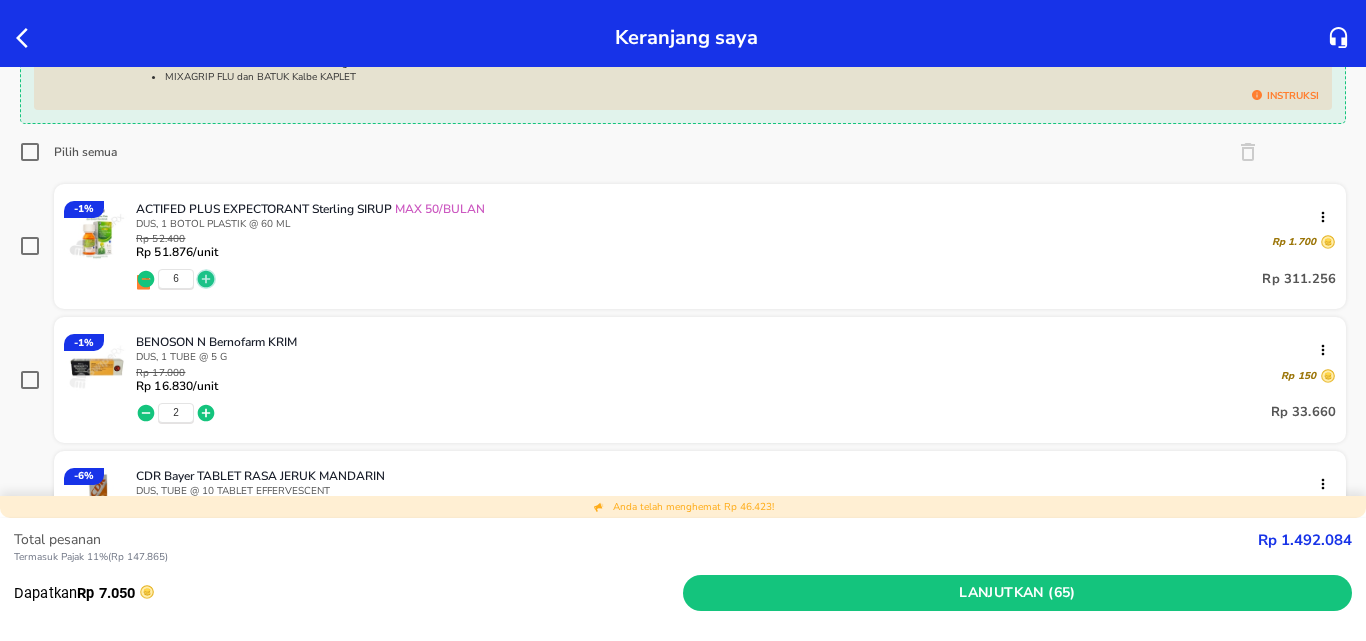 click 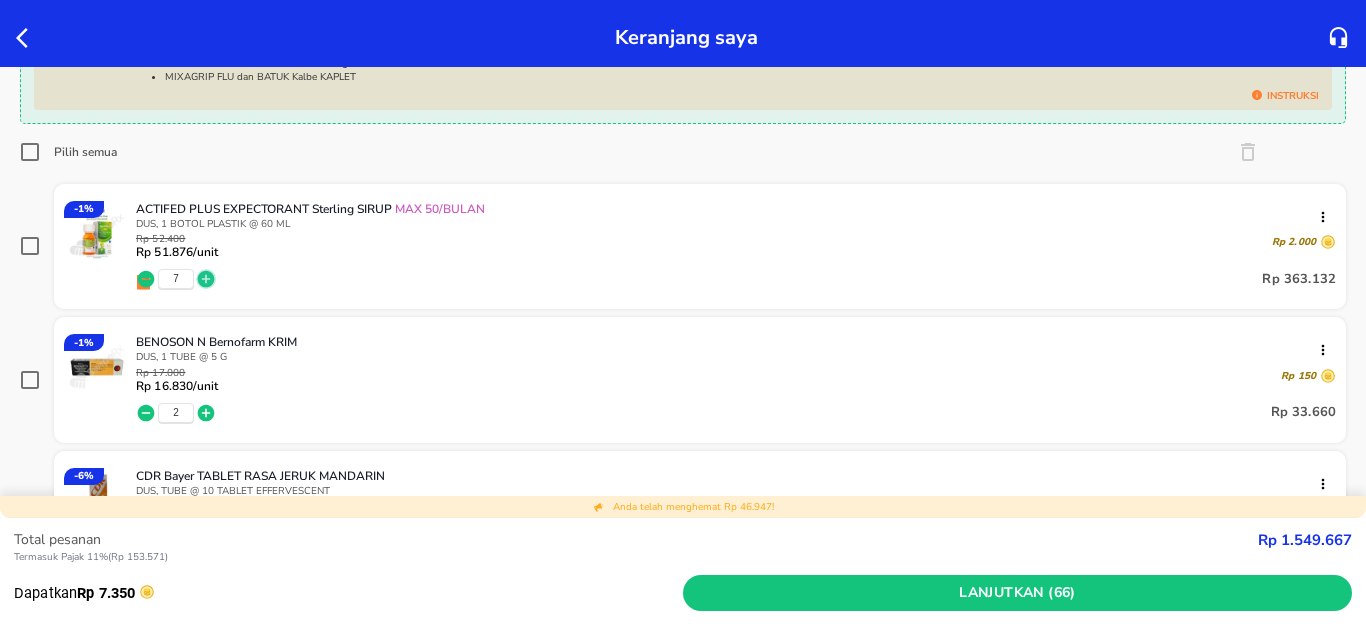 click 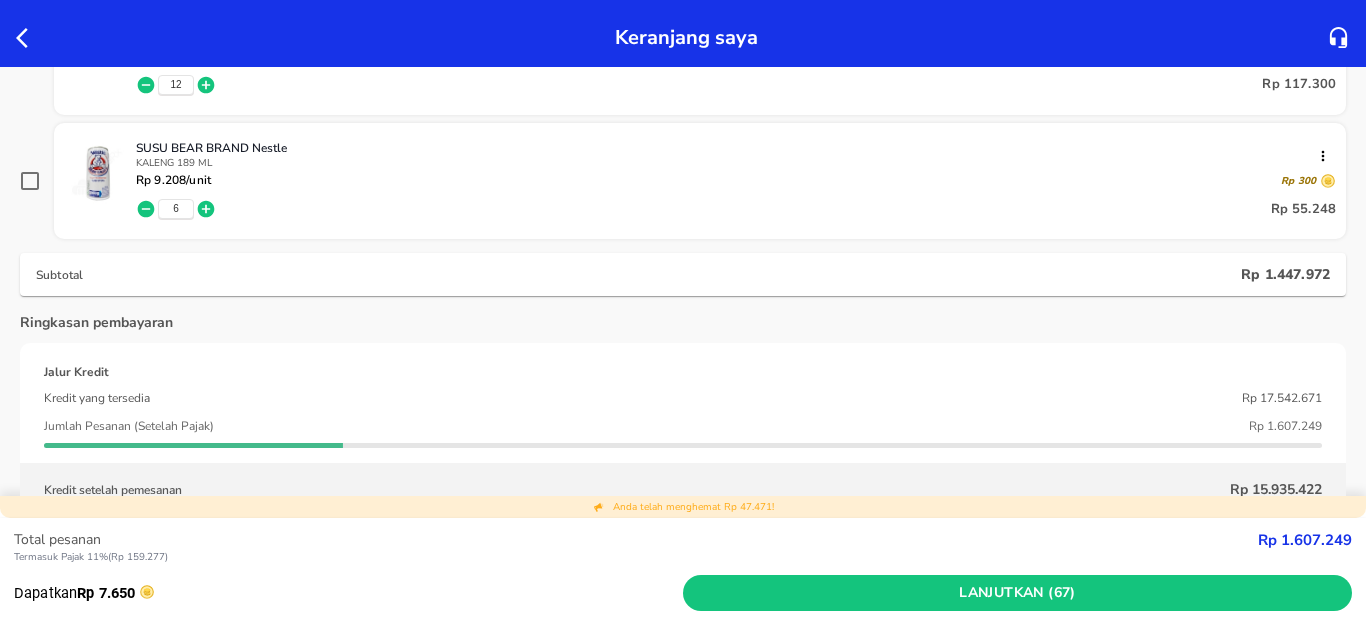 scroll, scrollTop: 2900, scrollLeft: 0, axis: vertical 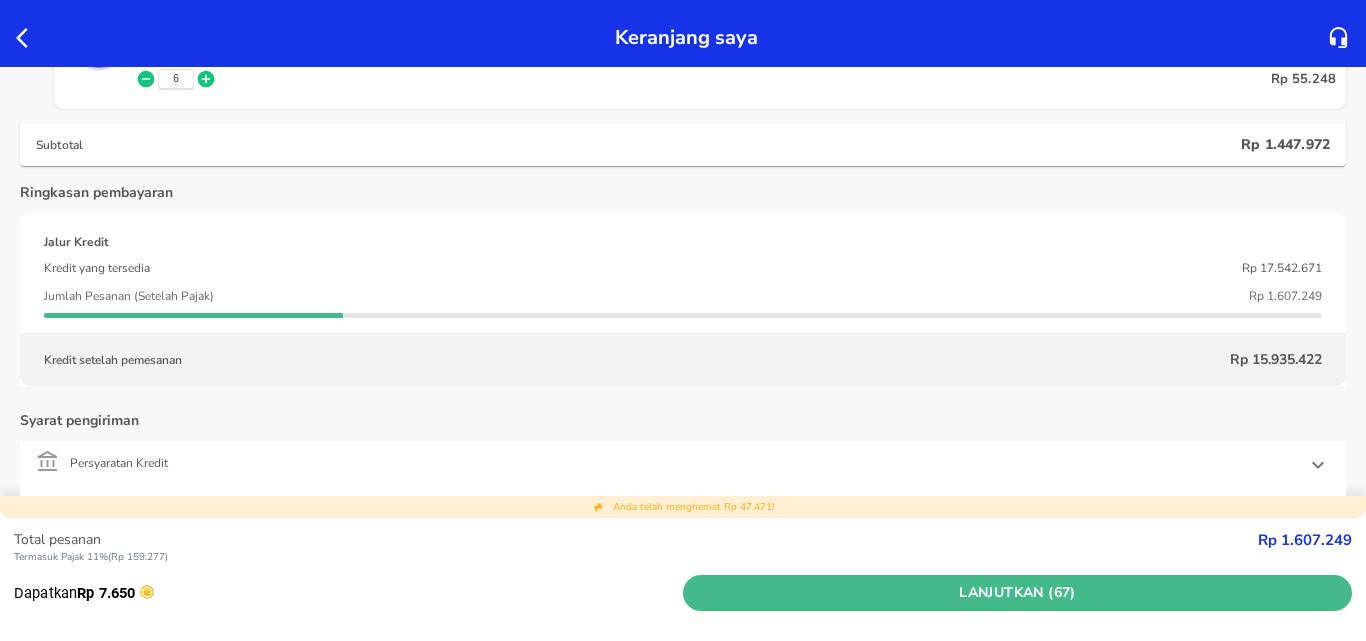 click on "Lanjutkan (67)" at bounding box center (1017, 593) 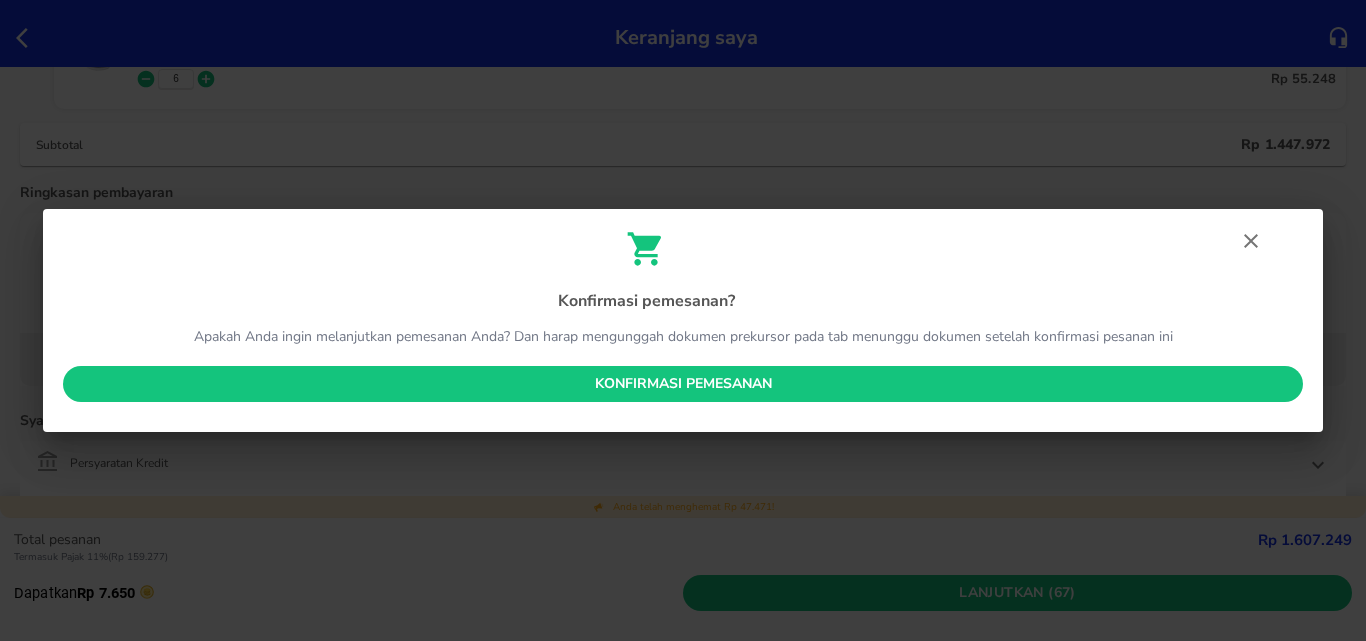 click on "Konfirmasi pemesanan" at bounding box center [683, 384] 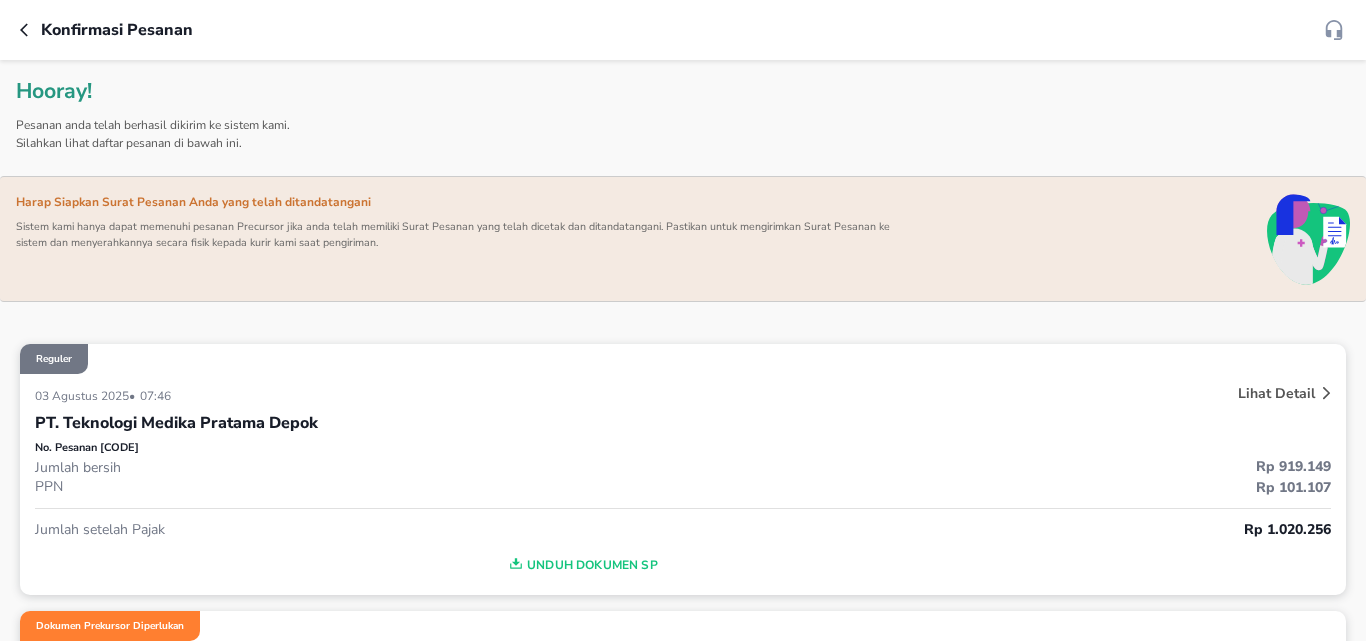 click 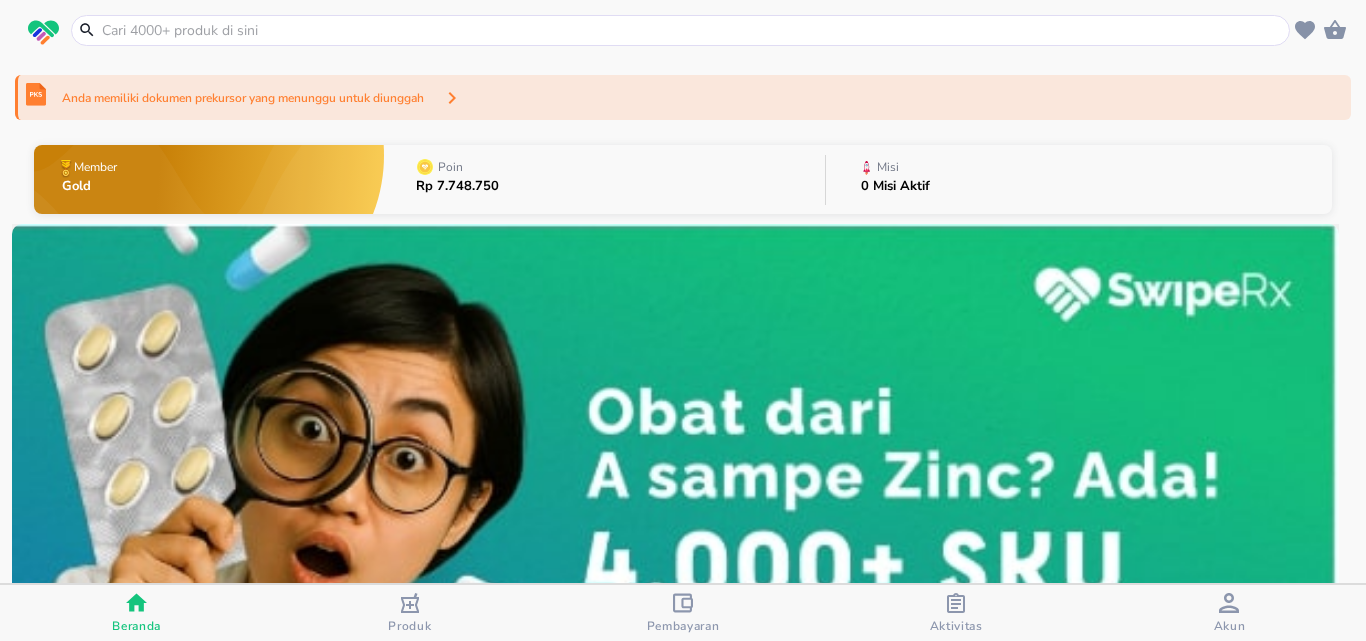 click on "Aktivitas" at bounding box center [956, 613] 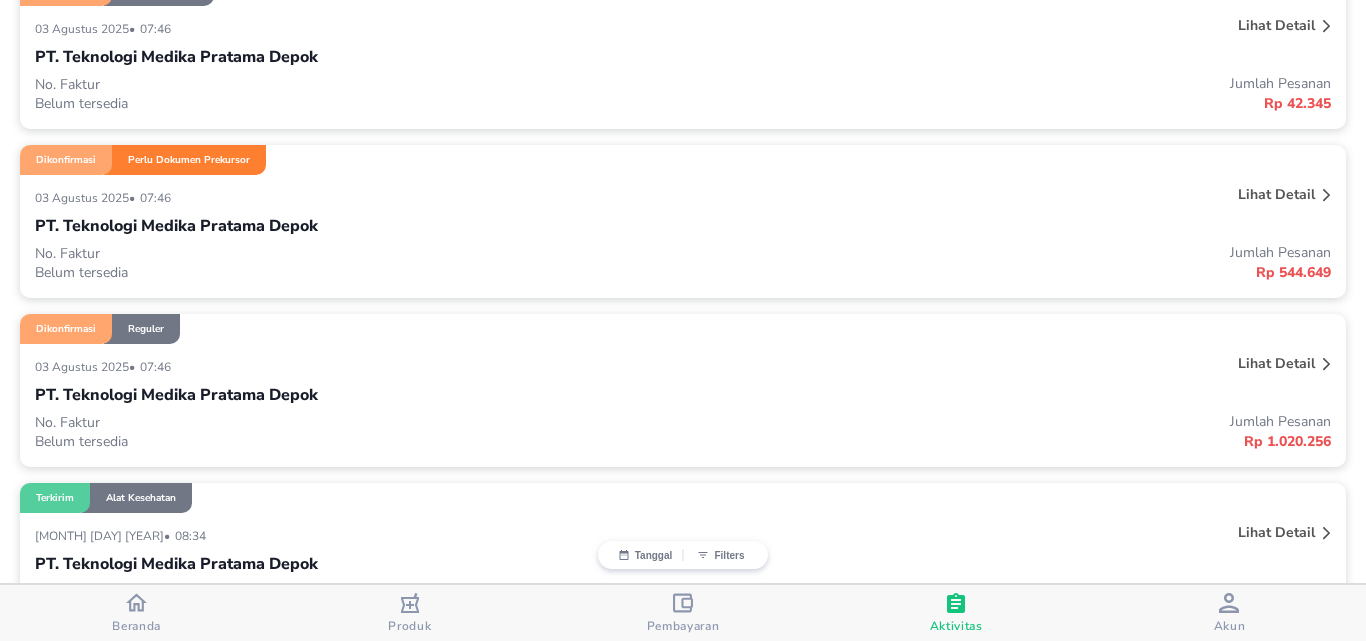 scroll, scrollTop: 200, scrollLeft: 0, axis: vertical 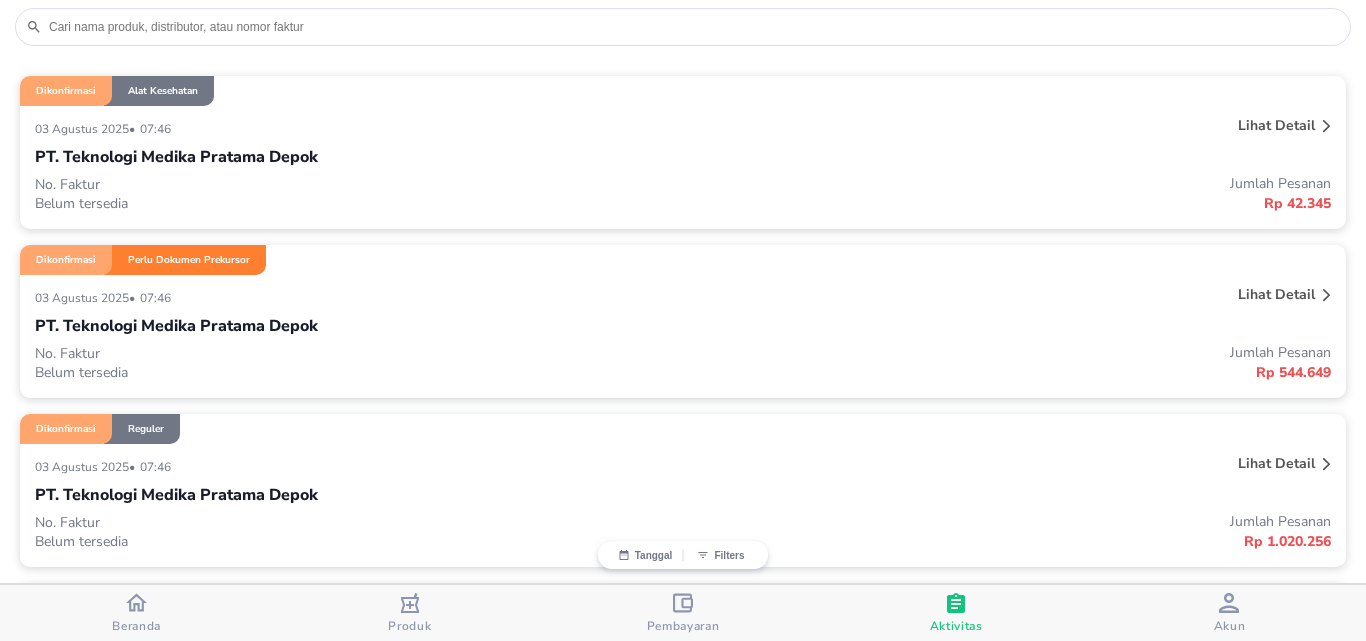 click on "[DATE]  • [TIME]" at bounding box center [413, 297] 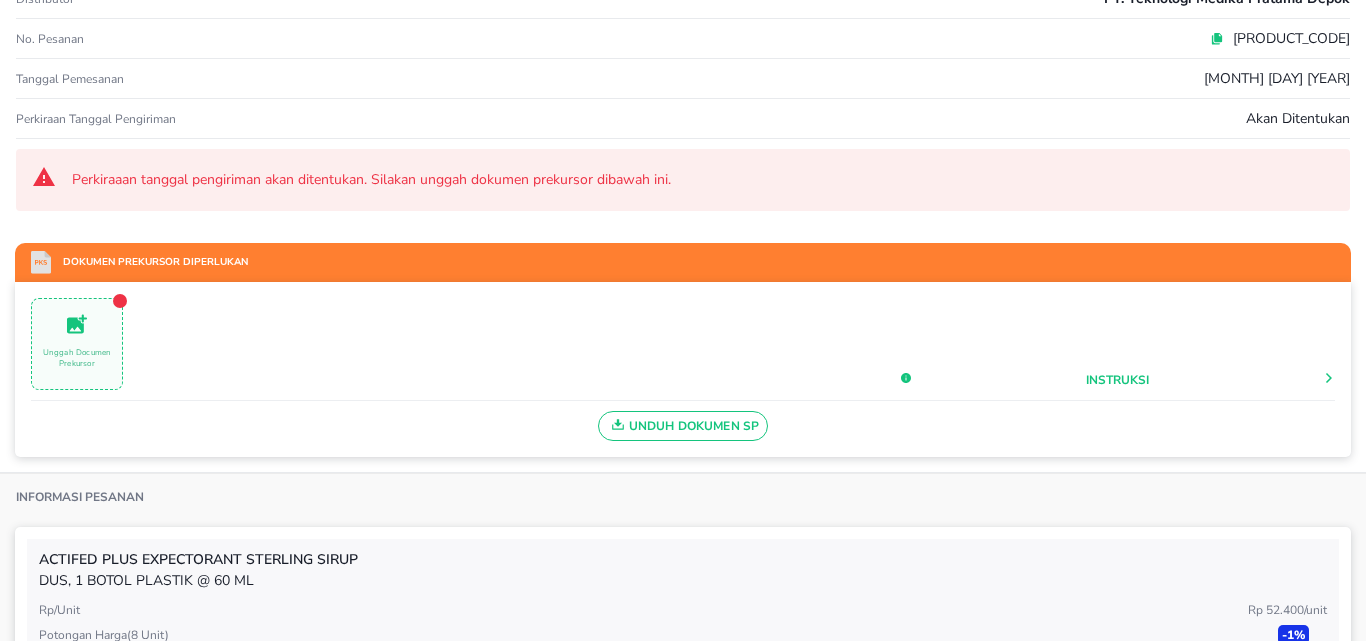 scroll, scrollTop: 0, scrollLeft: 0, axis: both 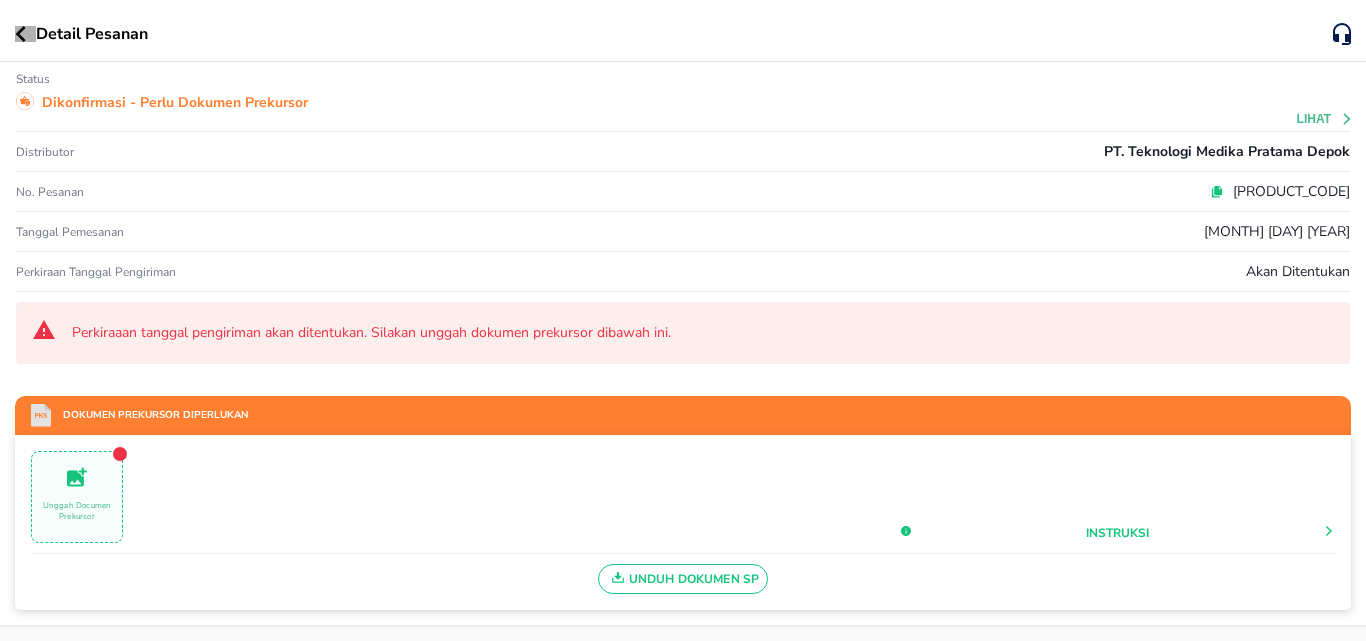 click 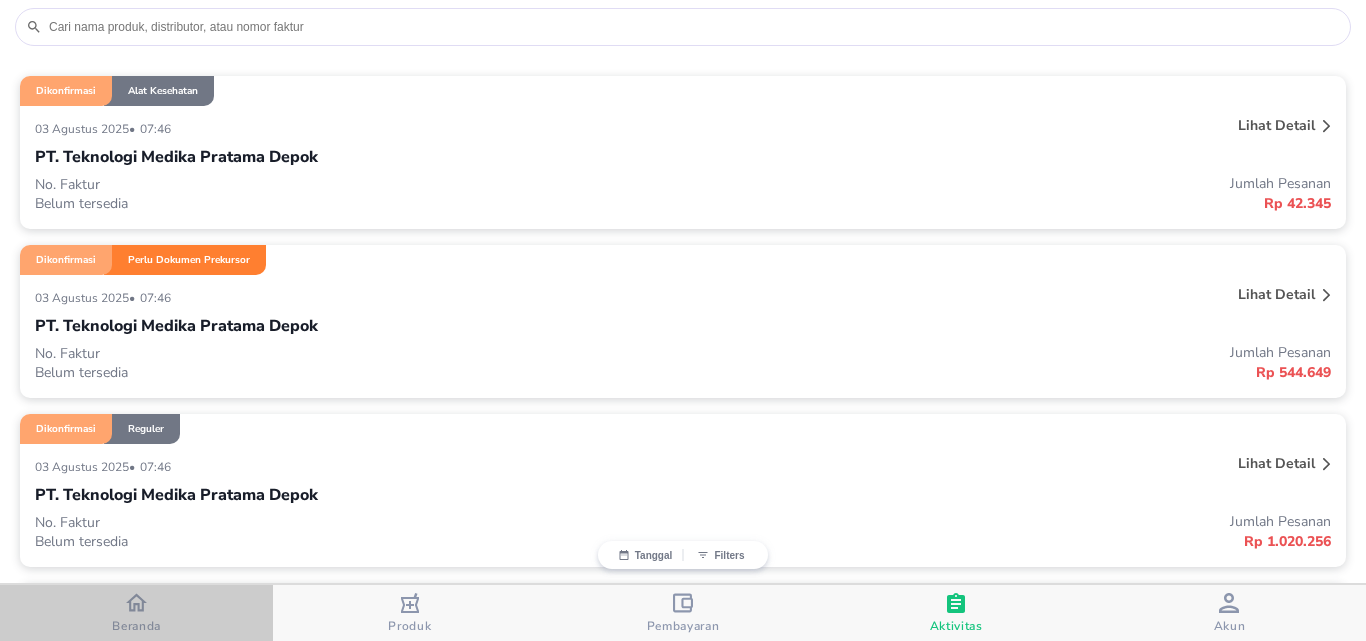 click on "Beranda" at bounding box center [136, 613] 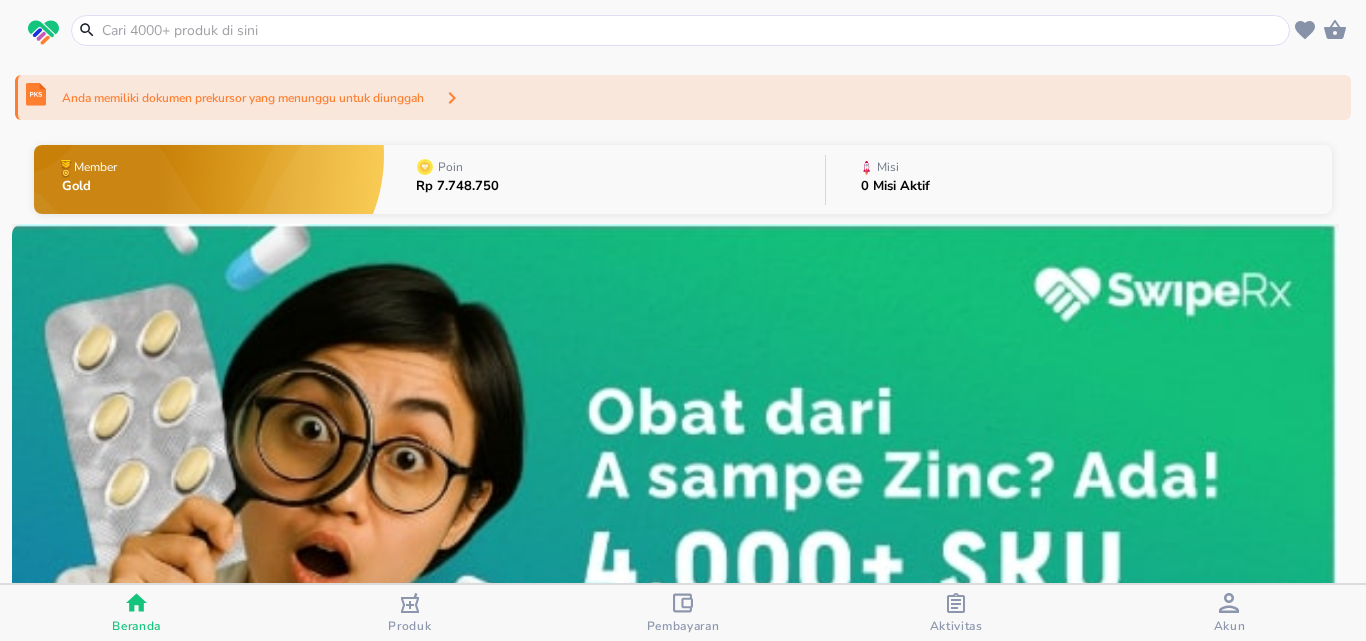 click at bounding box center [692, 30] 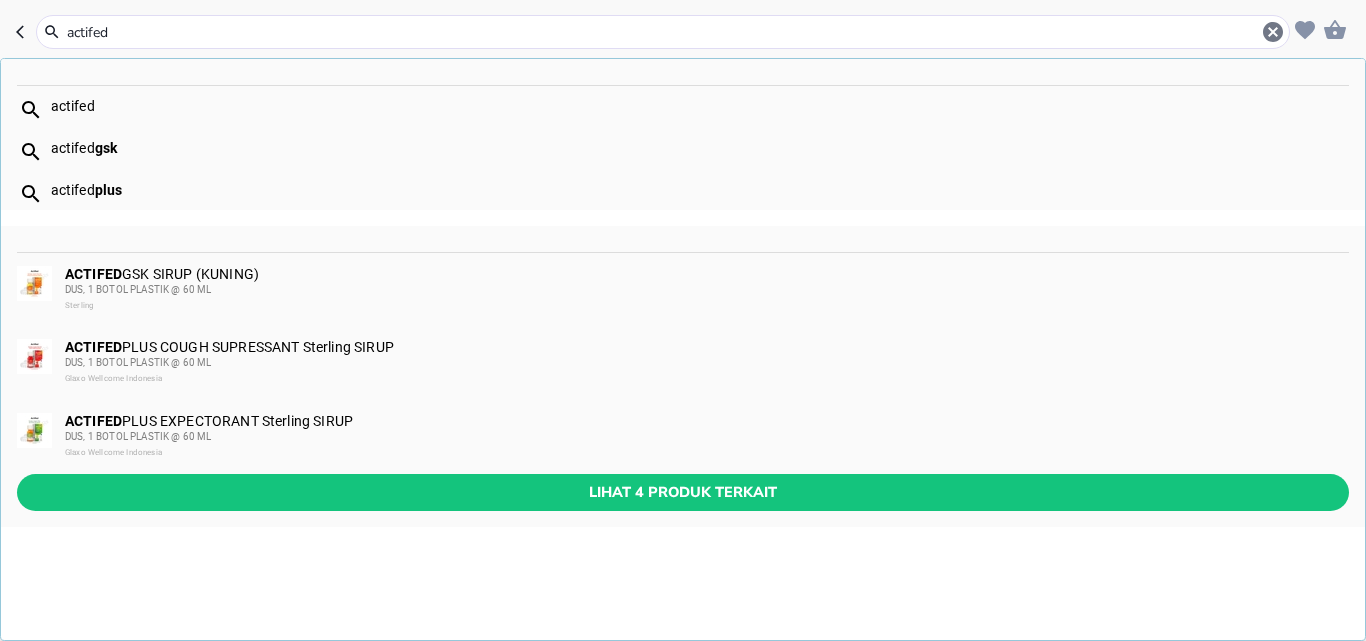 type on "actifed" 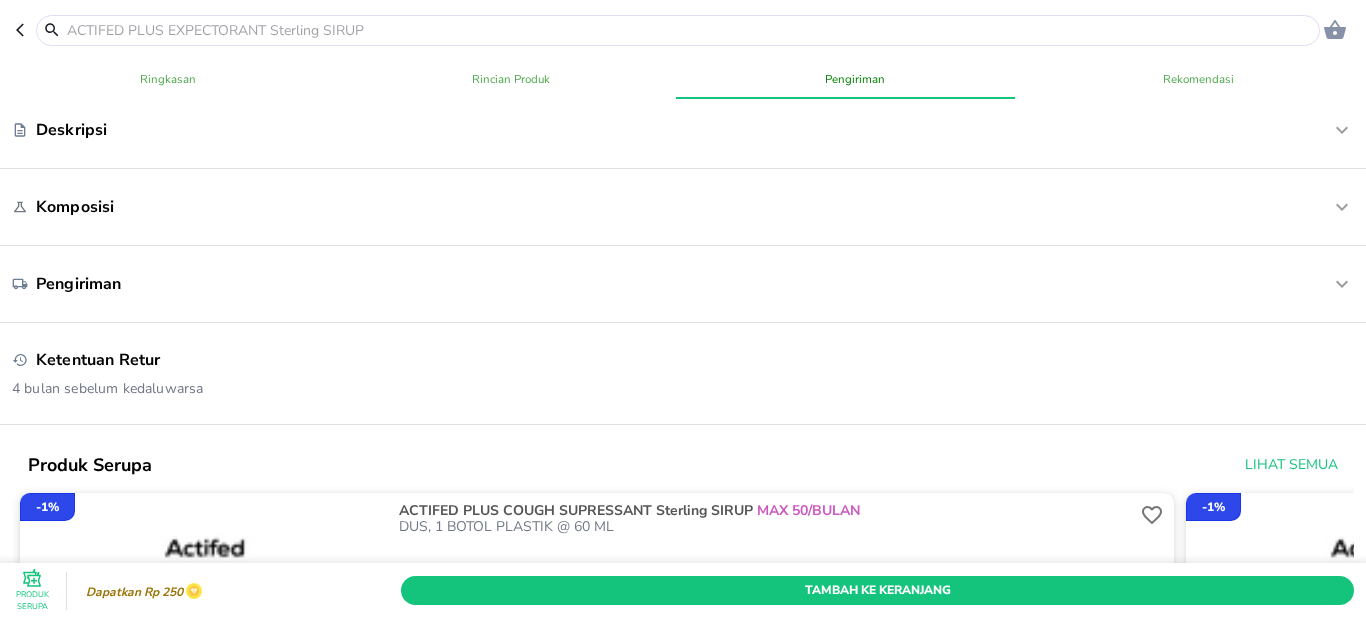 scroll, scrollTop: 900, scrollLeft: 0, axis: vertical 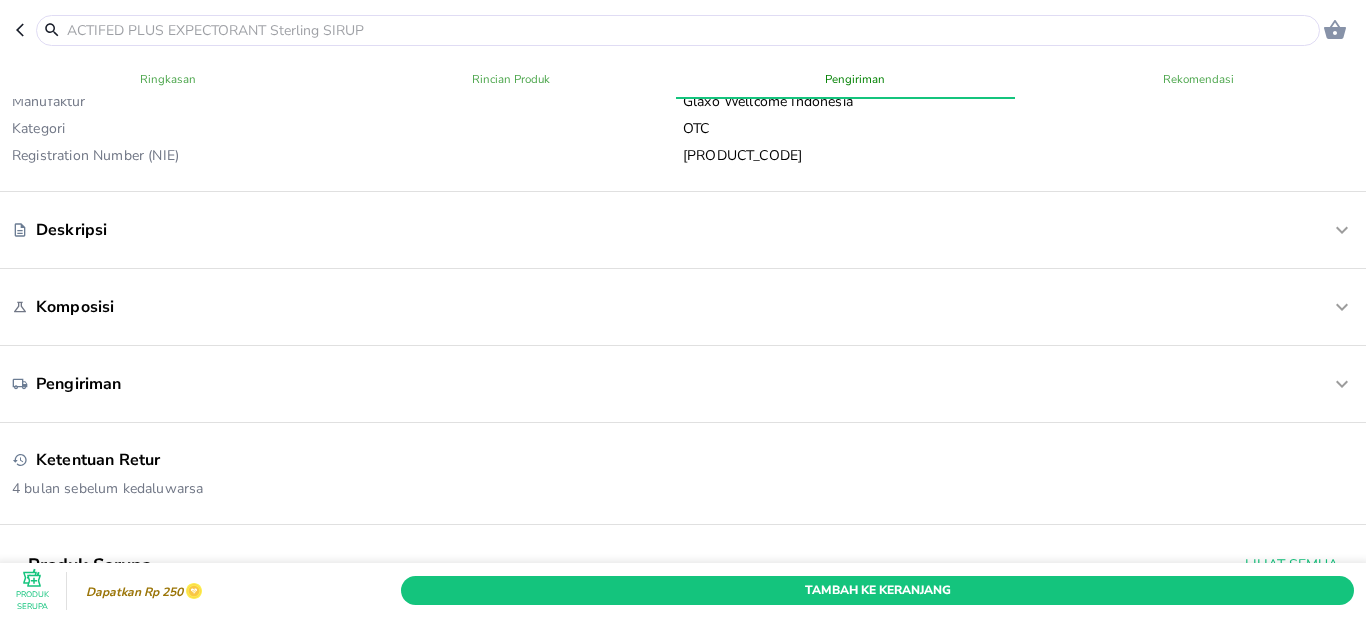 click on "Komposisi" at bounding box center [627, 307] 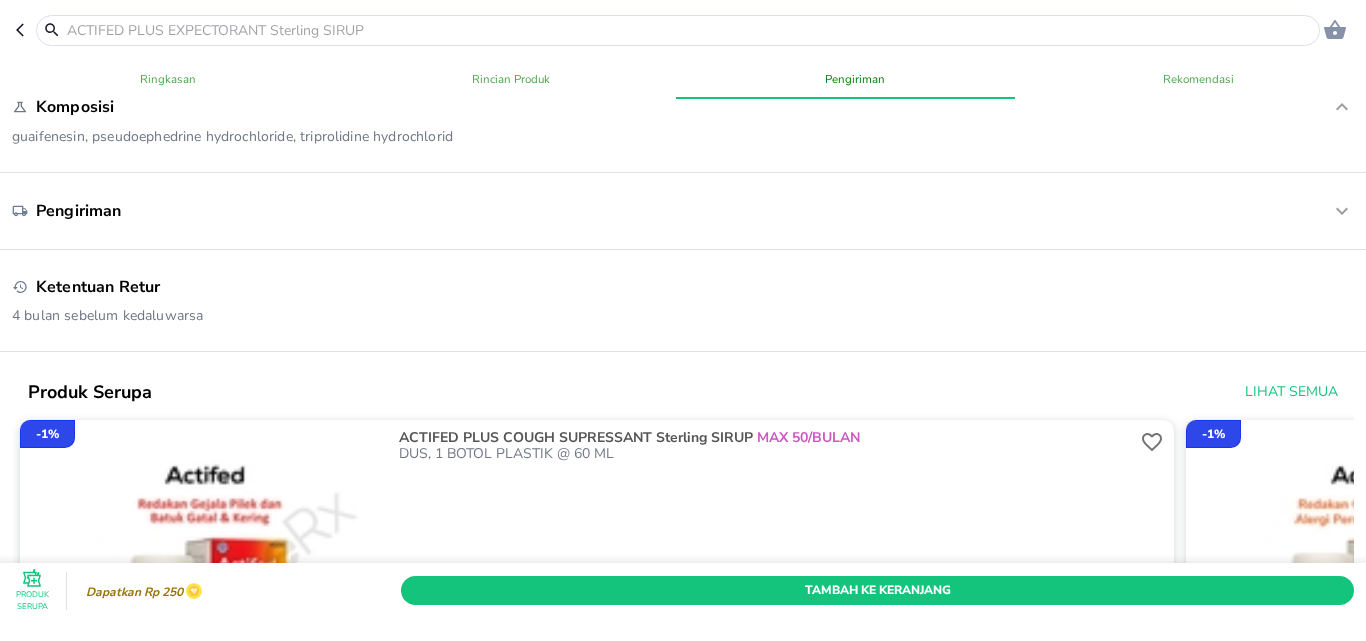 scroll, scrollTop: 900, scrollLeft: 0, axis: vertical 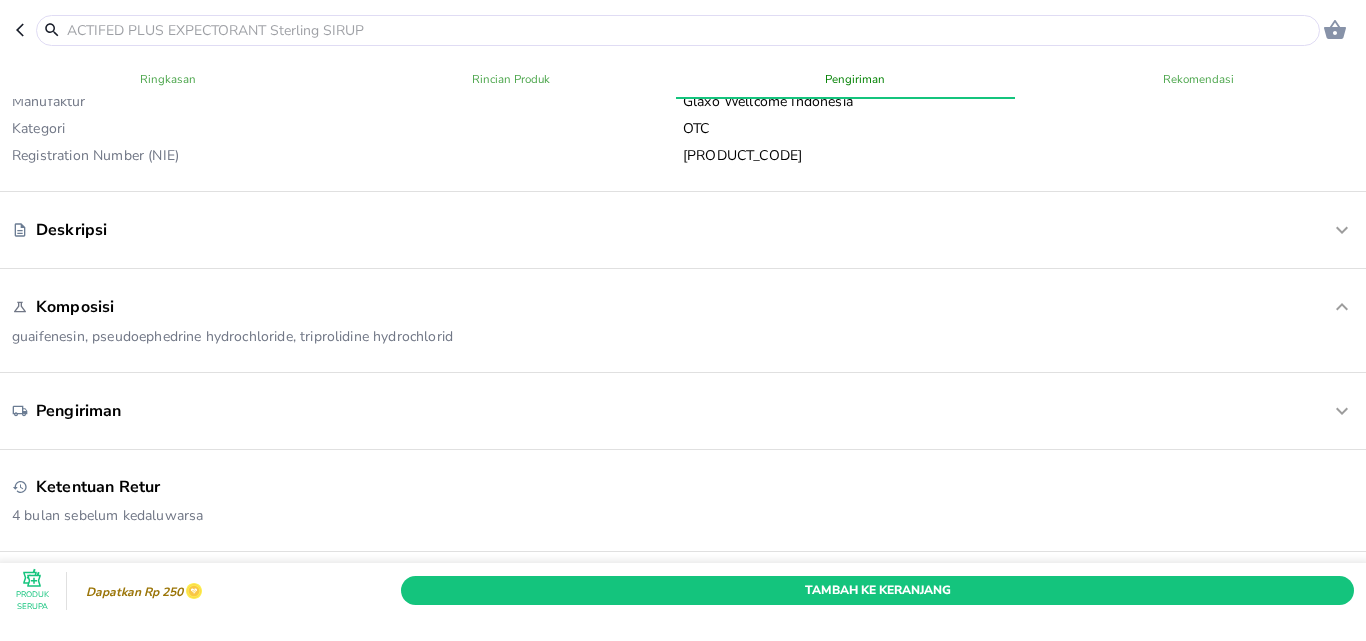 click on "Deskripsi" at bounding box center (683, 230) 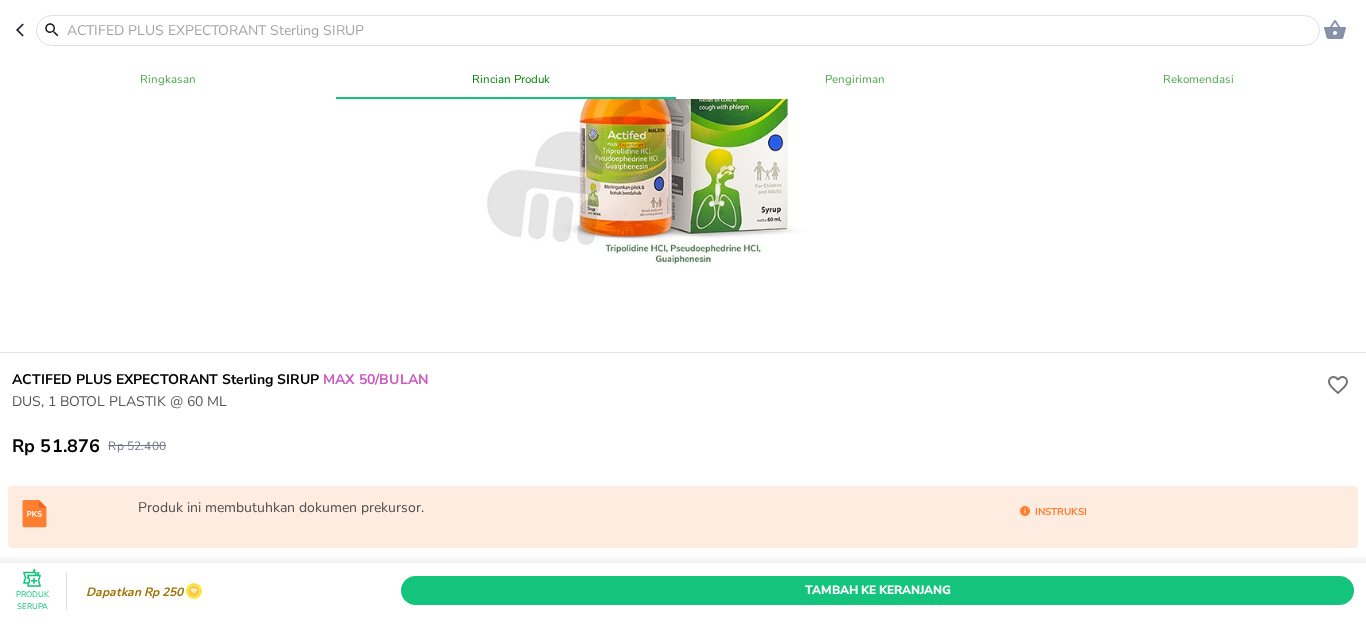scroll, scrollTop: 0, scrollLeft: 0, axis: both 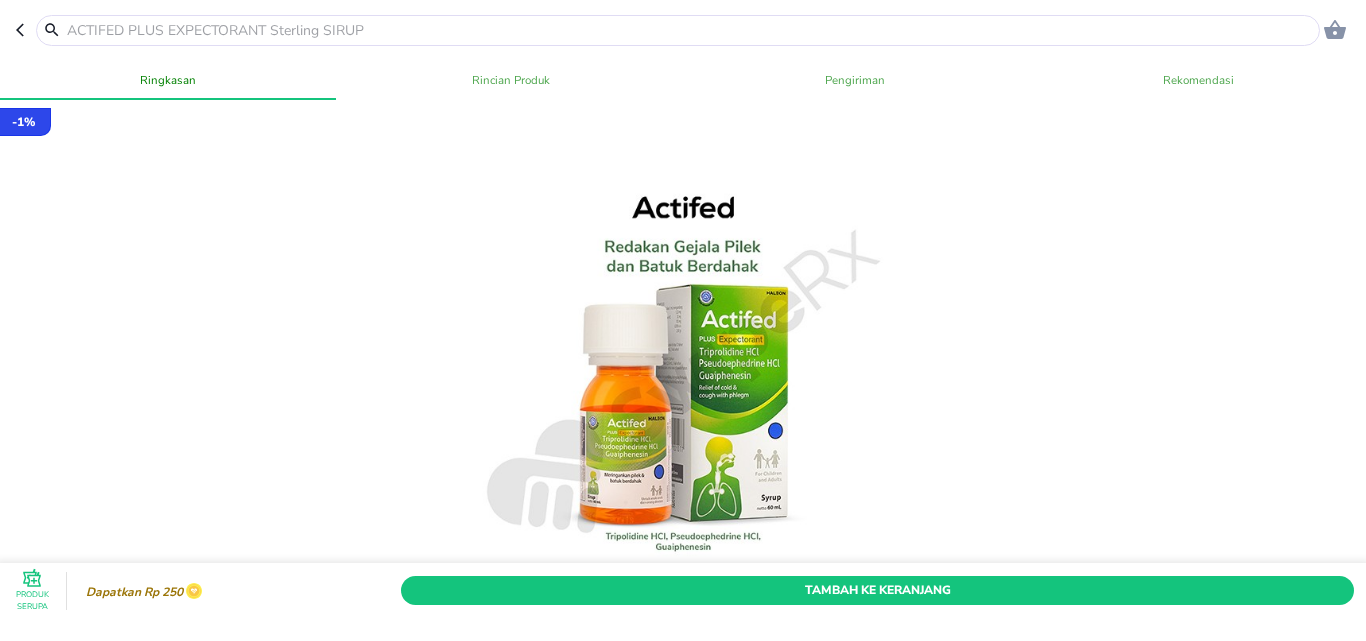 click at bounding box center (690, 30) 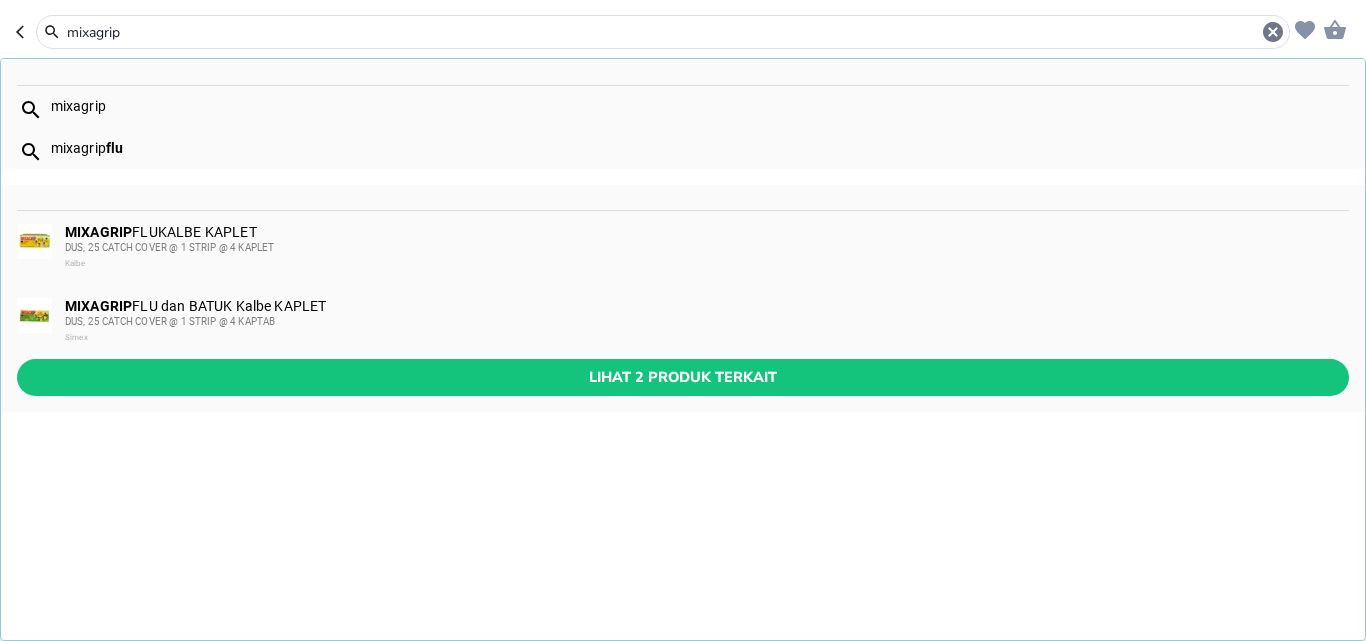 type on "mixagrip" 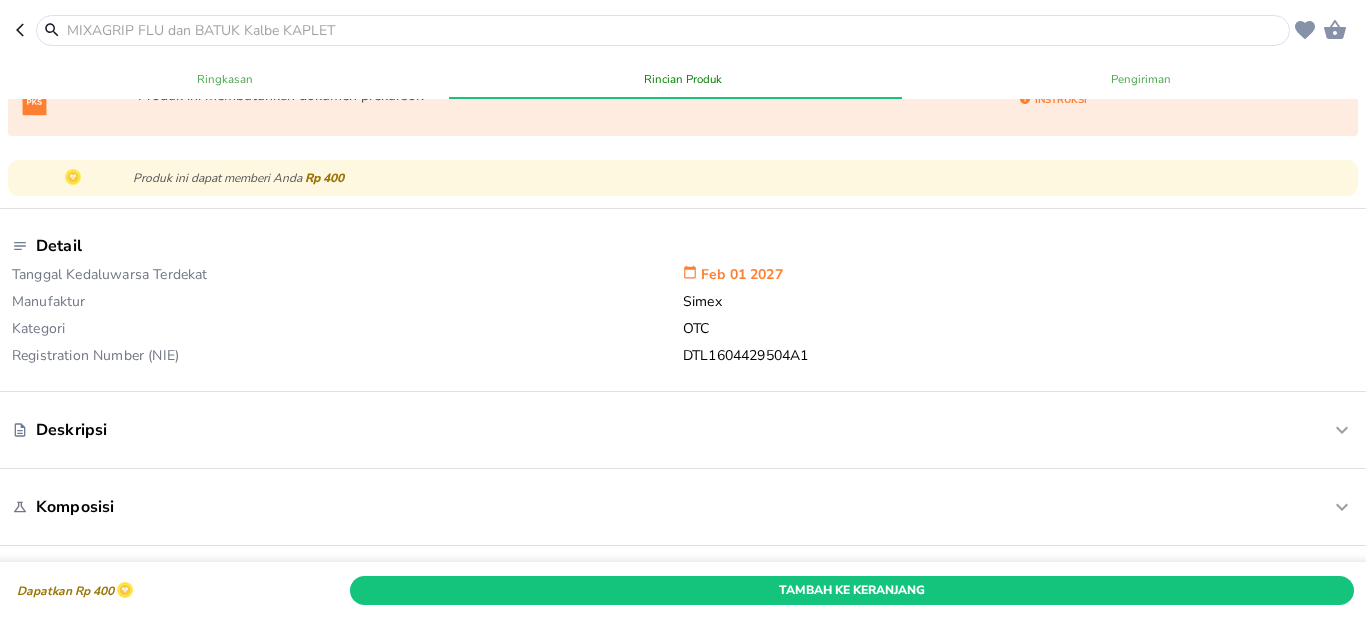 scroll, scrollTop: 900, scrollLeft: 0, axis: vertical 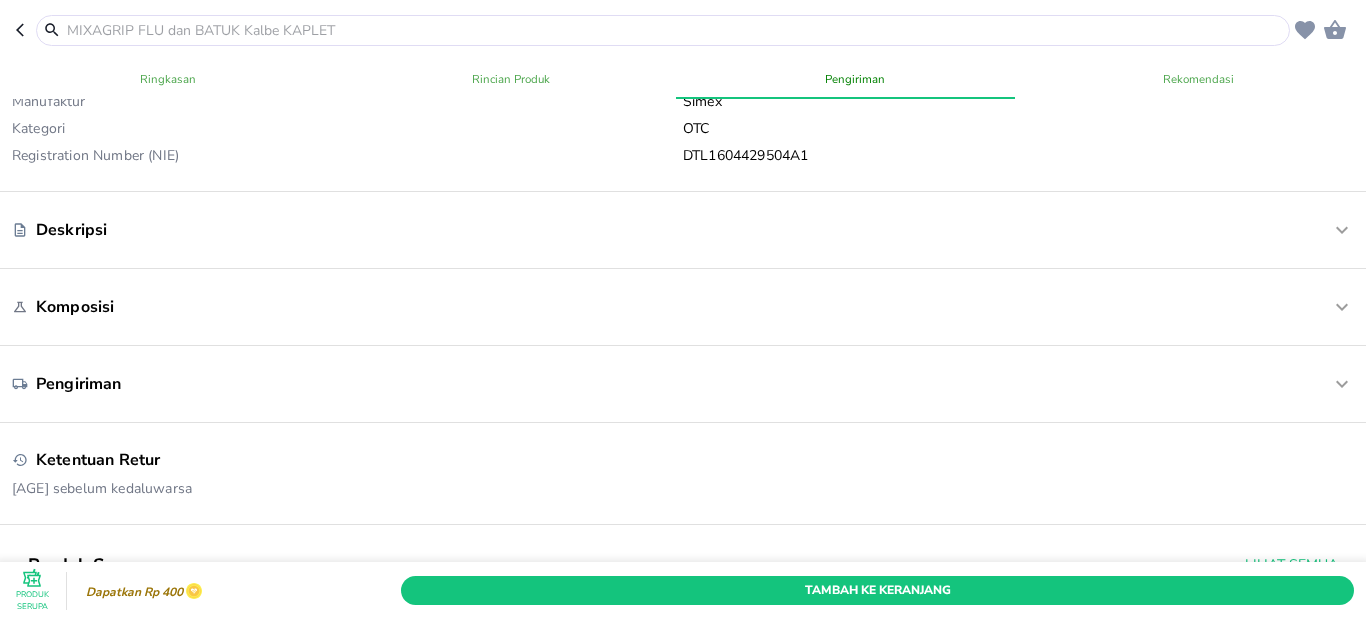 click on "Deskripsi" at bounding box center [627, 230] 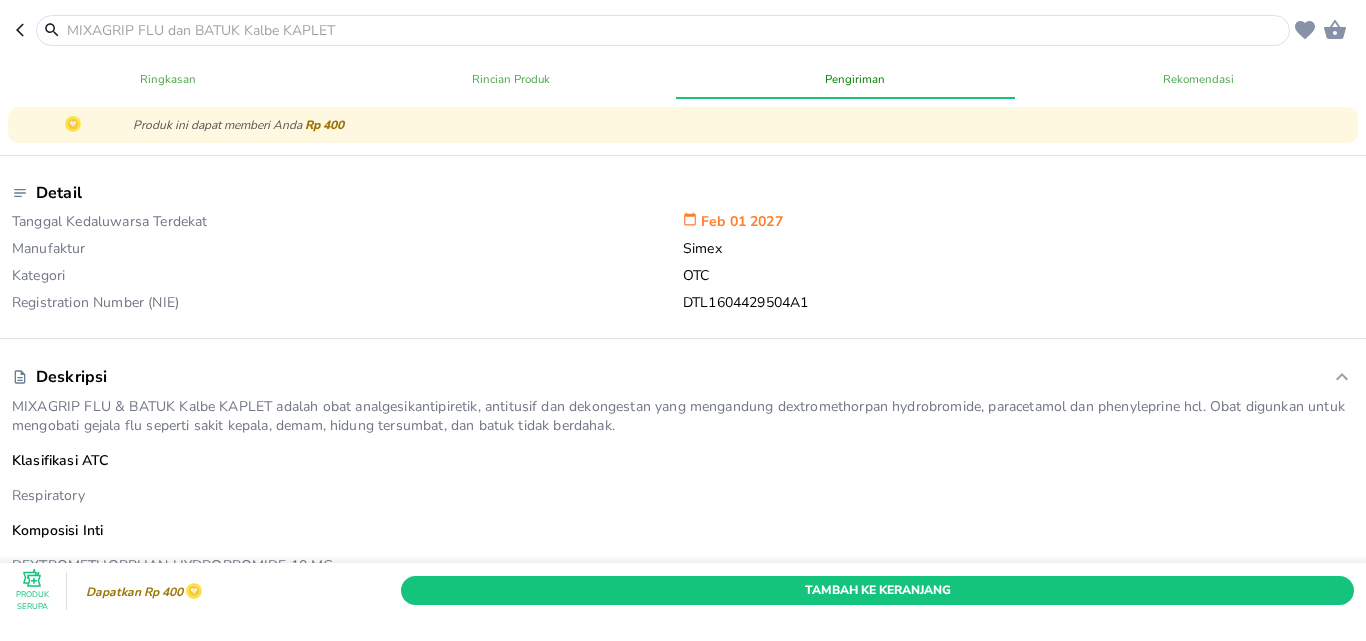 scroll, scrollTop: 200, scrollLeft: 0, axis: vertical 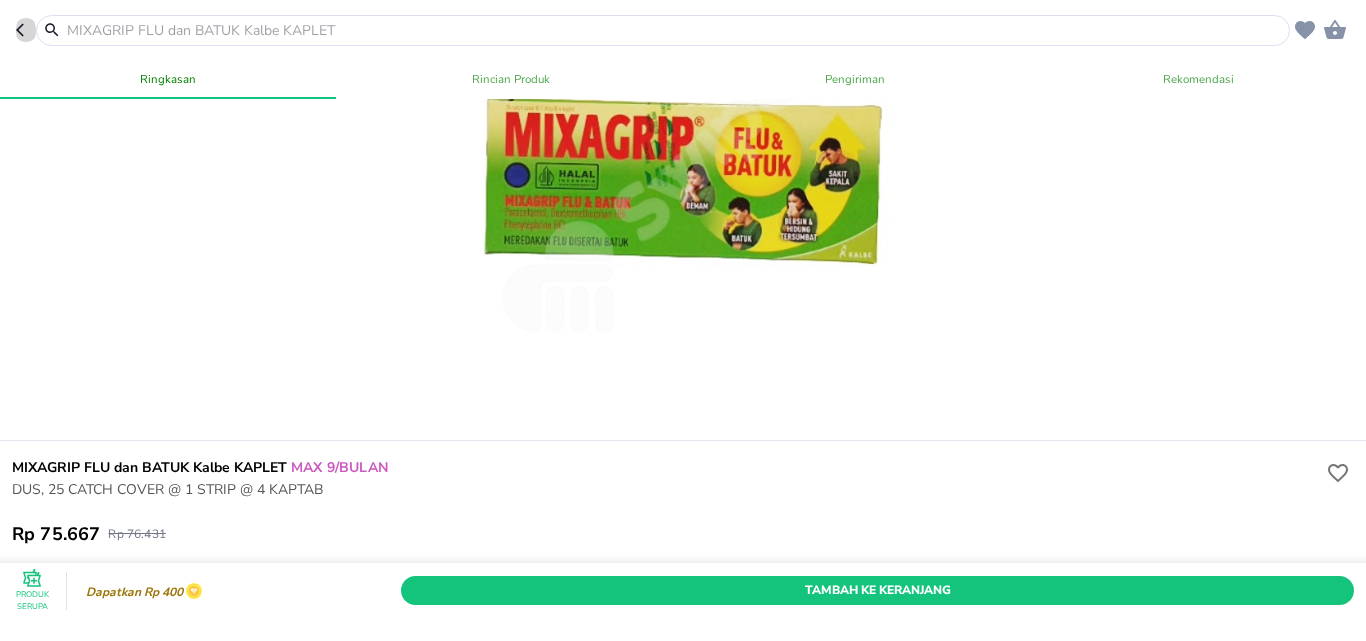 click 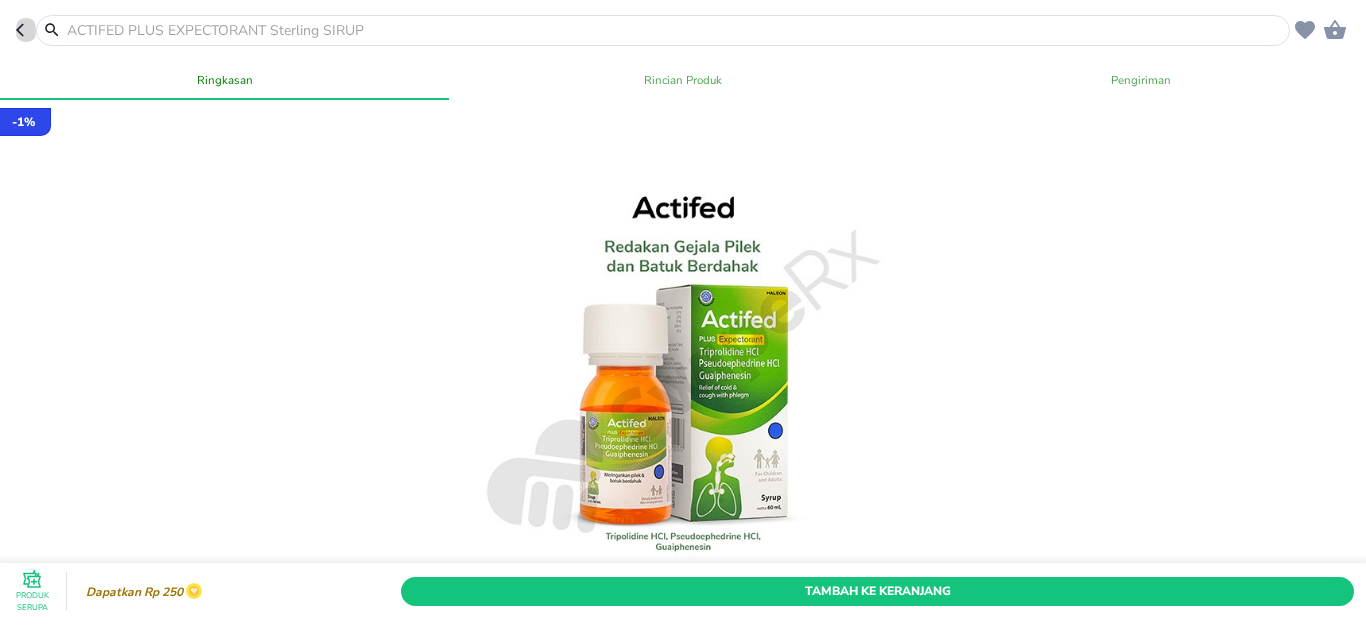 click 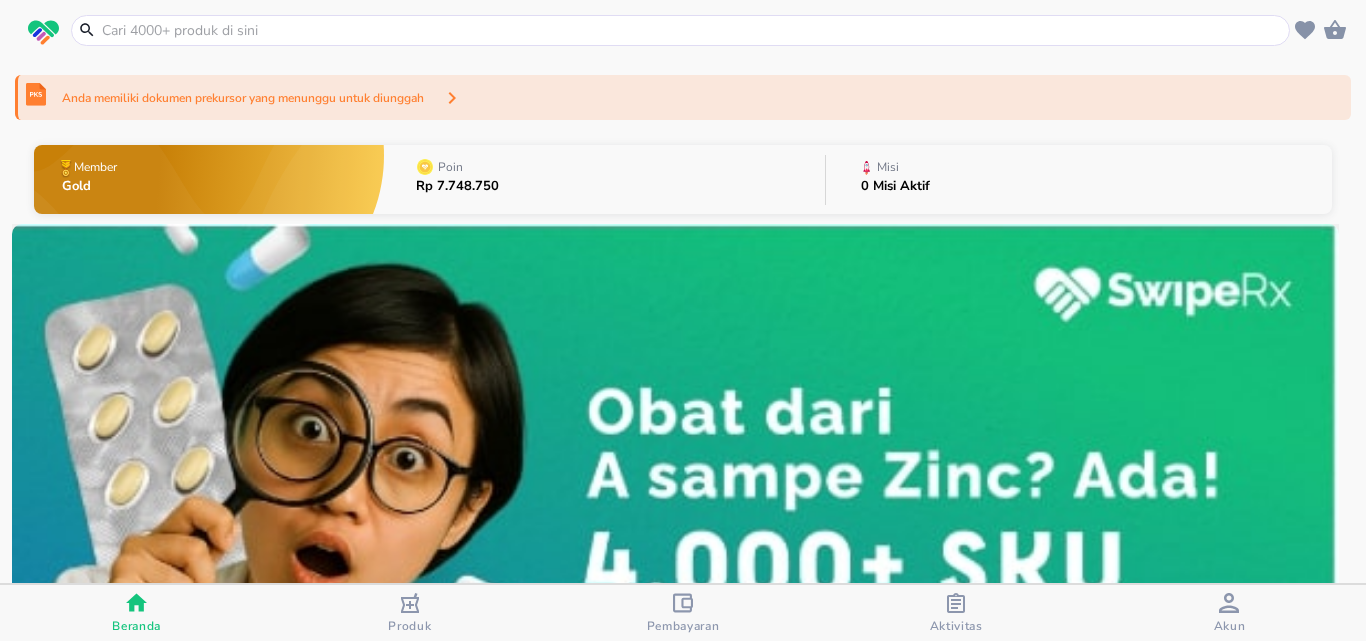 click 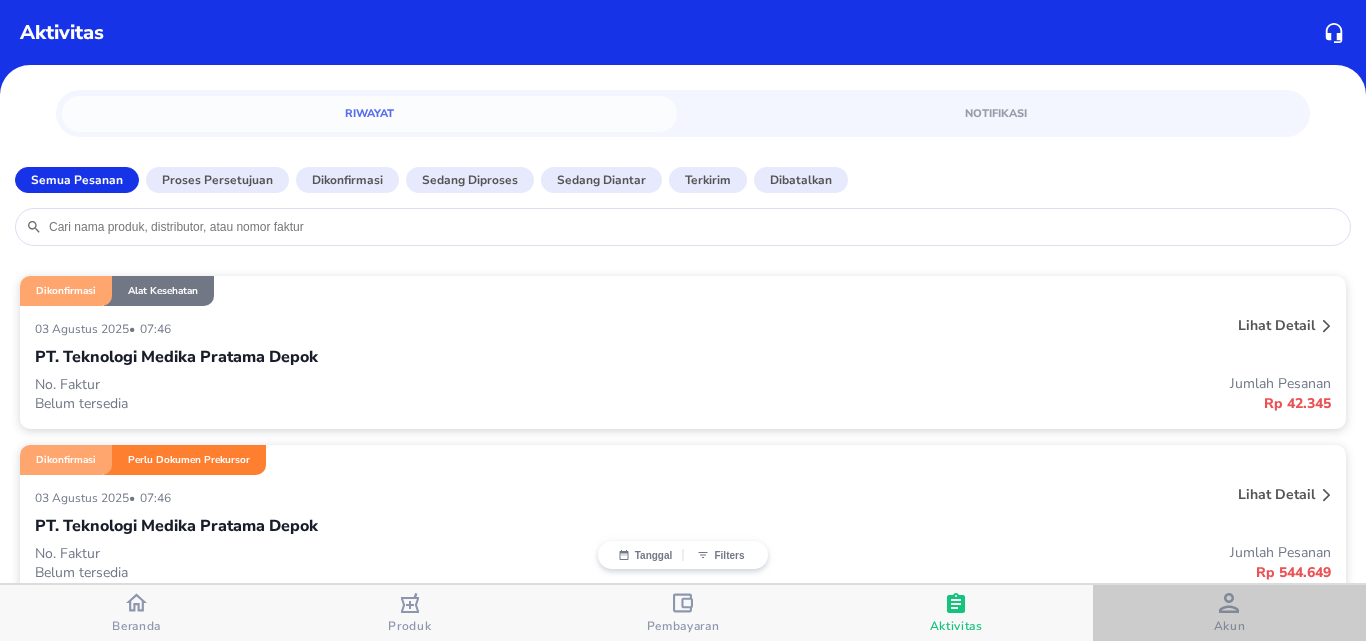 click on "Akun" at bounding box center (1230, 626) 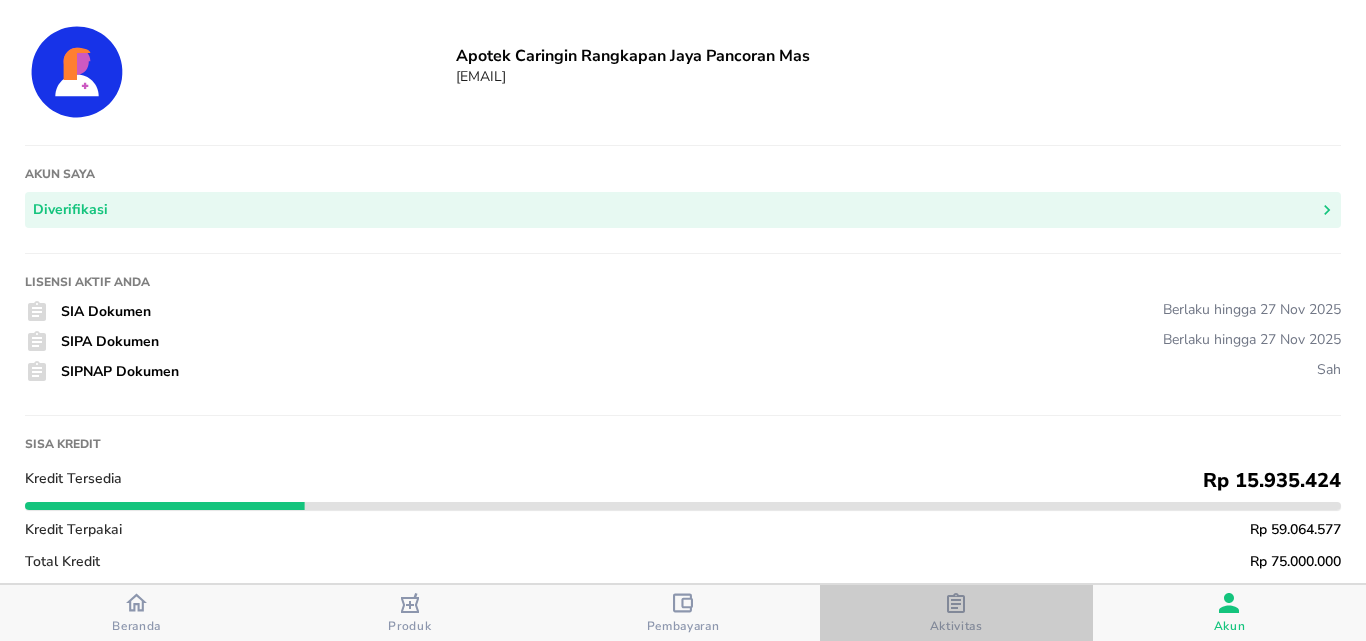 click on "Aktivitas" at bounding box center (956, 613) 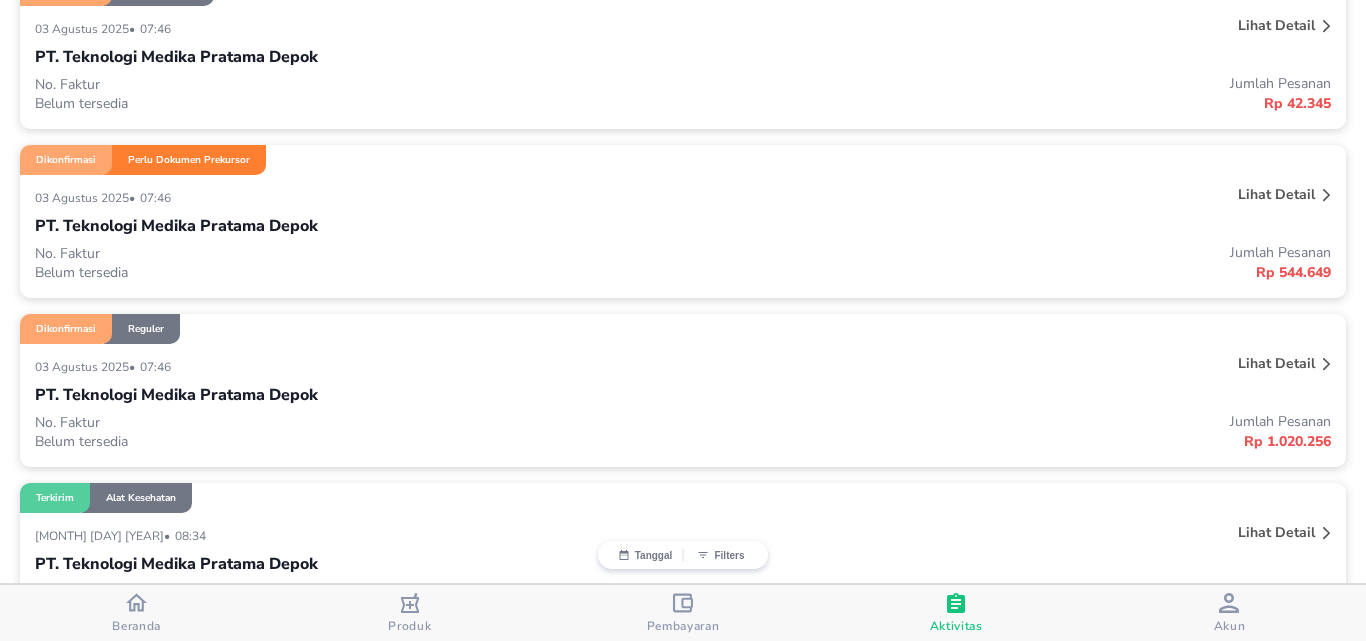 scroll, scrollTop: 200, scrollLeft: 0, axis: vertical 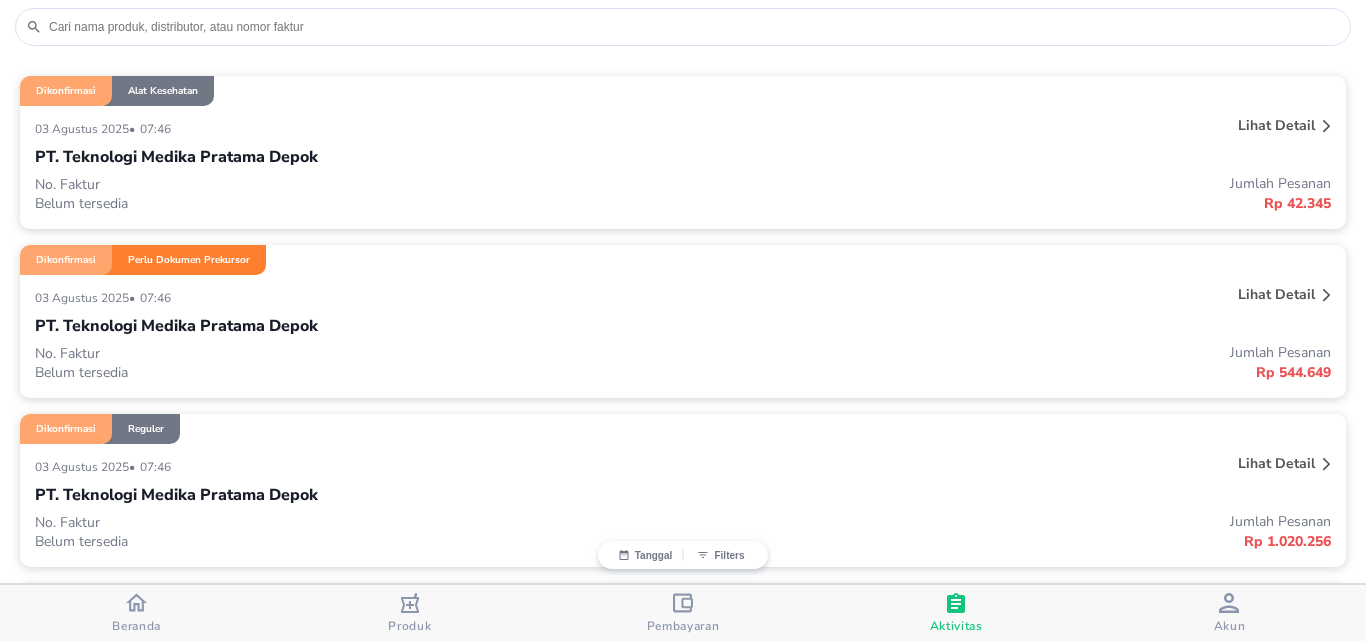 click on "[DATE]  • [TIME]" at bounding box center [413, 297] 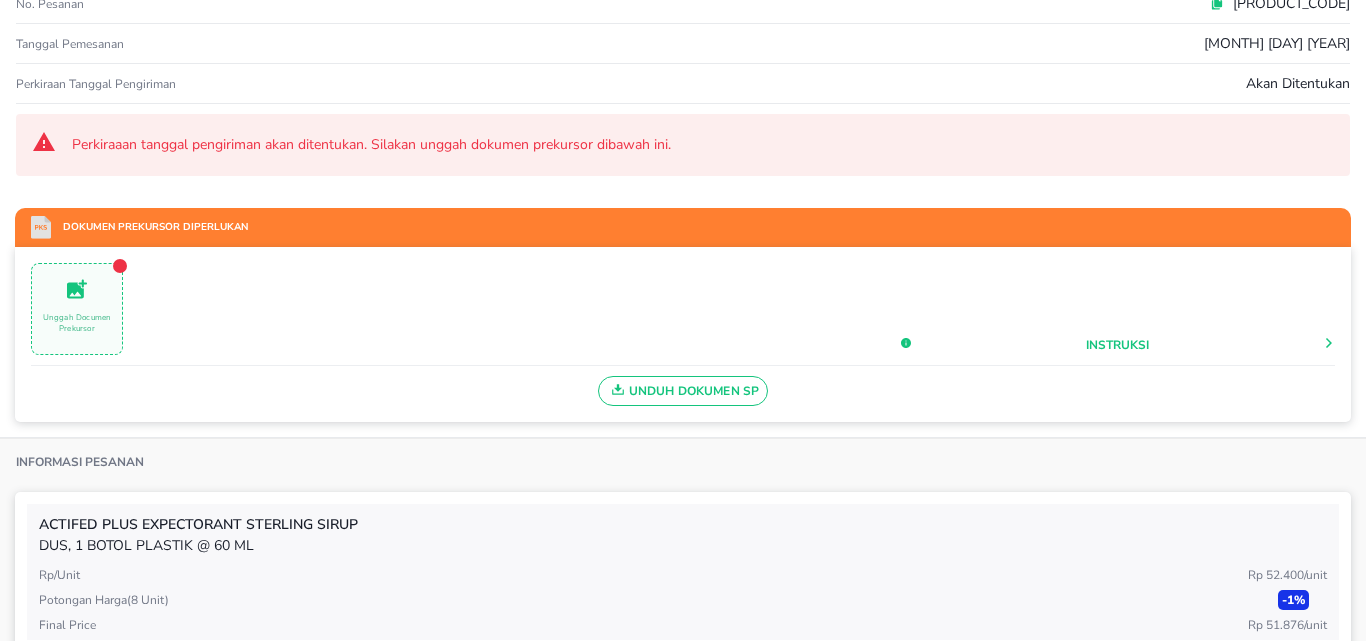 scroll, scrollTop: 200, scrollLeft: 0, axis: vertical 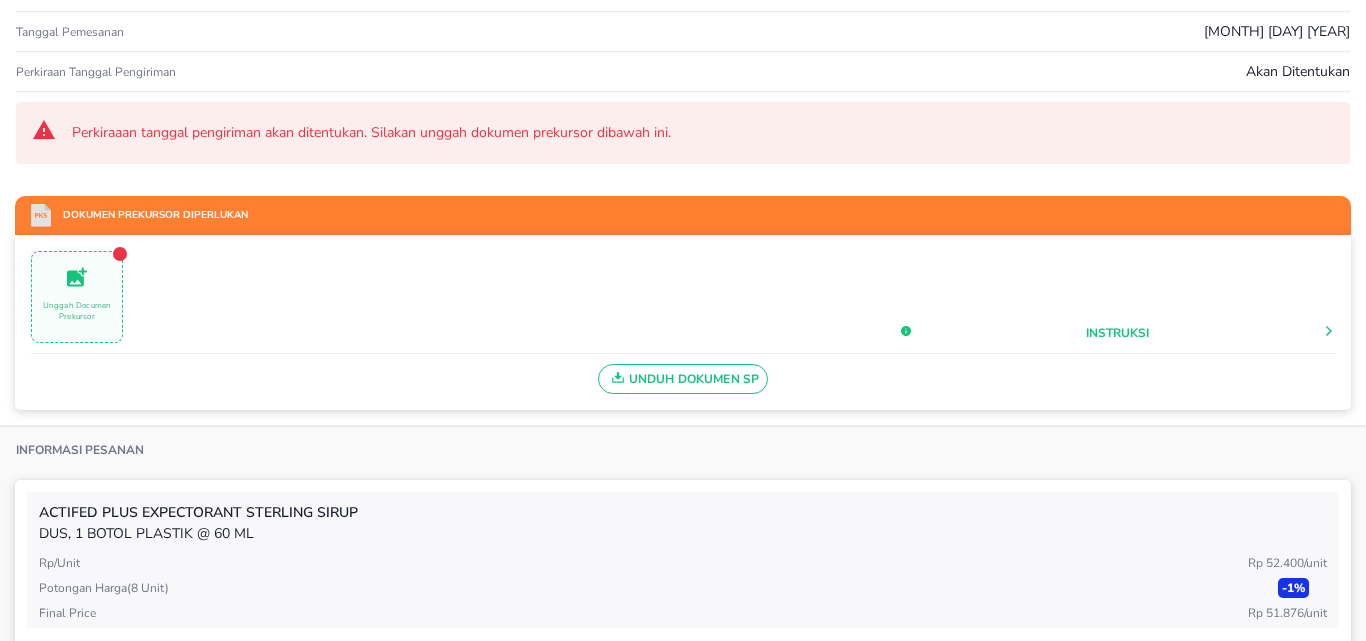 click 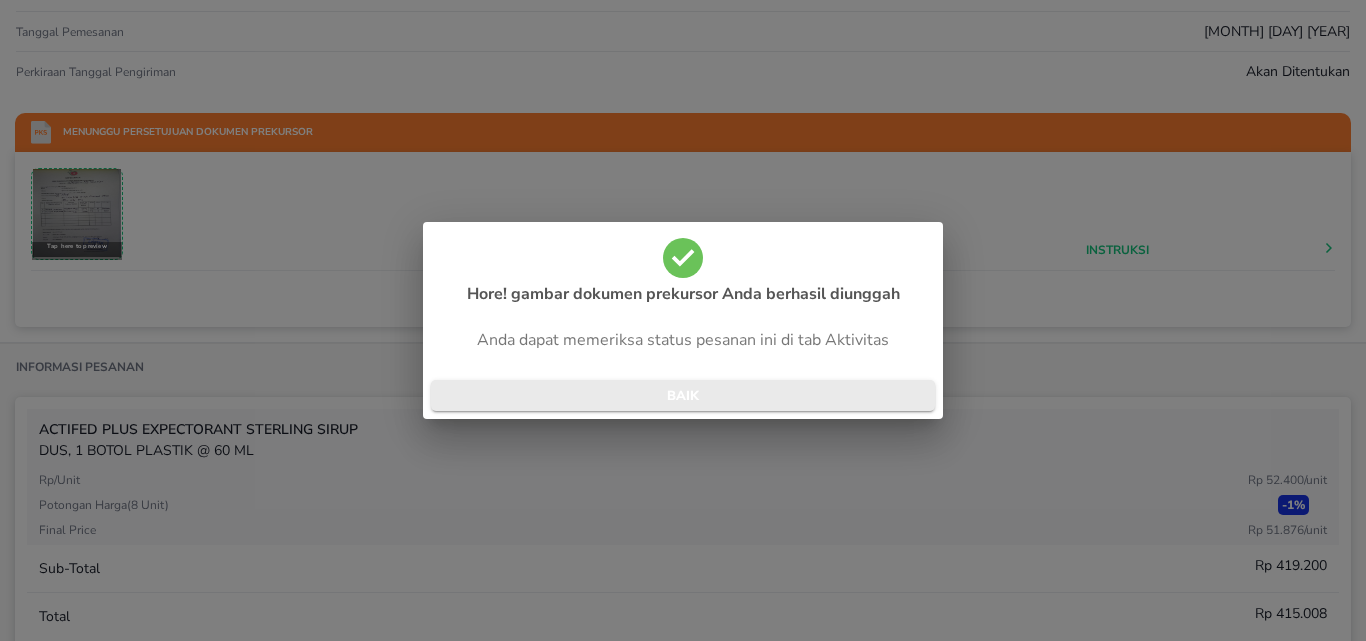 click on "BAIK" at bounding box center [683, 396] 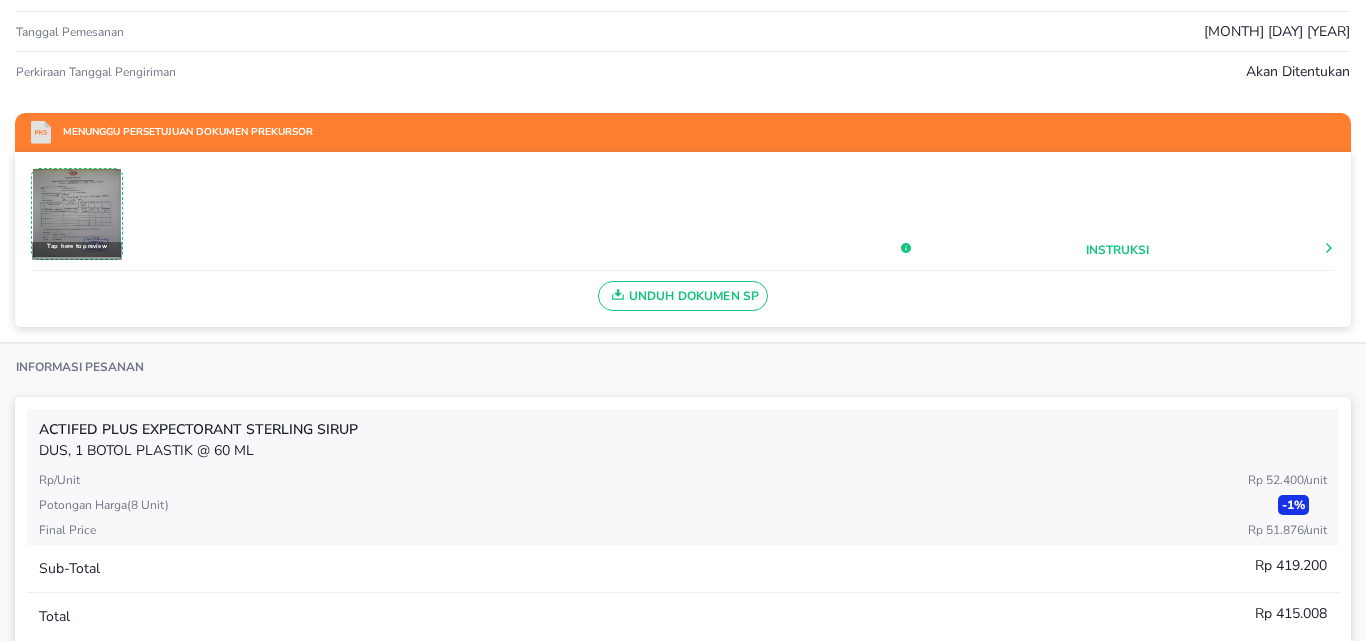 click at bounding box center [77, 213] 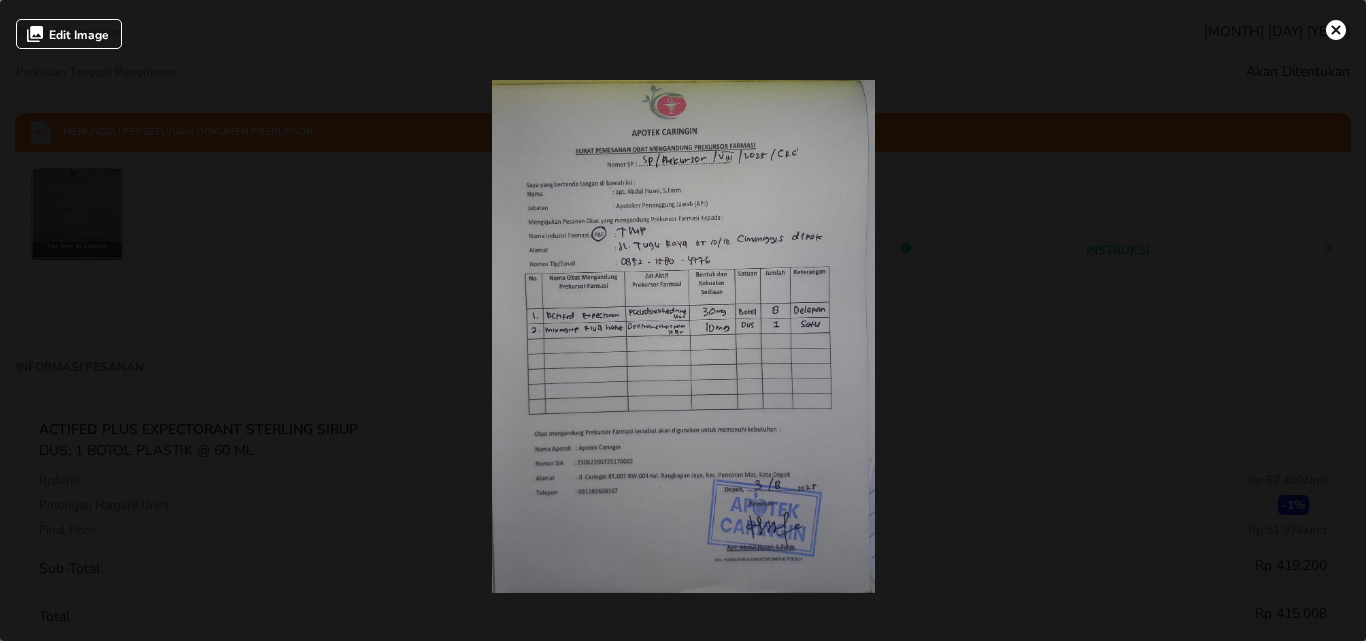 click at bounding box center [683, 336] 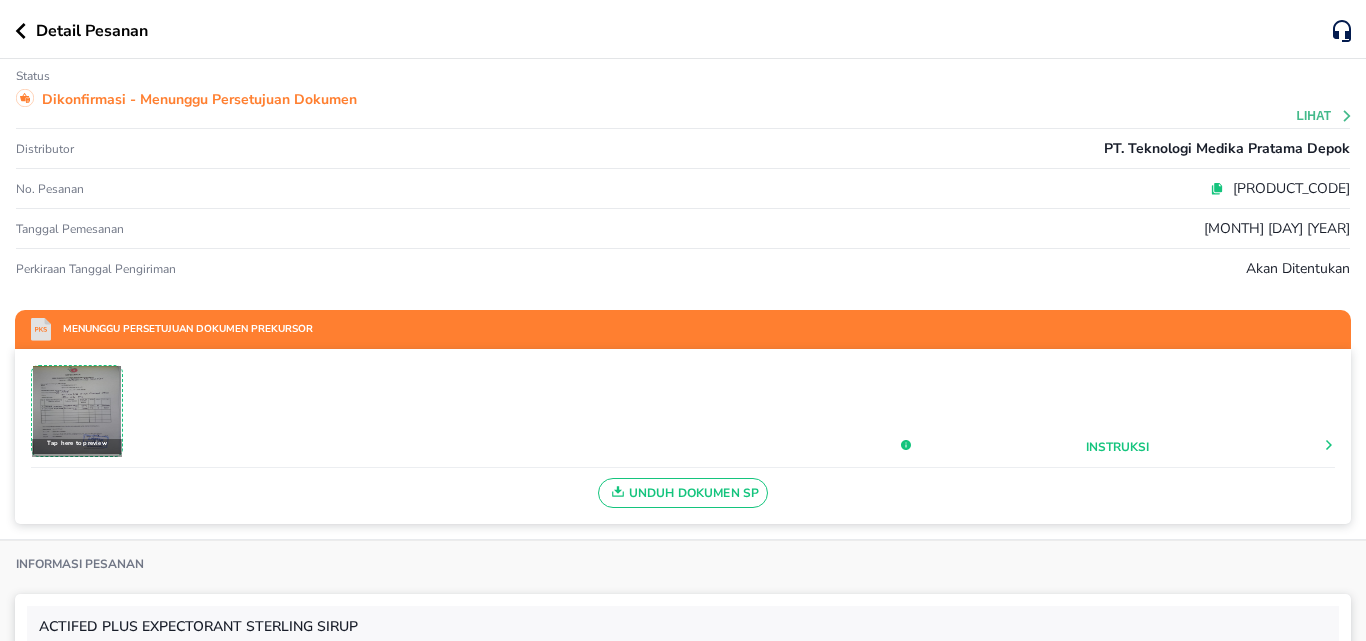scroll, scrollTop: 0, scrollLeft: 0, axis: both 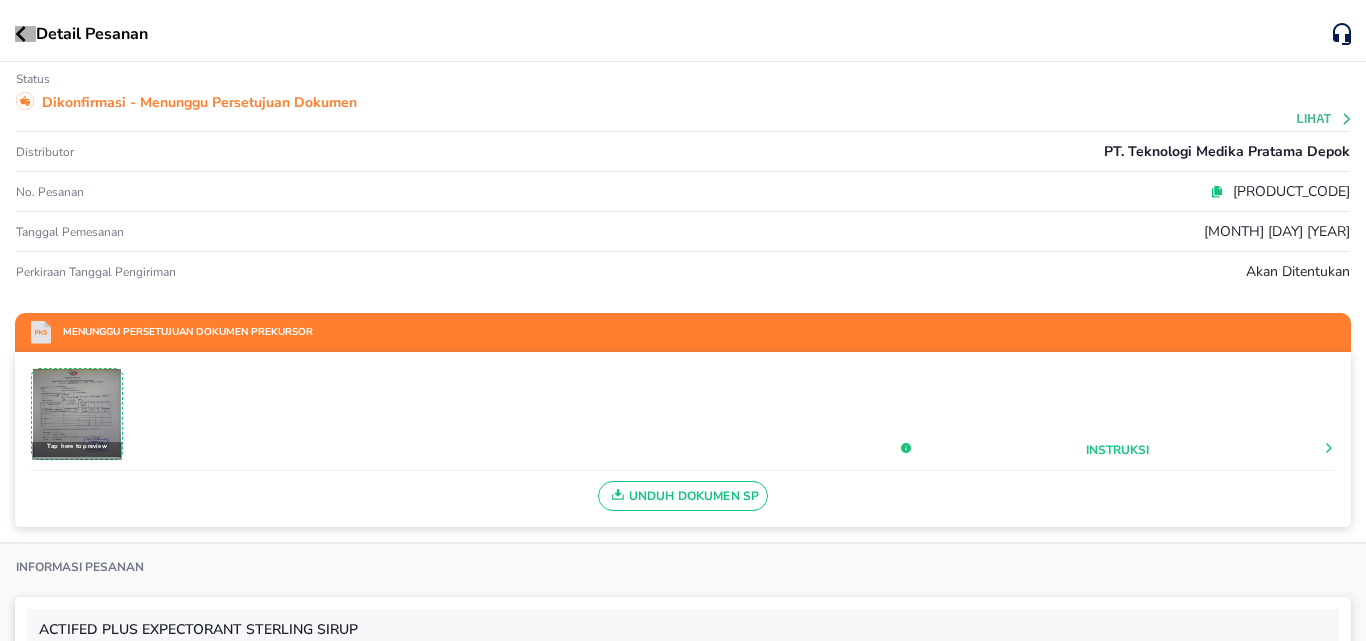 click 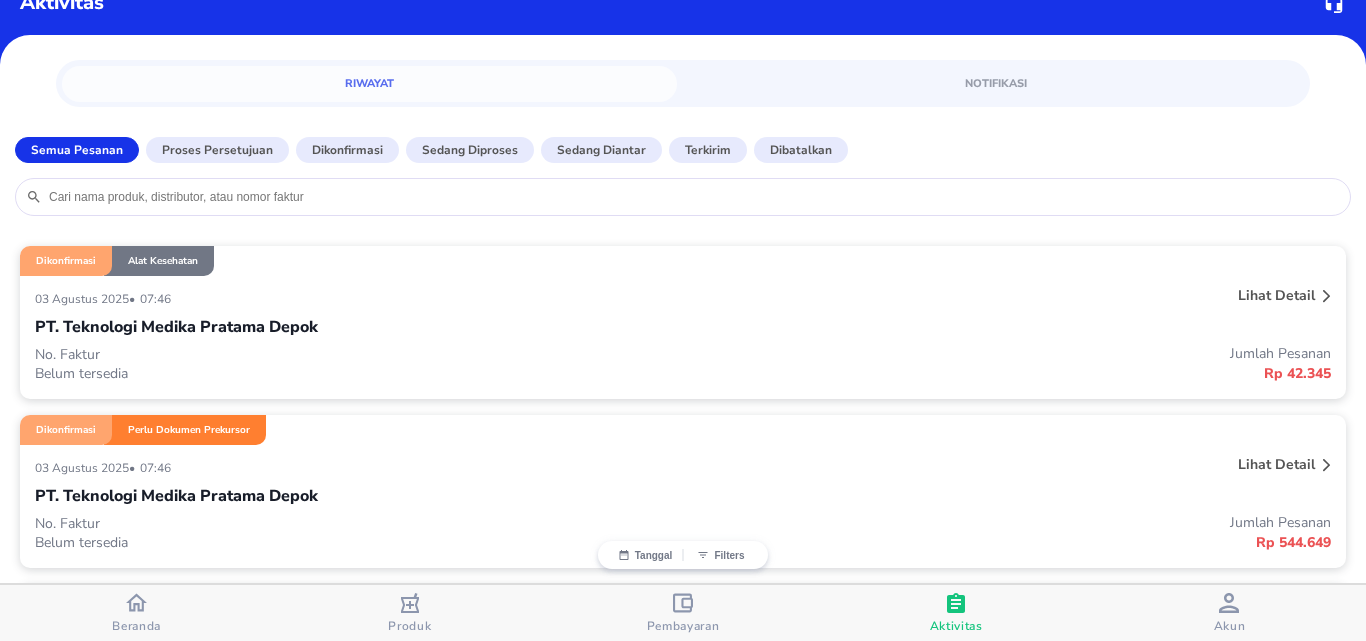 scroll, scrollTop: 0, scrollLeft: 0, axis: both 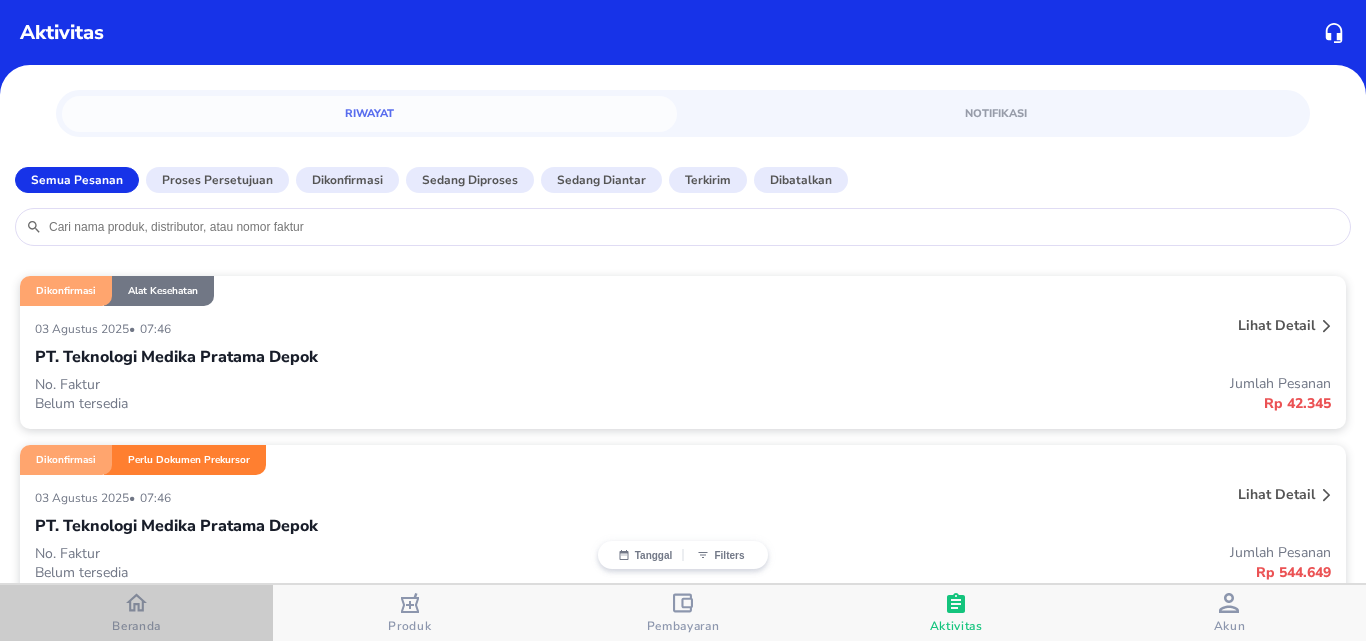 click on "Beranda" at bounding box center [136, 613] 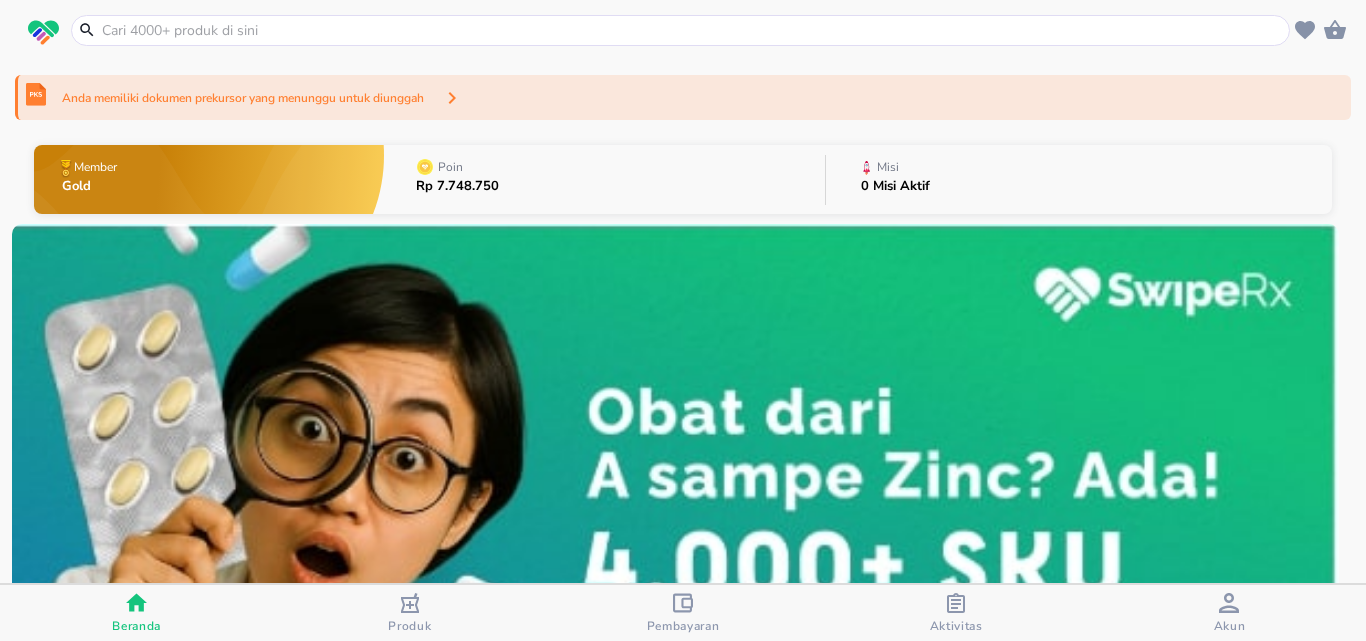 drag, startPoint x: 956, startPoint y: 609, endPoint x: 968, endPoint y: 605, distance: 12.649111 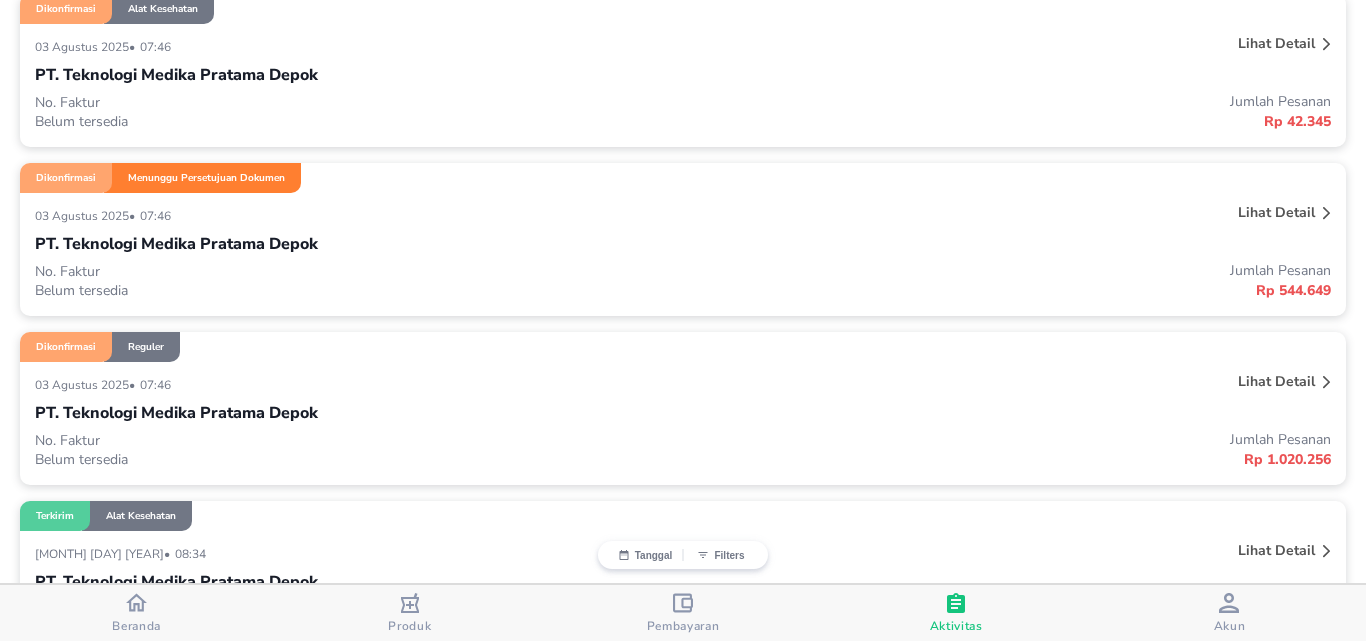 scroll, scrollTop: 300, scrollLeft: 0, axis: vertical 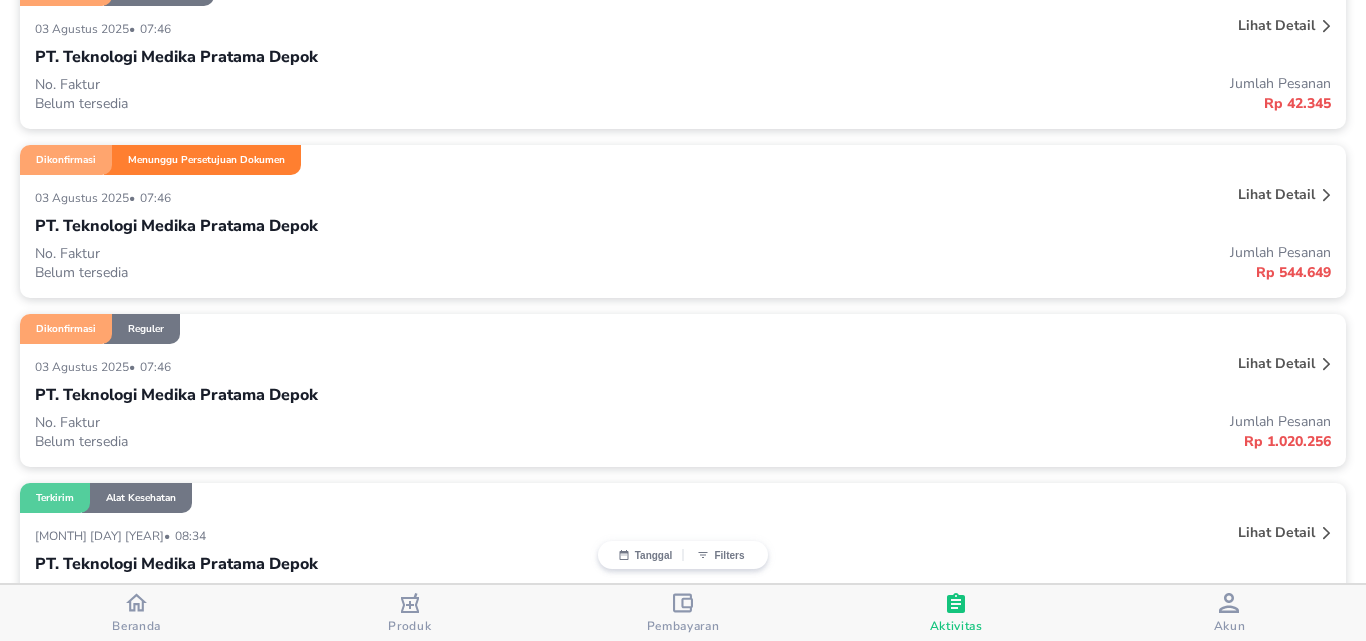 click on "[DAY] [MONTH] [YEAR] • [TIME] Lihat detail [COMPANY_NAME] [LOCATION] No. Faktur Belum tersedia Jumlah Pesanan [PRICE]" at bounding box center (683, 405) 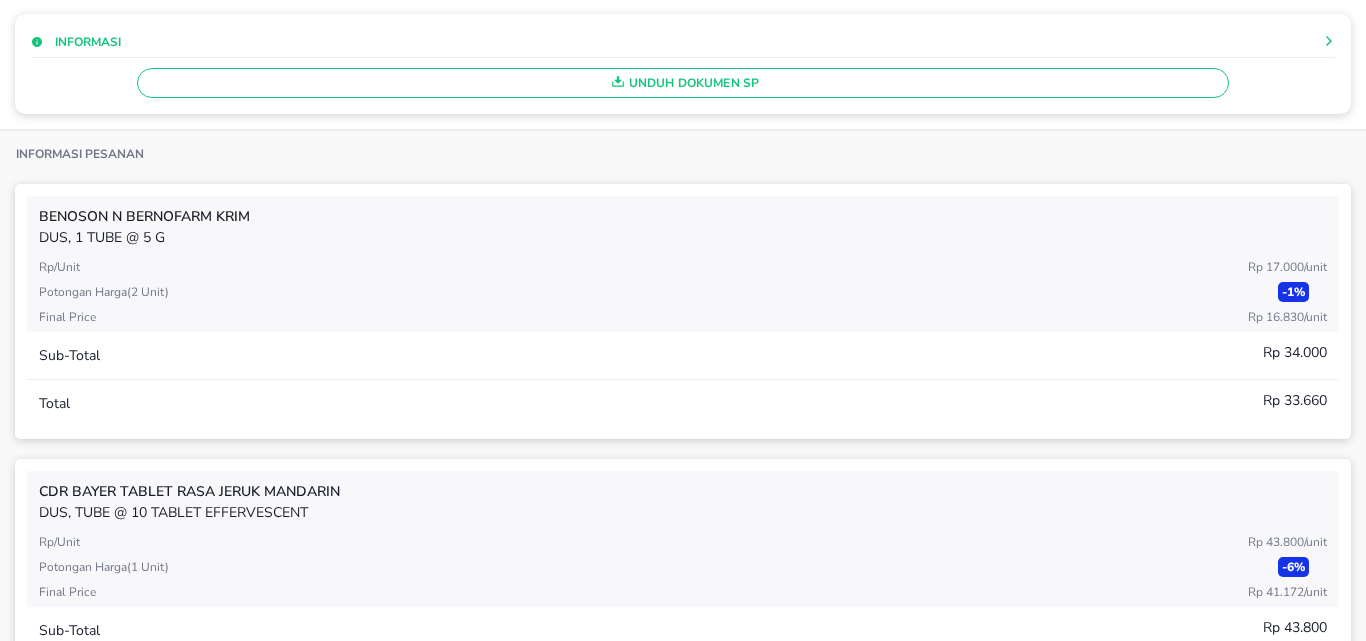 scroll, scrollTop: 300, scrollLeft: 0, axis: vertical 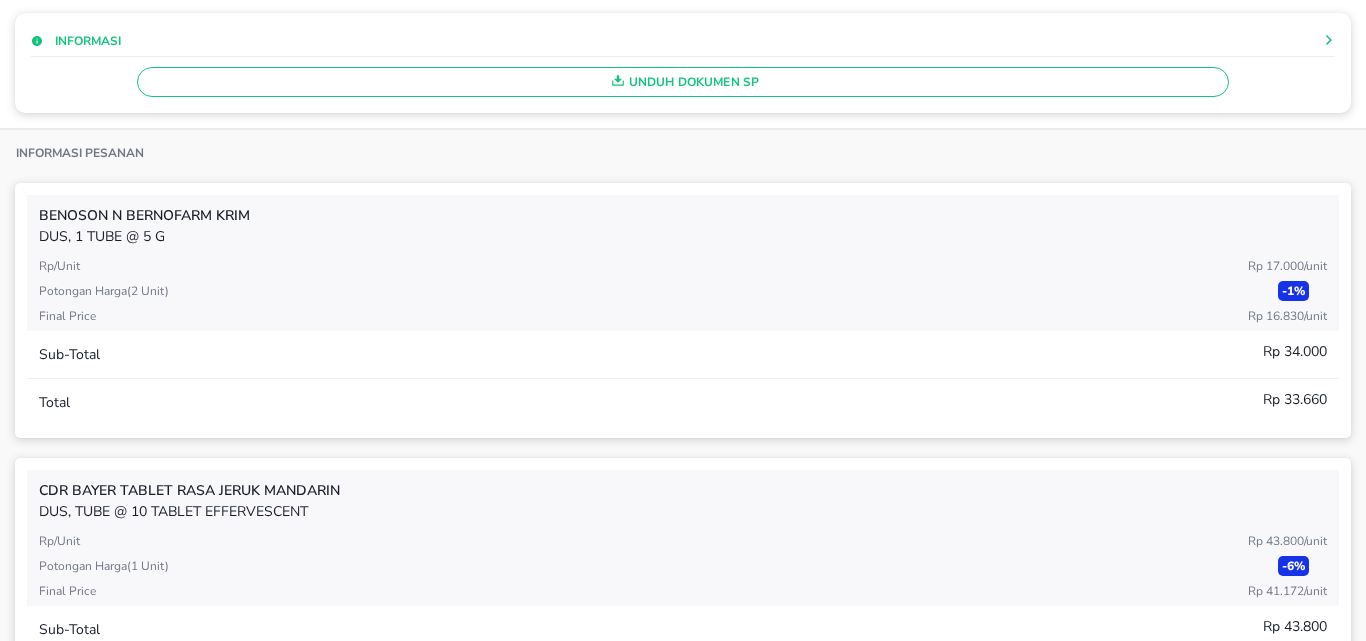 click on "Unduh Dokumen SP" at bounding box center [683, 82] 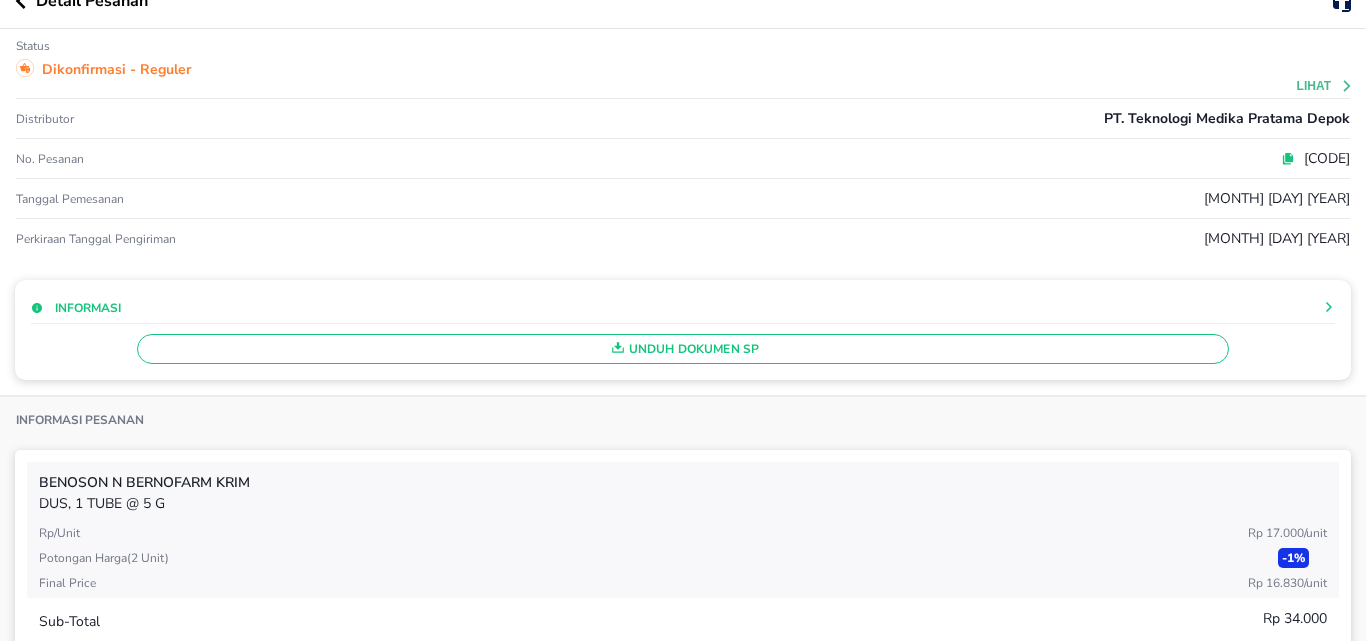 scroll, scrollTop: 0, scrollLeft: 0, axis: both 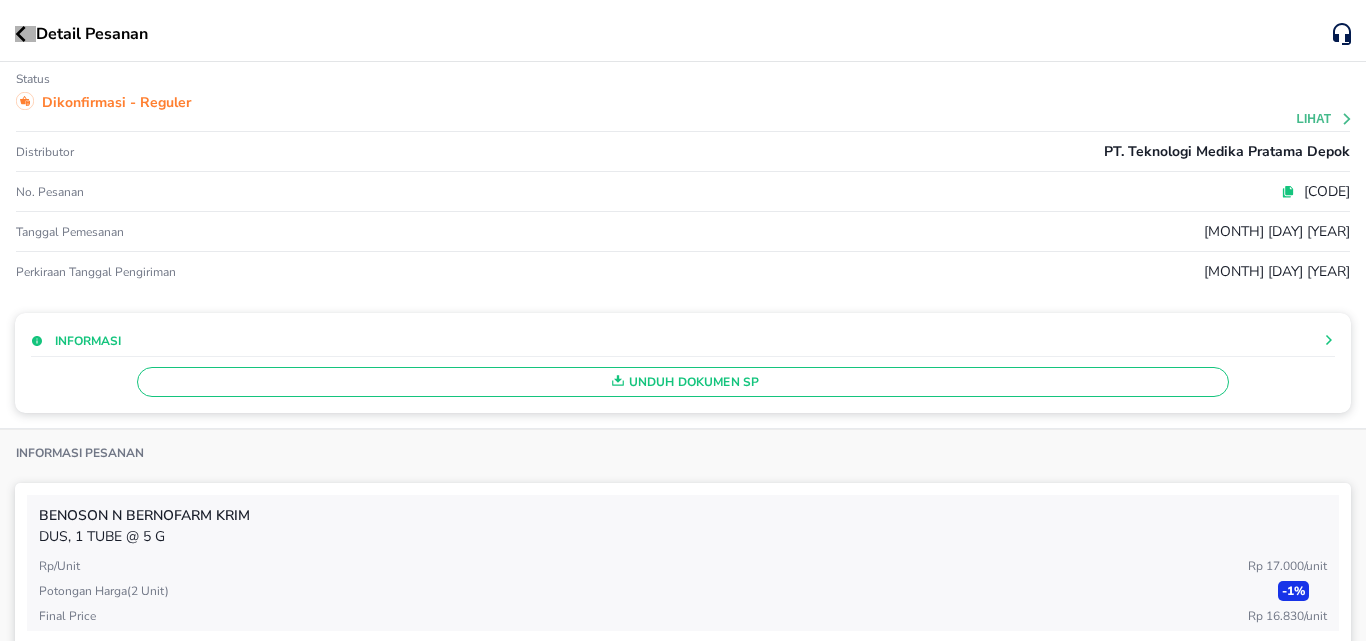 click 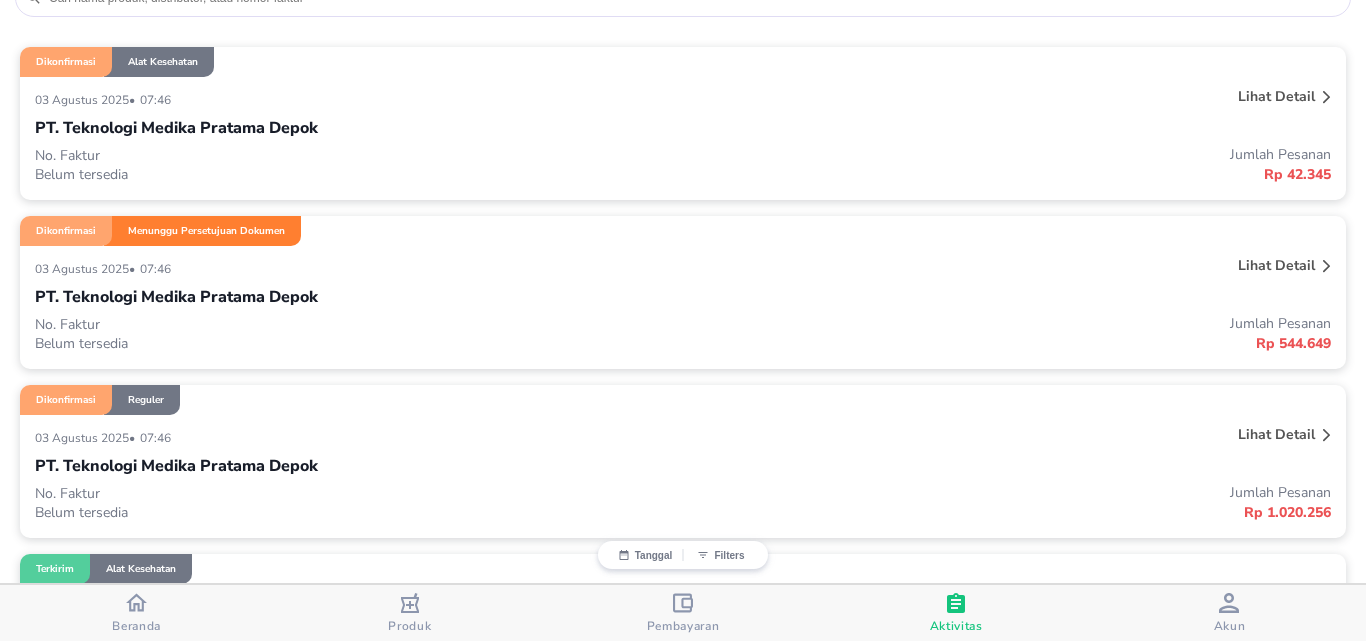 scroll, scrollTop: 200, scrollLeft: 0, axis: vertical 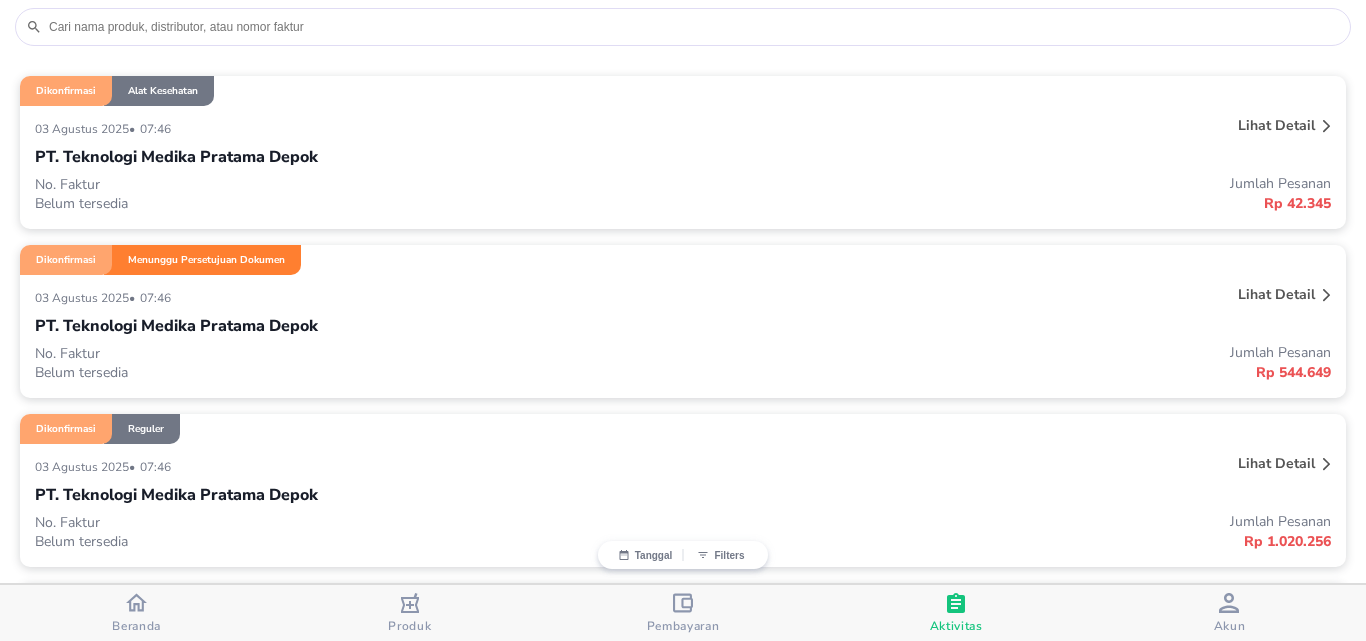 click on "[DATE]  • [TIME]" at bounding box center (413, 128) 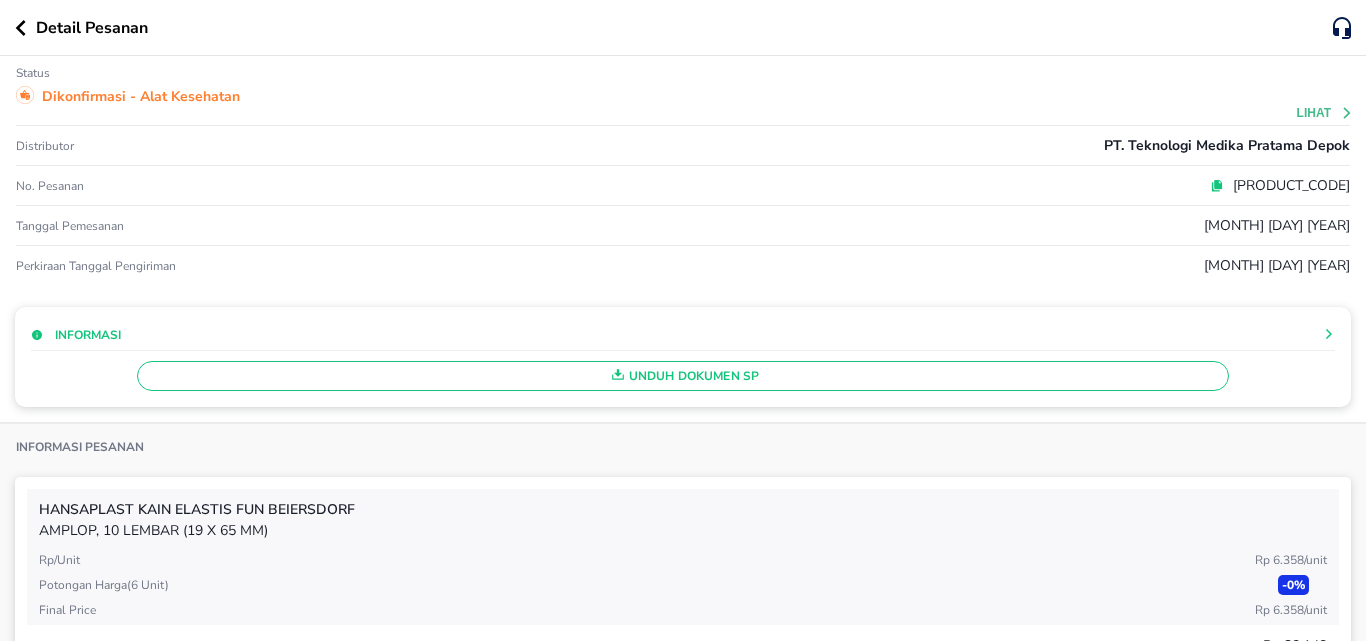 scroll, scrollTop: 0, scrollLeft: 0, axis: both 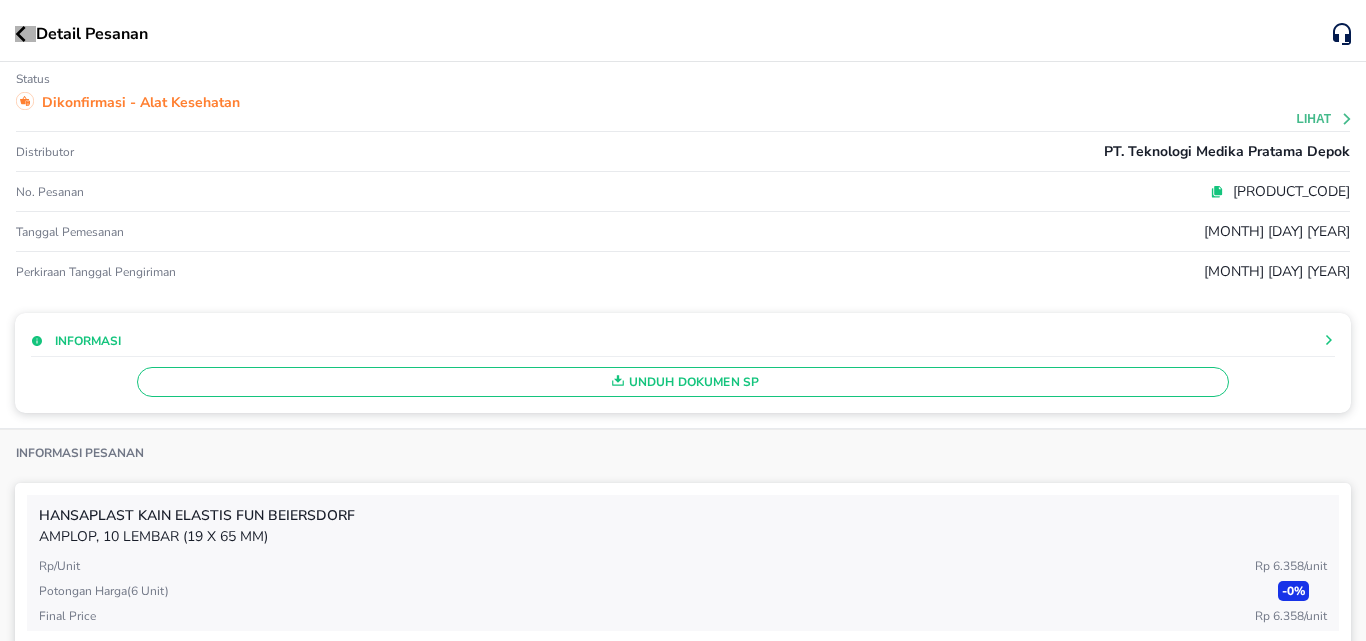 click 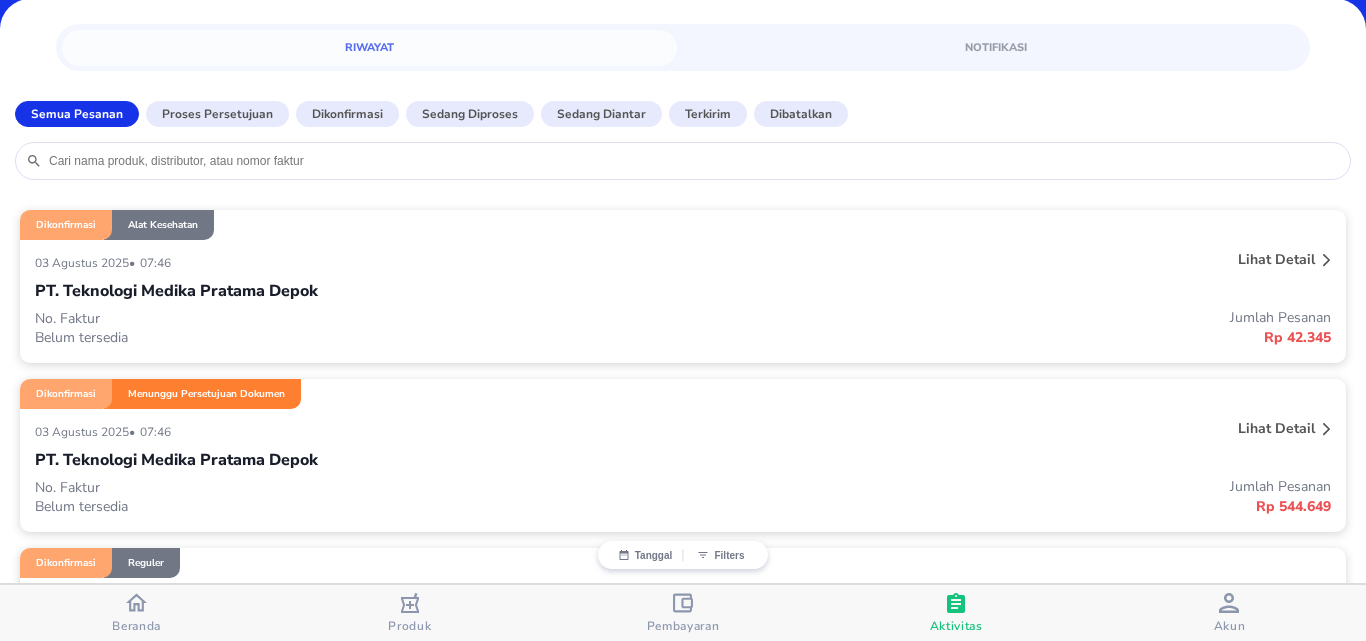 scroll, scrollTop: 0, scrollLeft: 0, axis: both 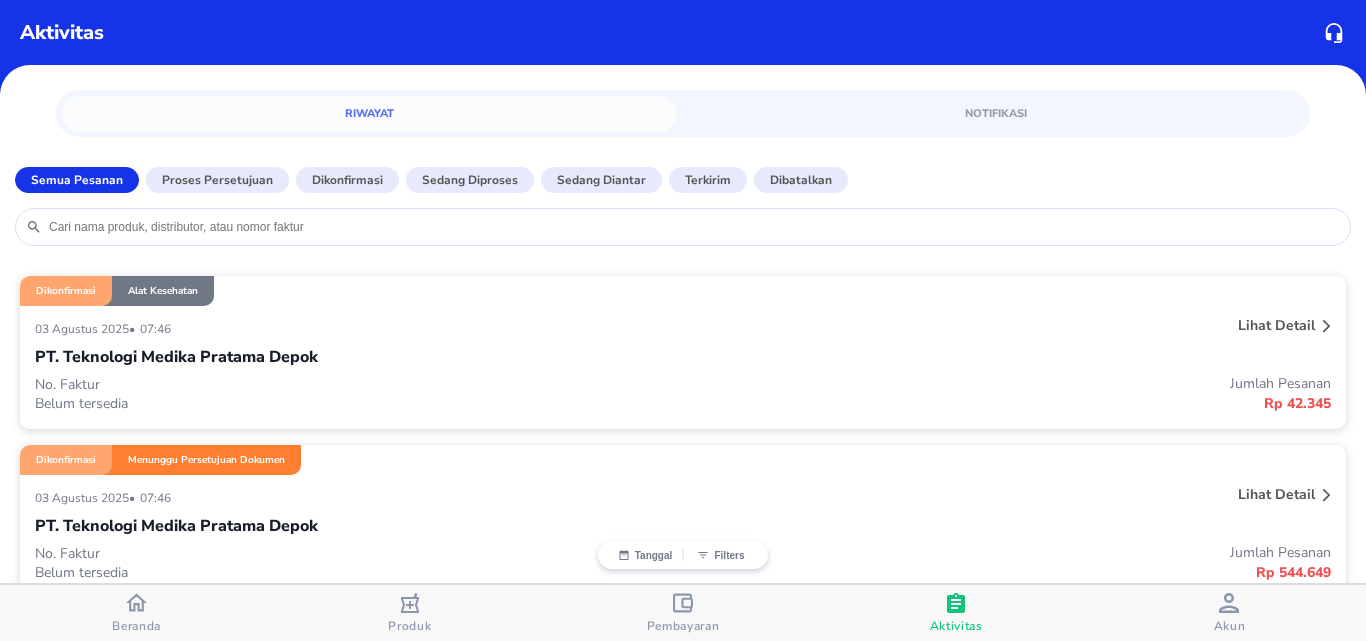 click on "Beranda" at bounding box center (136, 613) 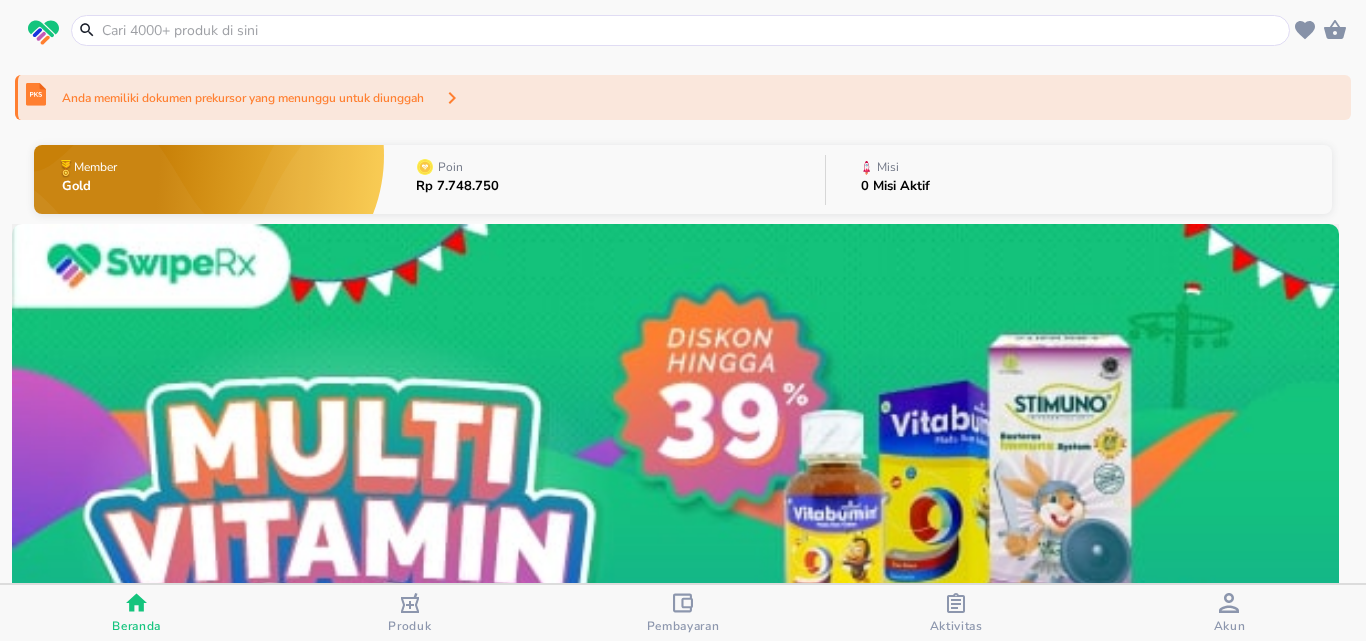 click at bounding box center (683, 30) 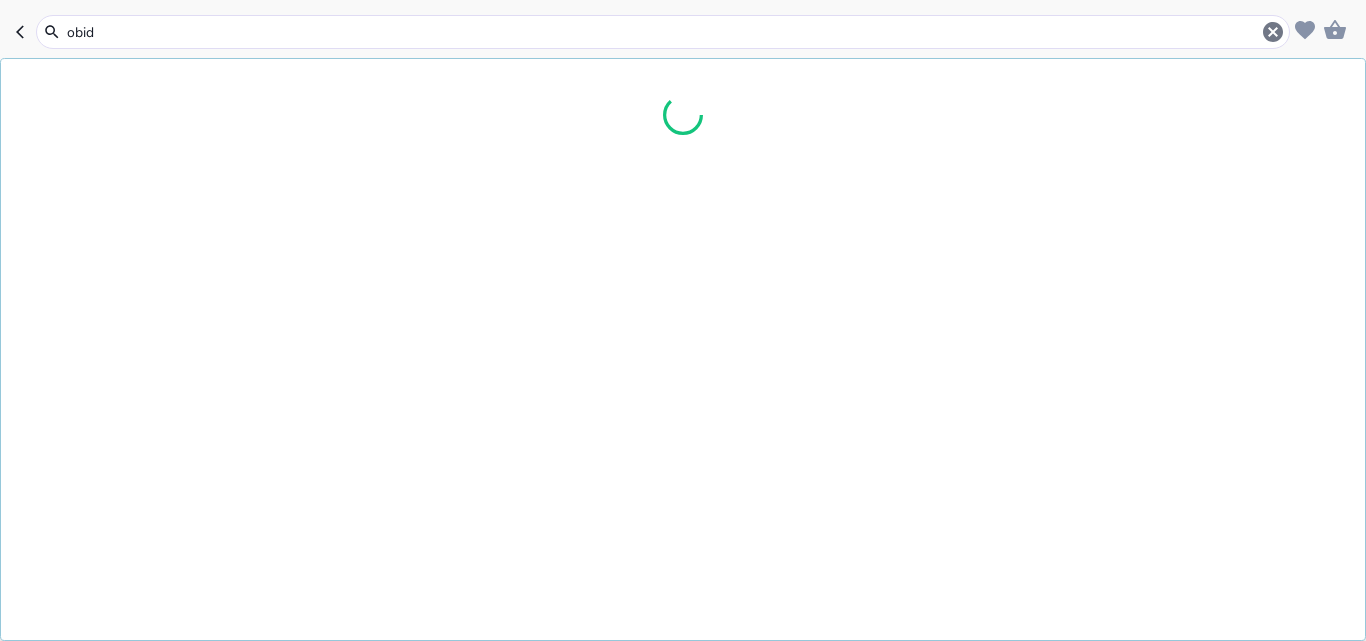 type on "obida" 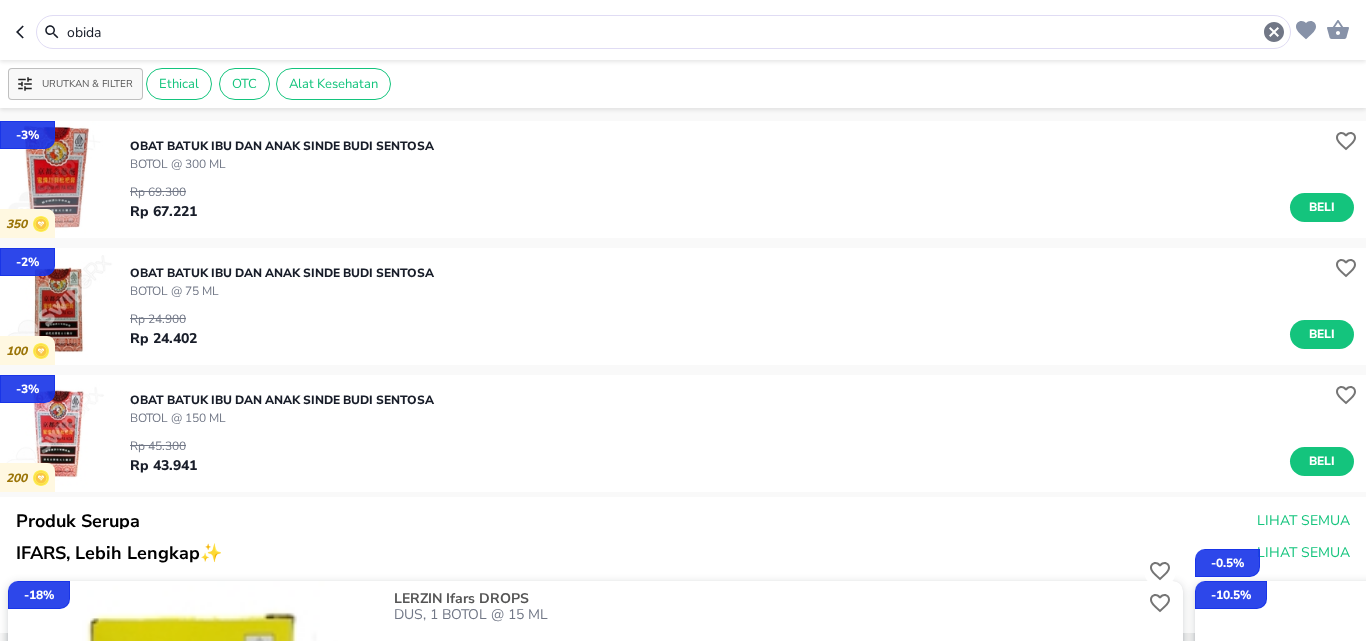 click on "BOTOL @ 150 ML" at bounding box center (282, 418) 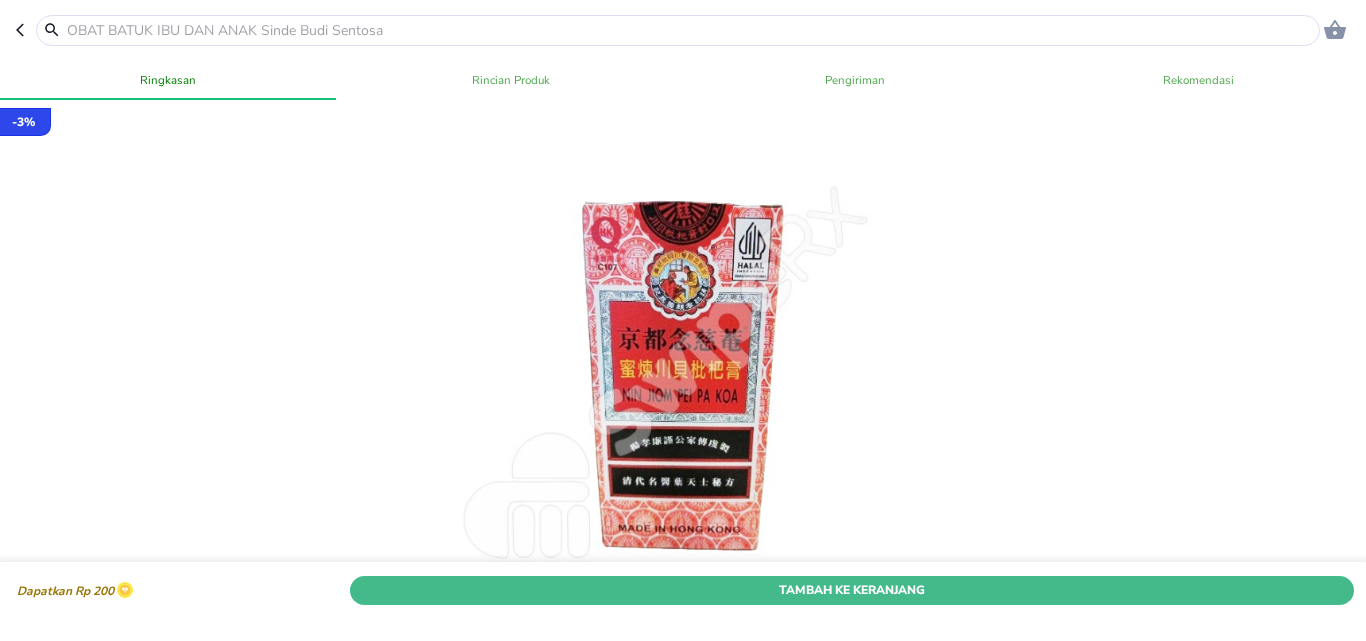 click on "Tambah Ke Keranjang" at bounding box center (852, 590) 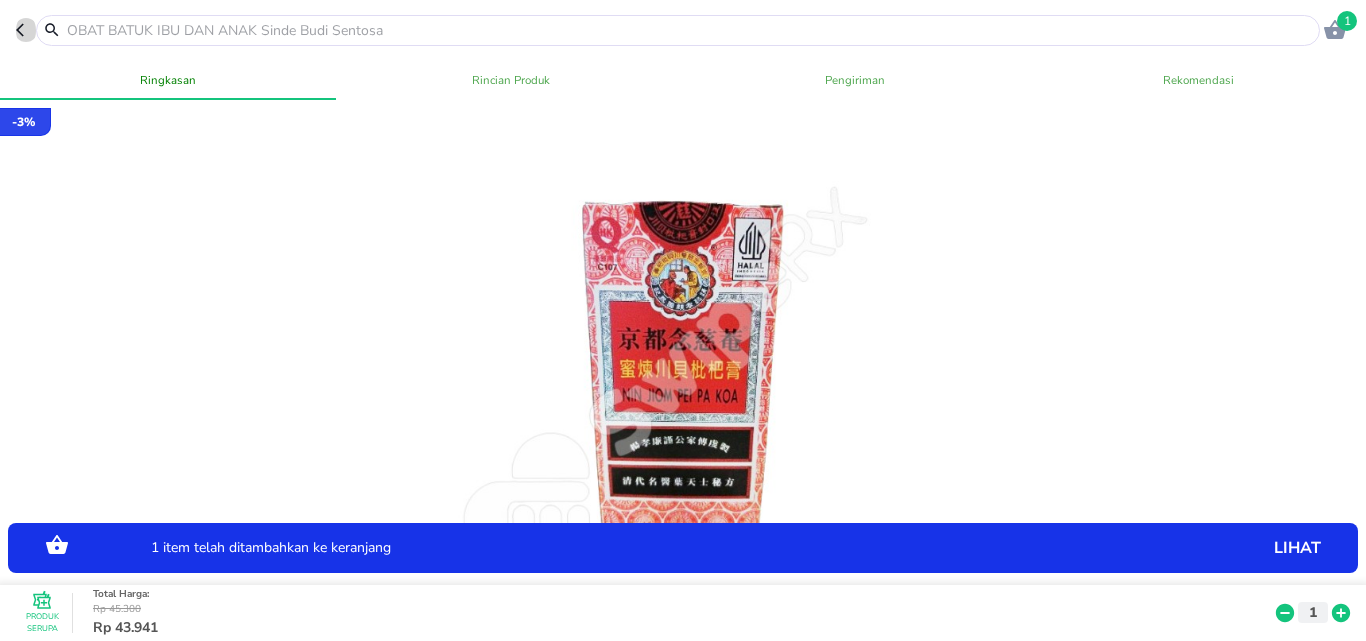 click 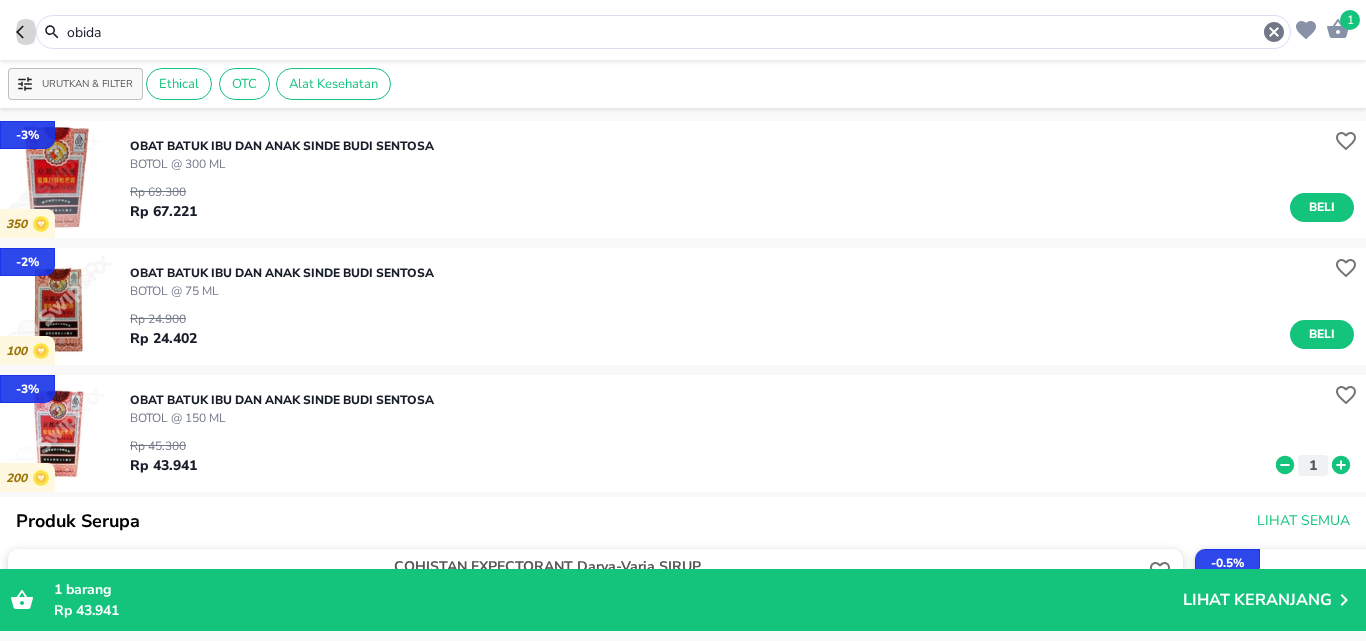 click at bounding box center (26, 32) 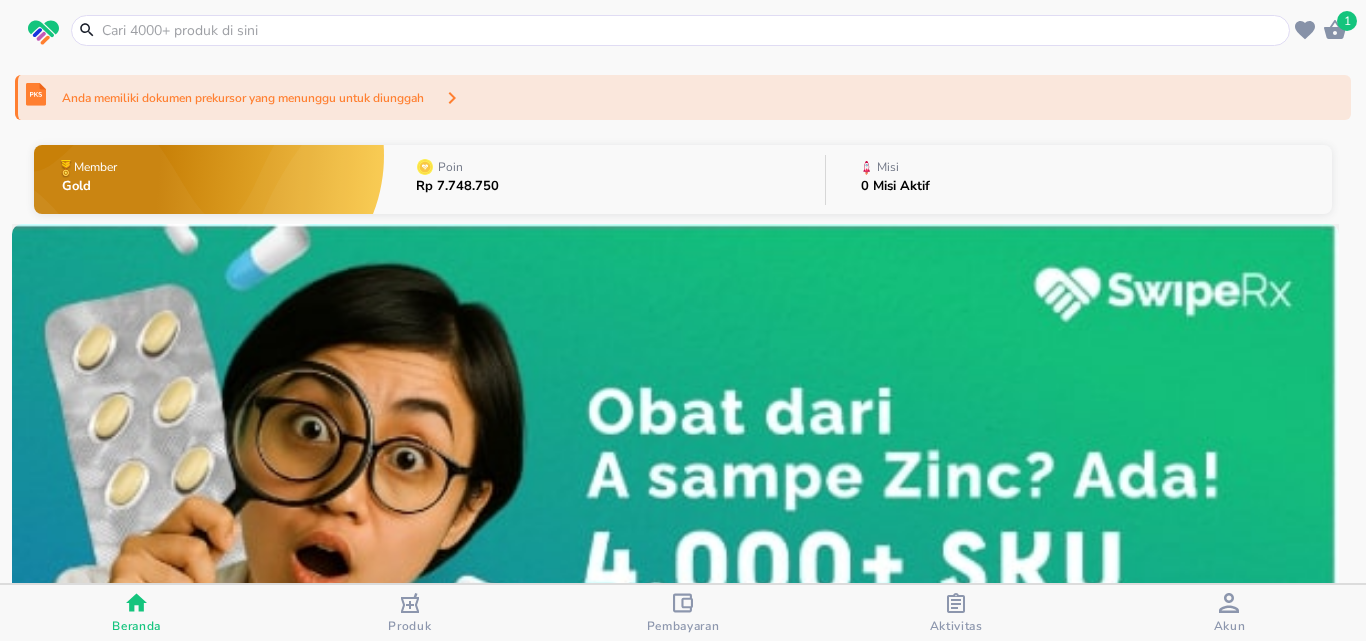 click at bounding box center [692, 30] 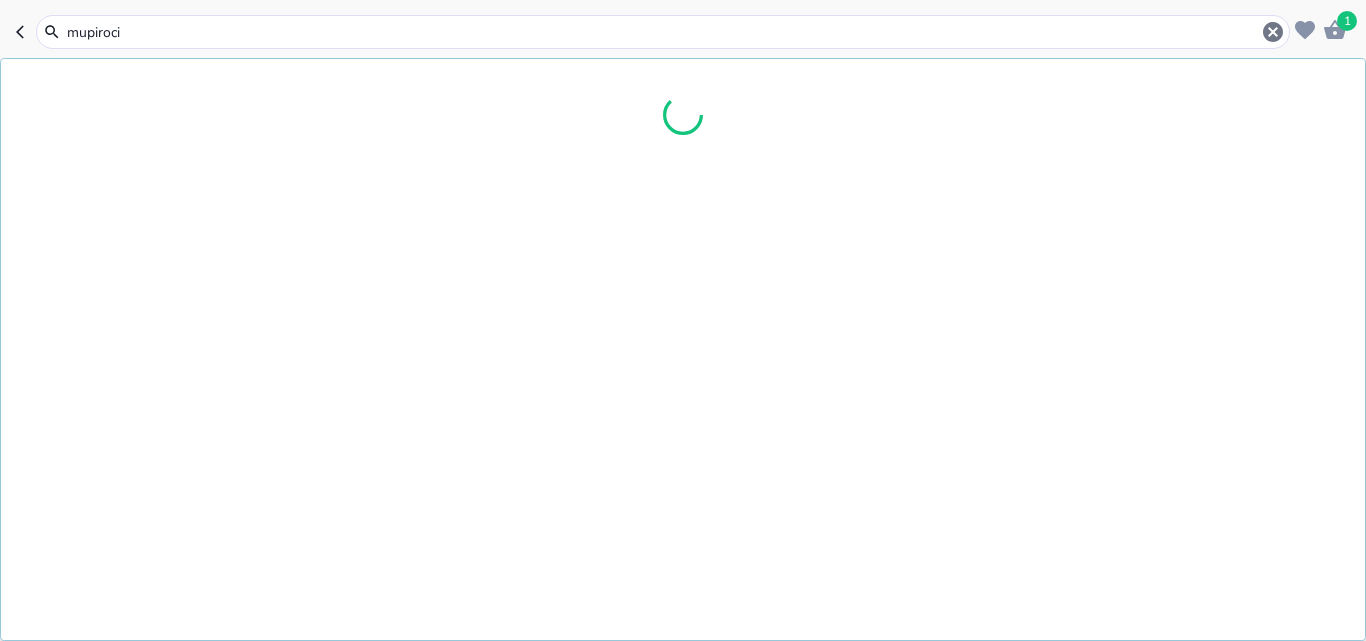 type on "mupirocin" 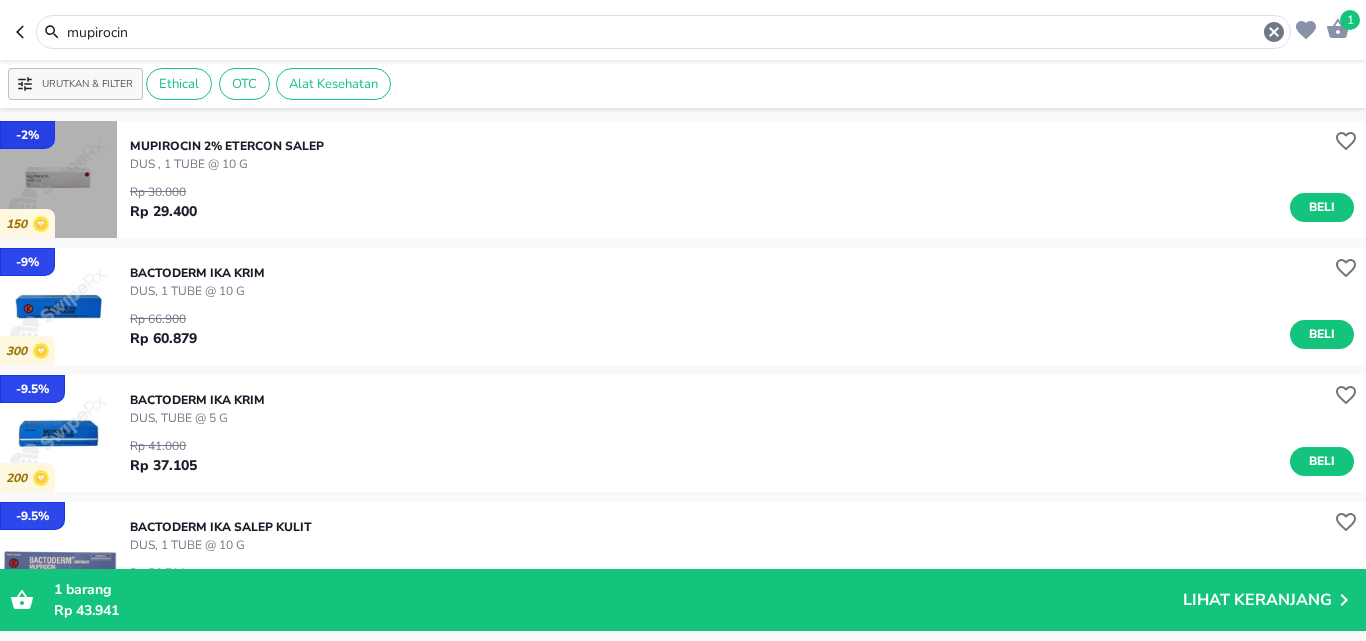 click at bounding box center (58, 179) 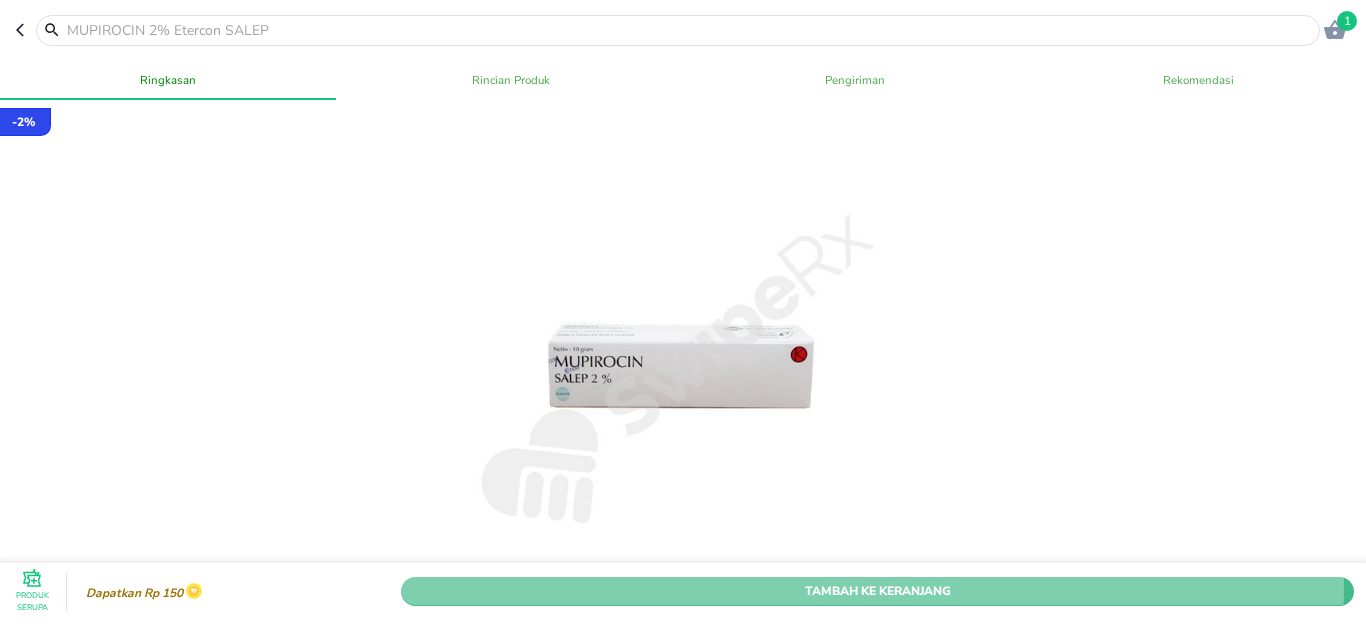 click on "Tambah Ke Keranjang" at bounding box center (877, 590) 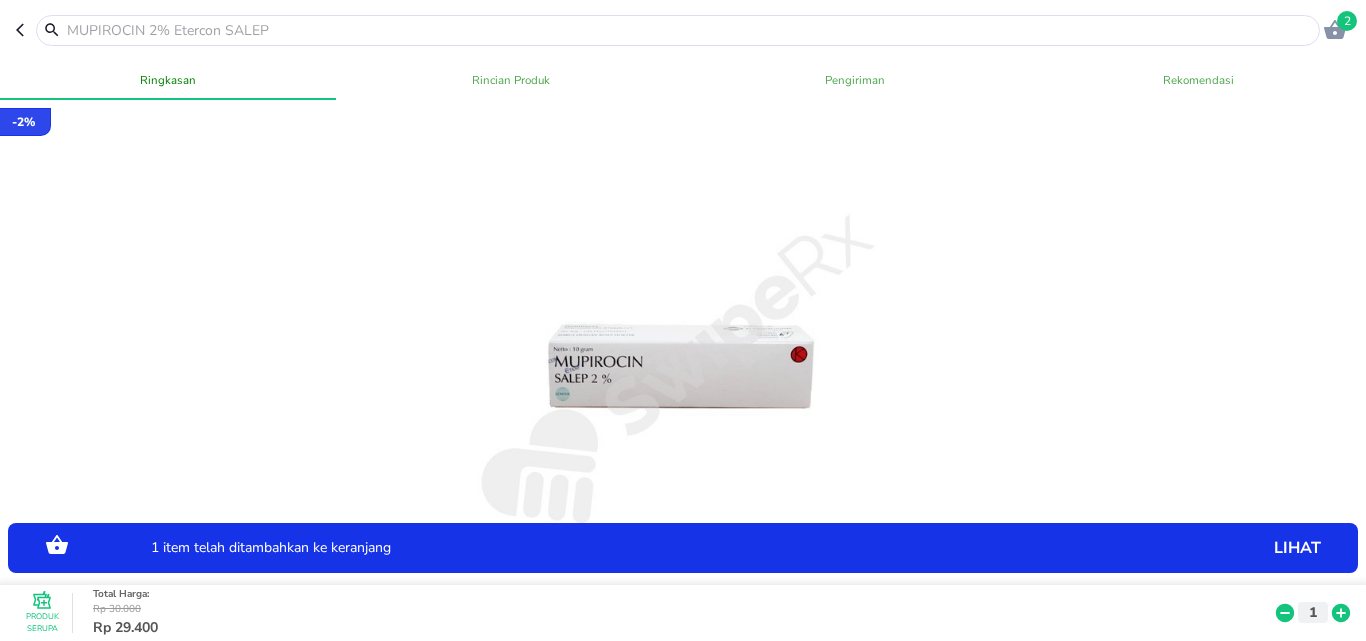 click 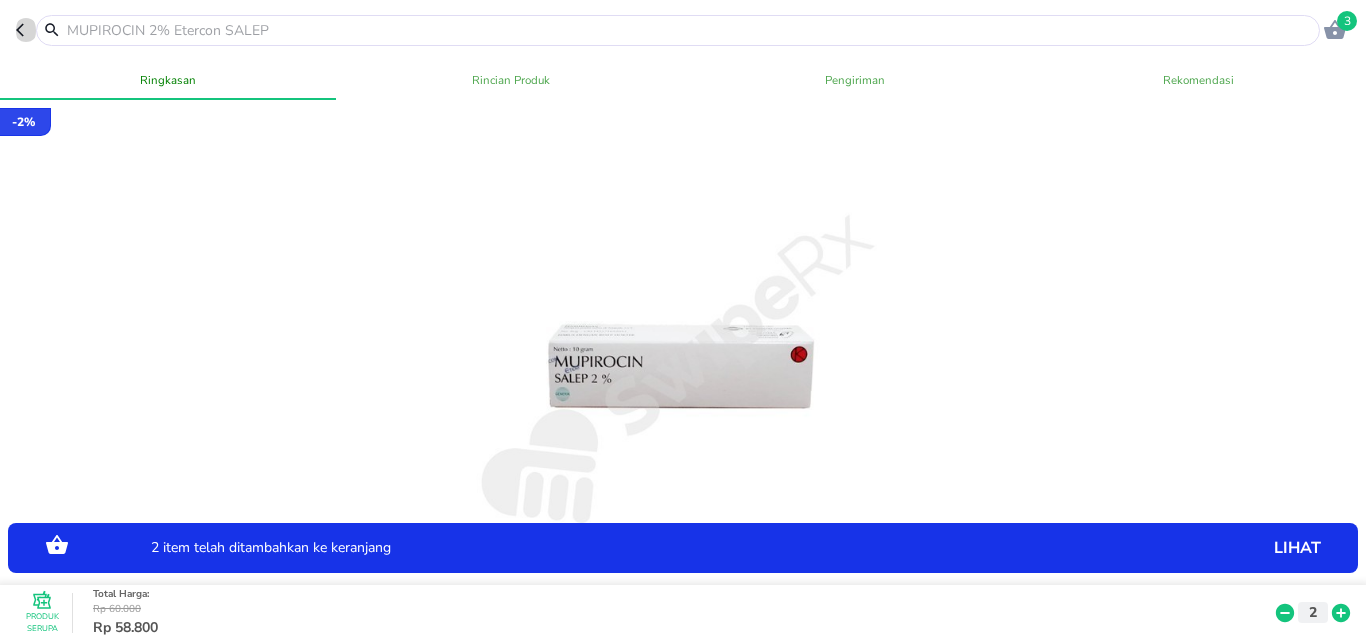 click 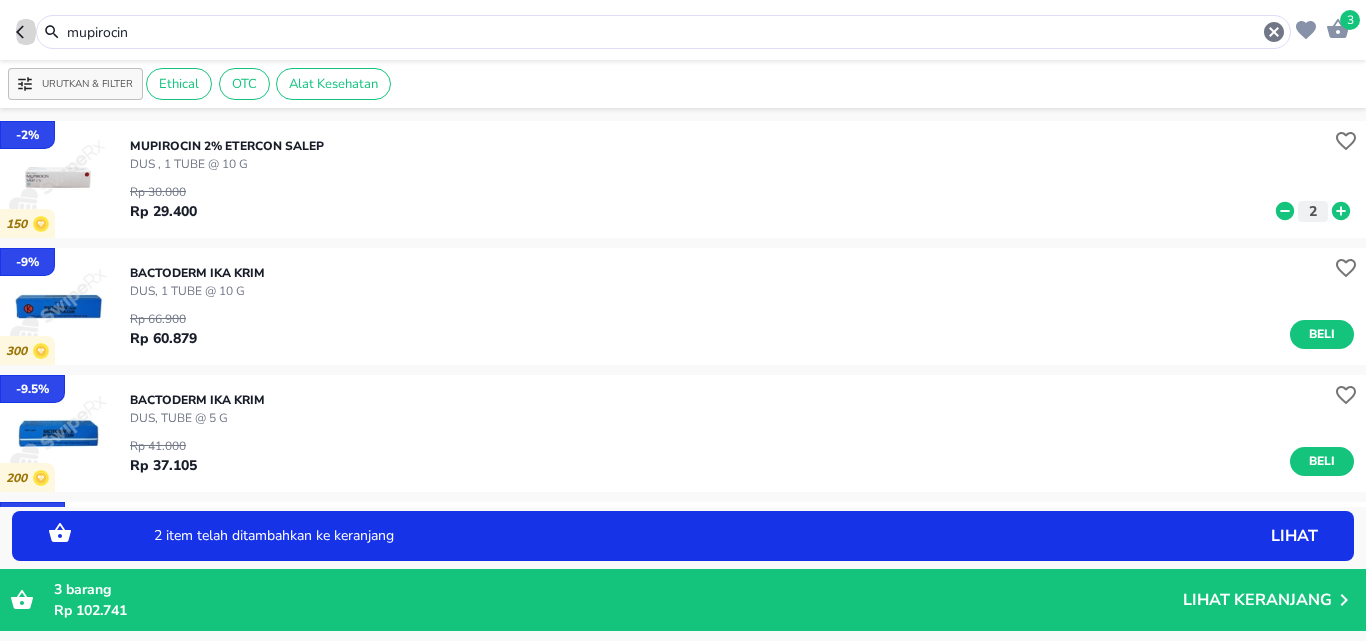 click at bounding box center (26, 32) 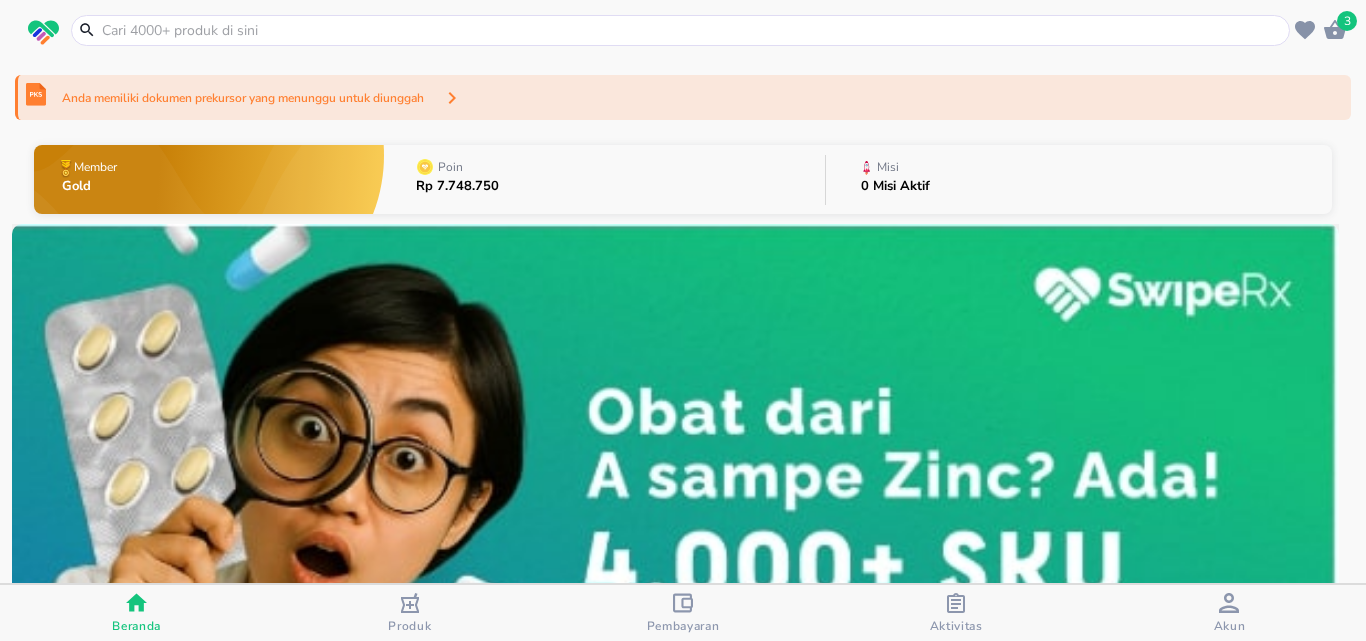 click at bounding box center [692, 30] 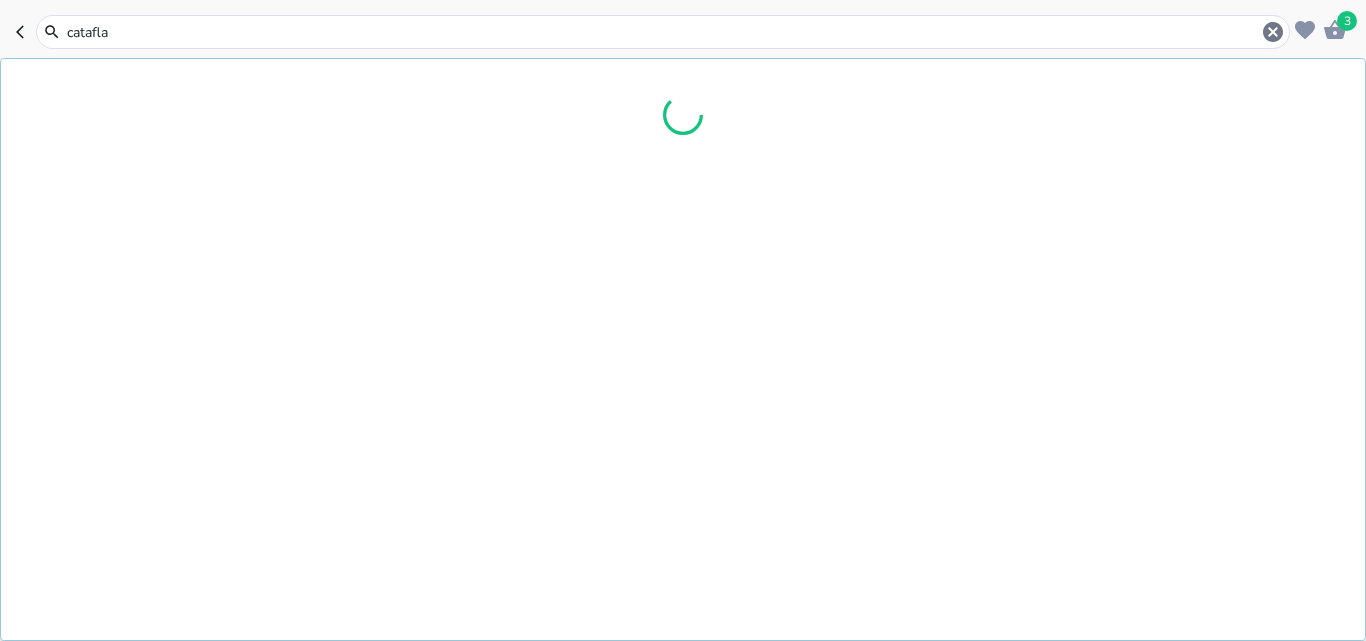type on "cataflam" 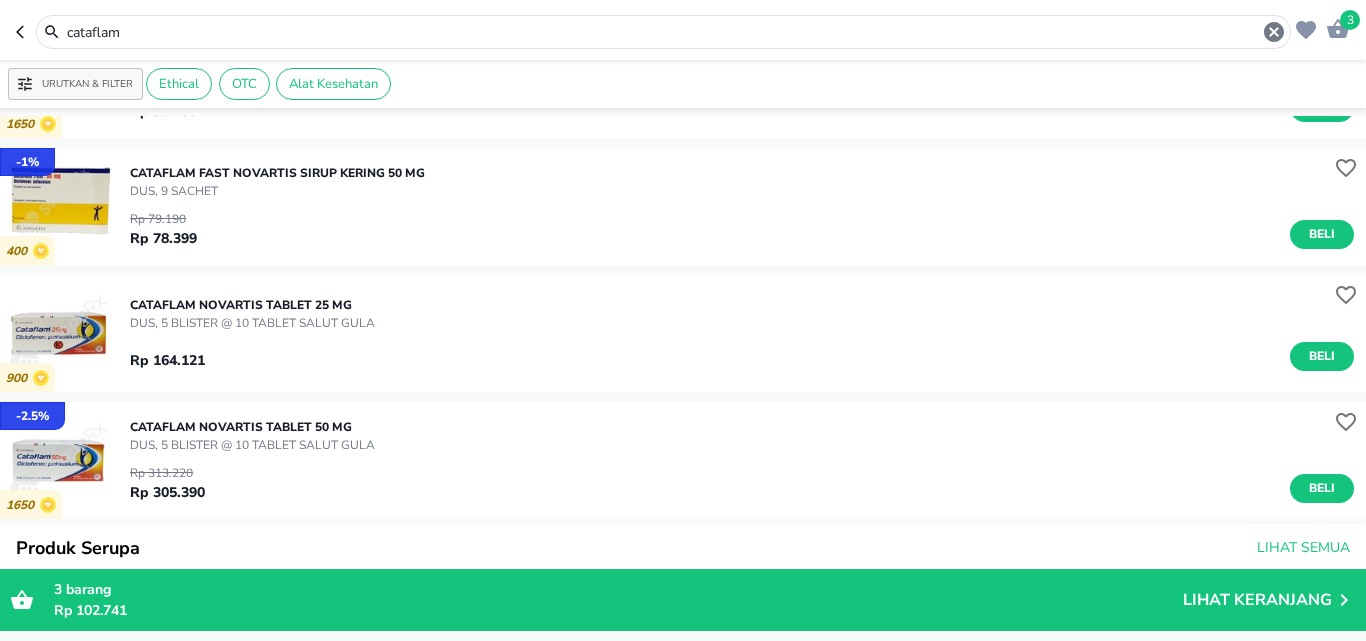 scroll, scrollTop: 200, scrollLeft: 0, axis: vertical 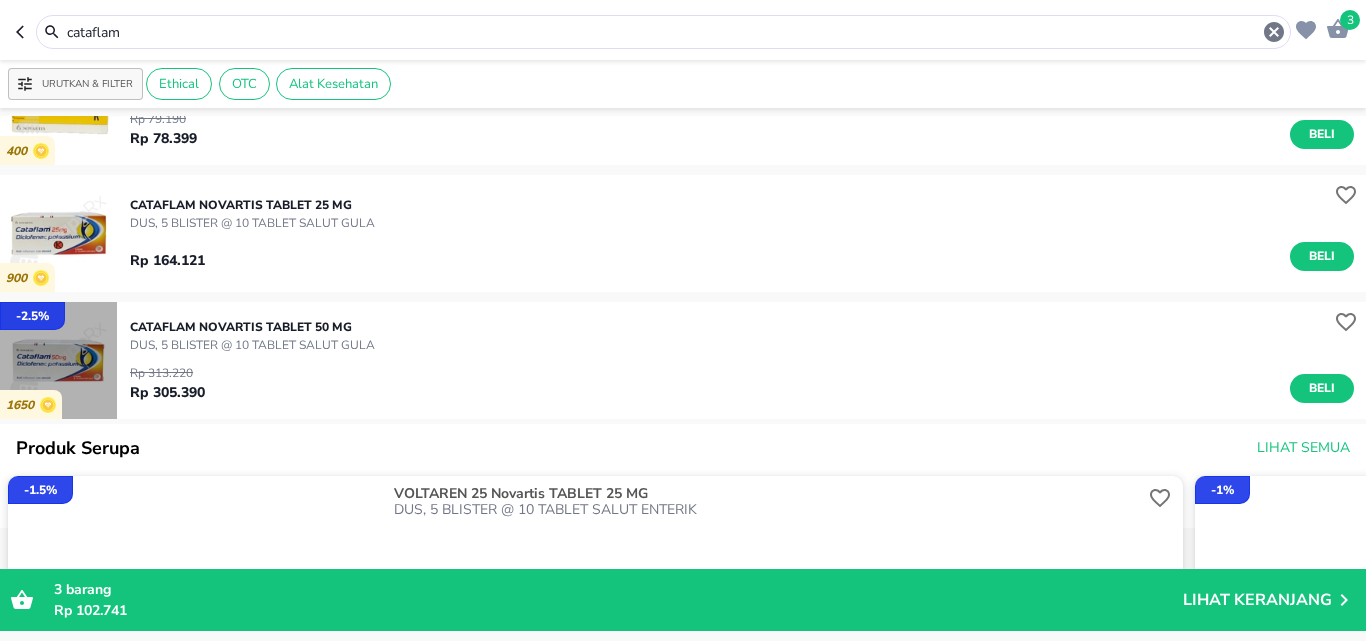 click at bounding box center [58, 360] 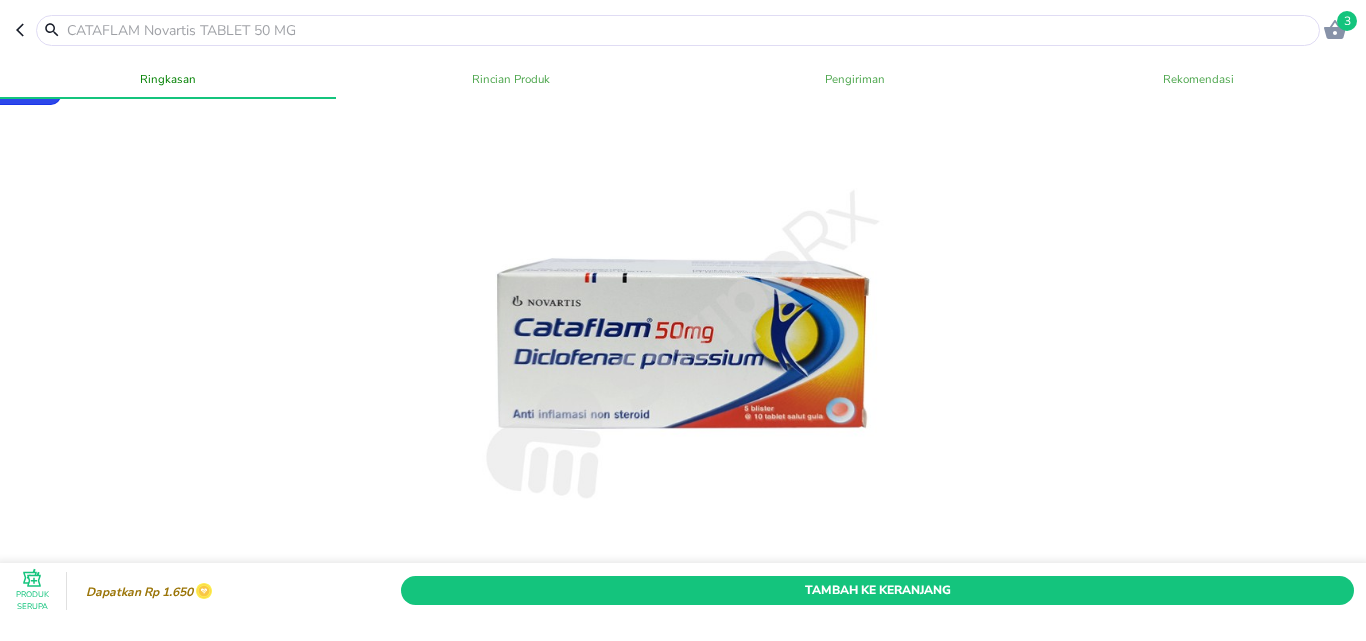 scroll, scrollTop: 0, scrollLeft: 0, axis: both 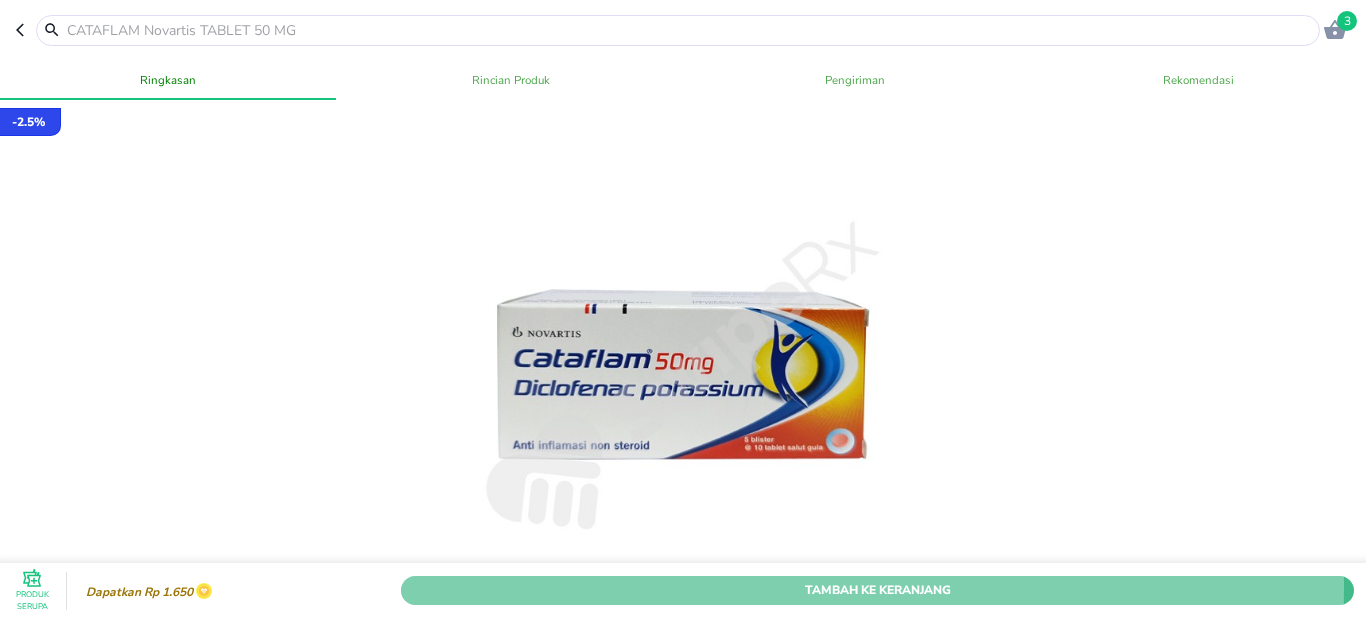 click on "Tambah Ke Keranjang" at bounding box center (877, 590) 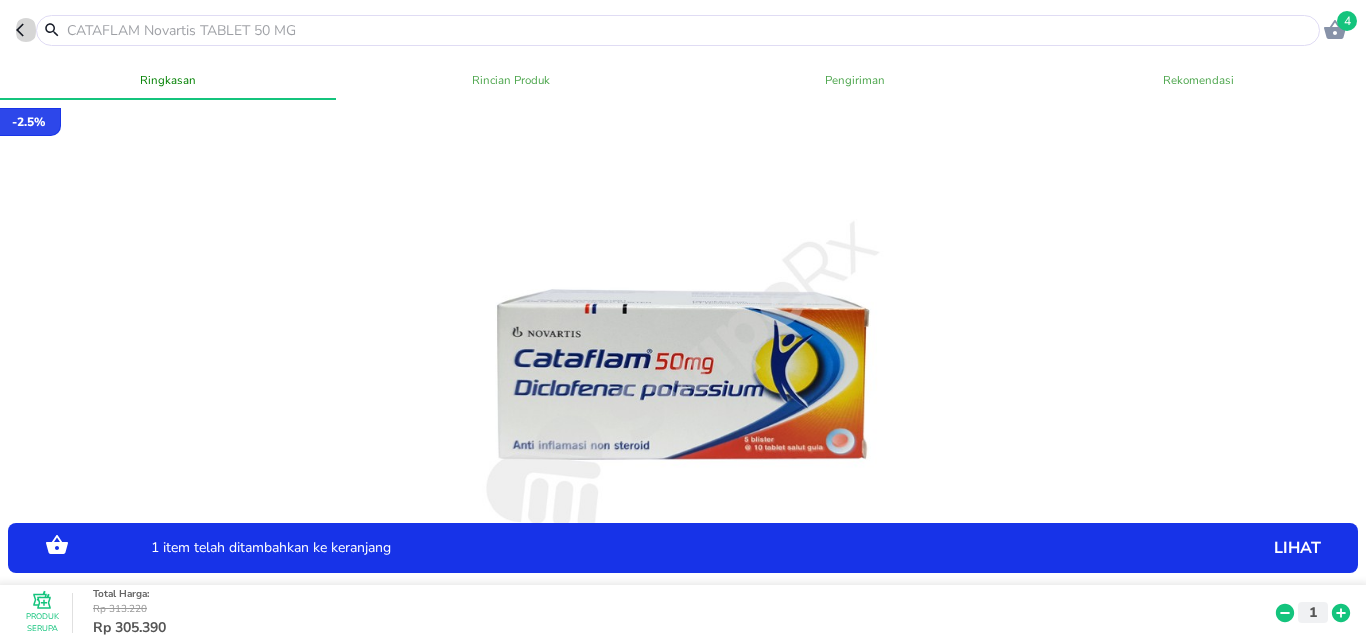 click 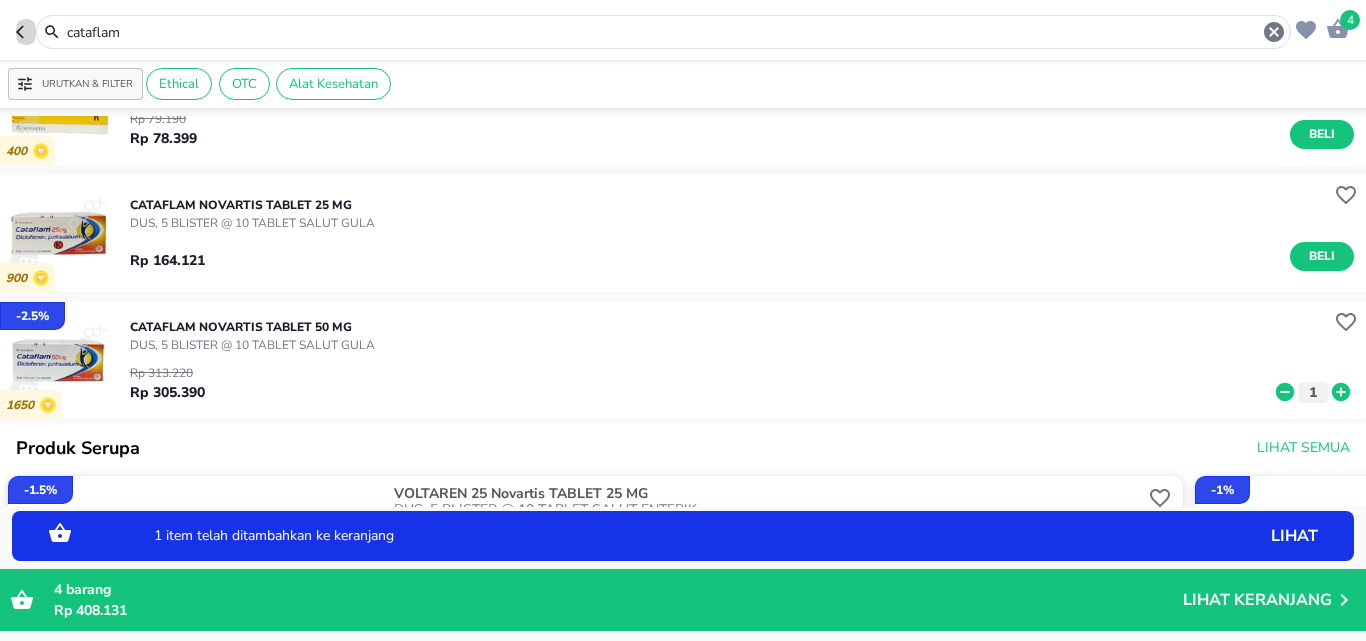 click 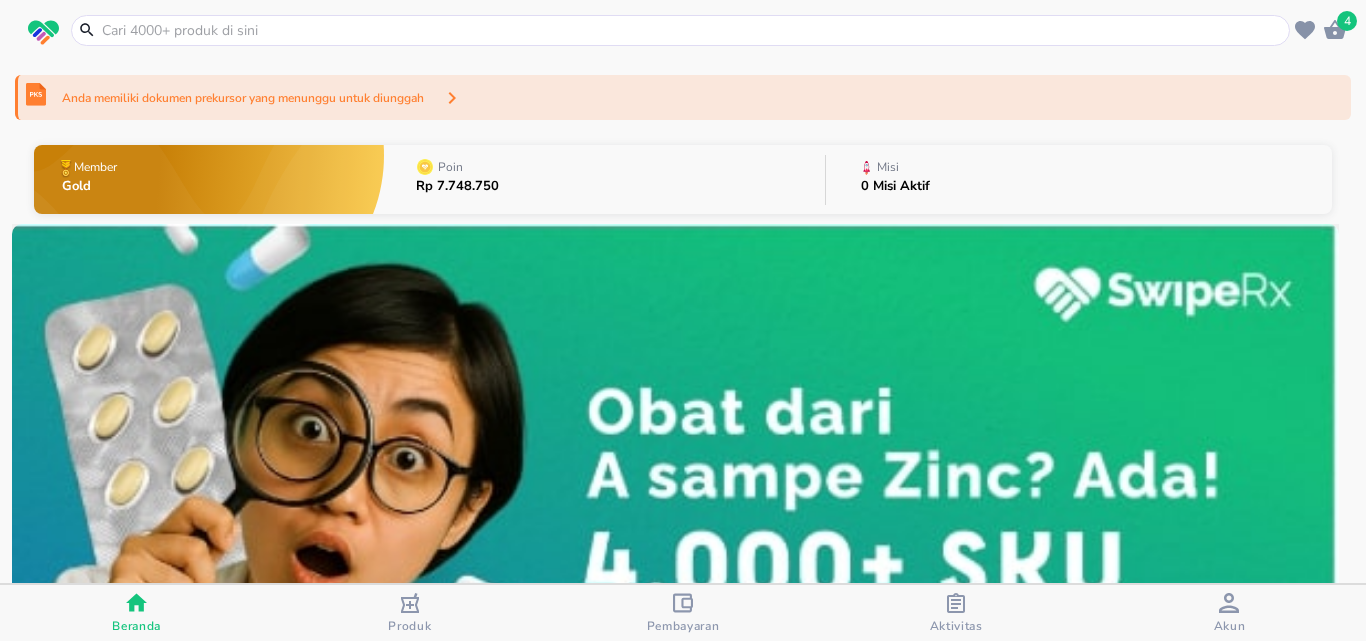 click at bounding box center (692, 30) 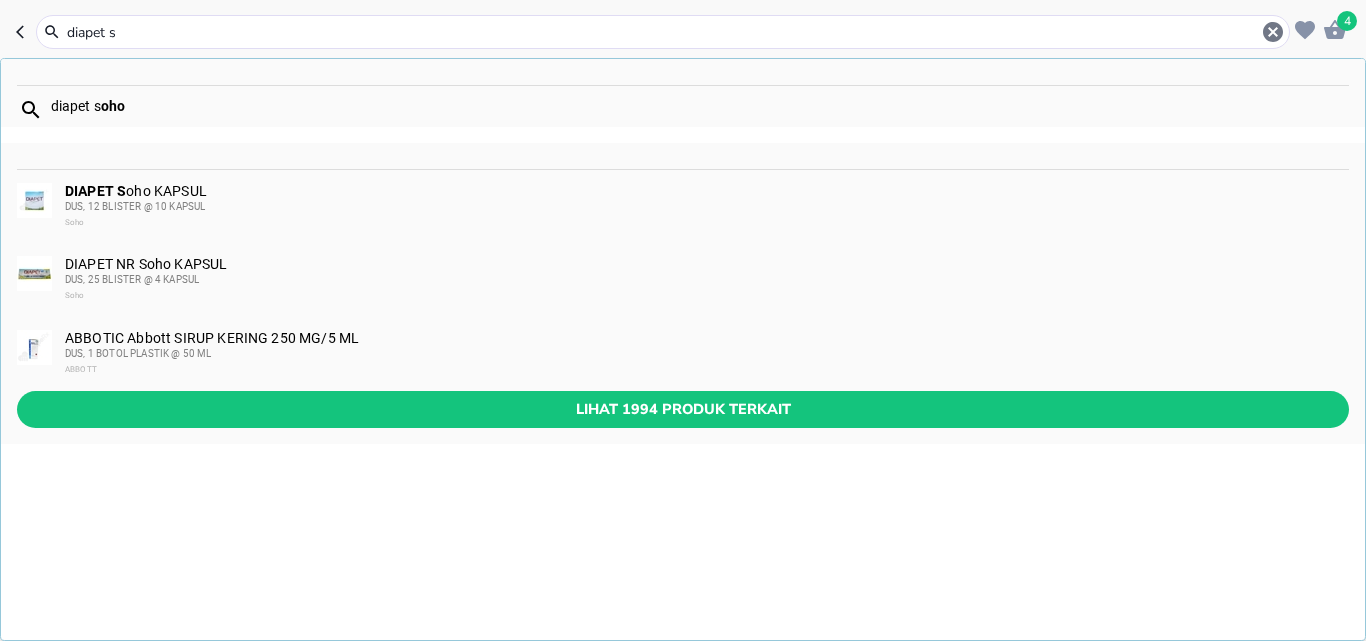 type on "diapet" 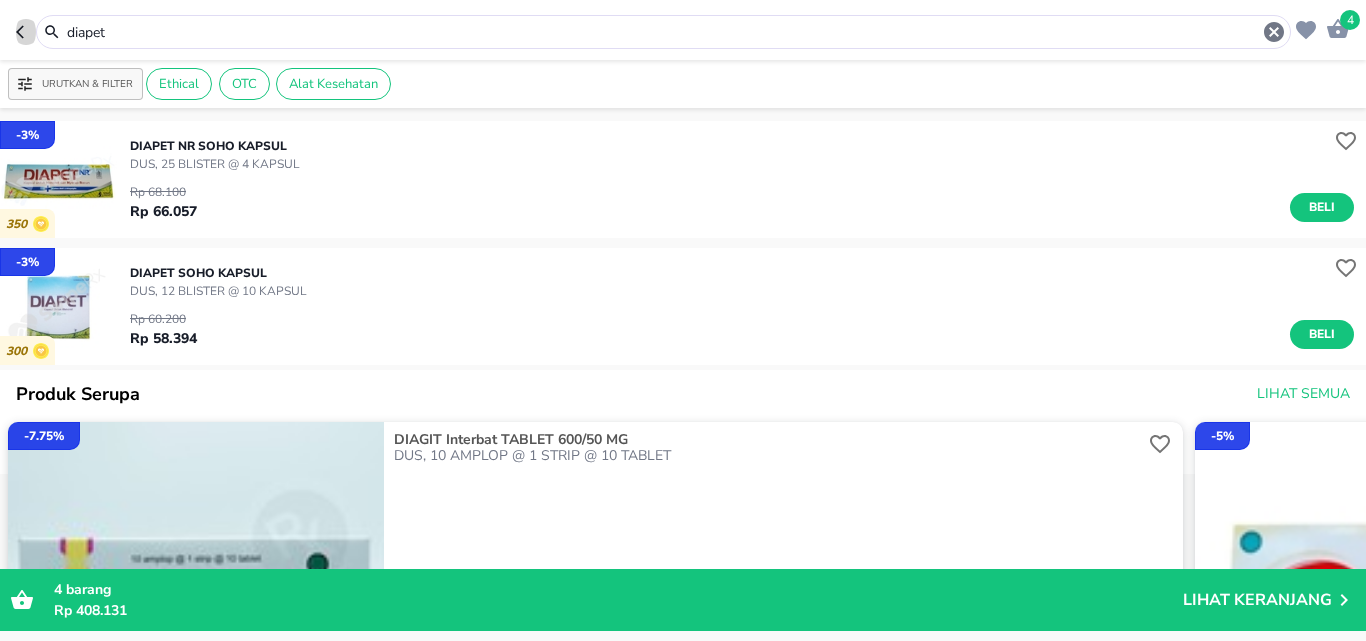 click 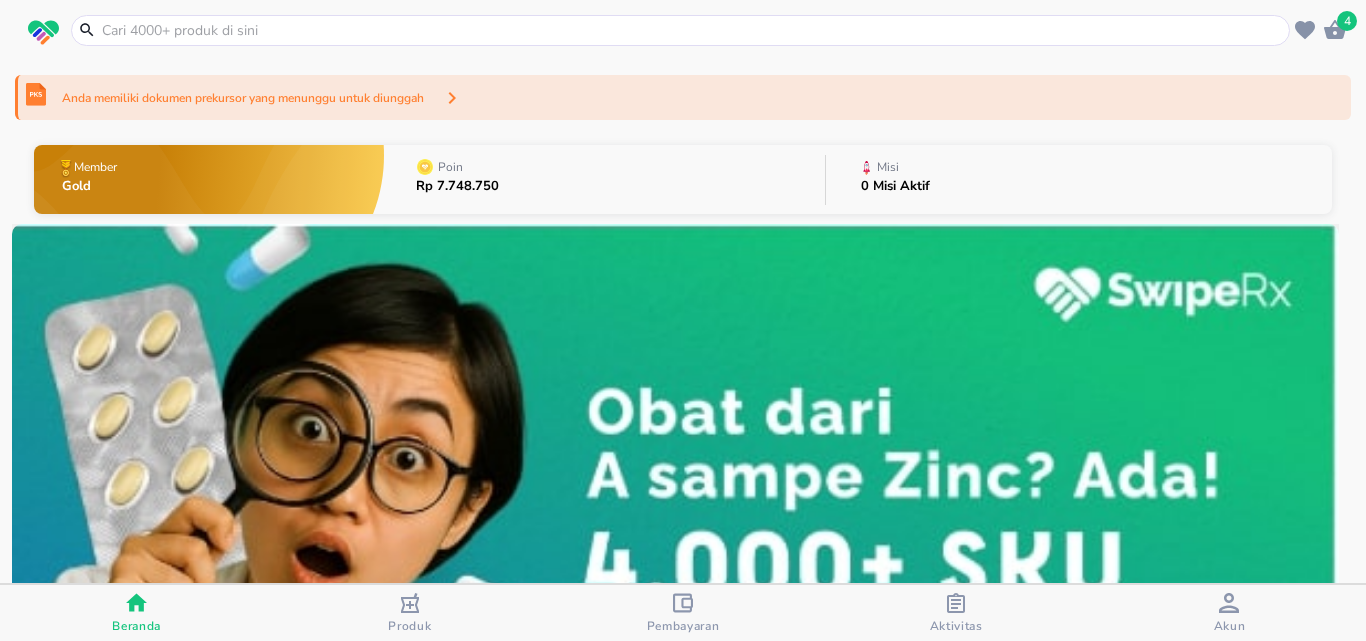 click at bounding box center (692, 30) 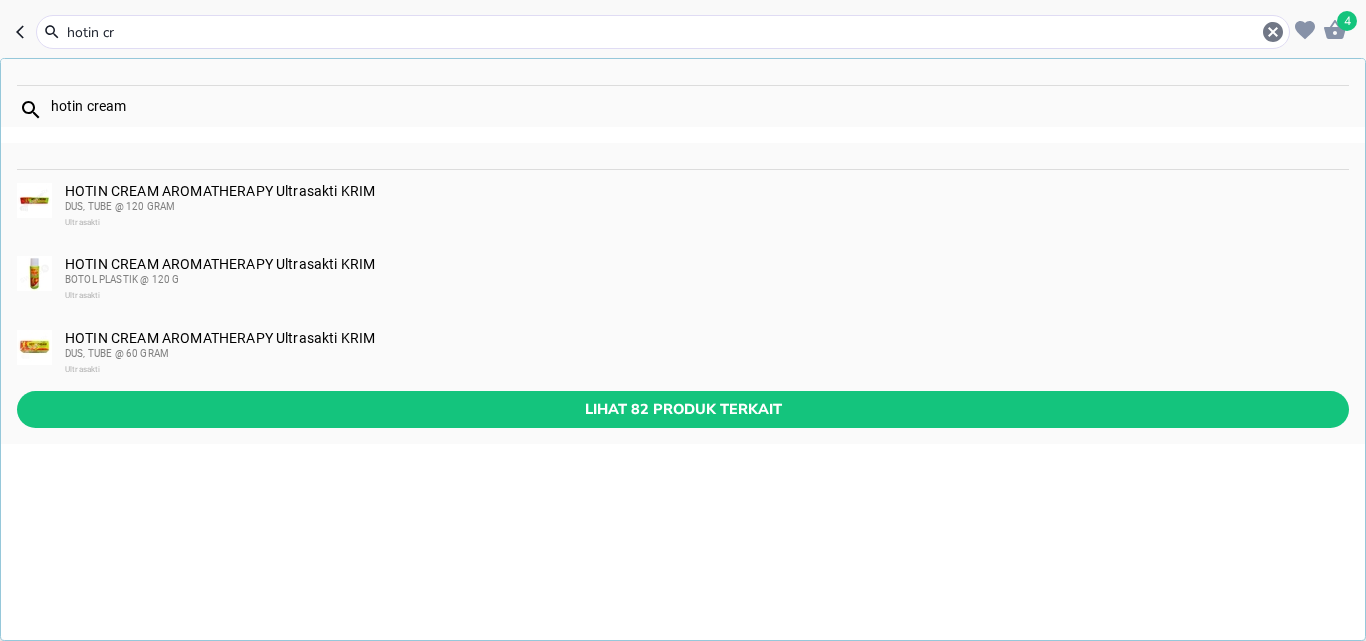 type on "hotin cr" 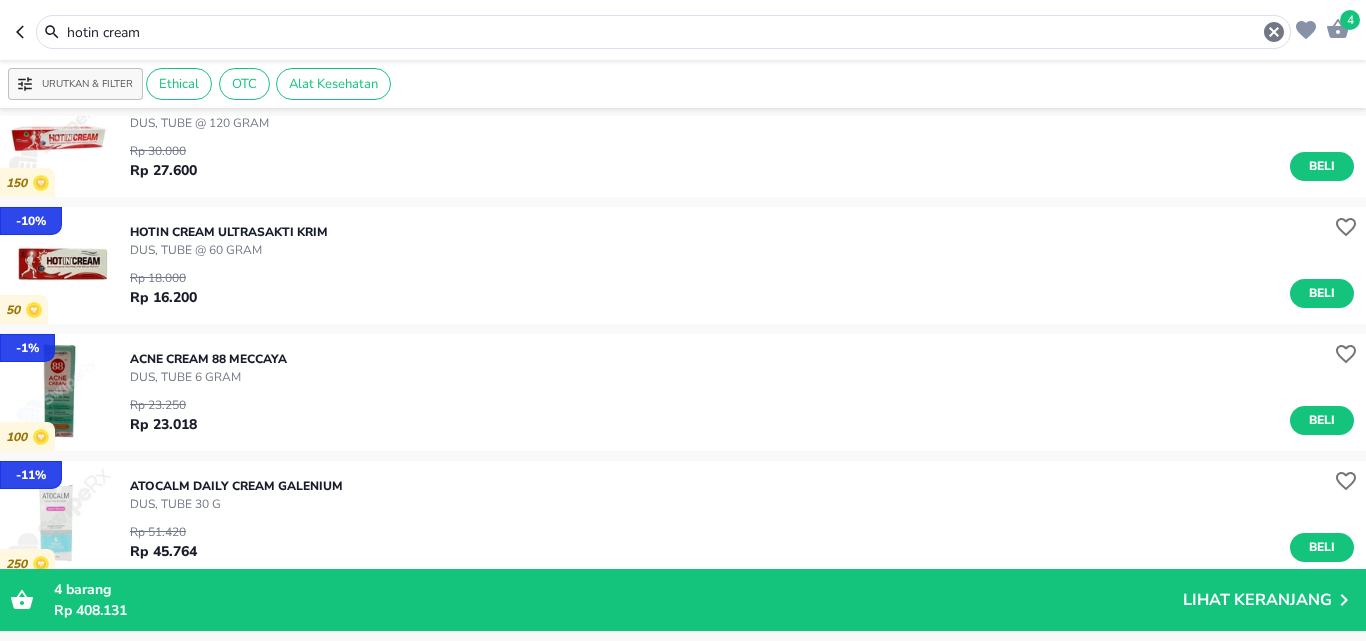 scroll, scrollTop: 1000, scrollLeft: 0, axis: vertical 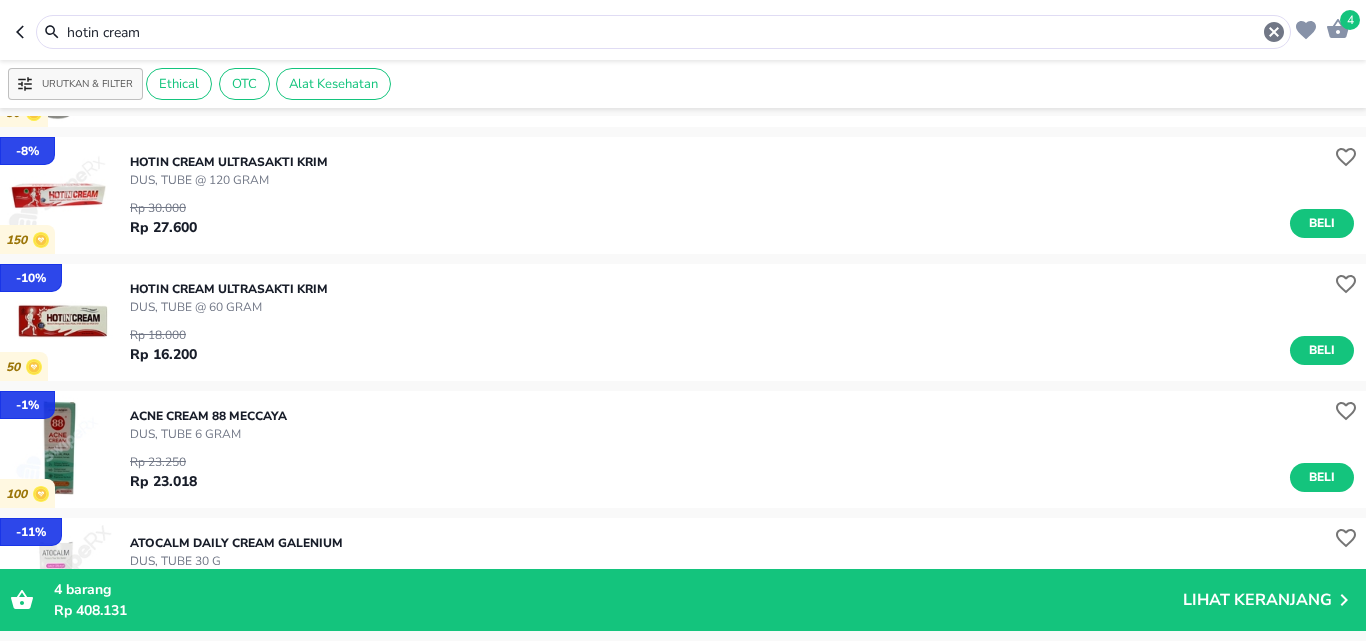 click at bounding box center (61, 322) 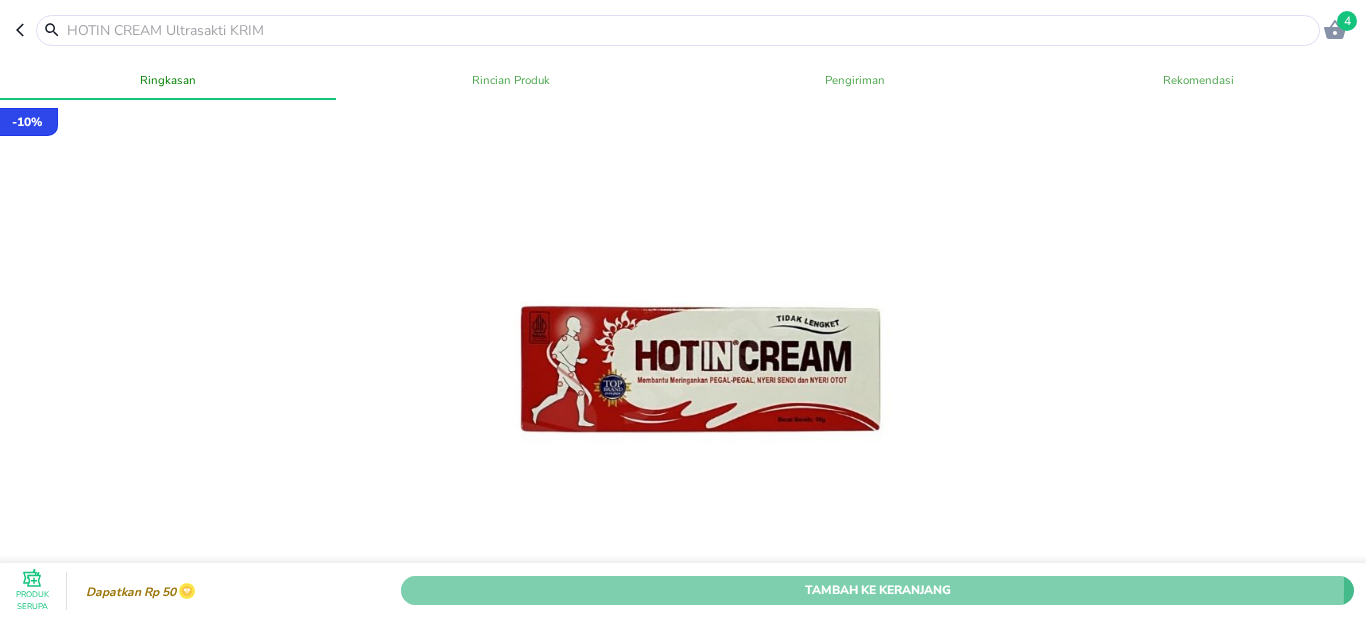 click on "Tambah Ke Keranjang" at bounding box center [877, 590] 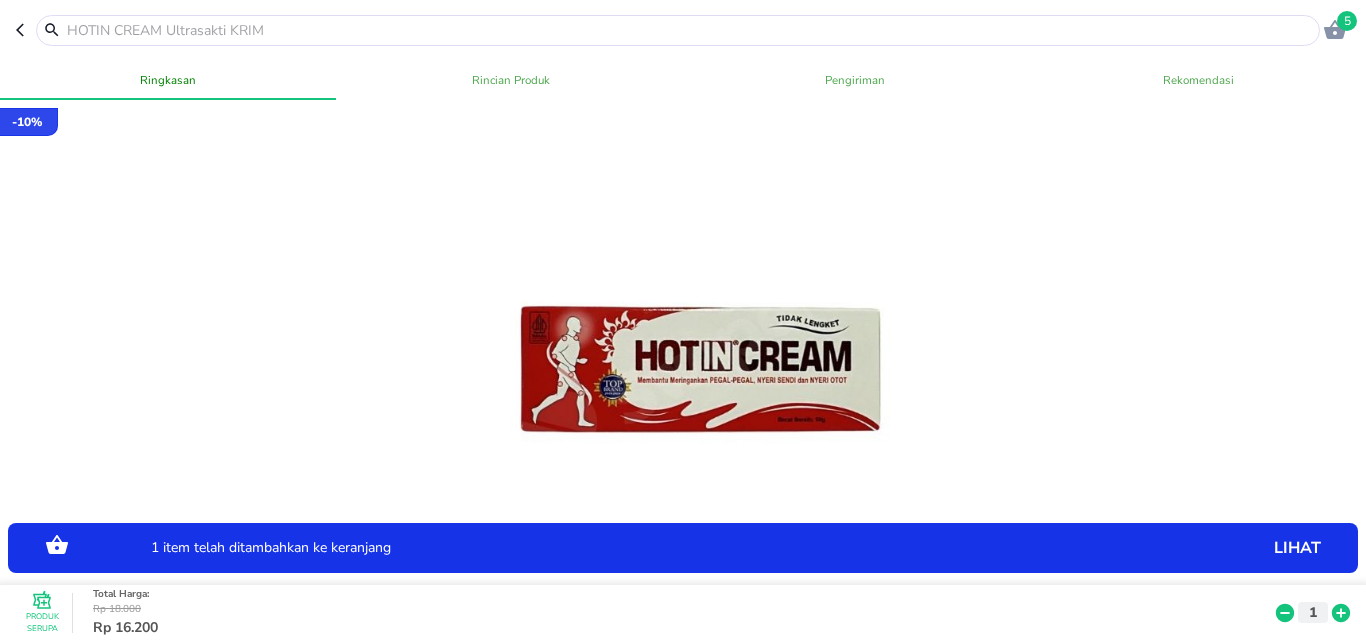 click 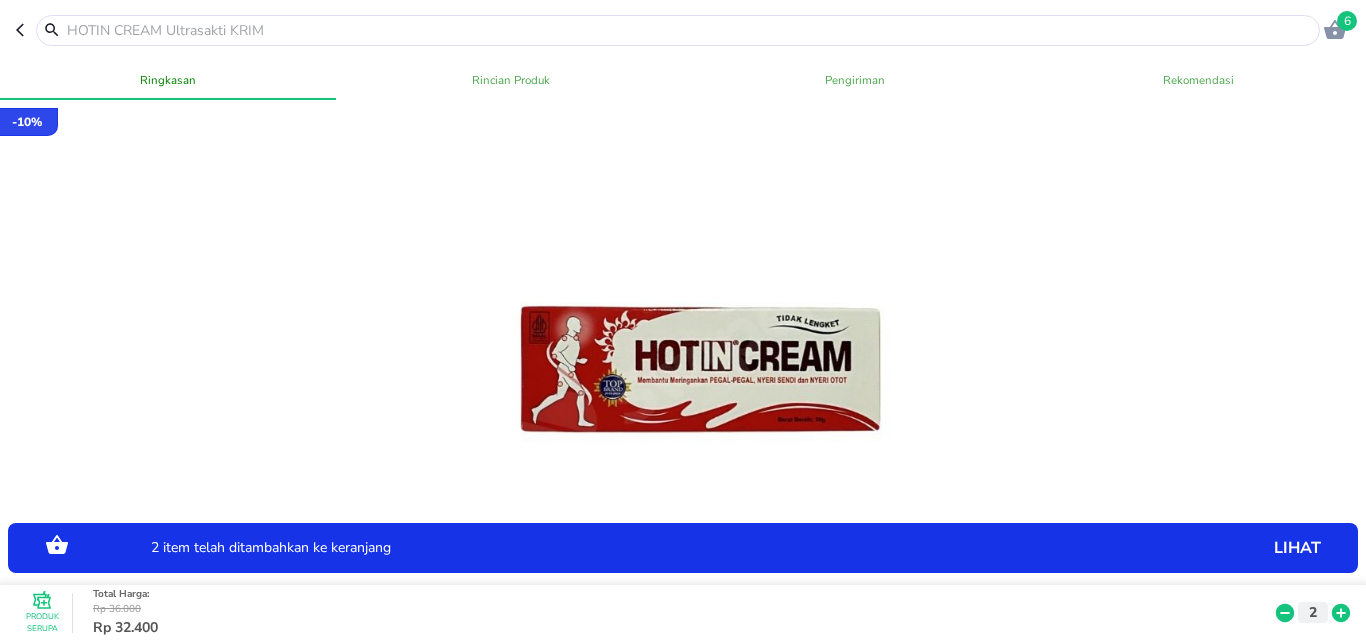 click 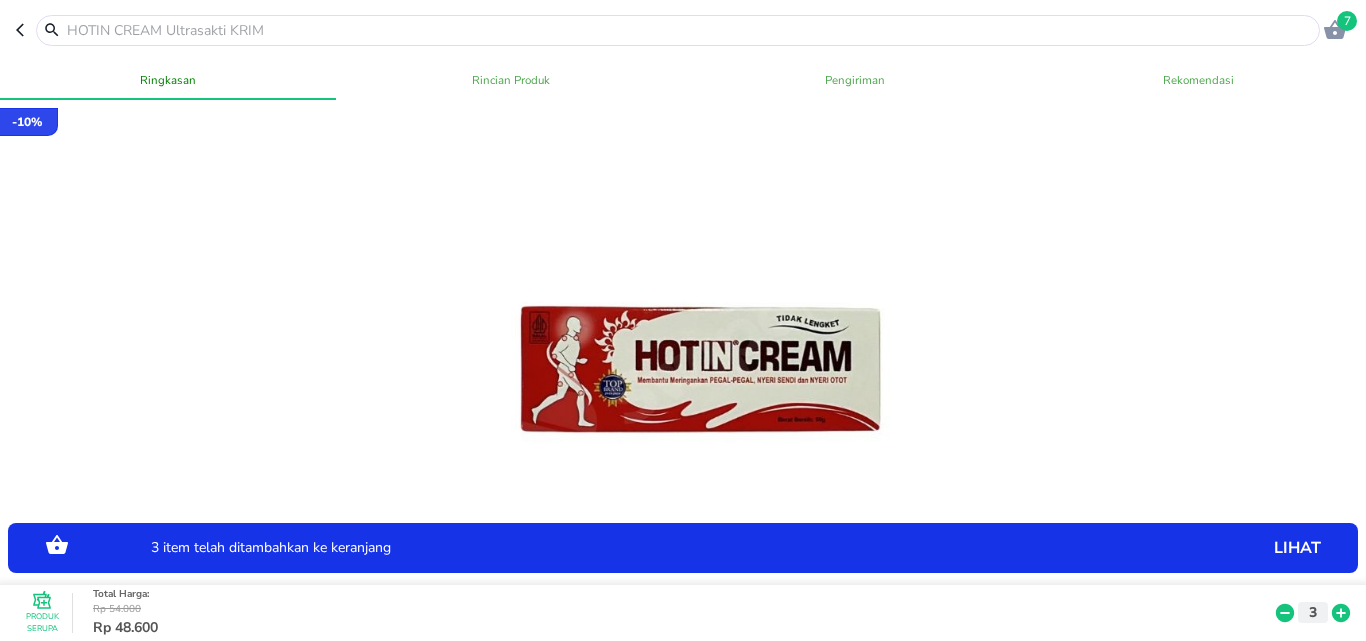 click 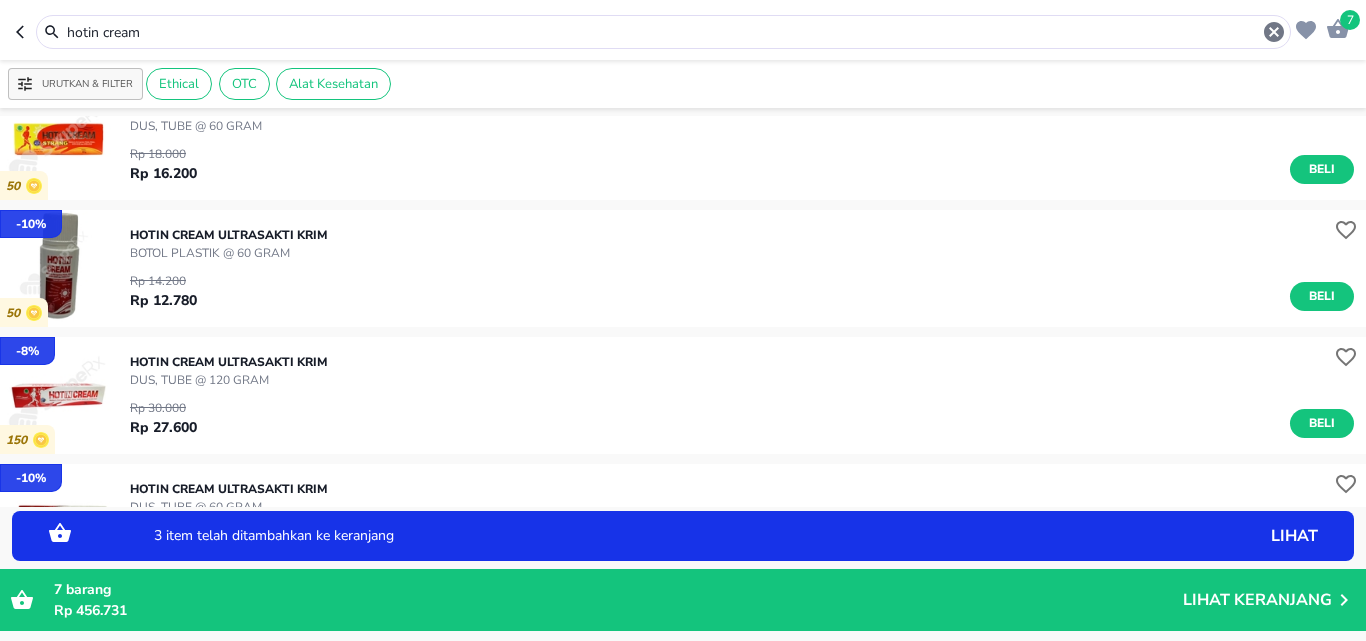 scroll, scrollTop: 600, scrollLeft: 0, axis: vertical 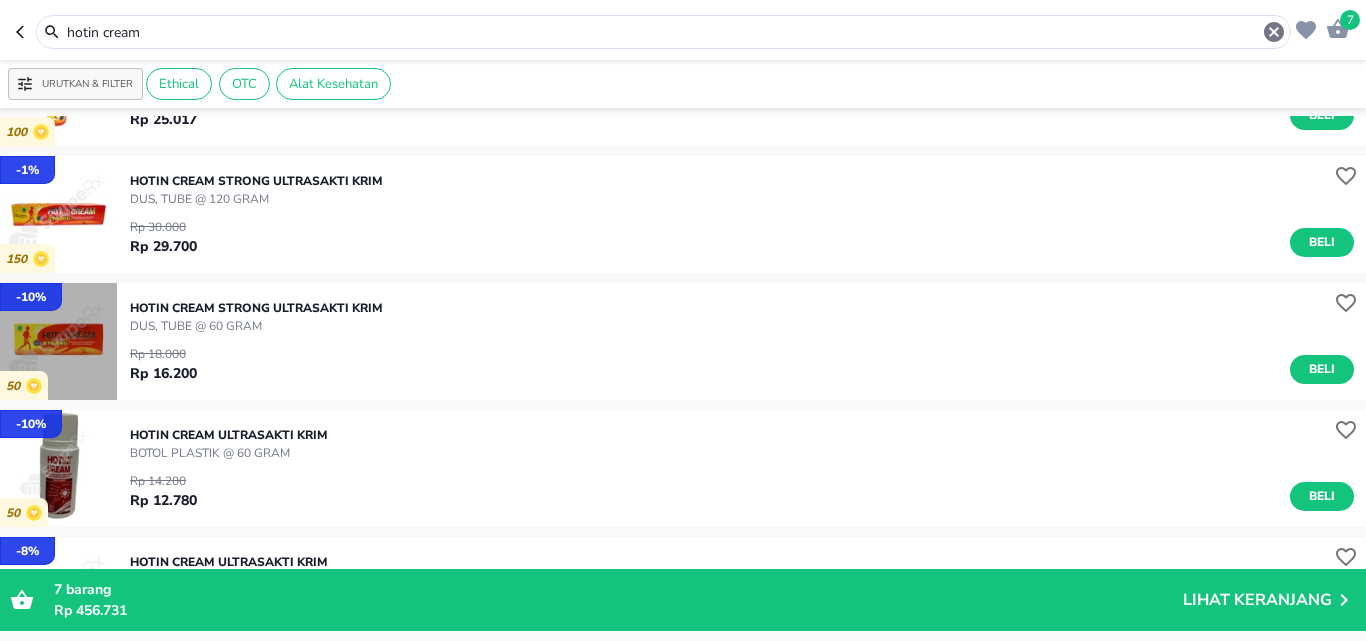 click at bounding box center (58, 341) 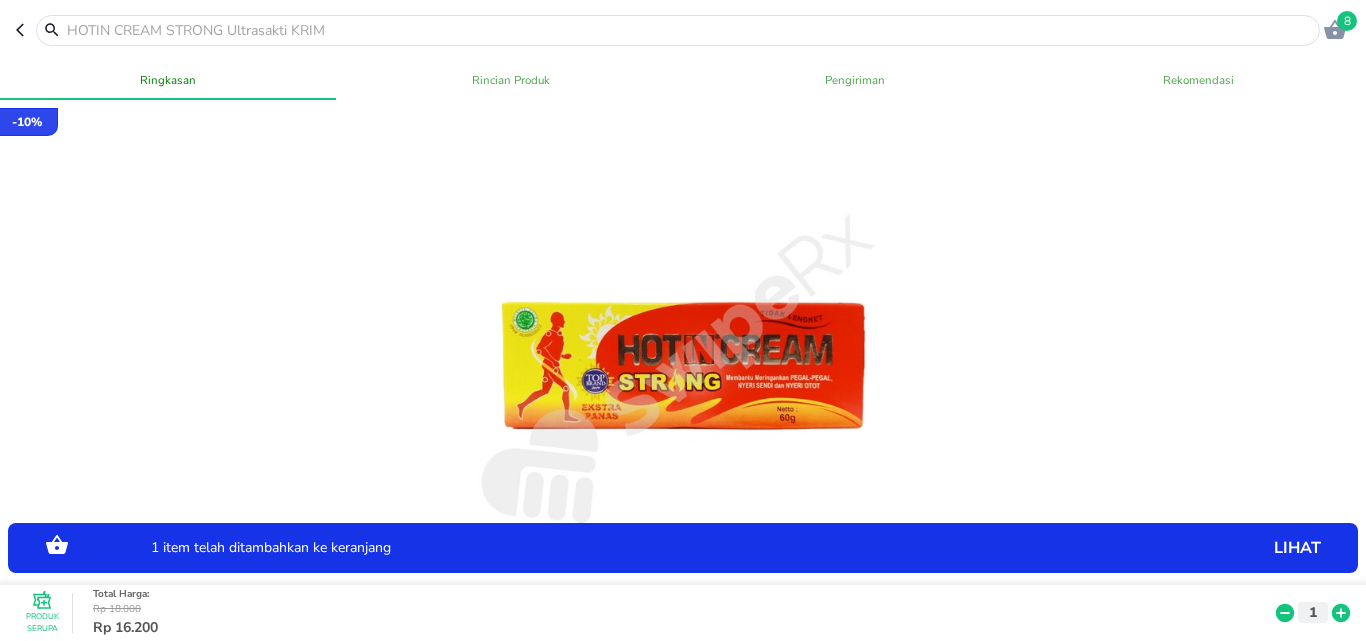 scroll, scrollTop: 0, scrollLeft: 0, axis: both 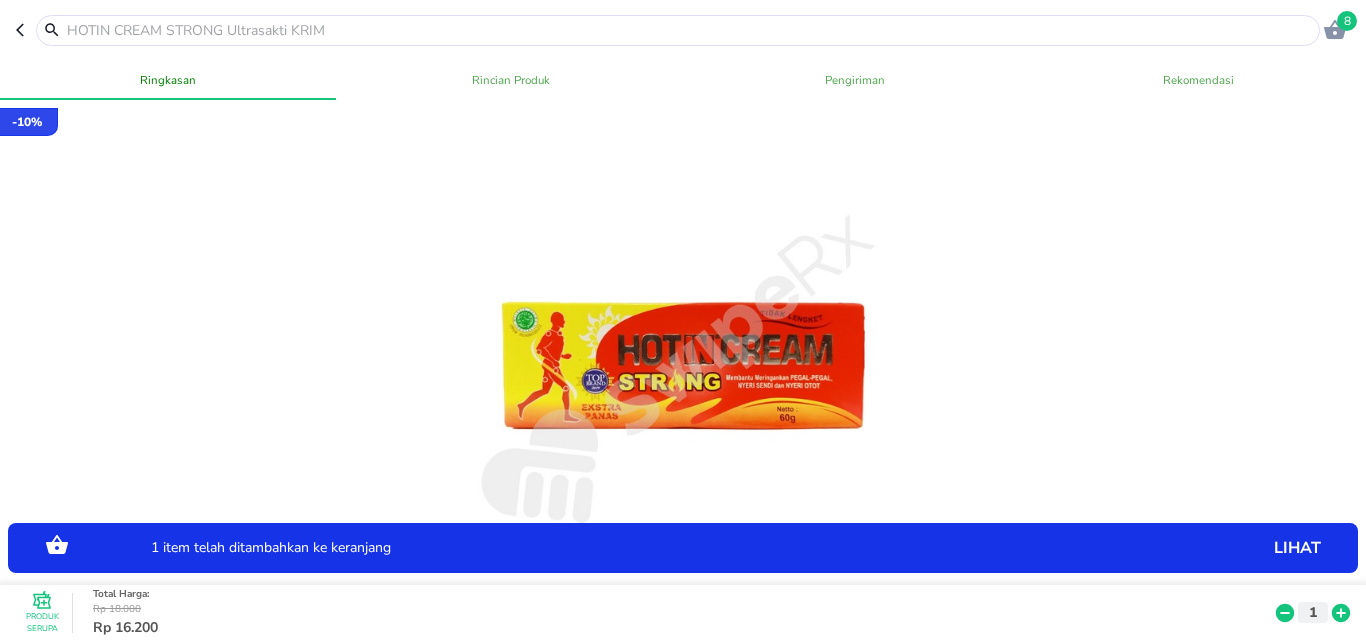 click 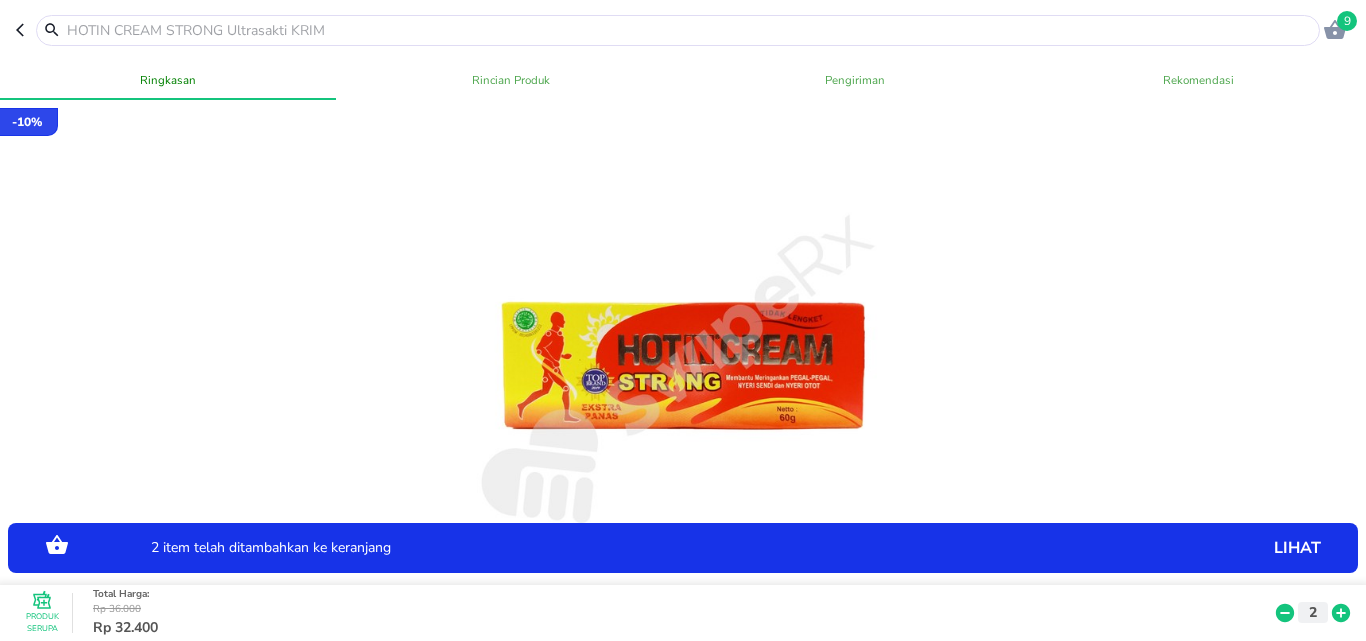 click 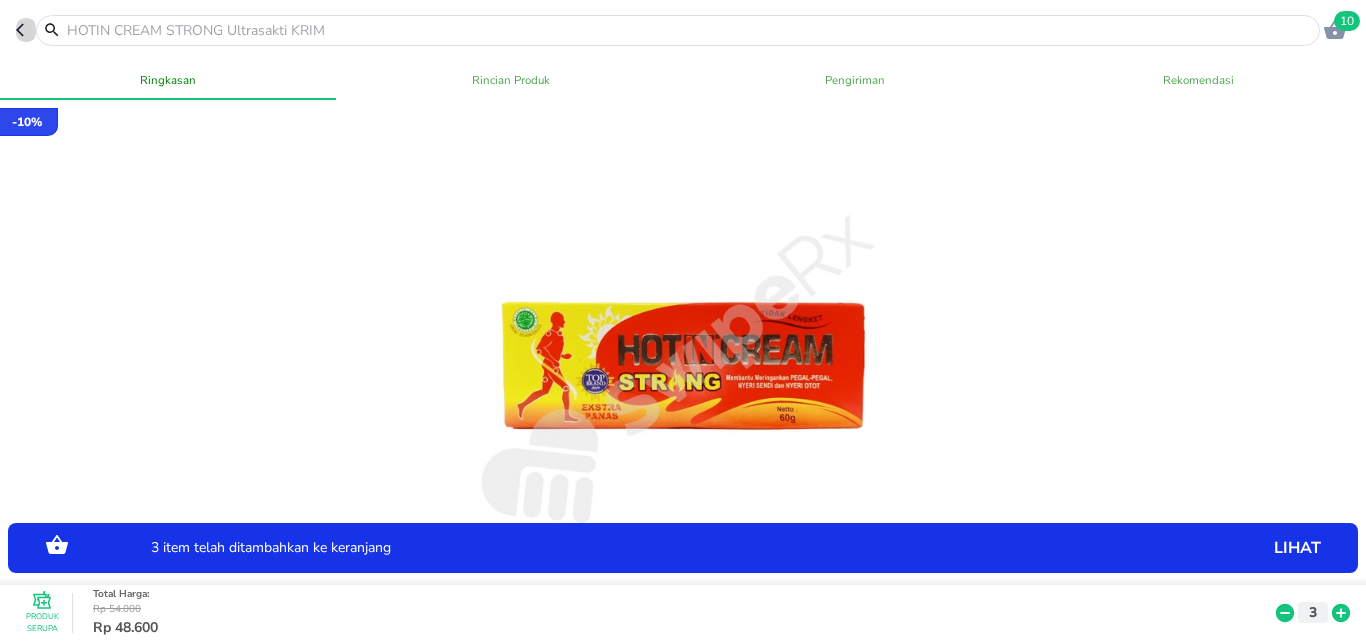 click at bounding box center (26, 30) 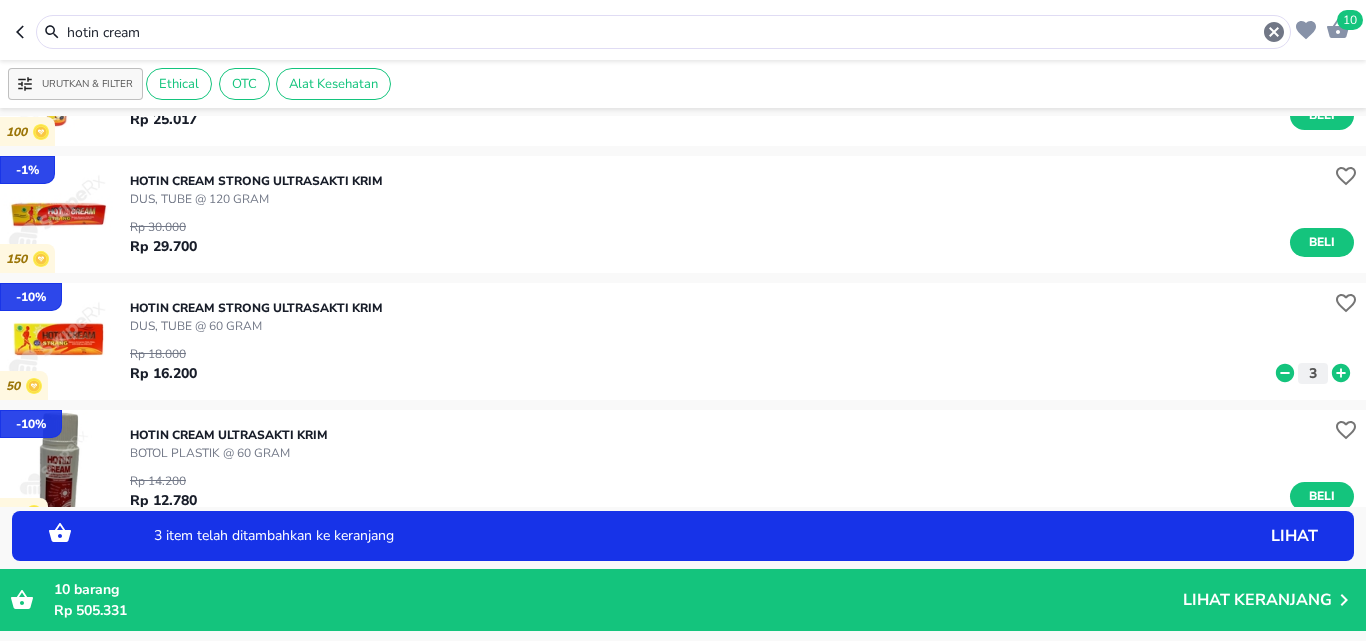 click on "10 hotin cream" at bounding box center [683, 30] 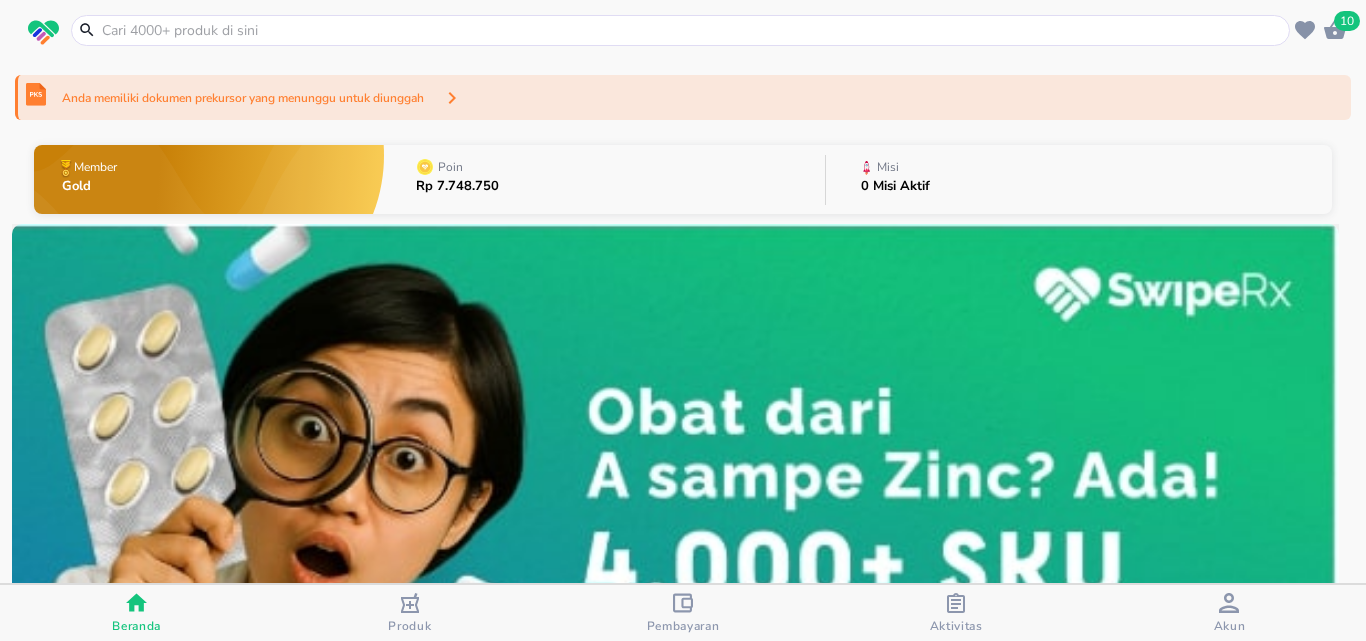 click at bounding box center [692, 30] 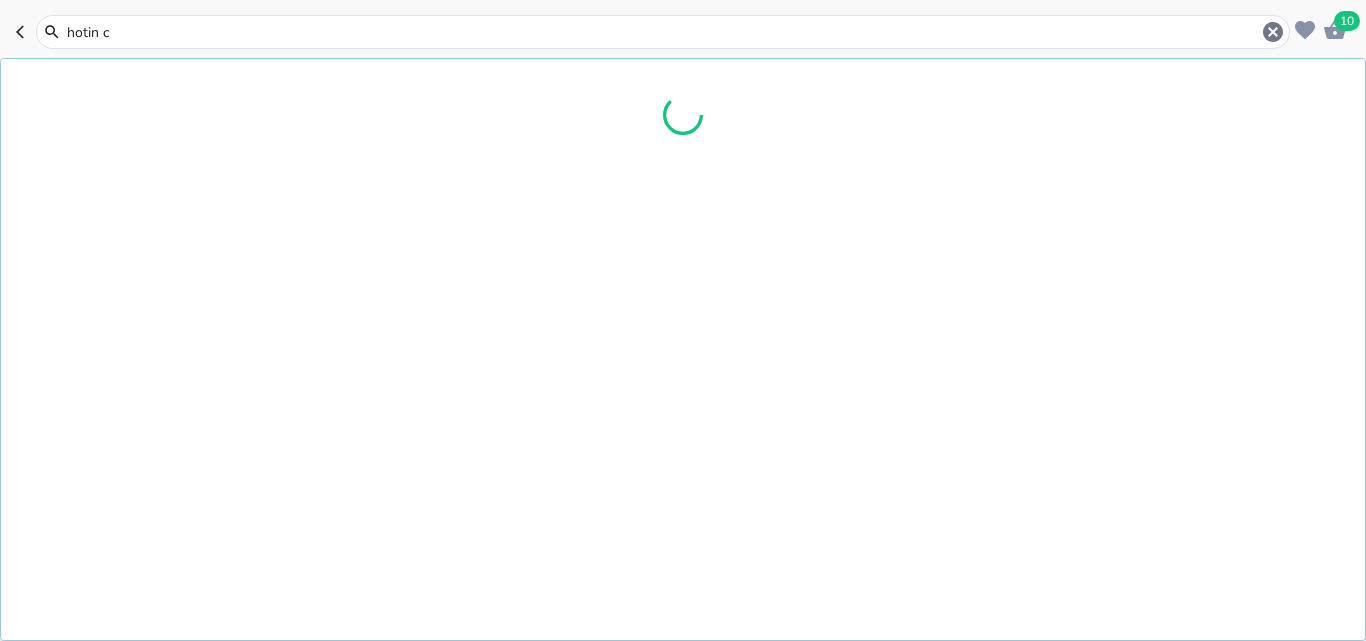 type on "hotin cr" 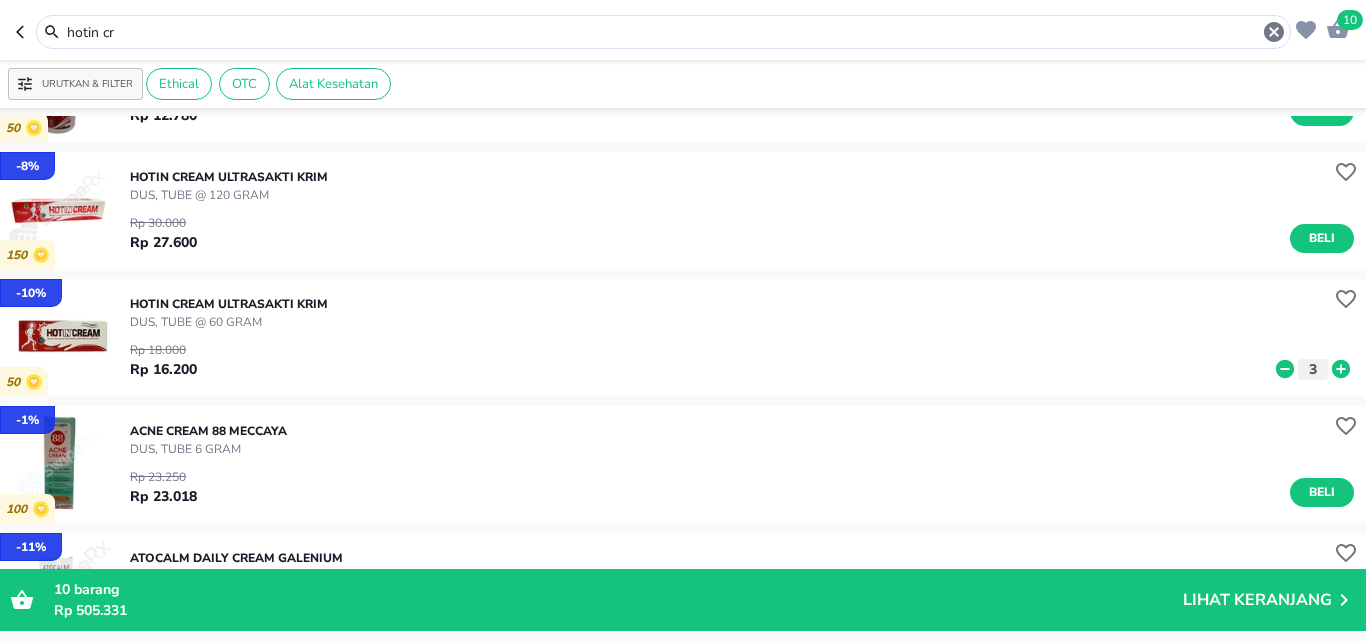 scroll, scrollTop: 1000, scrollLeft: 0, axis: vertical 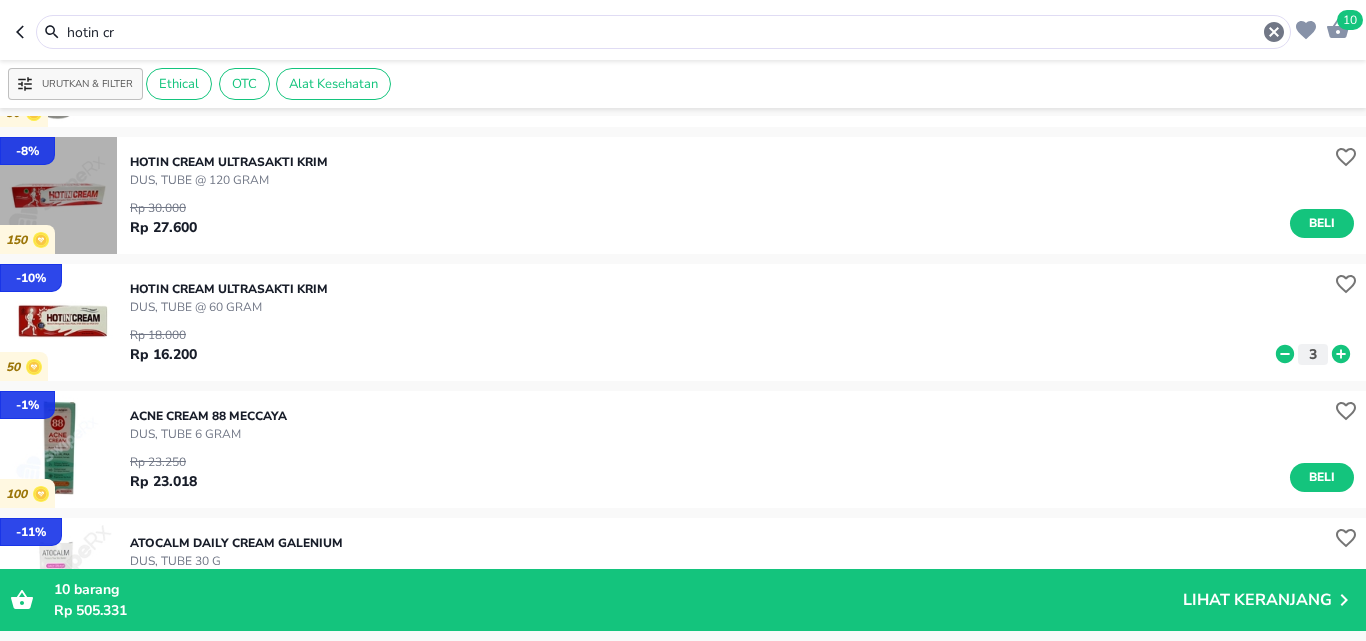 click at bounding box center [58, 195] 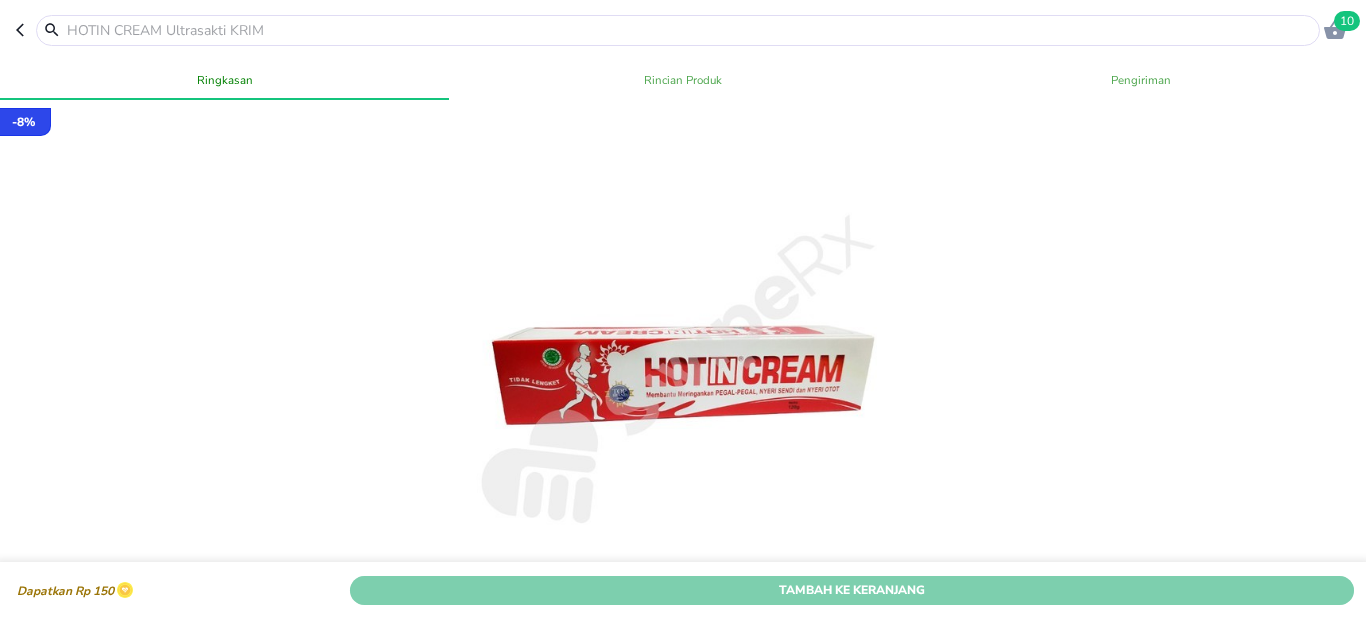 click on "Tambah Ke Keranjang" at bounding box center (852, 590) 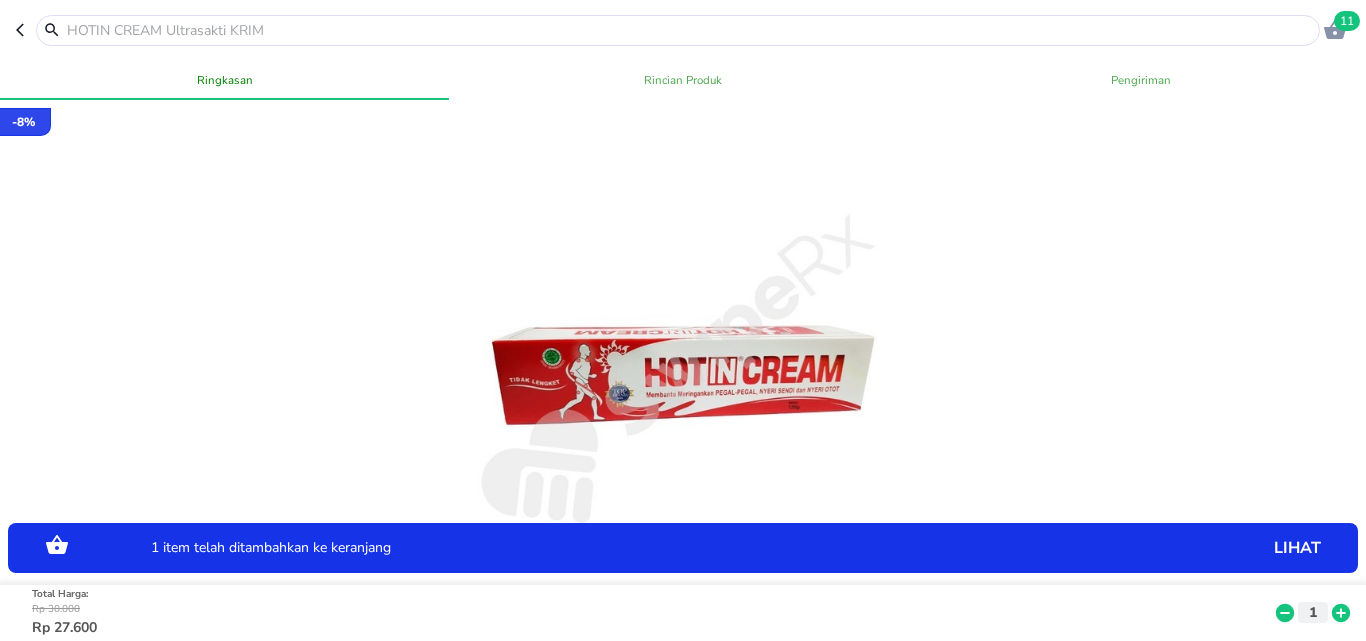click 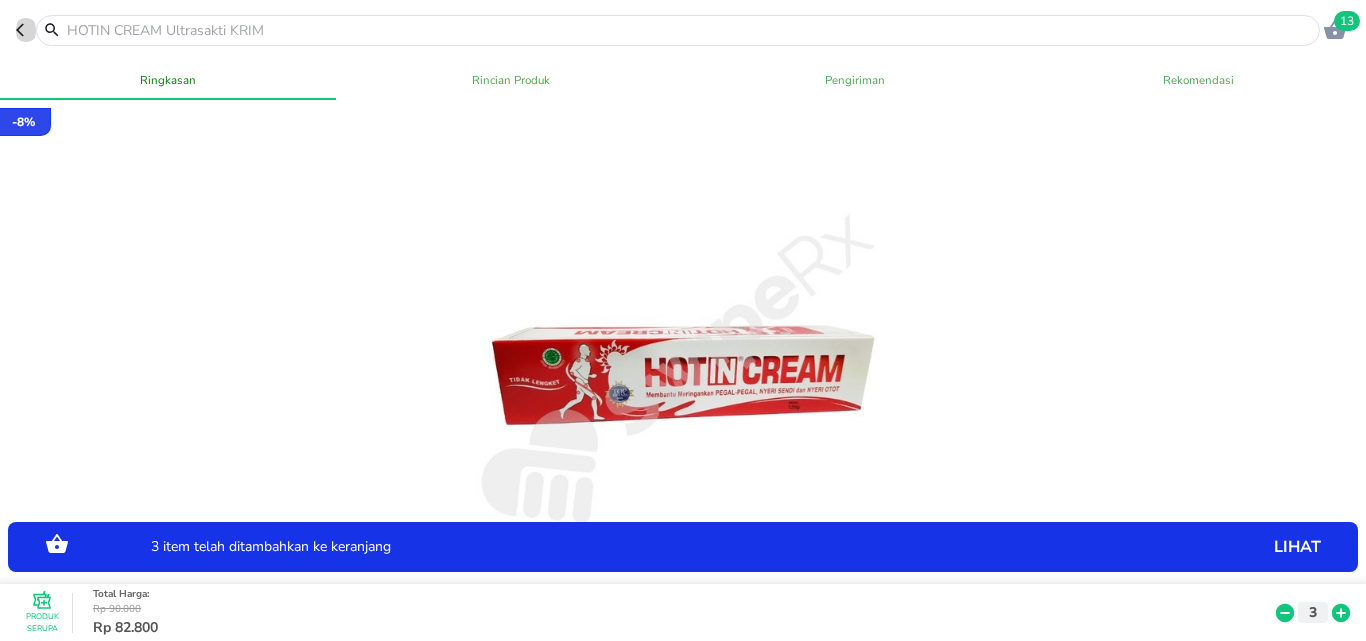 click at bounding box center (26, 30) 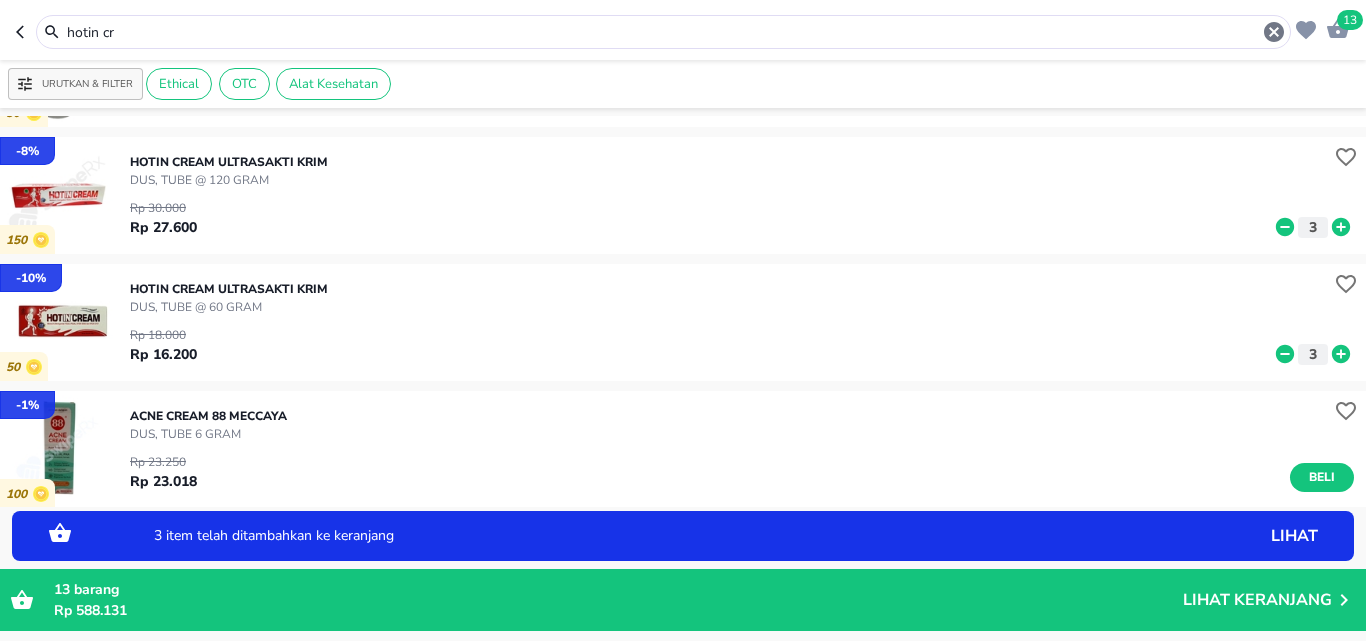 click 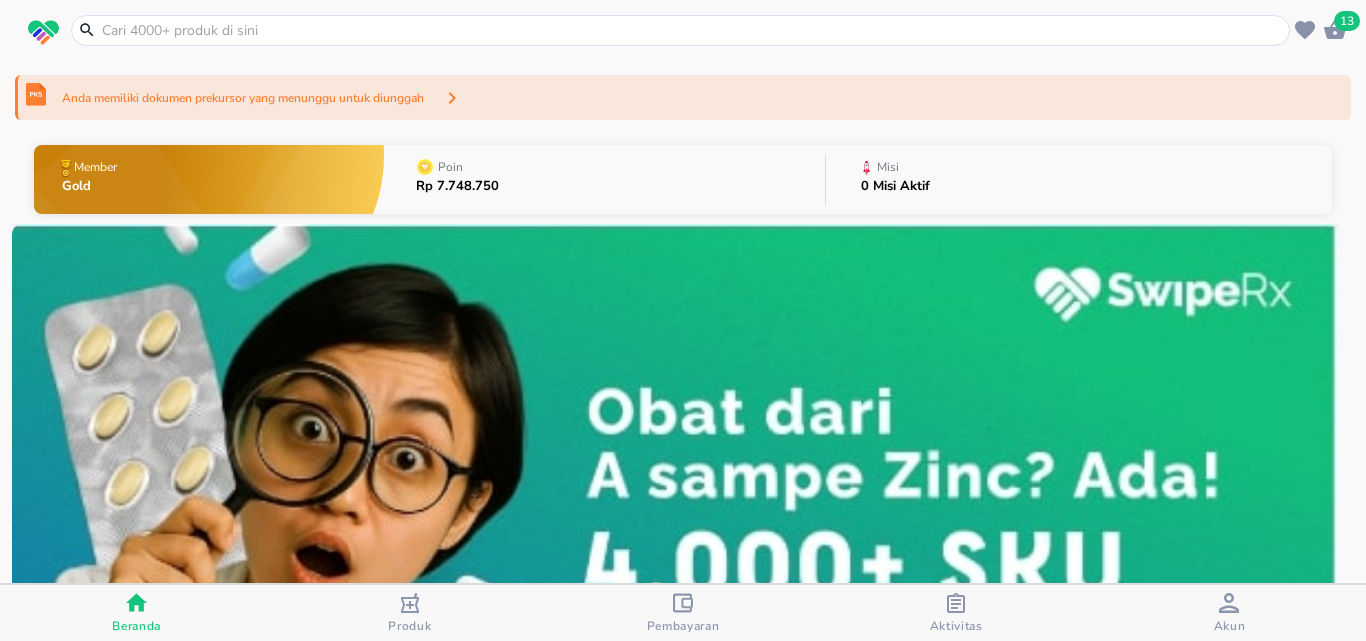 click at bounding box center (692, 30) 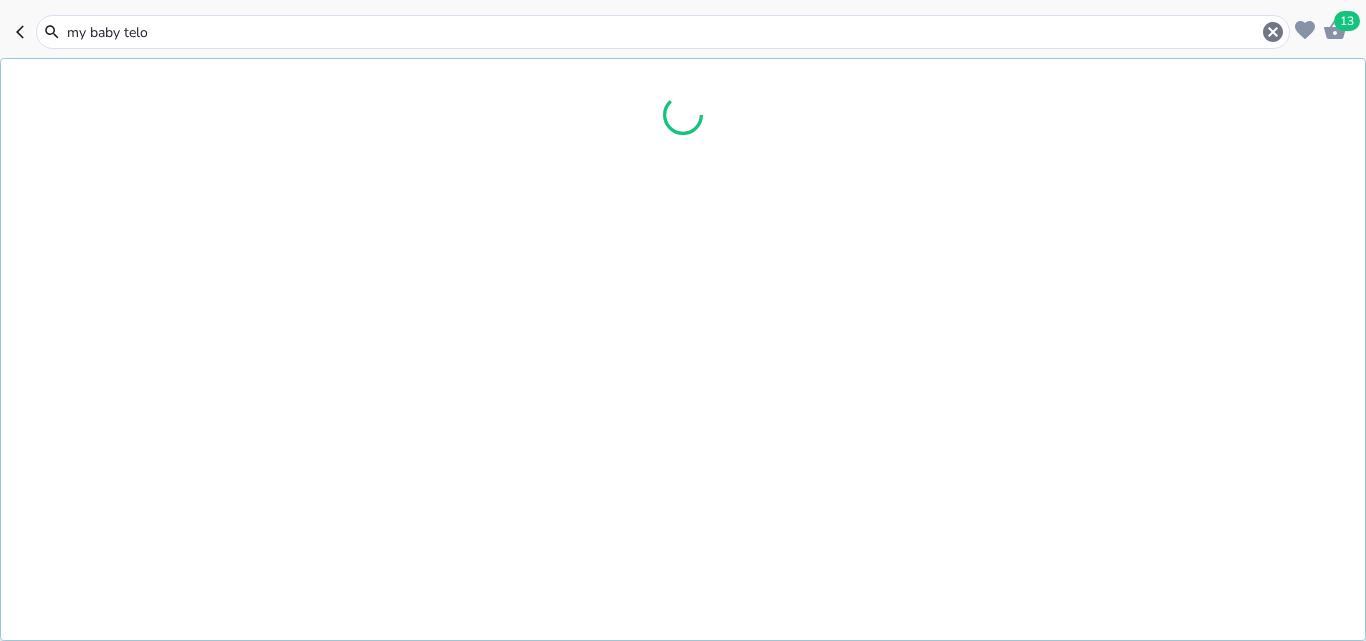 type on "my baby telon" 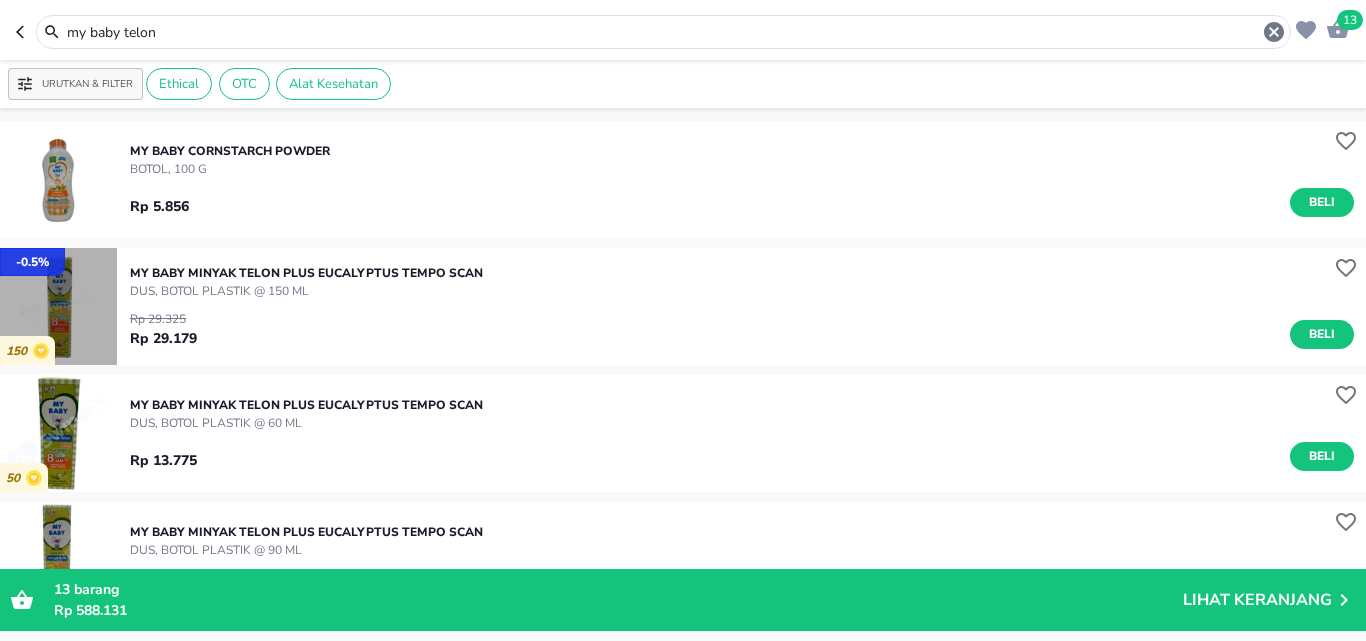 click at bounding box center [58, 306] 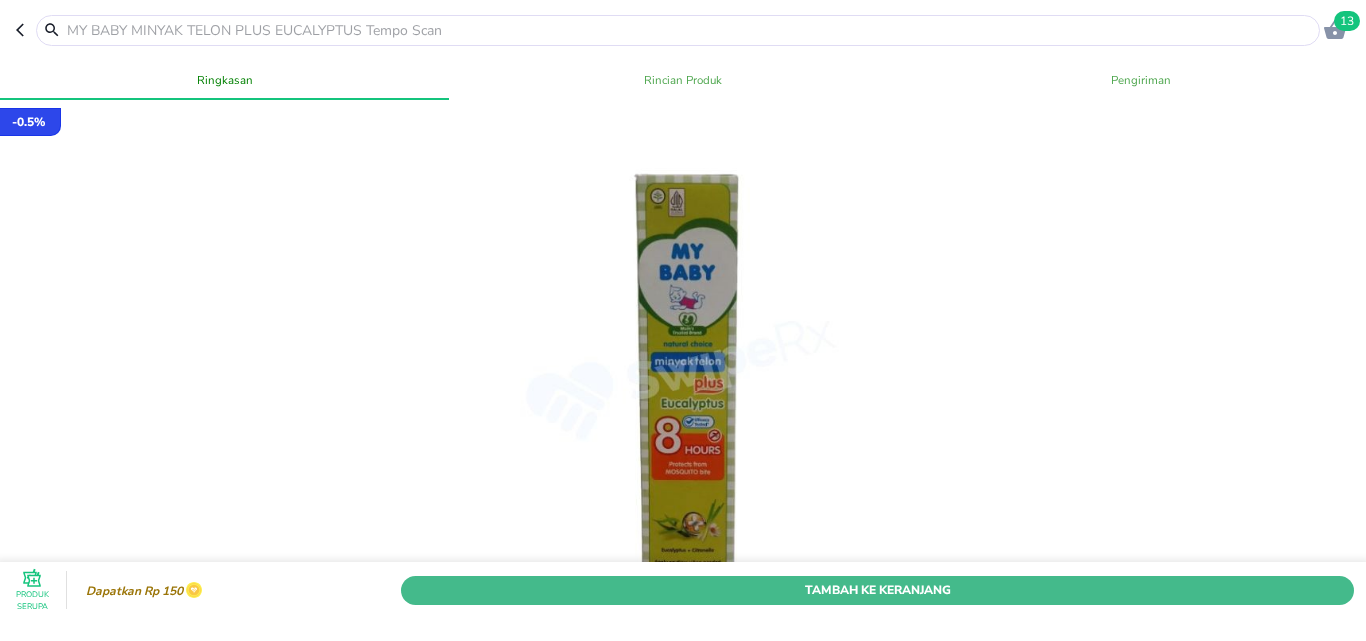 click on "Tambah Ke Keranjang" at bounding box center (877, 590) 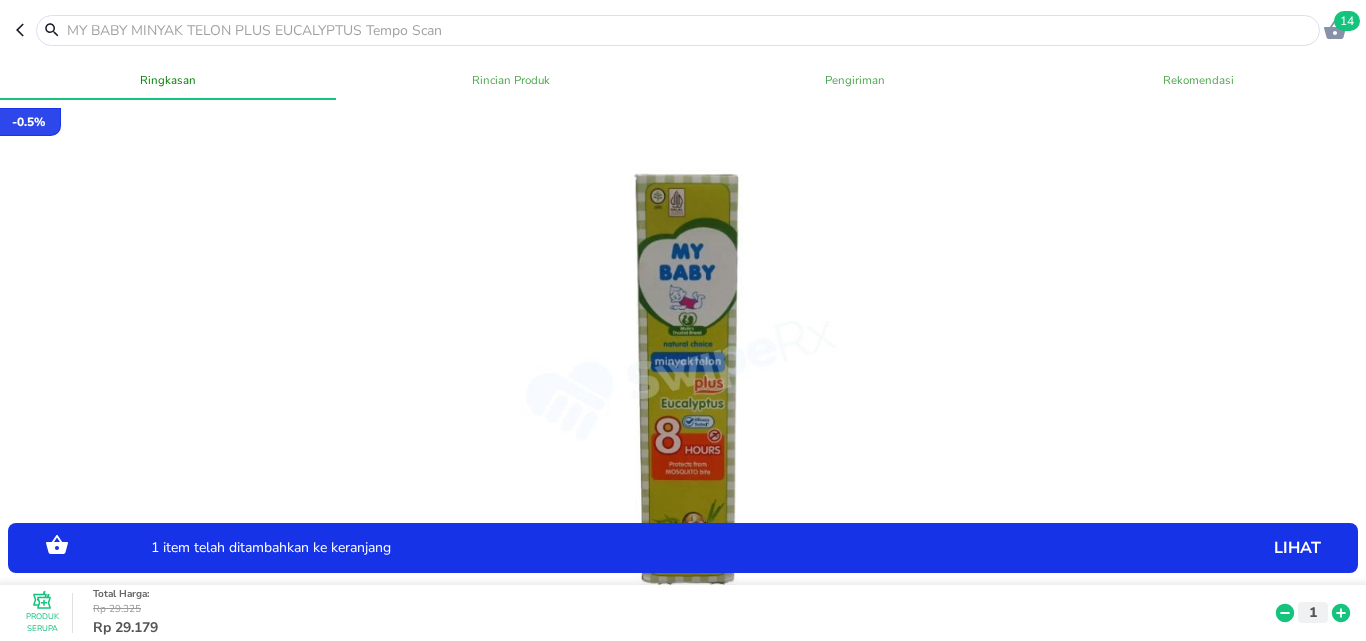 click 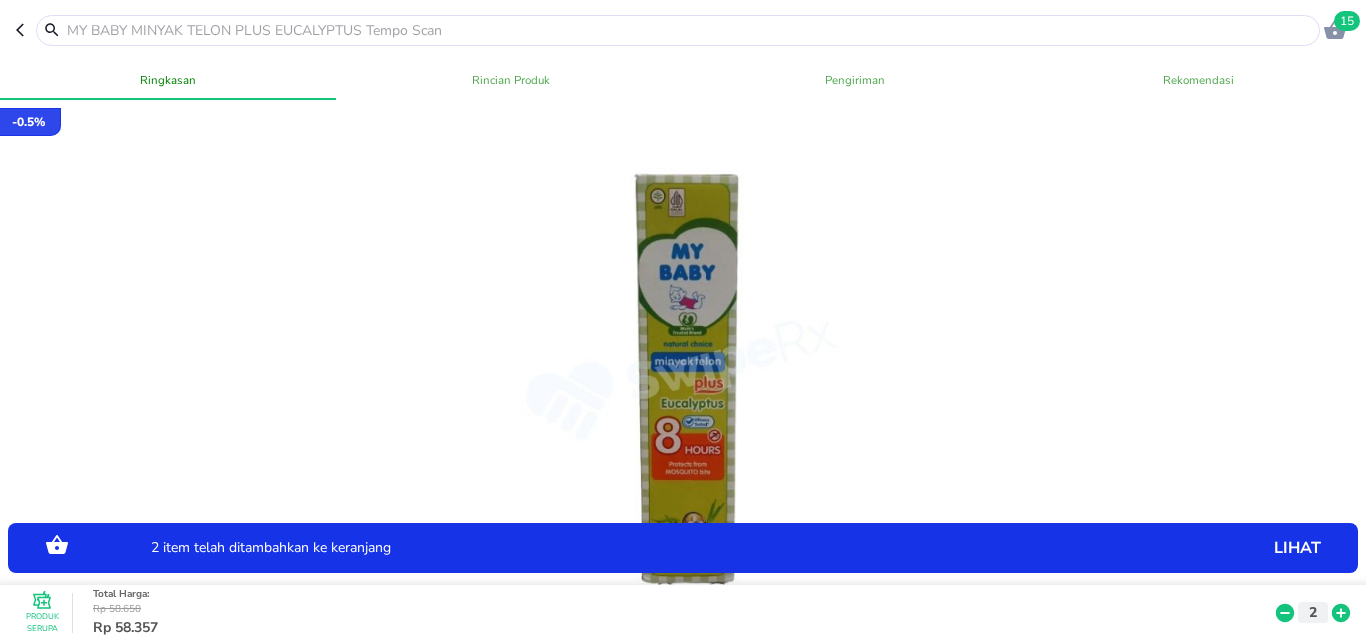 click 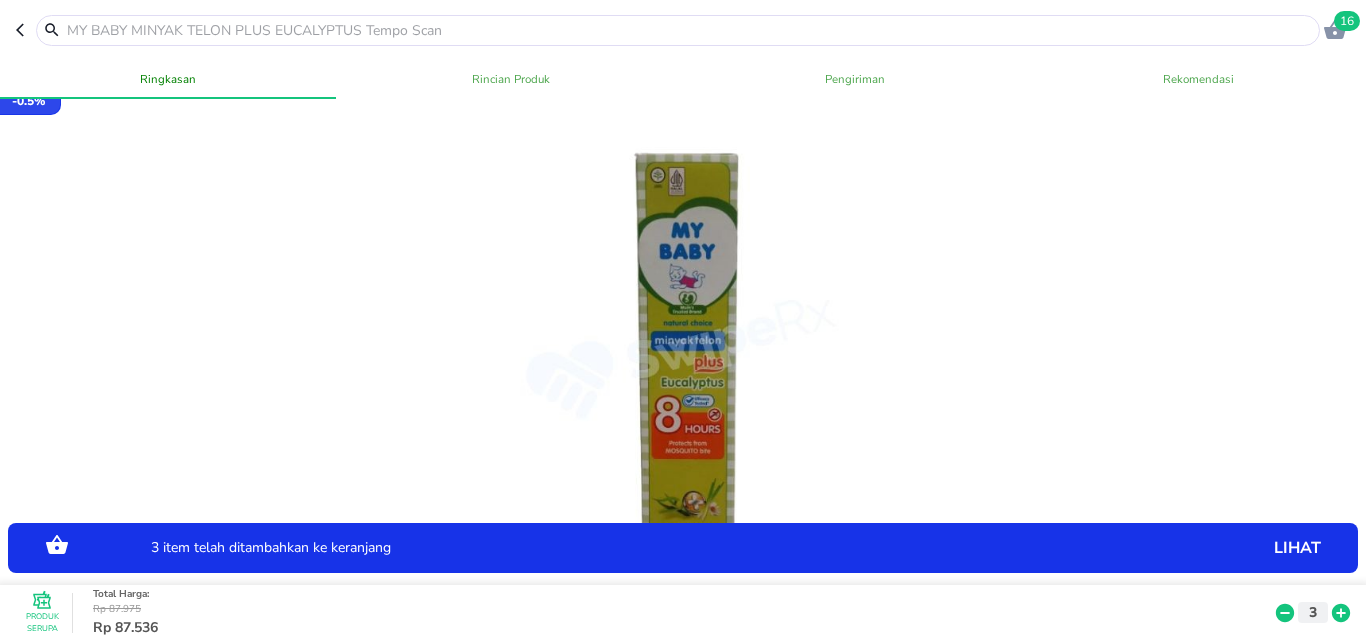 scroll, scrollTop: 0, scrollLeft: 0, axis: both 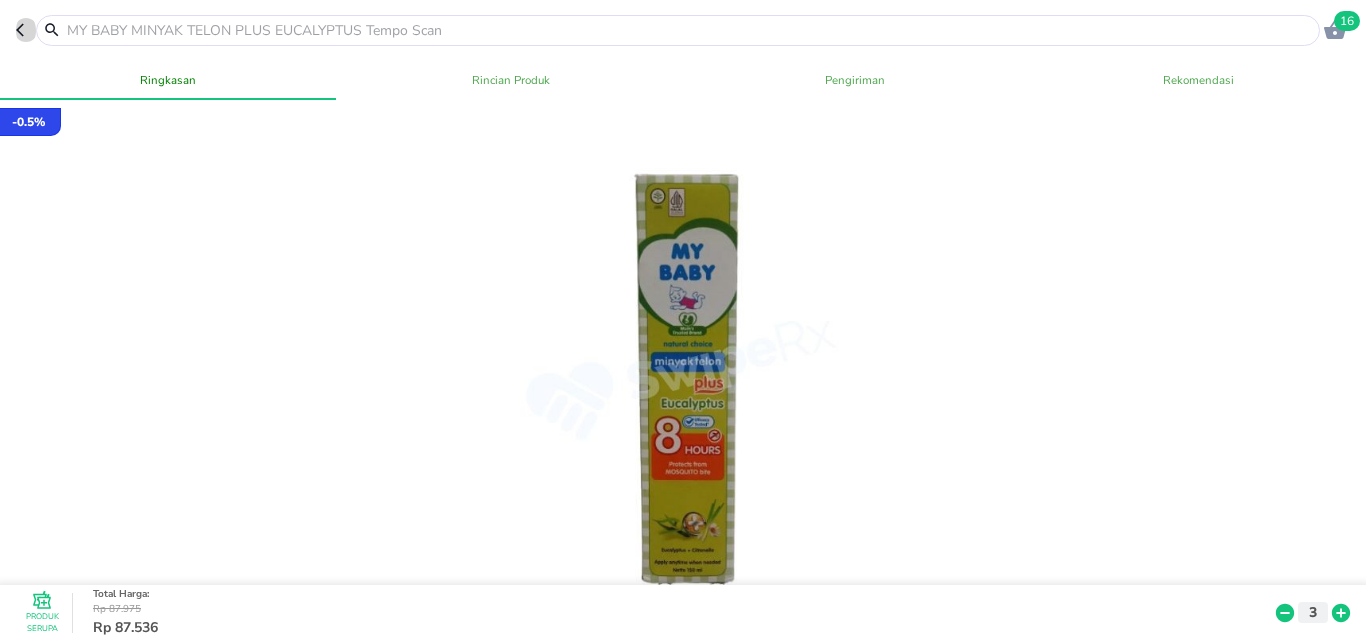 click 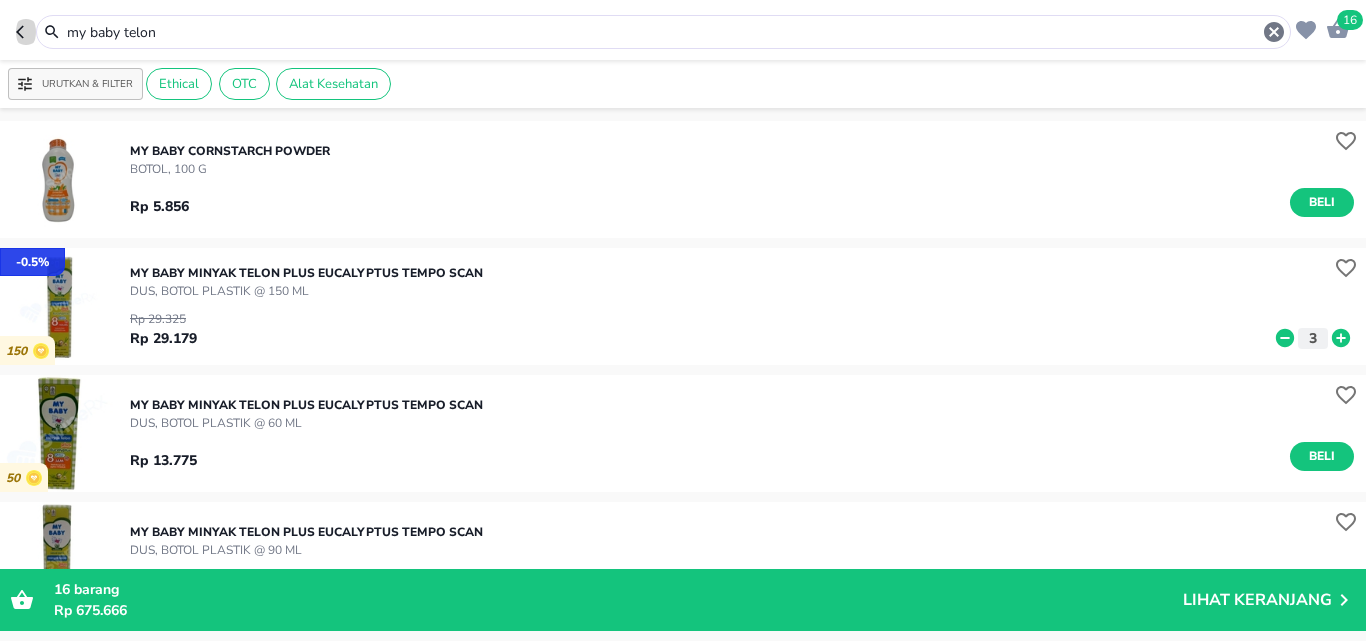 click 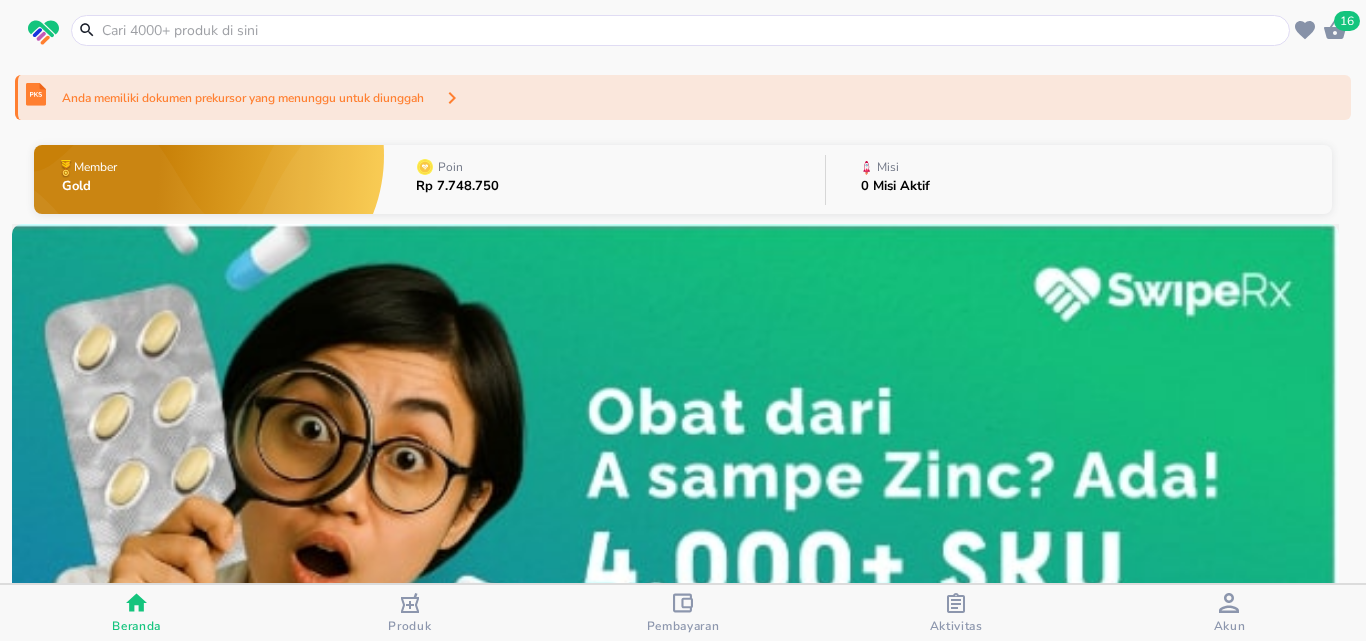 click at bounding box center (692, 30) 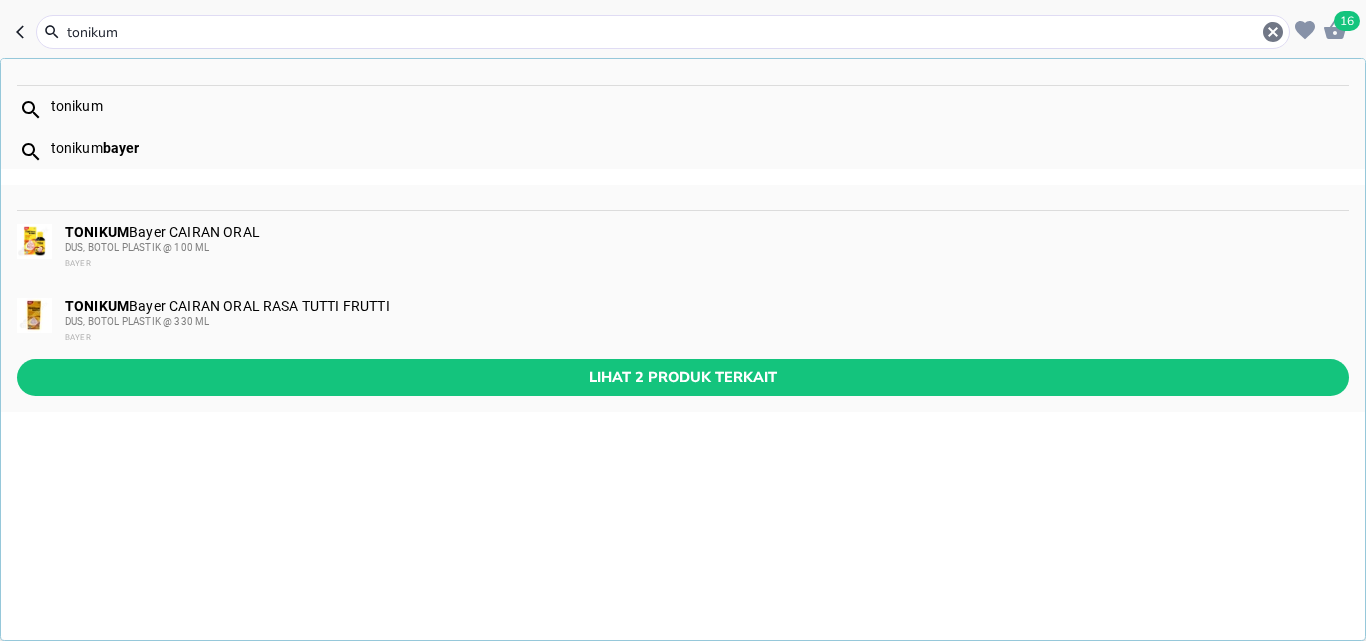 type on "tonikum" 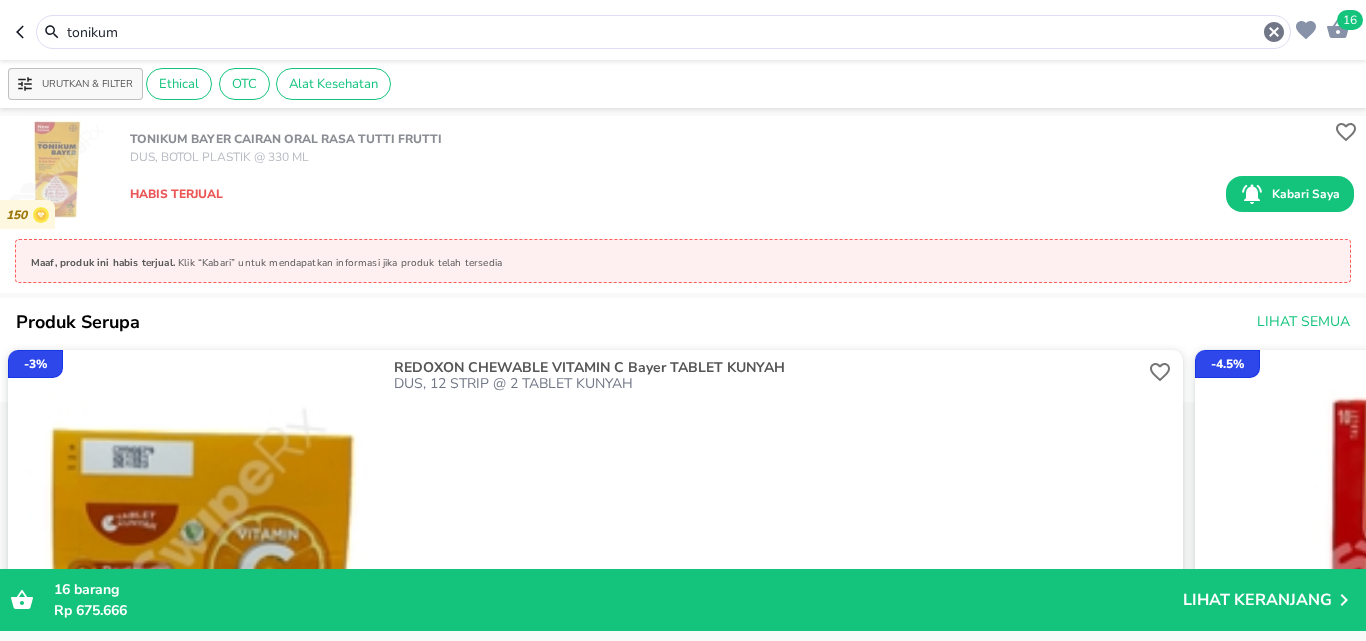 scroll, scrollTop: 0, scrollLeft: 0, axis: both 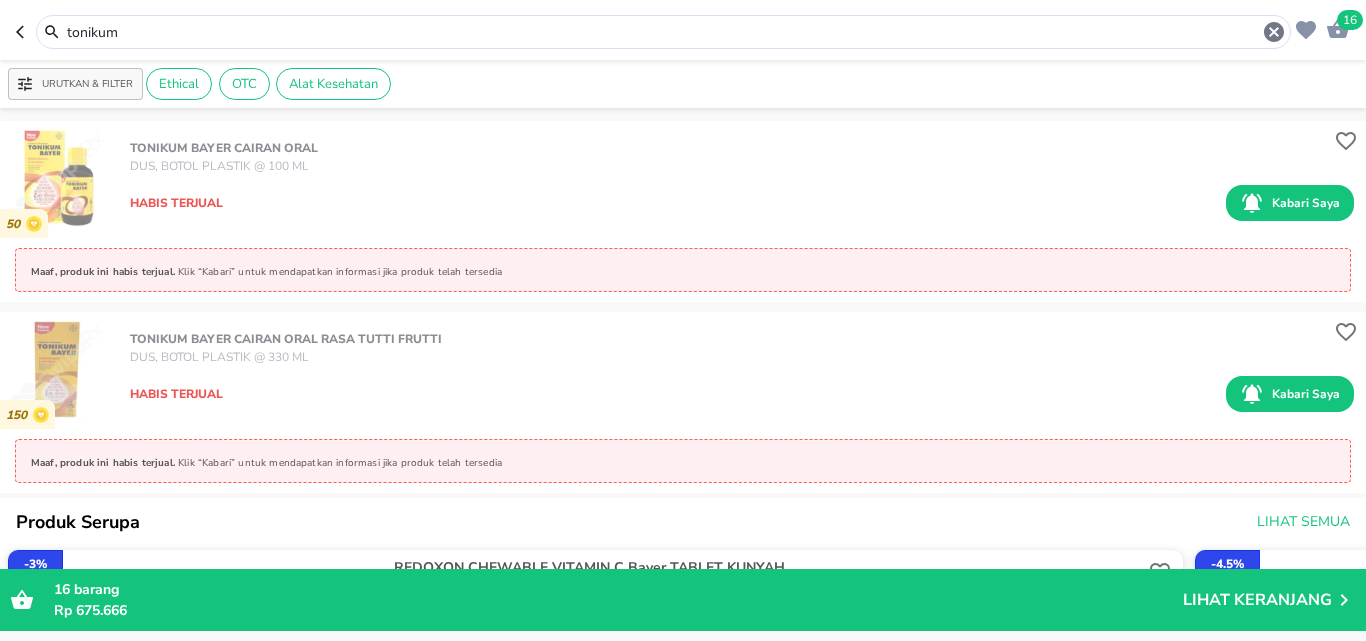 click on "tonikum" at bounding box center [653, 32] 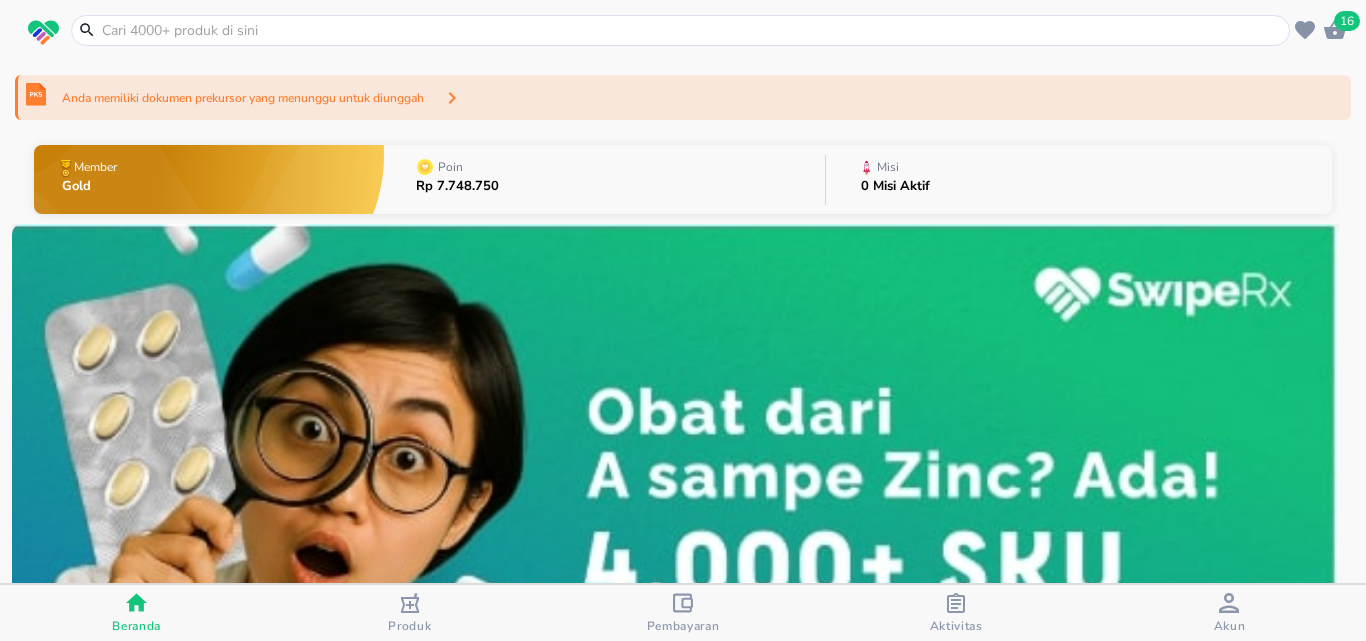 click at bounding box center (692, 30) 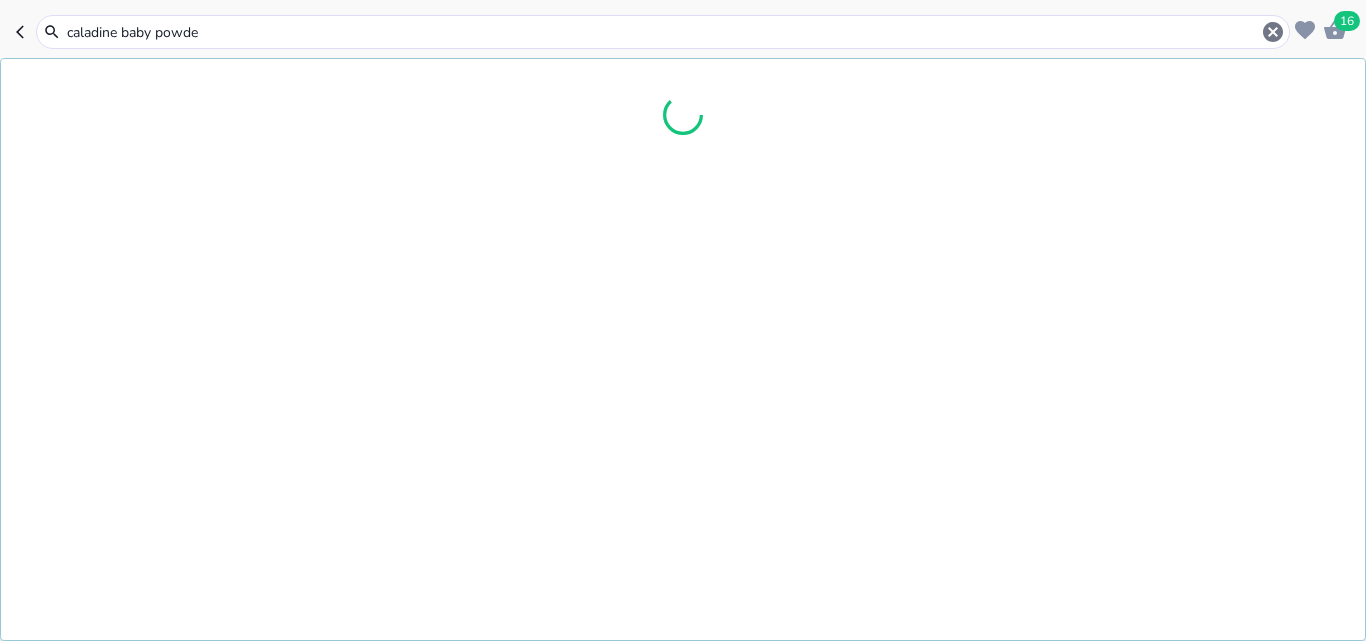 type on "caladine baby powder" 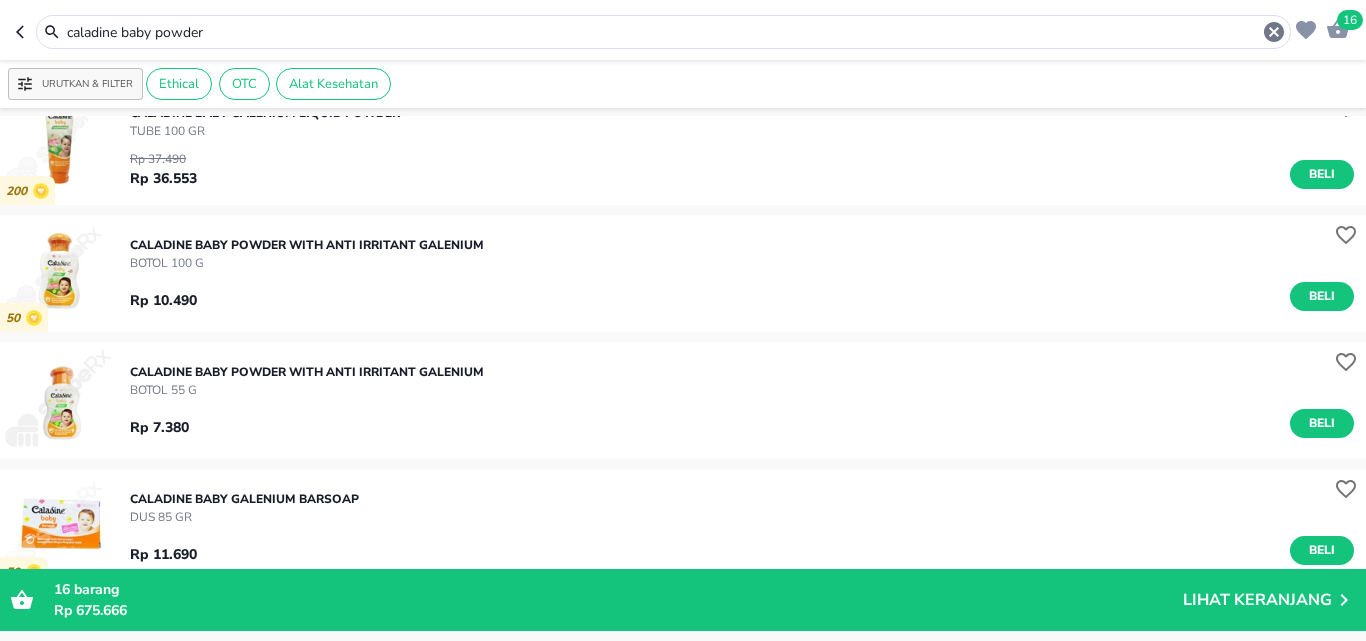 scroll, scrollTop: 0, scrollLeft: 0, axis: both 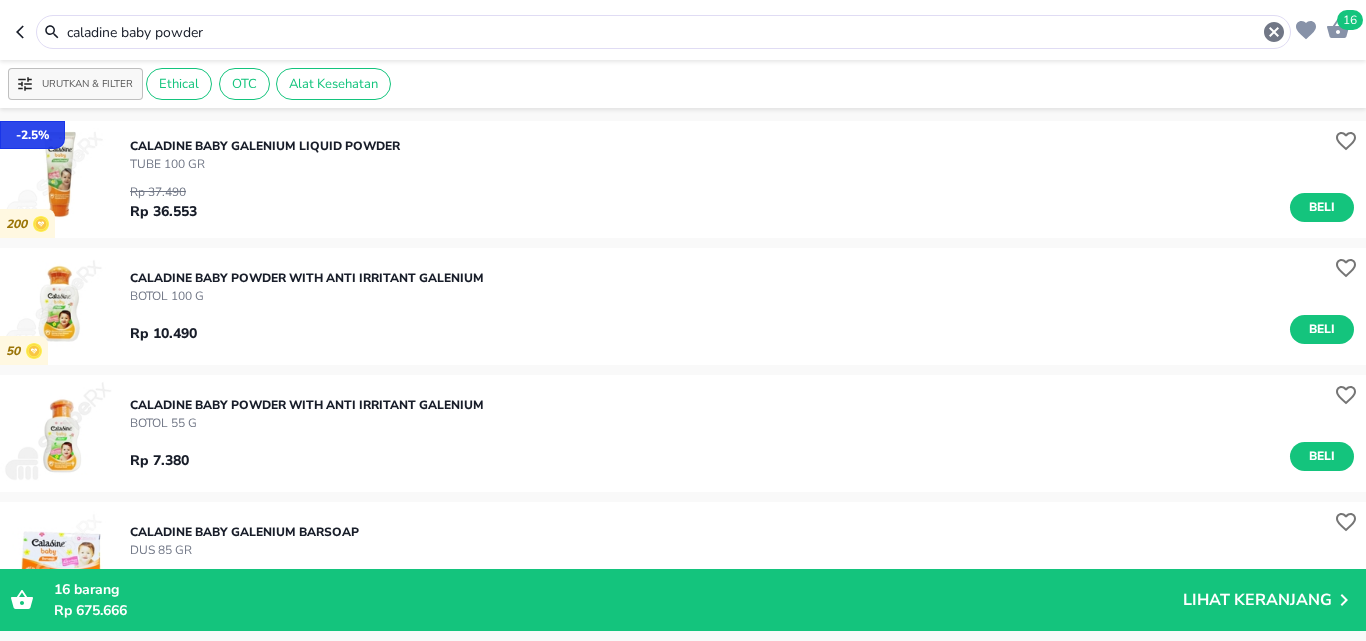 click on "Rp 10.490" at bounding box center (163, 333) 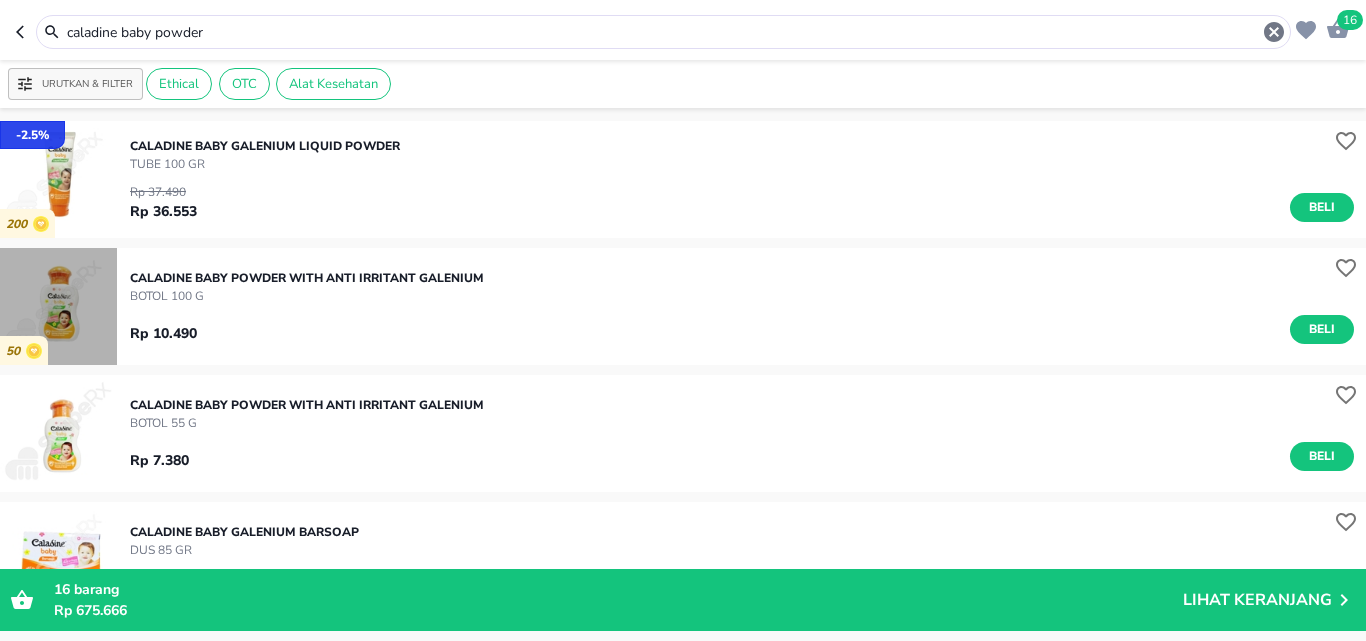 click at bounding box center [58, 306] 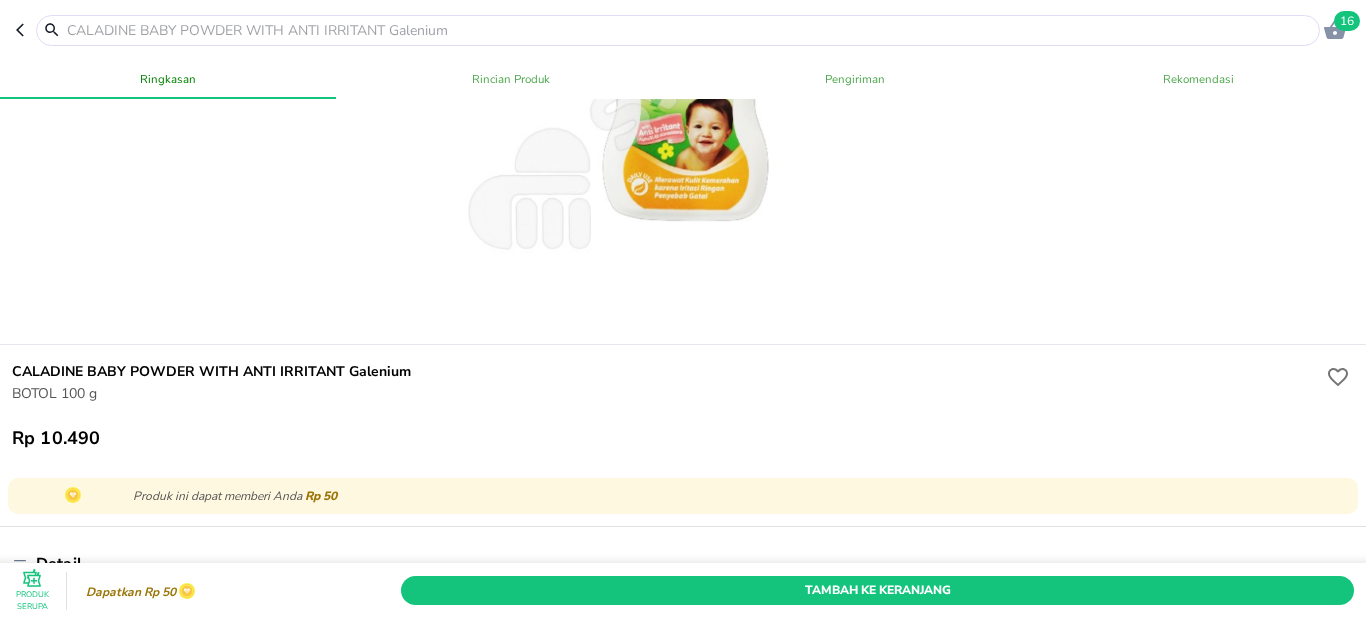 scroll, scrollTop: 300, scrollLeft: 0, axis: vertical 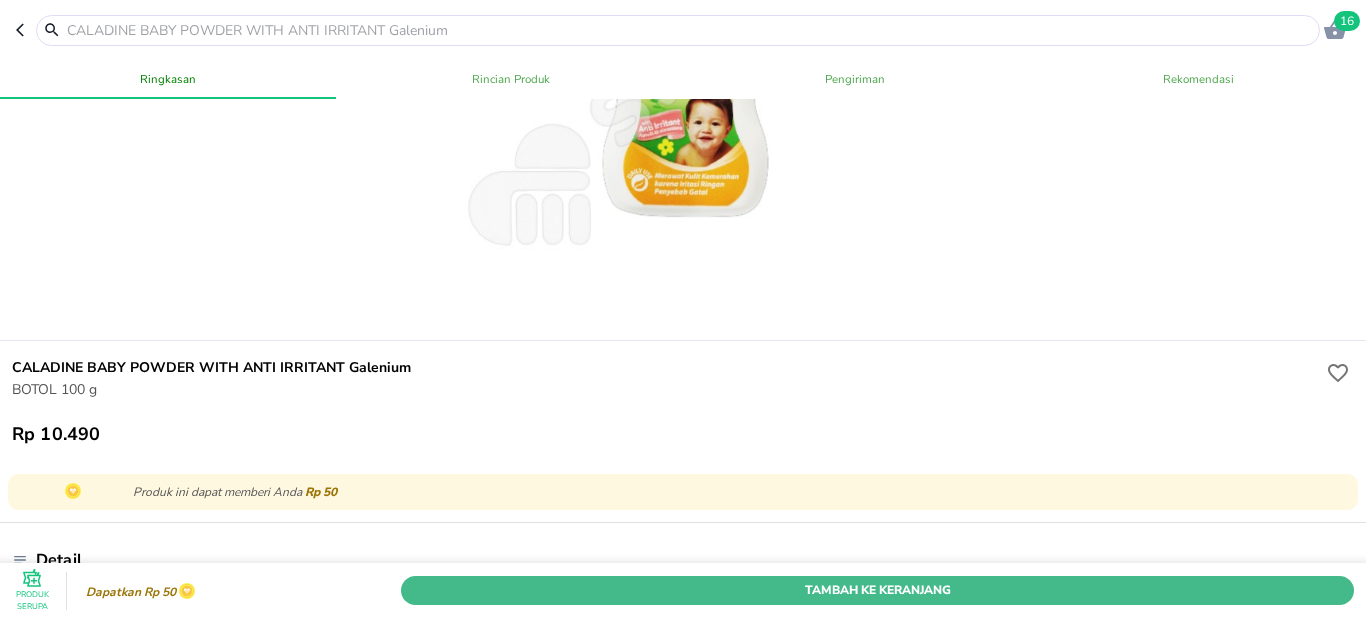 click on "Tambah Ke Keranjang" at bounding box center [877, 590] 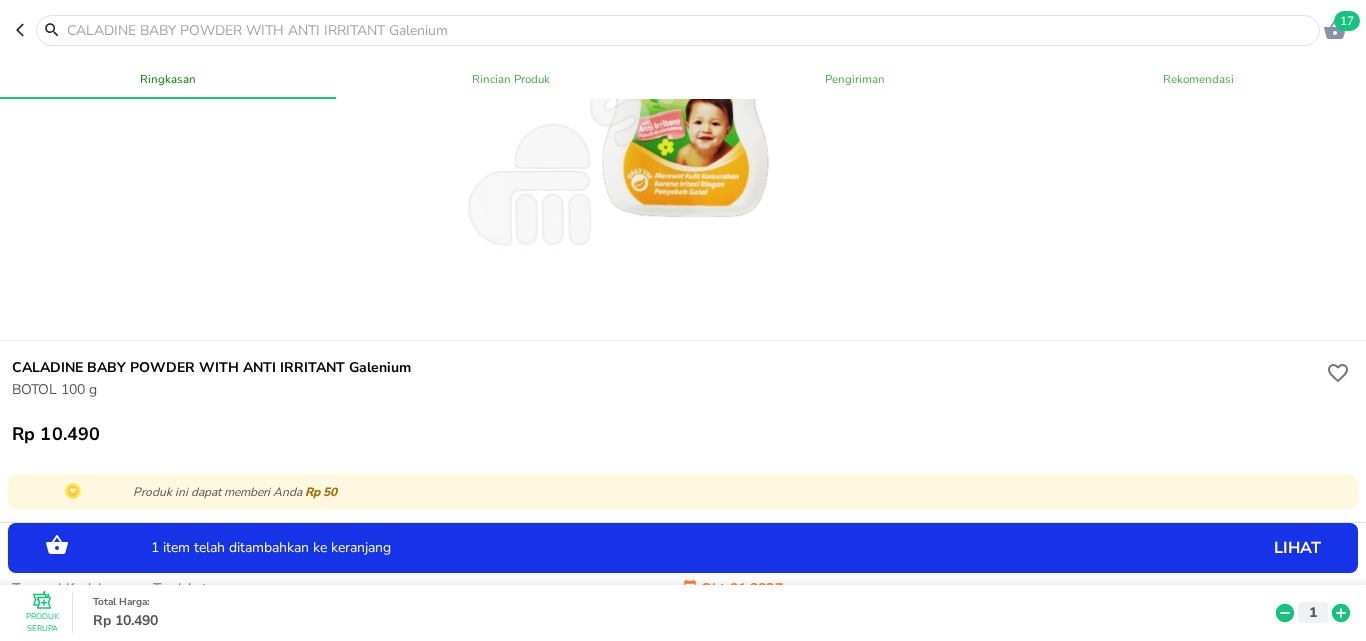click 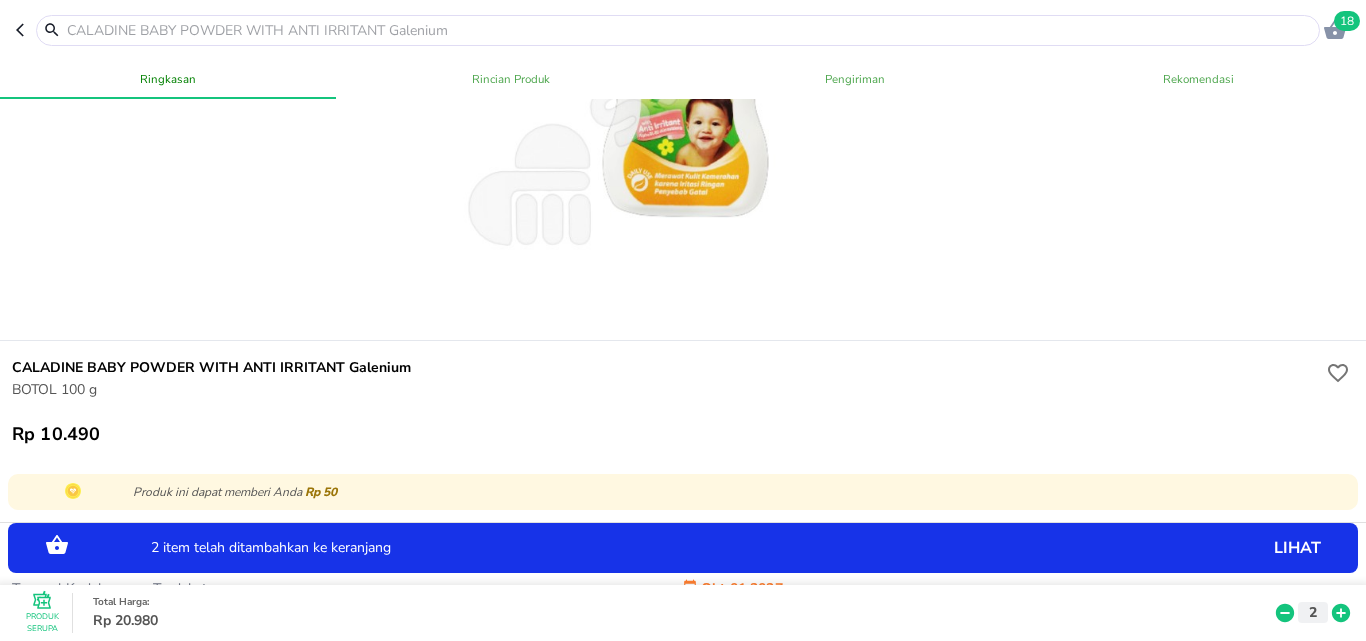 click 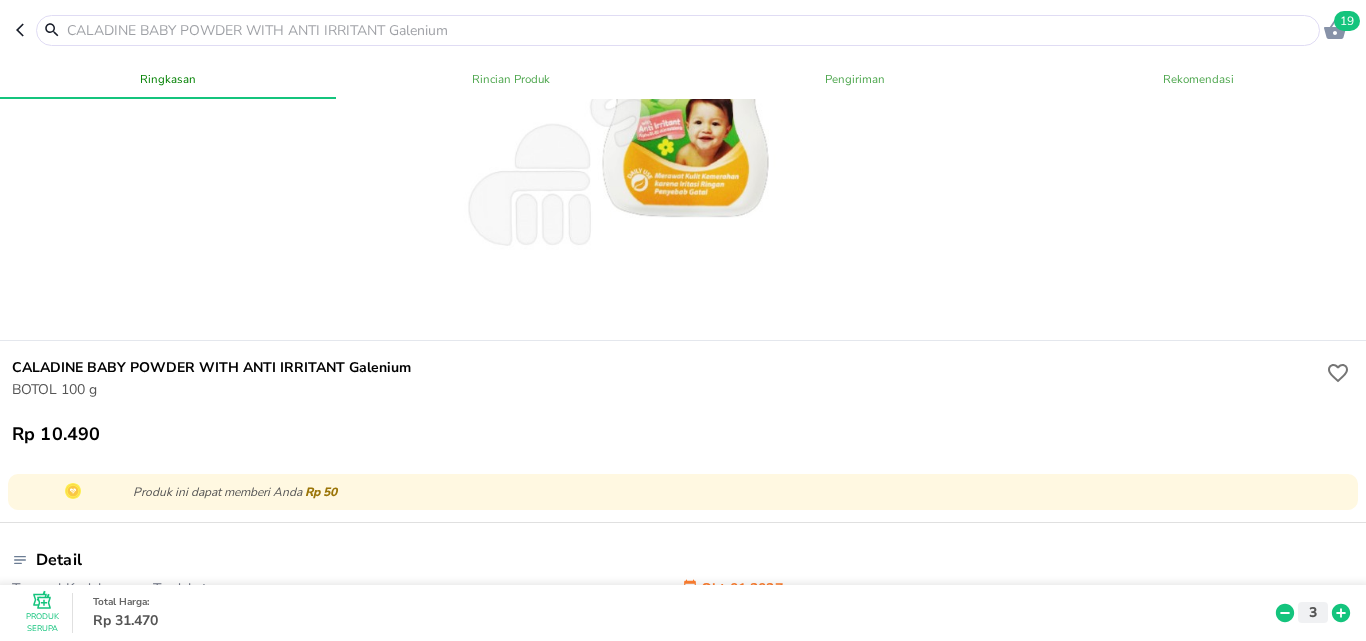click at bounding box center [690, 30] 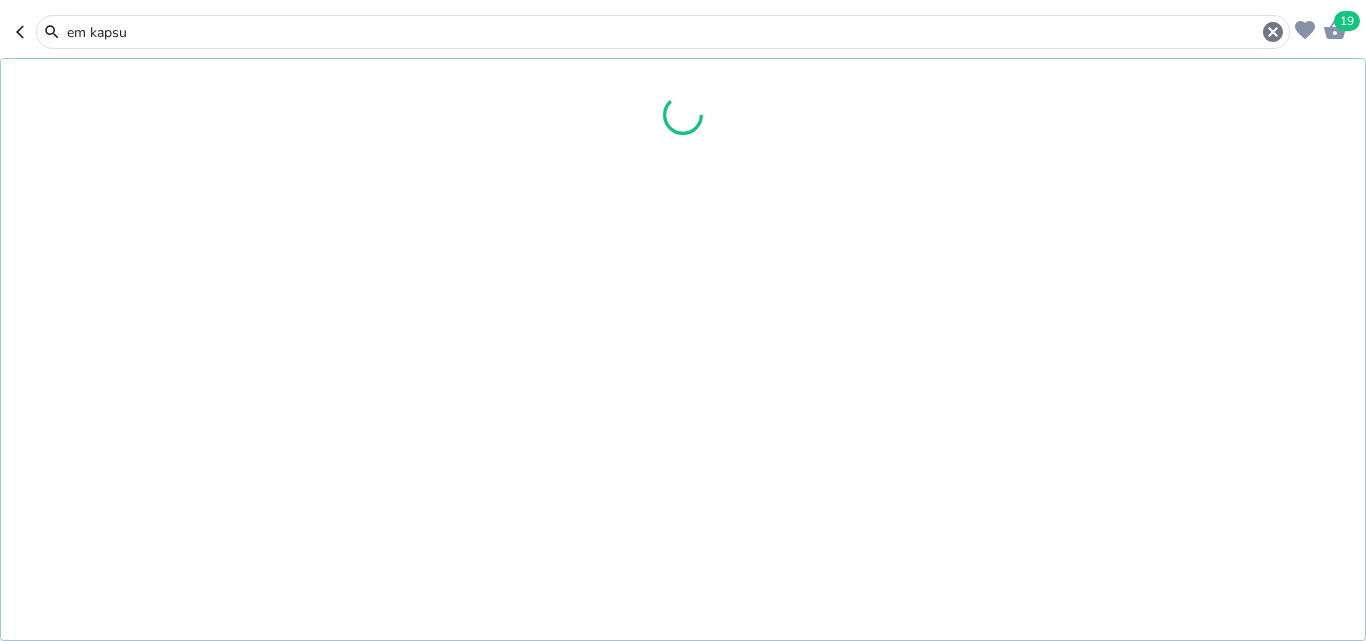type on "em kapsul" 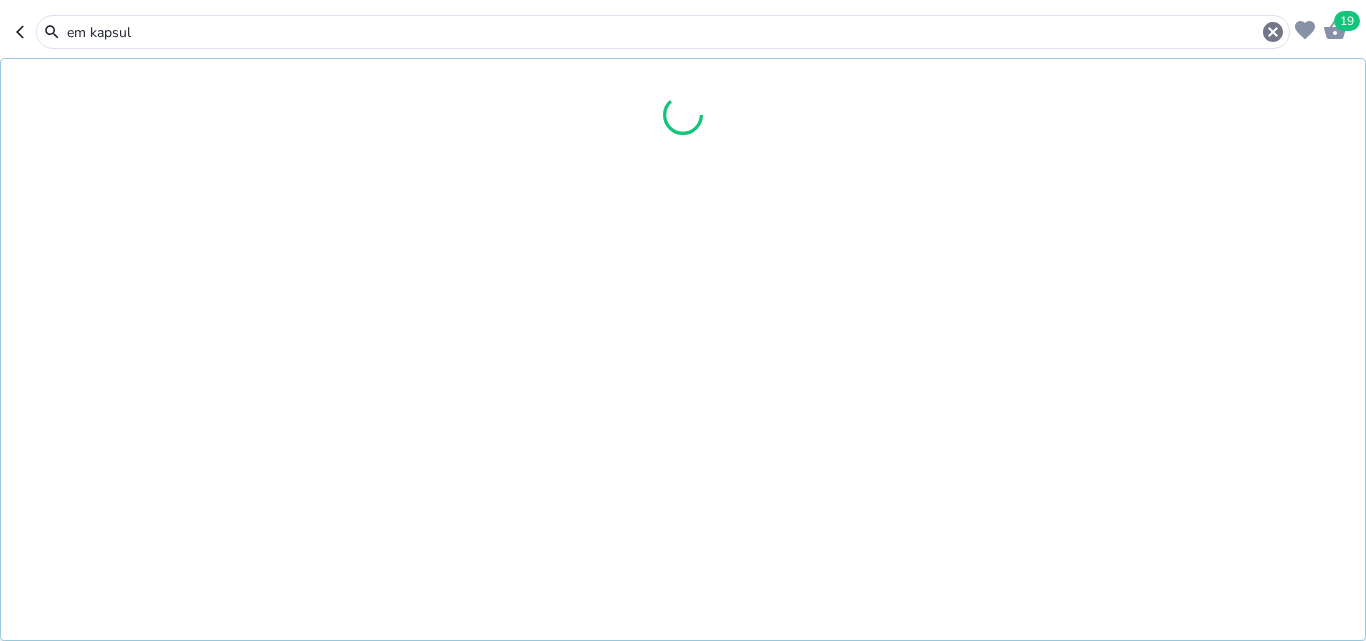 type on "em kapsul" 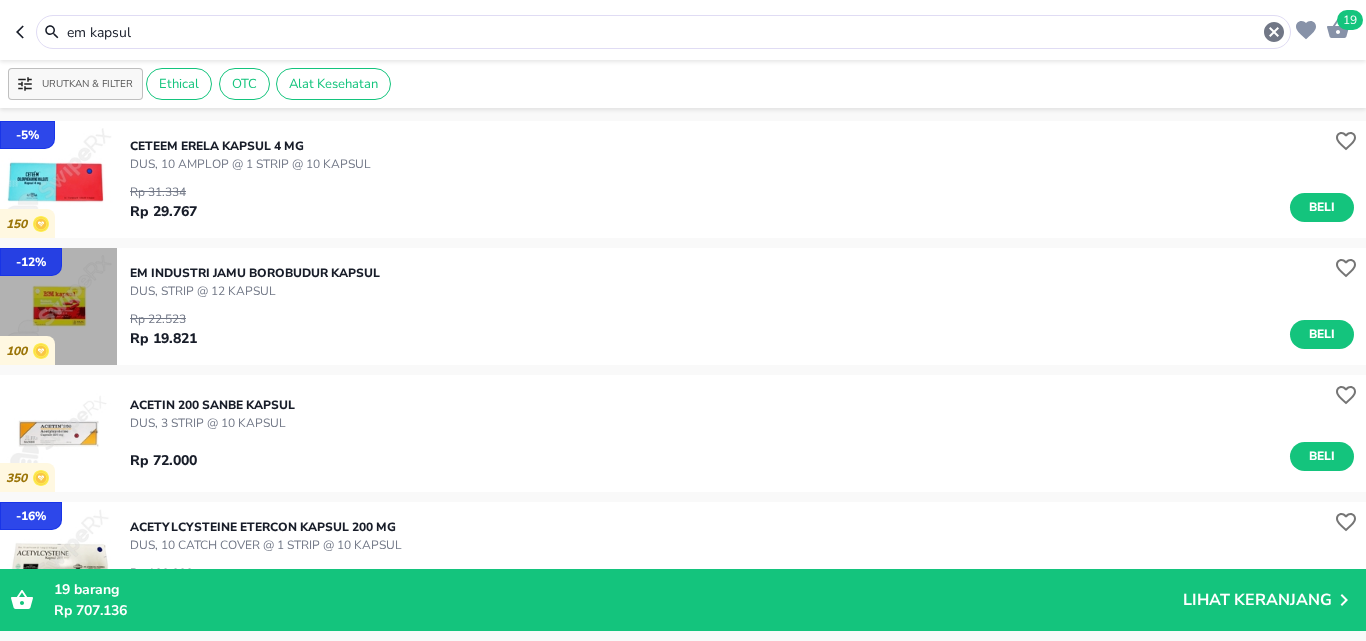 click at bounding box center [58, 306] 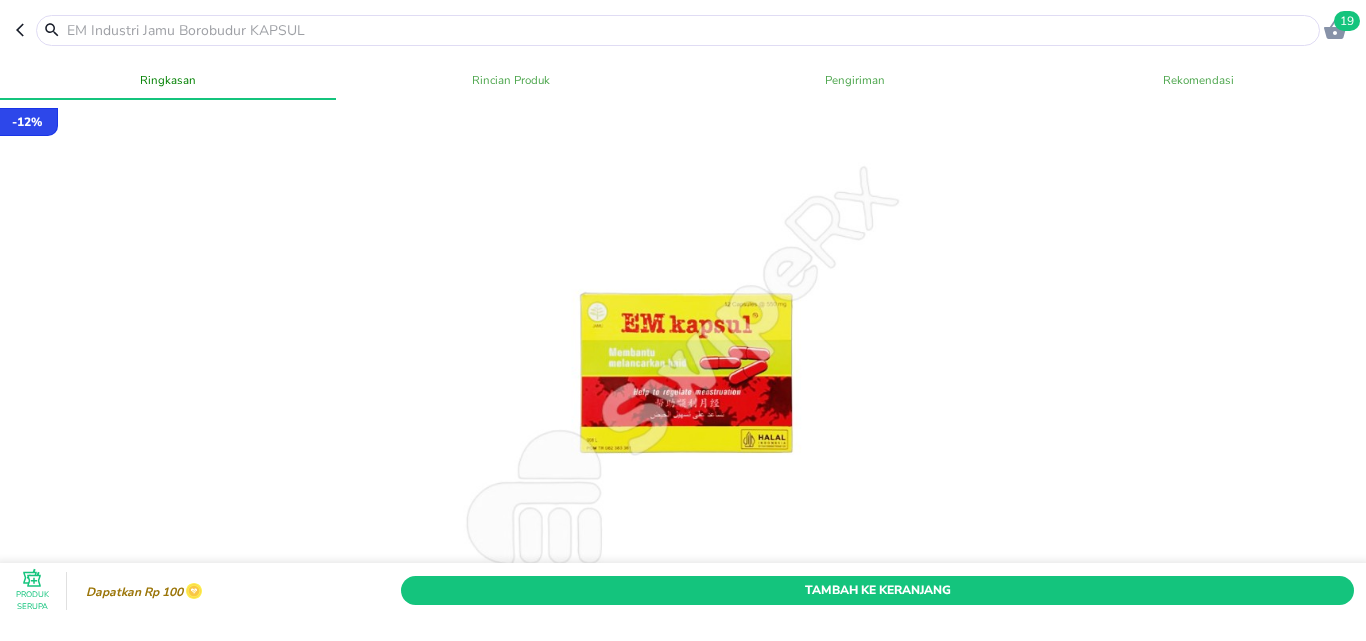 click on "Tambah Ke Keranjang" at bounding box center [877, 590] 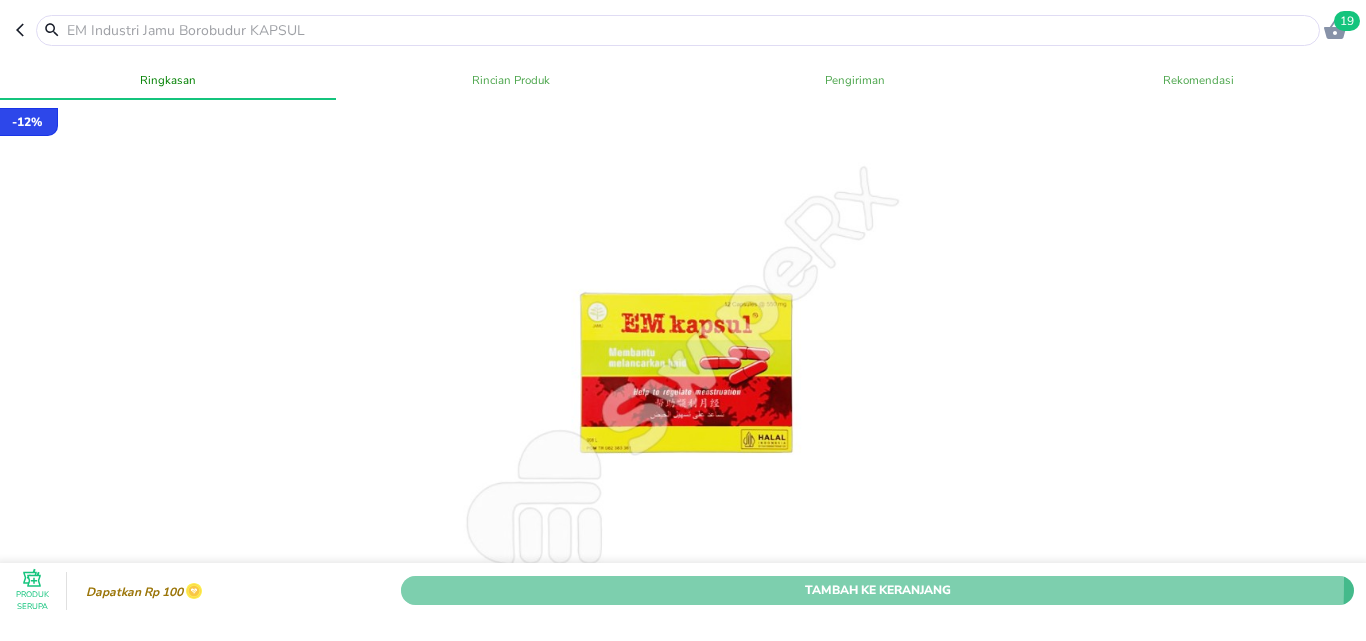 click on "Tambah Ke Keranjang" at bounding box center [877, 590] 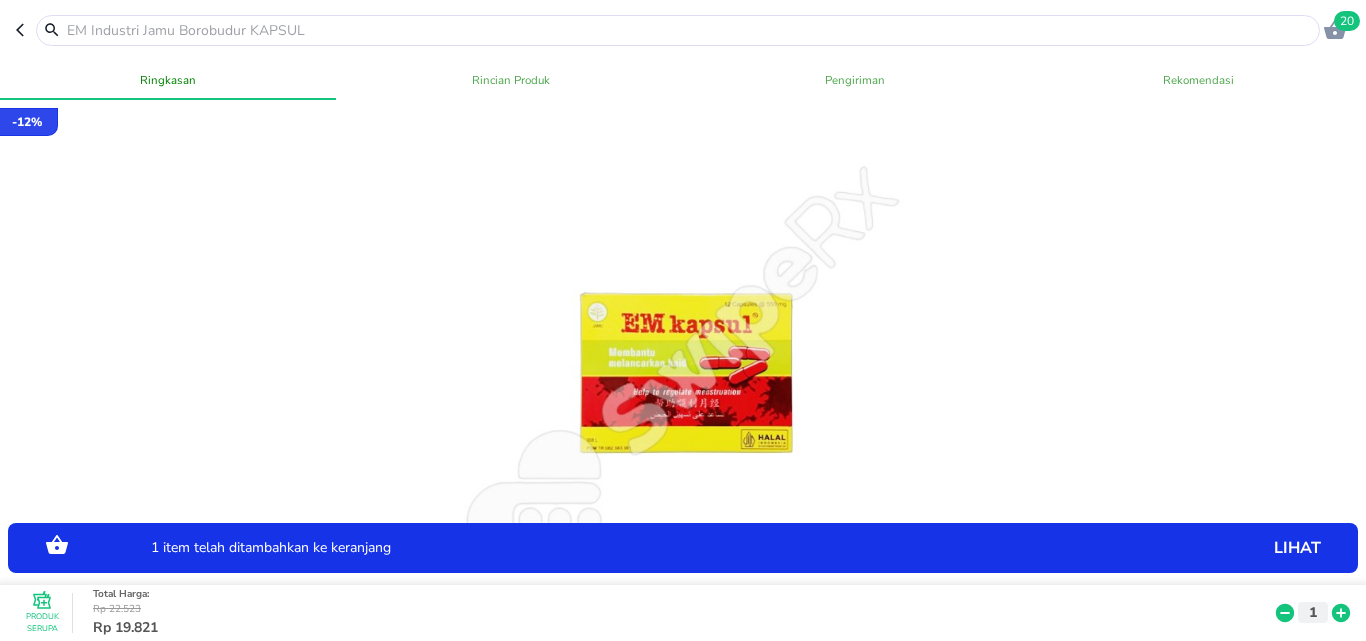 click 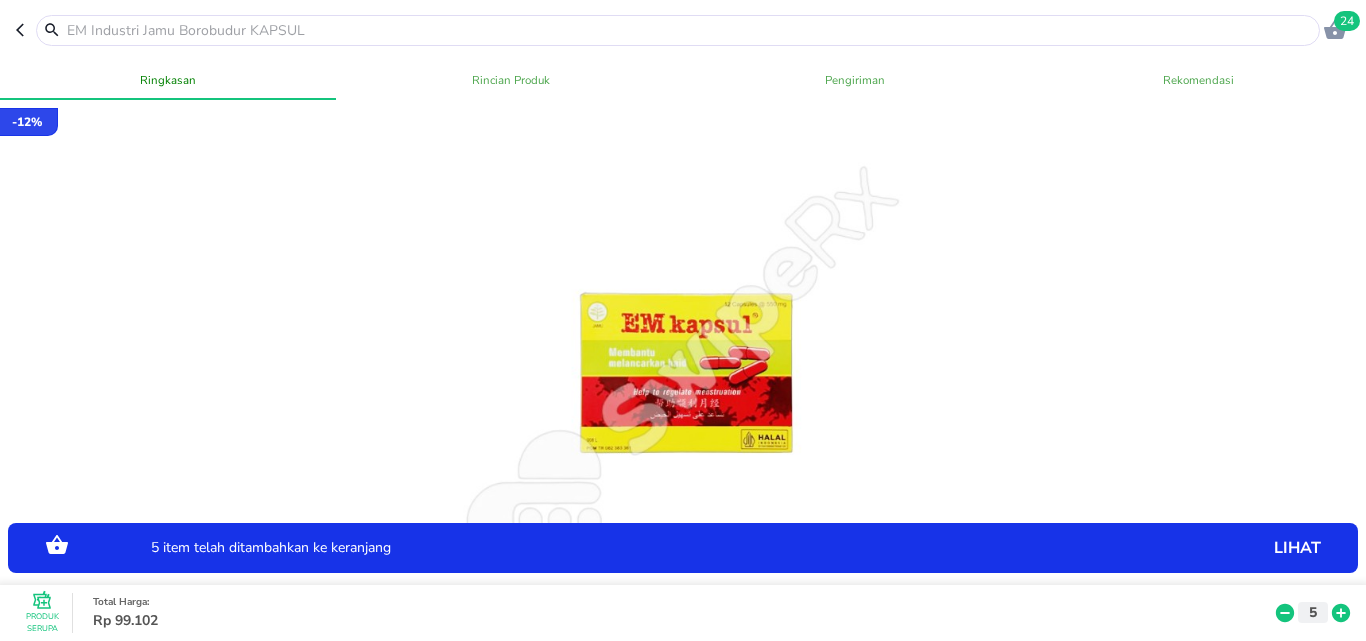 click 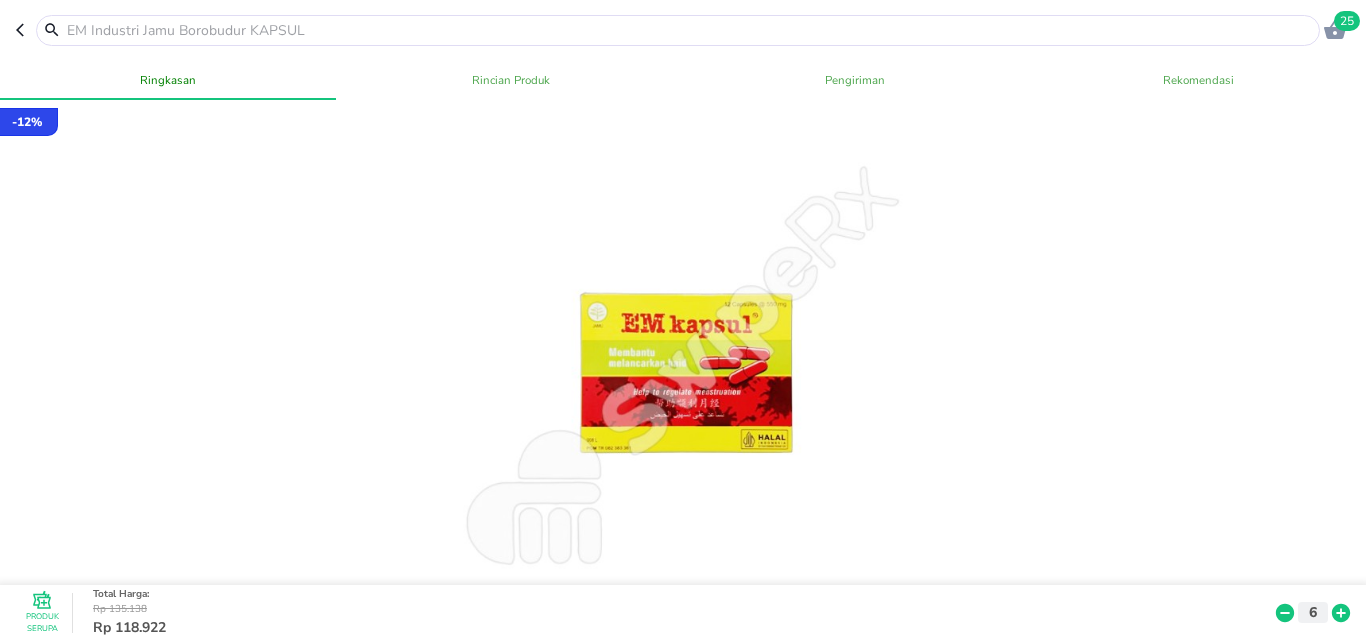 click at bounding box center [690, 30] 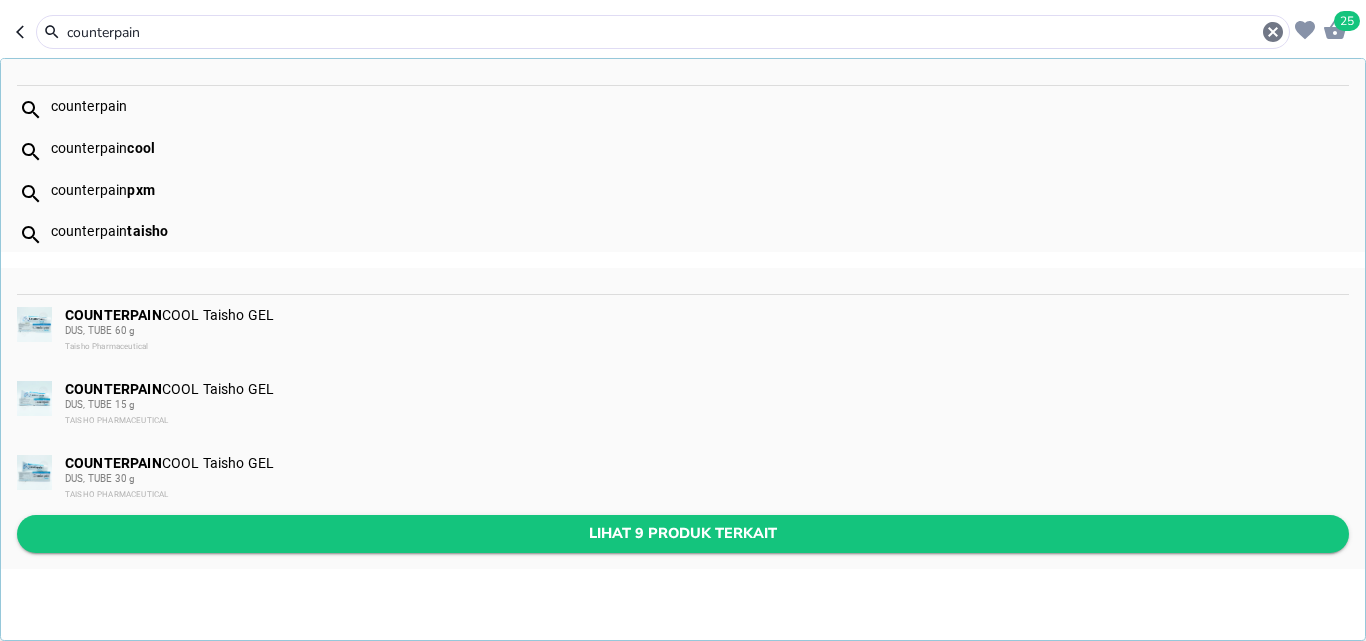 type on "counterpain" 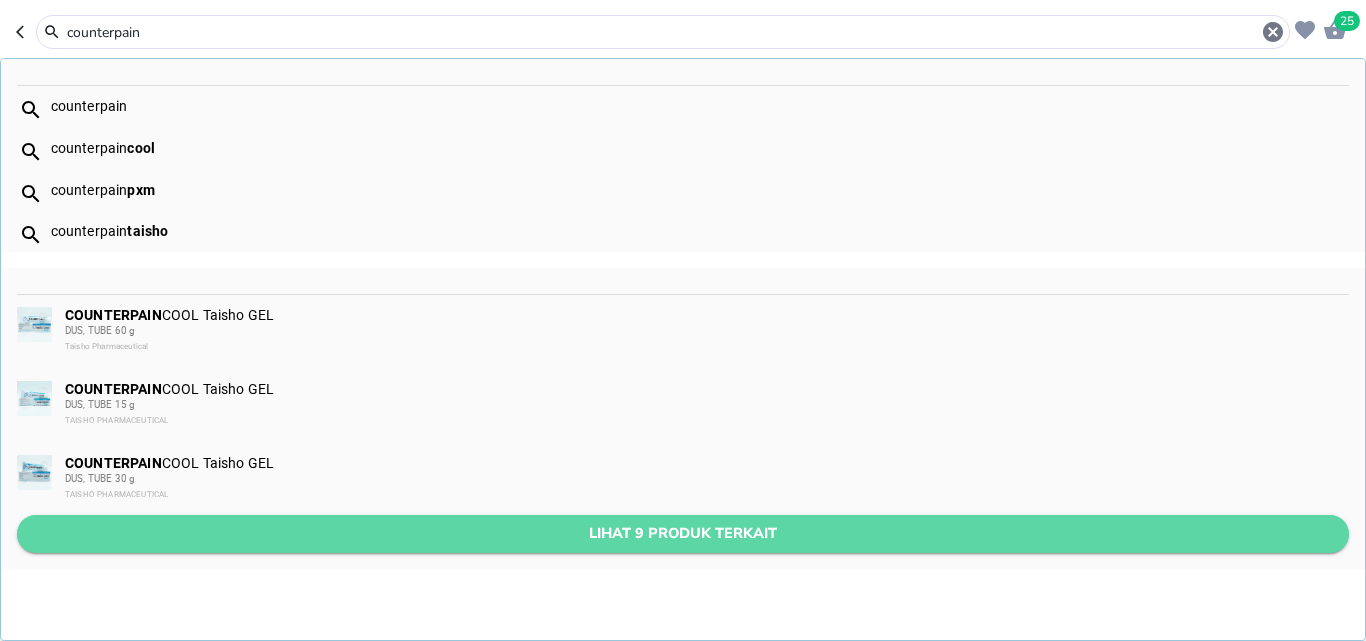 click on "Lihat 9 produk terkait" at bounding box center [683, 533] 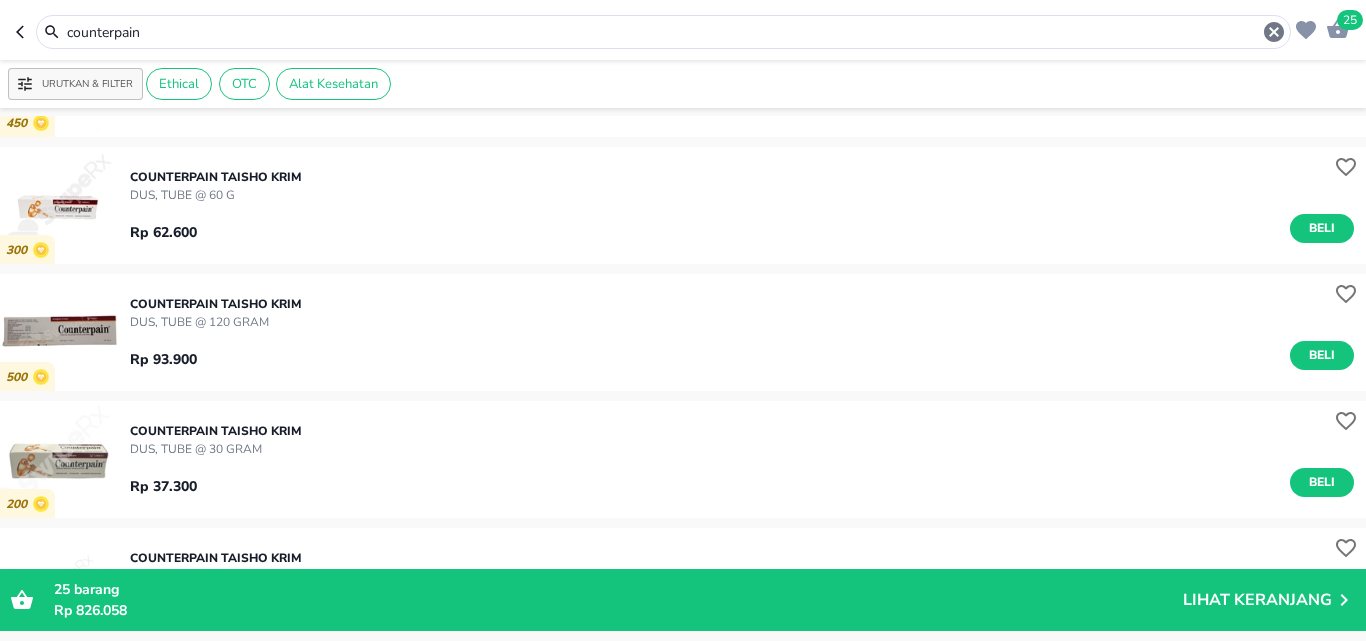 scroll, scrollTop: 500, scrollLeft: 0, axis: vertical 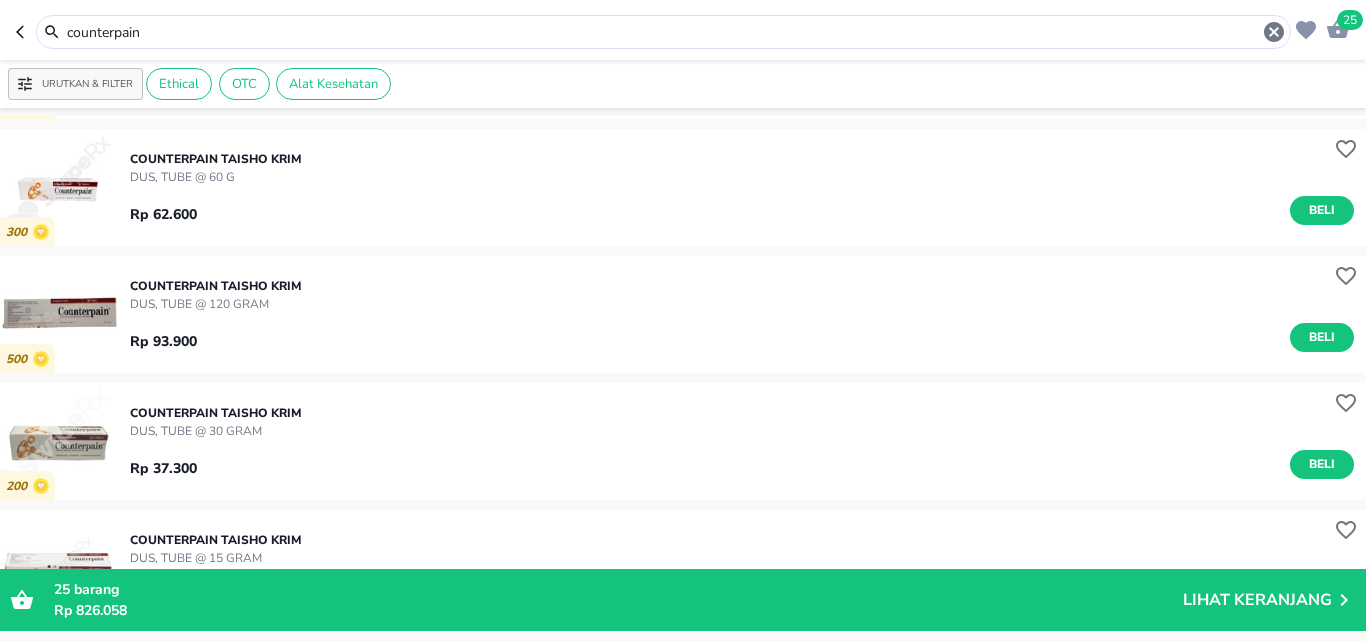 click on "Rp 37.300 Beli" at bounding box center [742, 459] 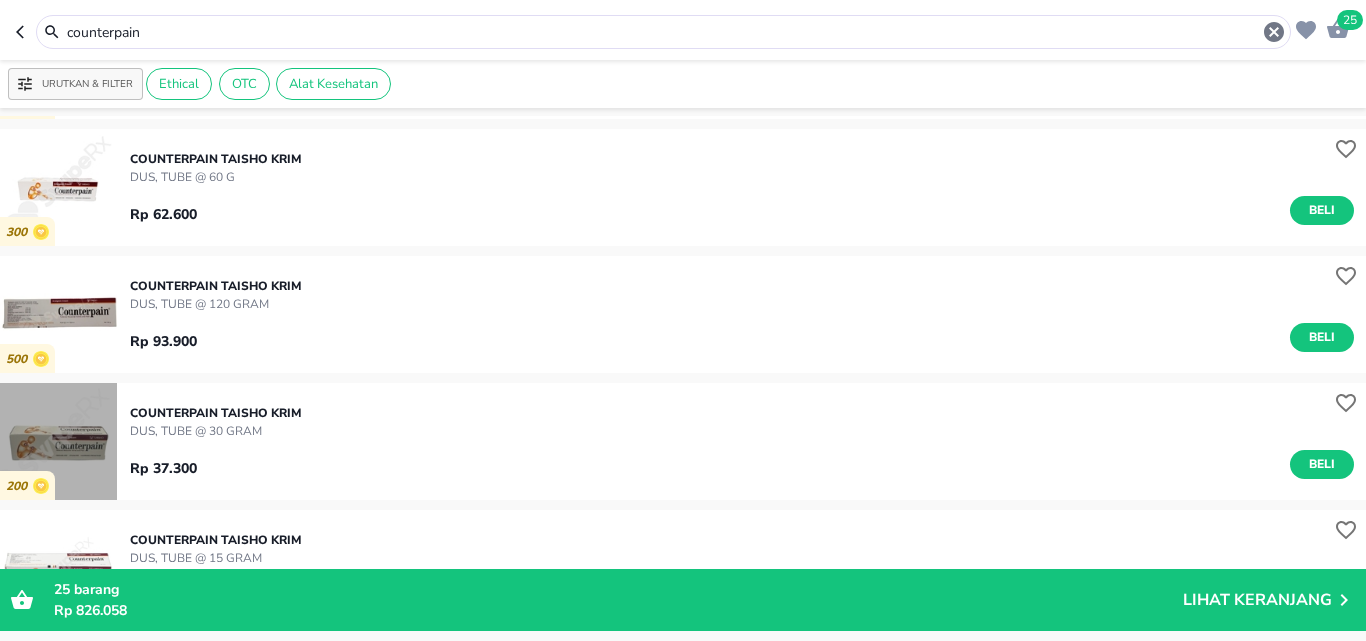 click at bounding box center [58, 441] 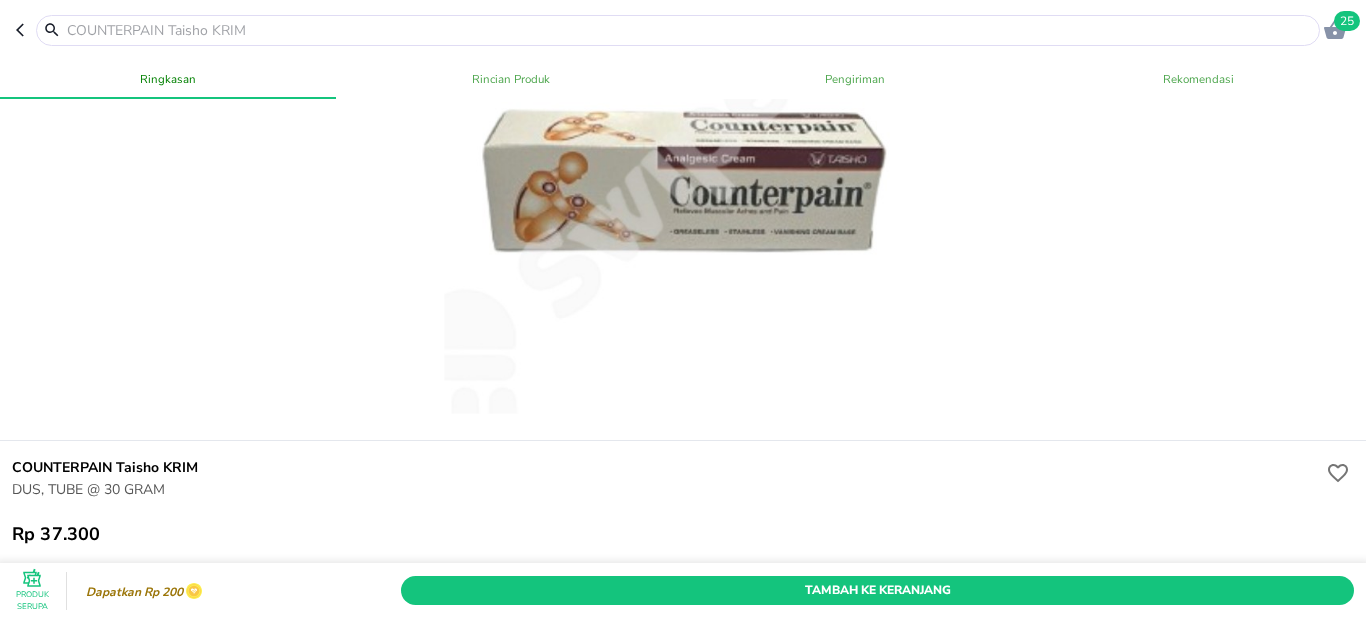 scroll, scrollTop: 300, scrollLeft: 0, axis: vertical 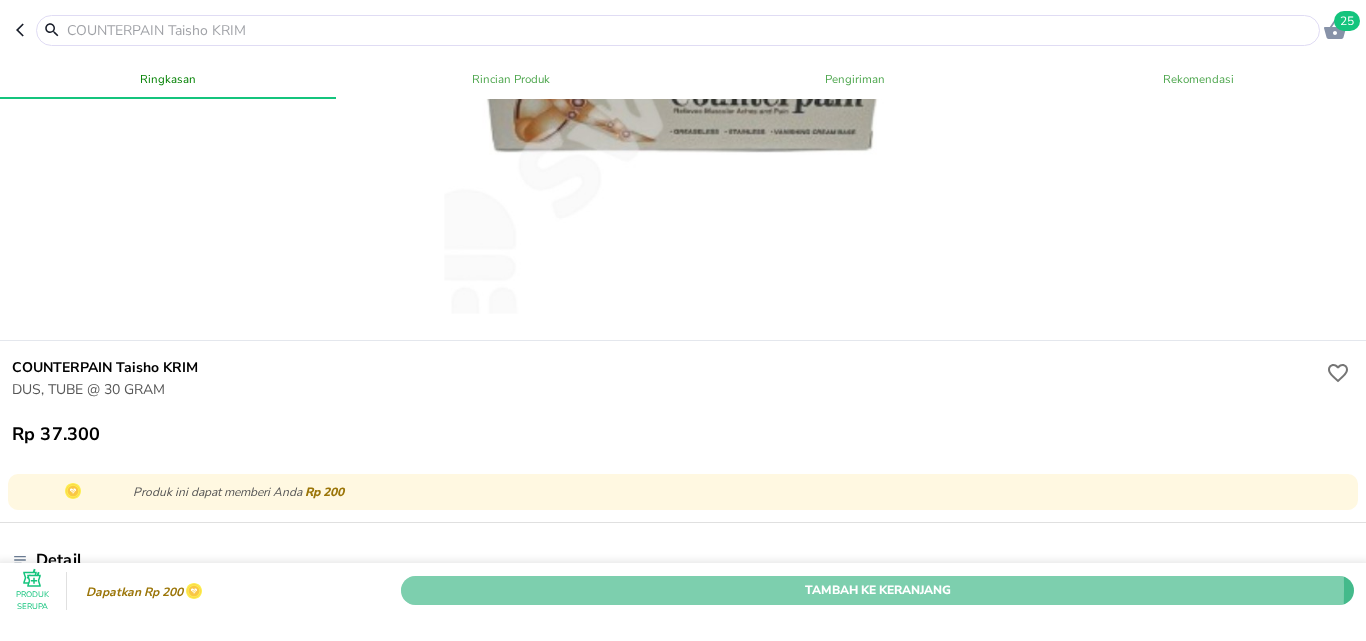 click on "Tambah Ke Keranjang" at bounding box center (877, 590) 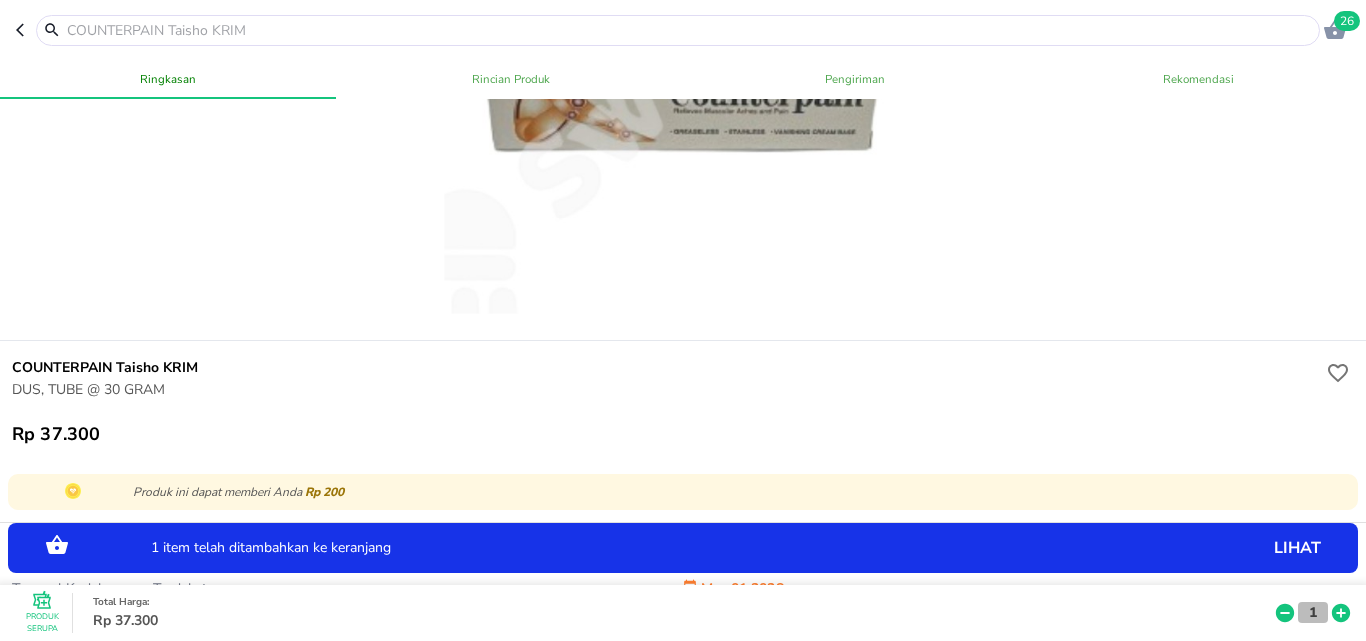 click on "1" at bounding box center (1313, 612) 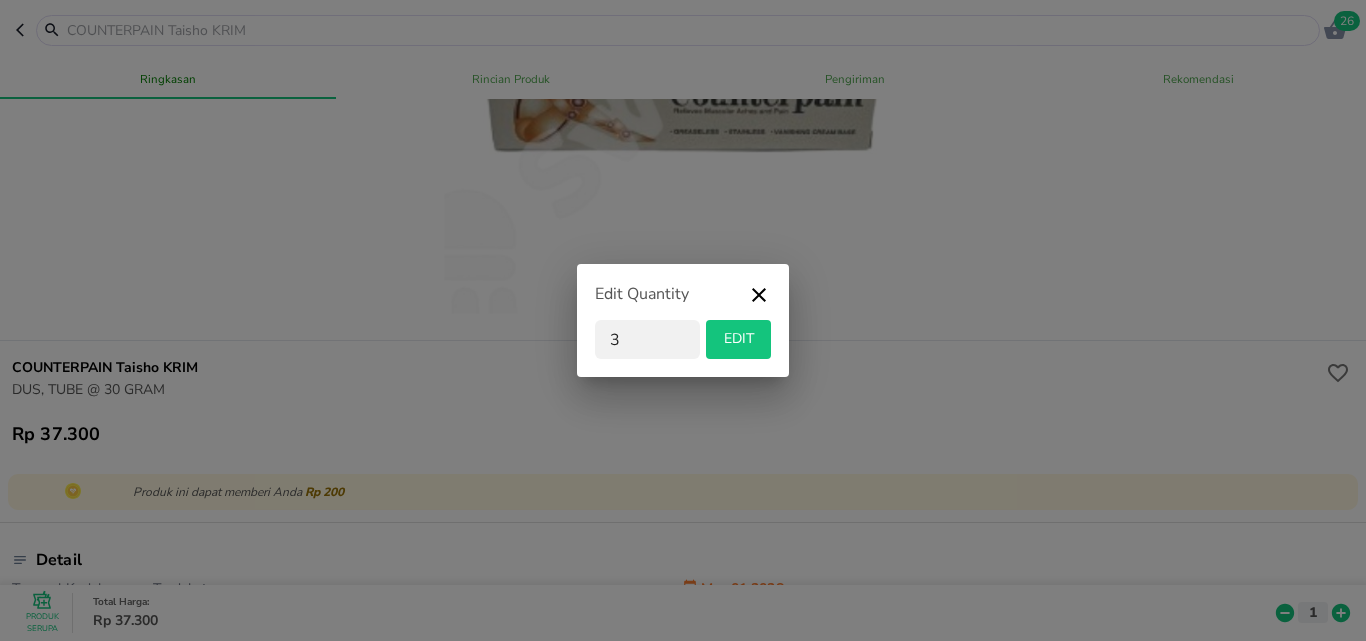 type on "3" 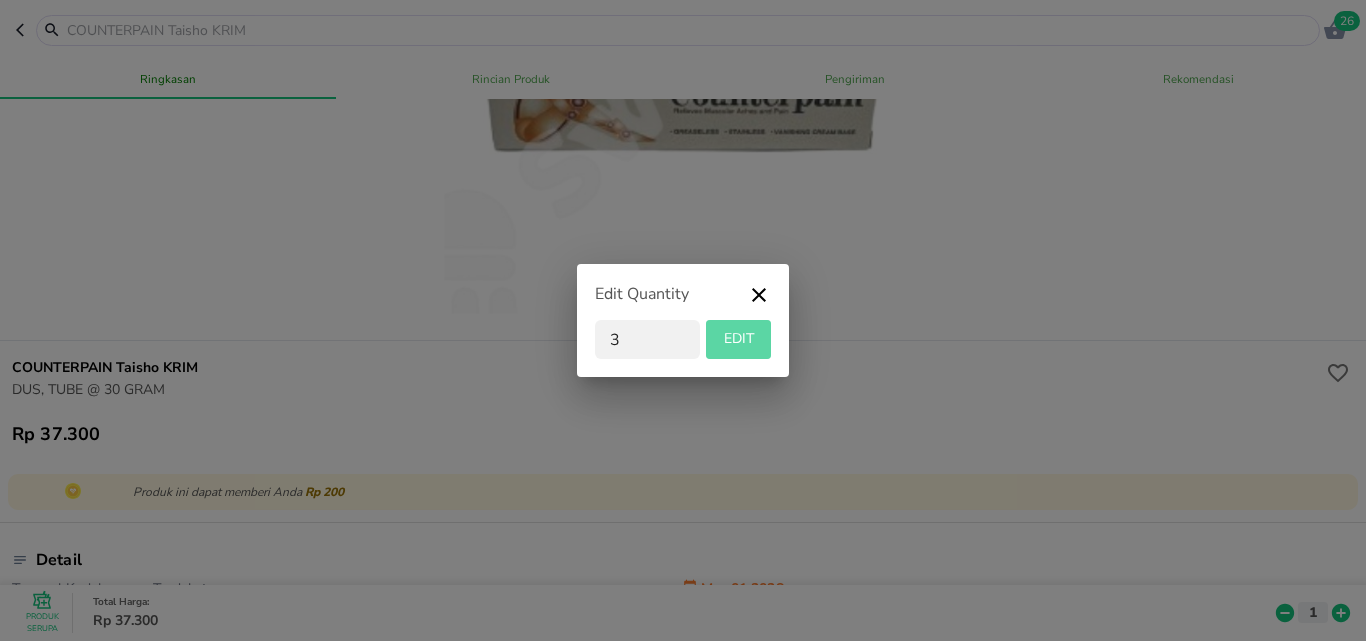 click on "EDIT" at bounding box center (738, 339) 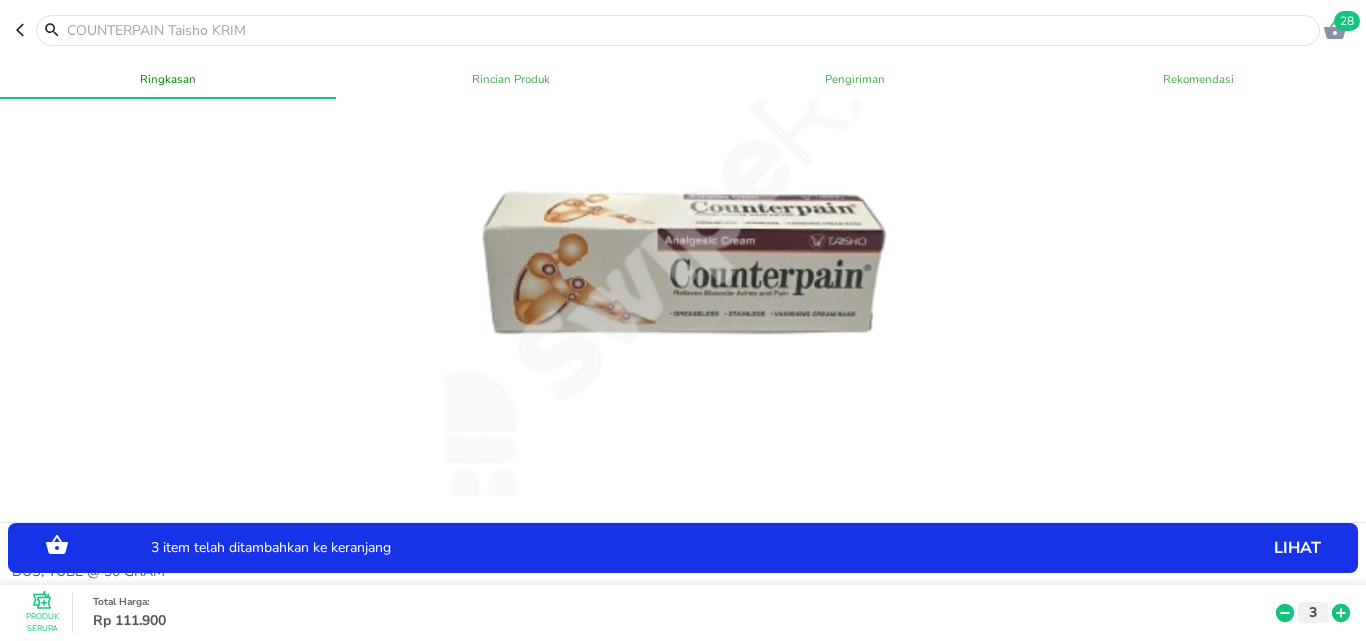 scroll, scrollTop: 100, scrollLeft: 0, axis: vertical 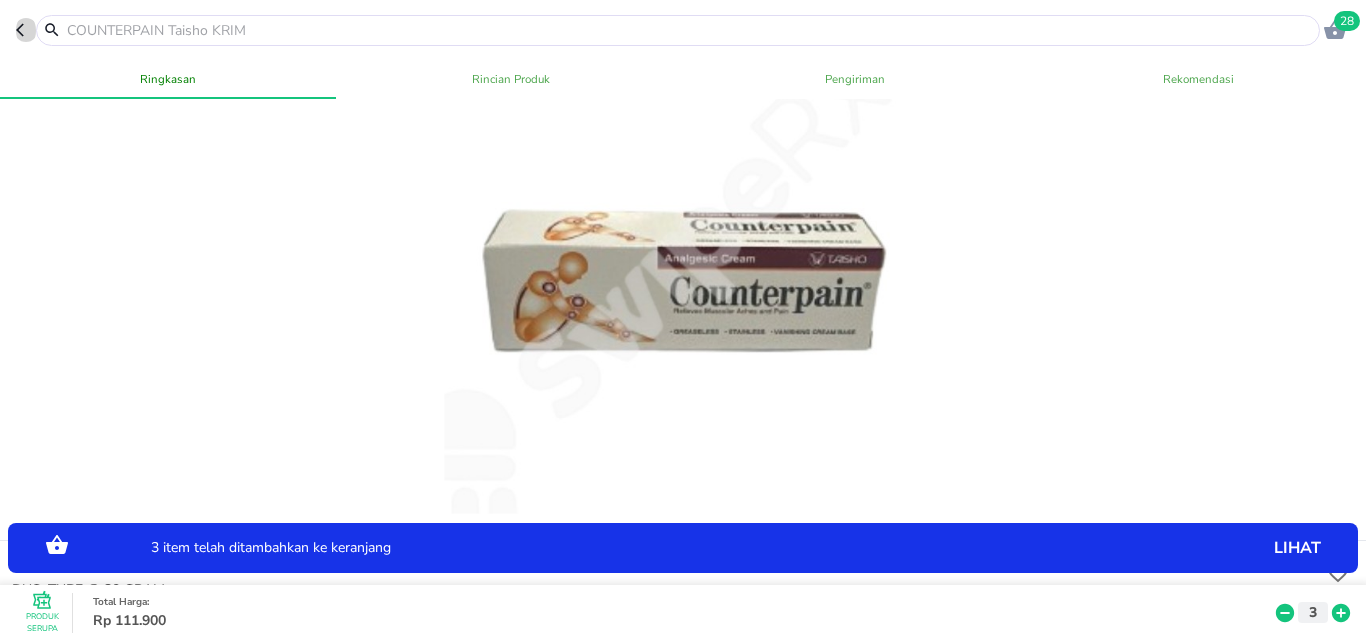 click 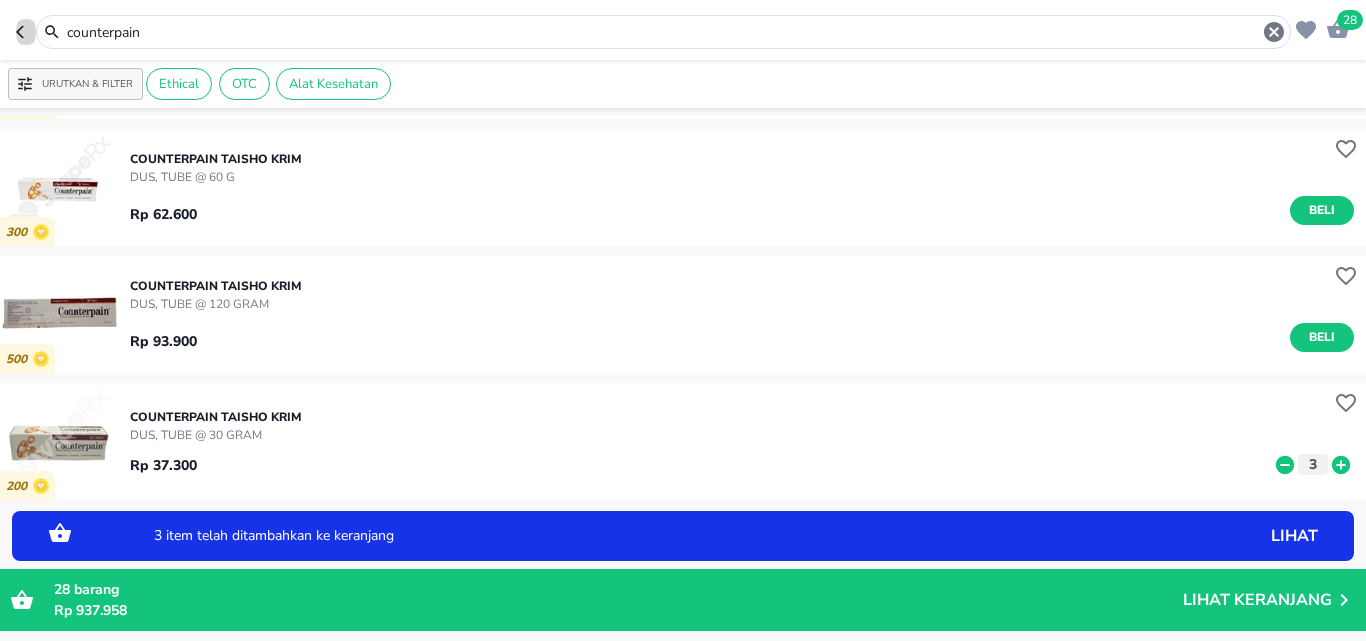 click 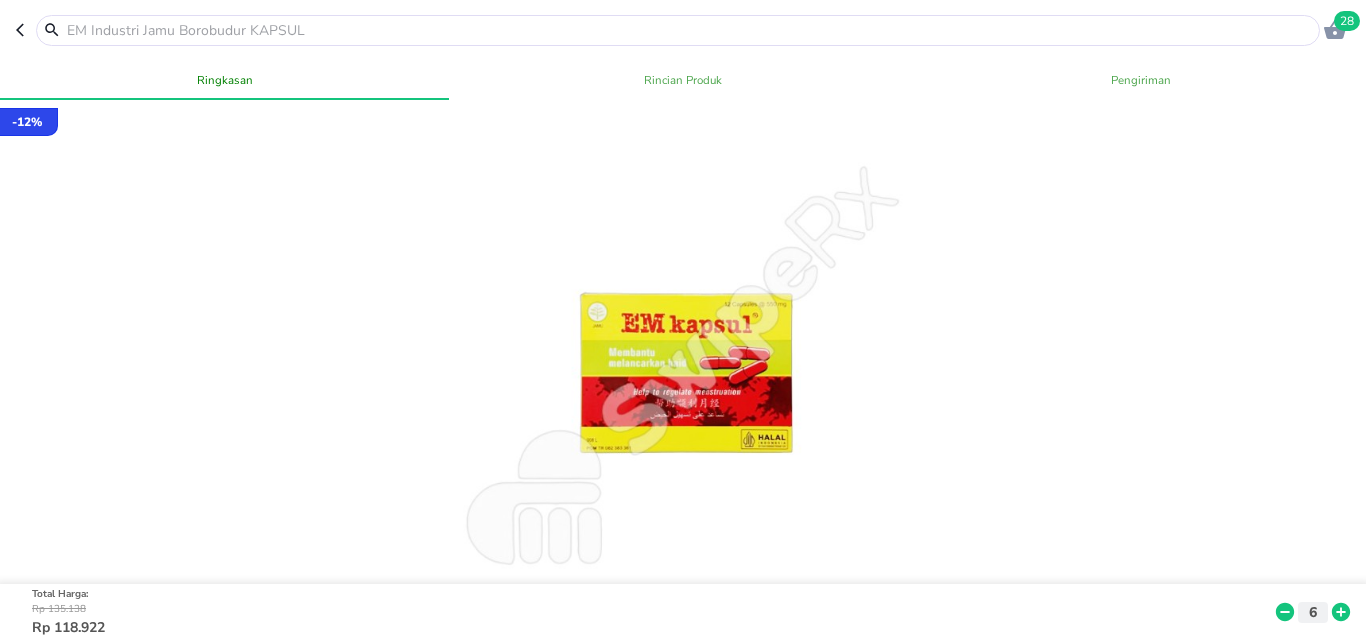 scroll, scrollTop: 0, scrollLeft: 0, axis: both 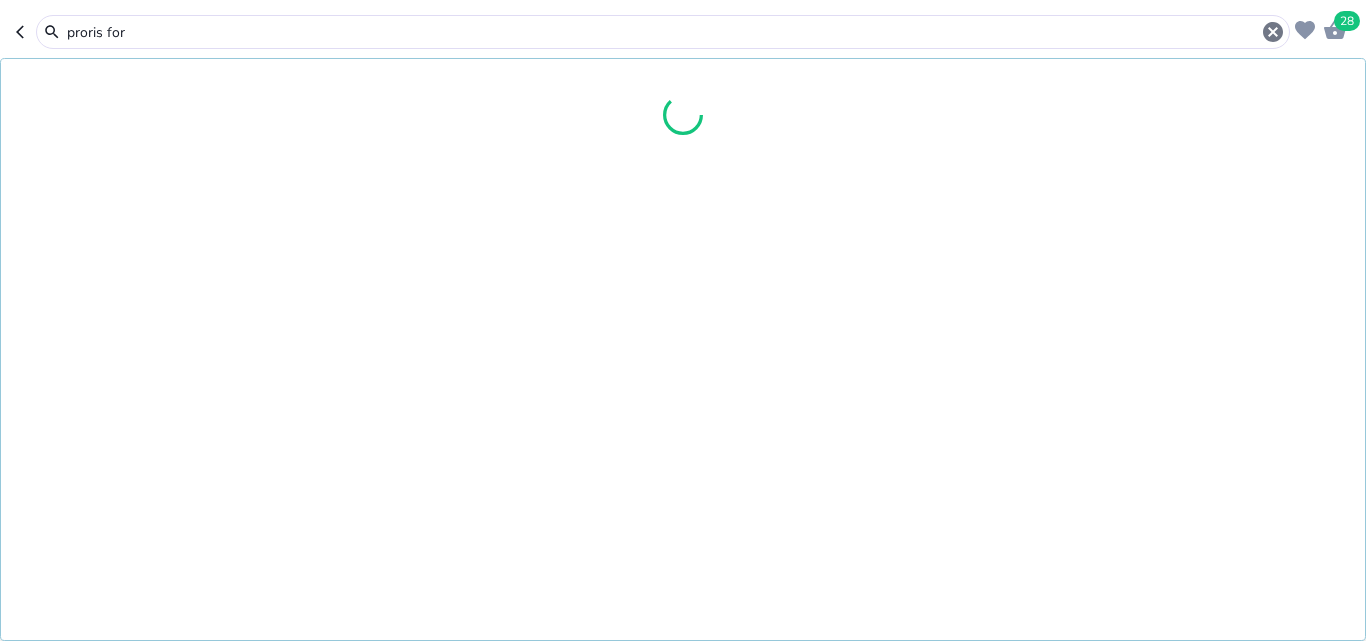 type on "proris fort" 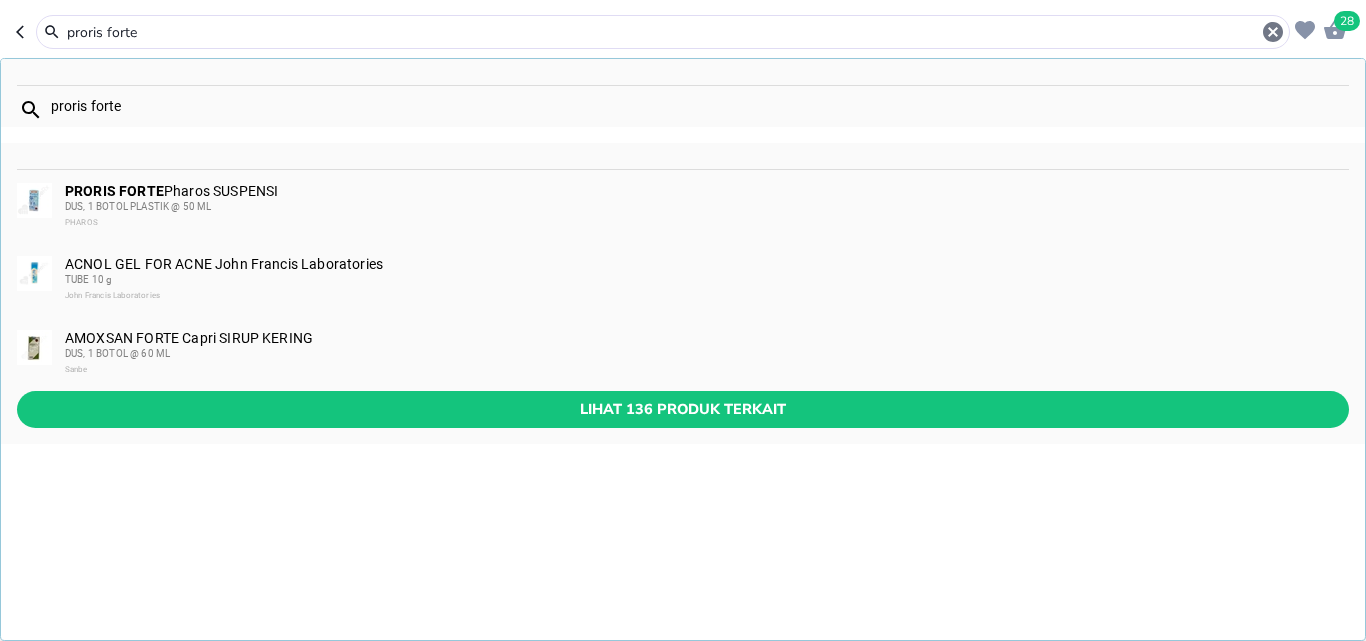 type 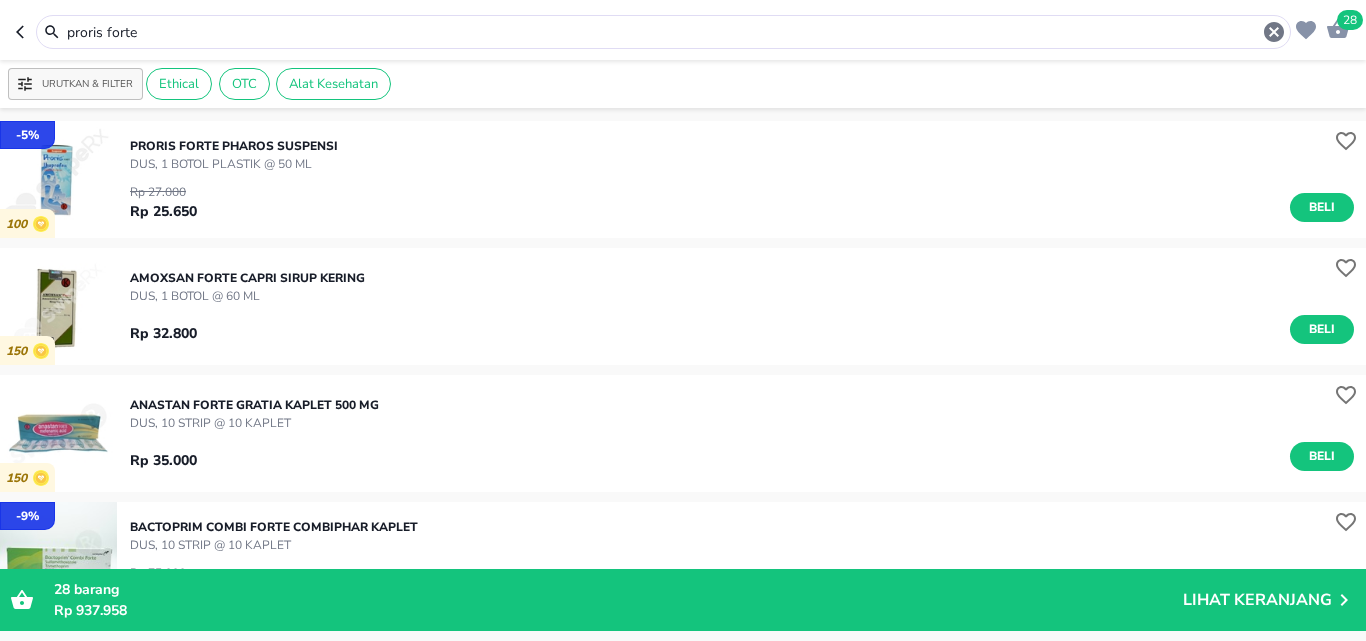 click on "PRORIS FORTE Pharos SUSPENSI" at bounding box center [234, 146] 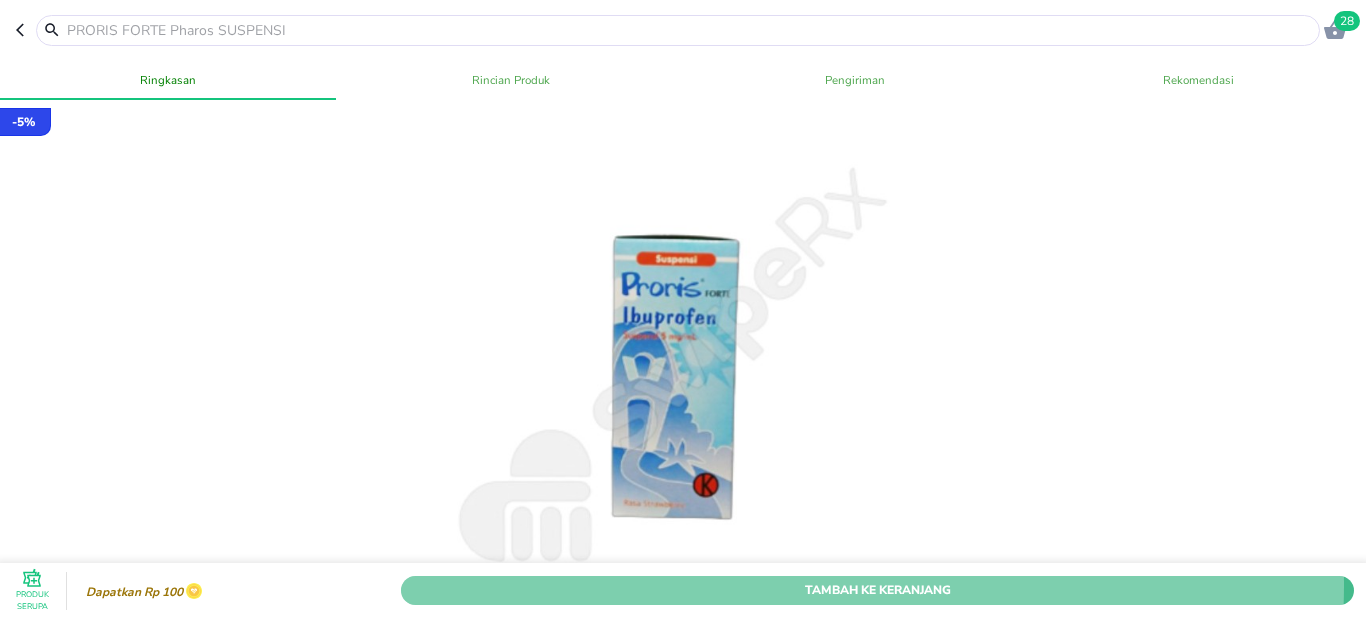click on "Tambah Ke Keranjang" at bounding box center (877, 590) 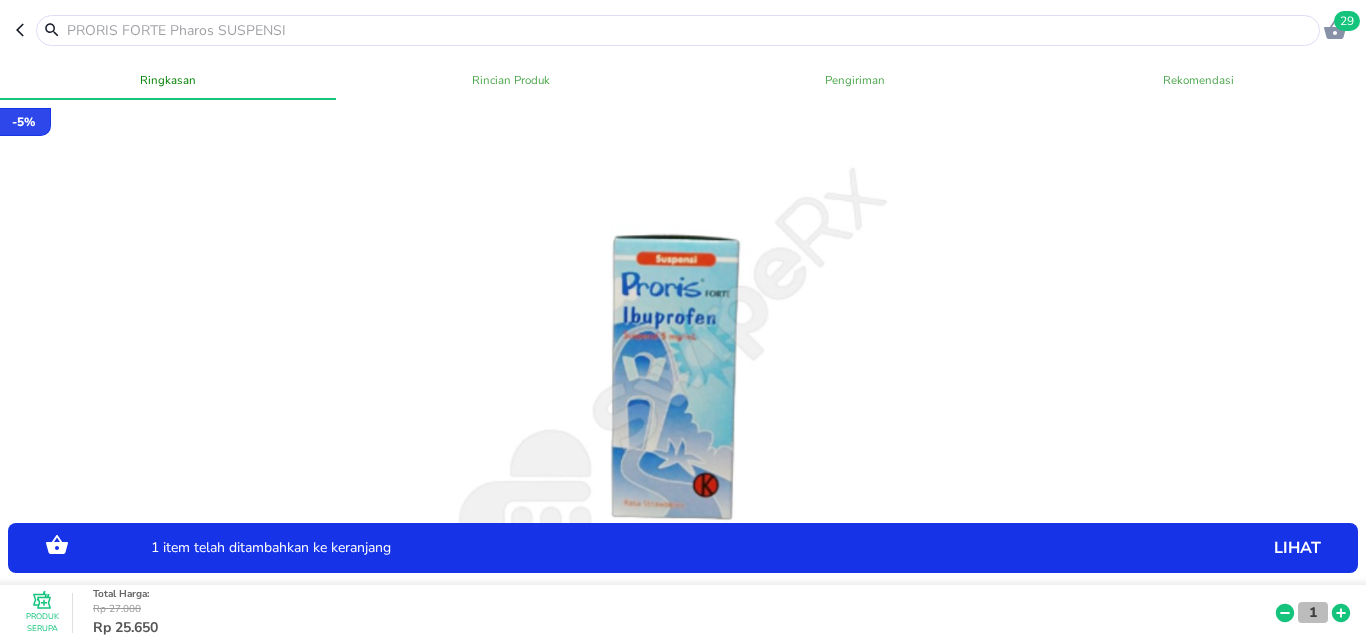 click on "1" at bounding box center [1313, 612] 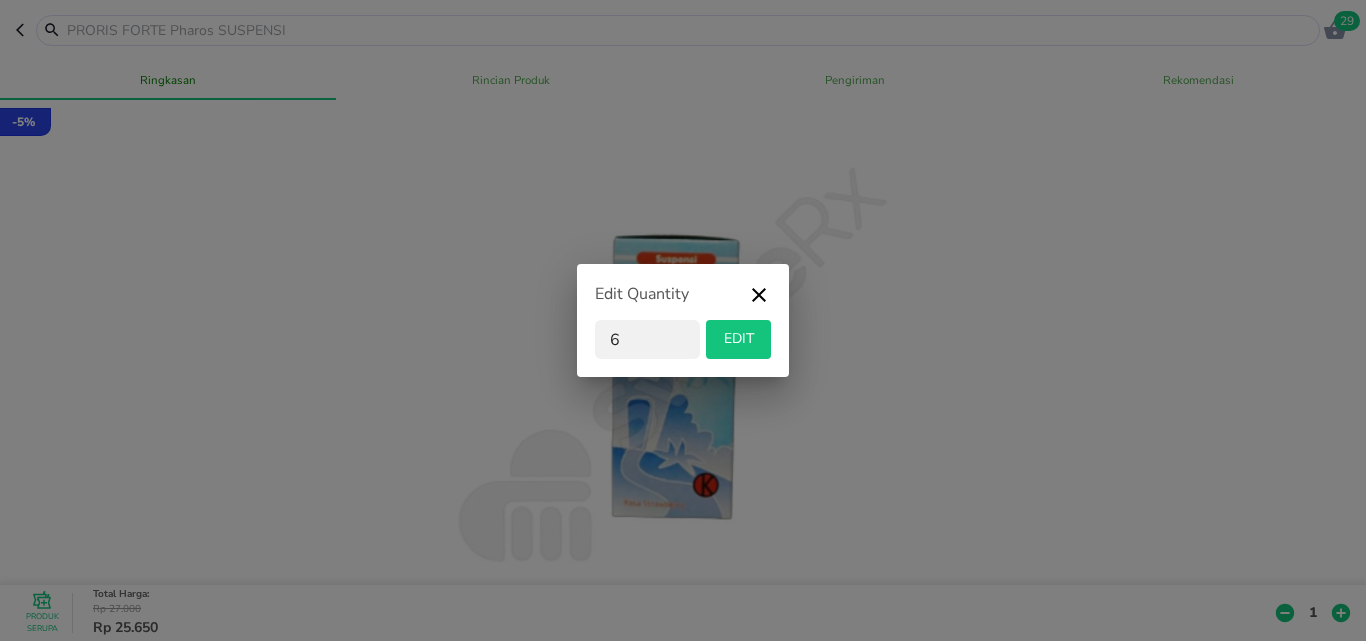 type on "6" 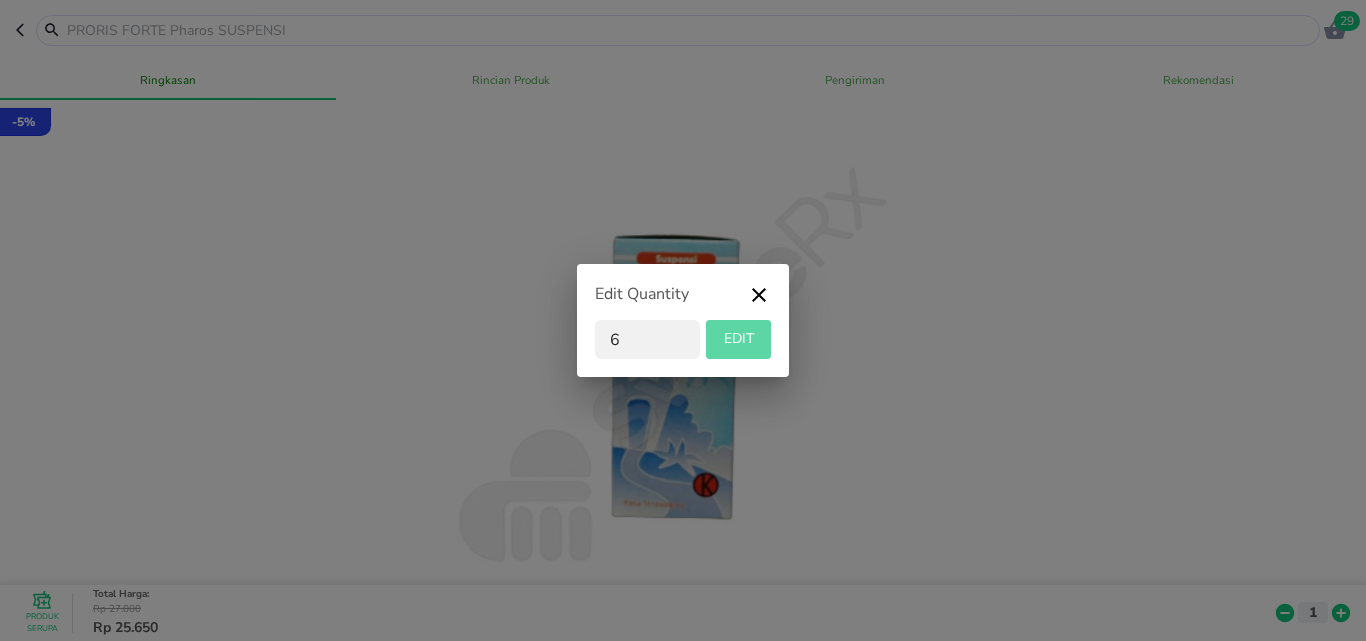 click on "EDIT" at bounding box center [738, 339] 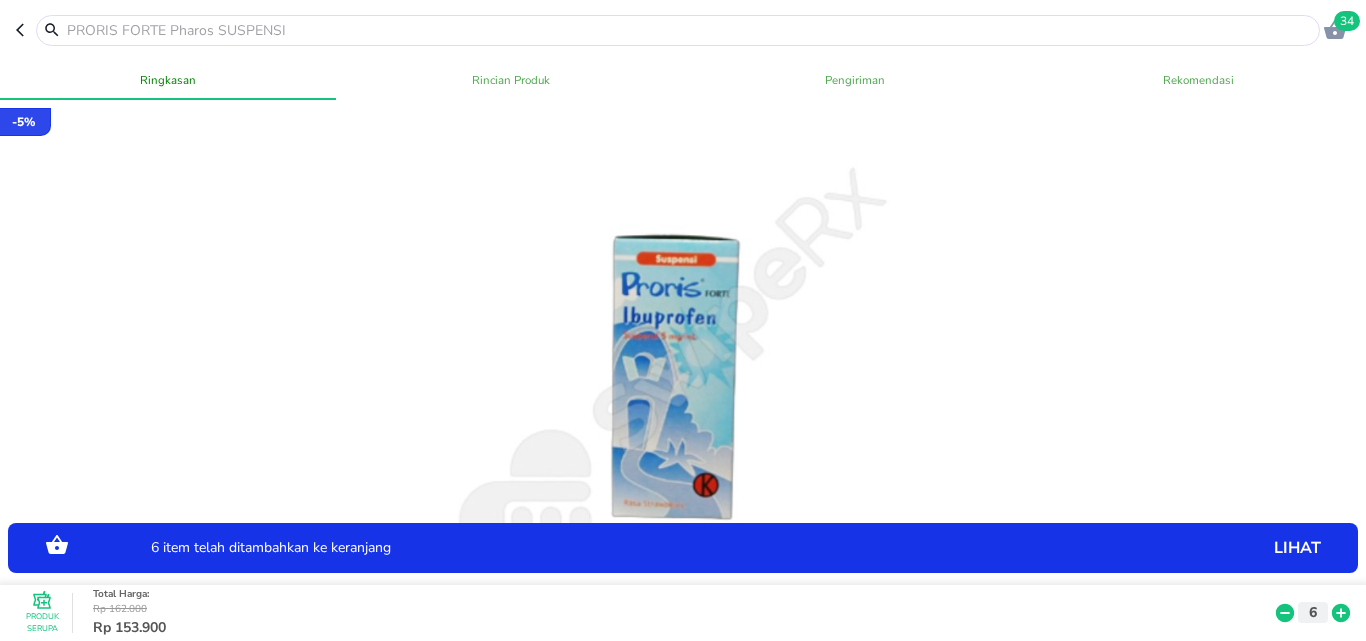click 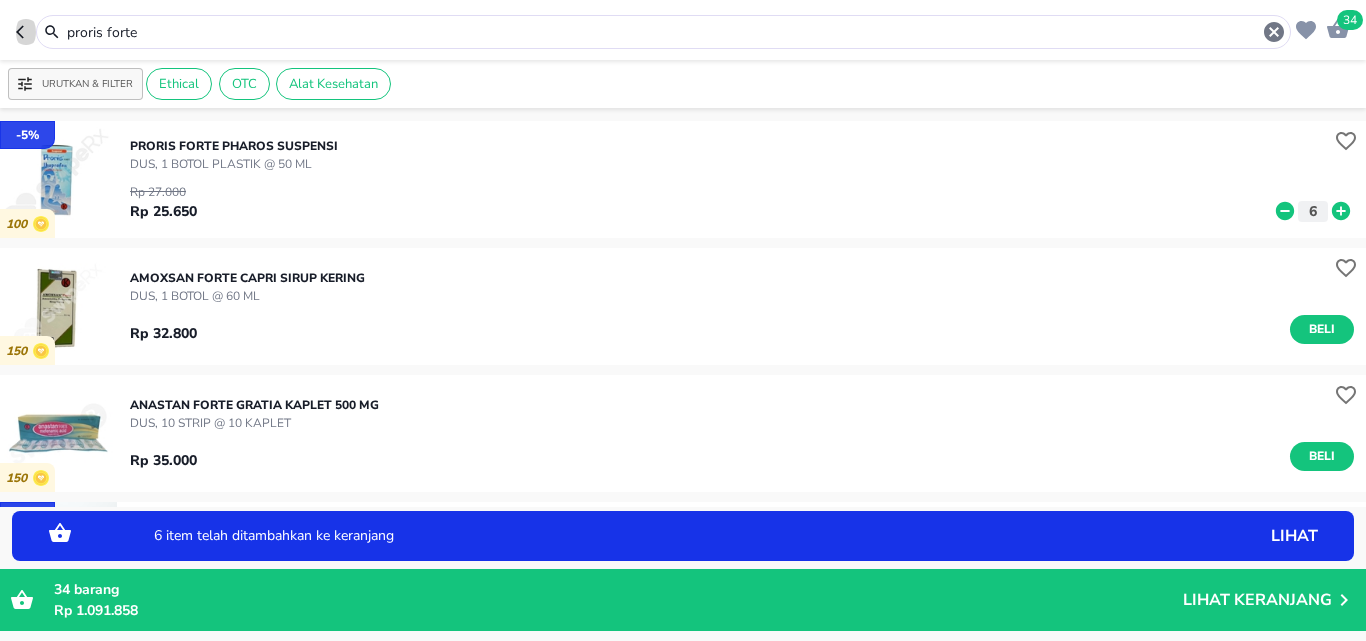 click 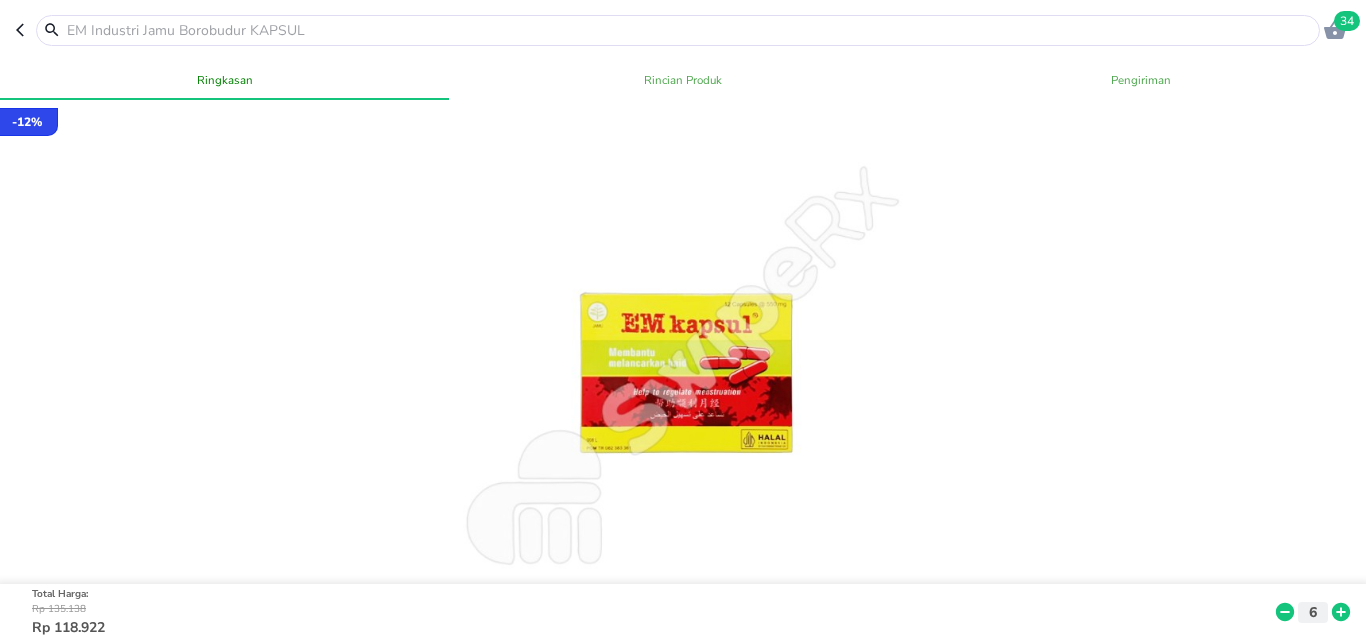 click at bounding box center [690, 30] 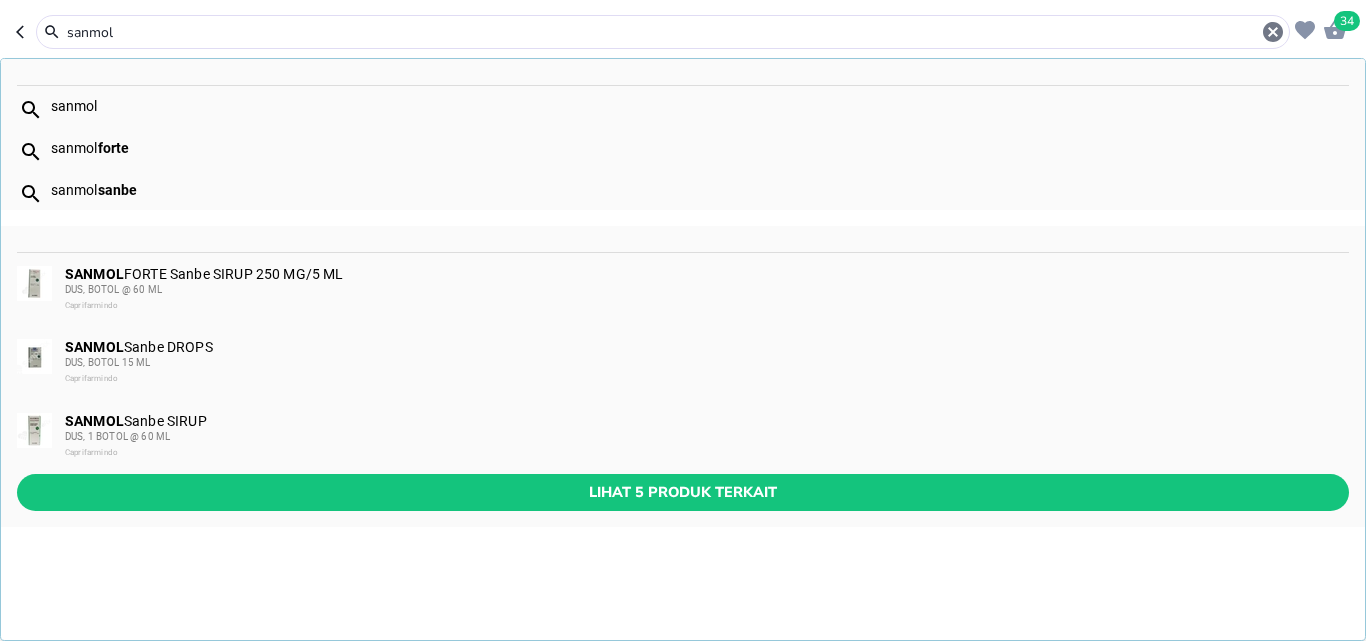type on "sanmol" 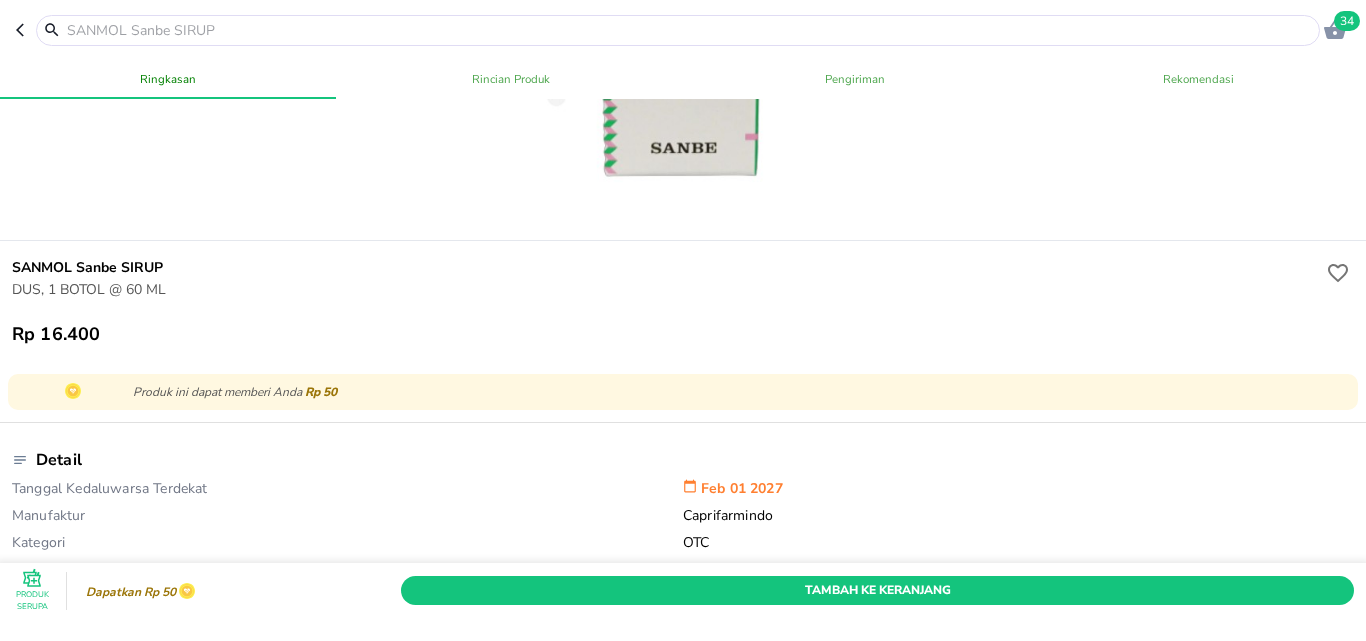 scroll, scrollTop: 0, scrollLeft: 0, axis: both 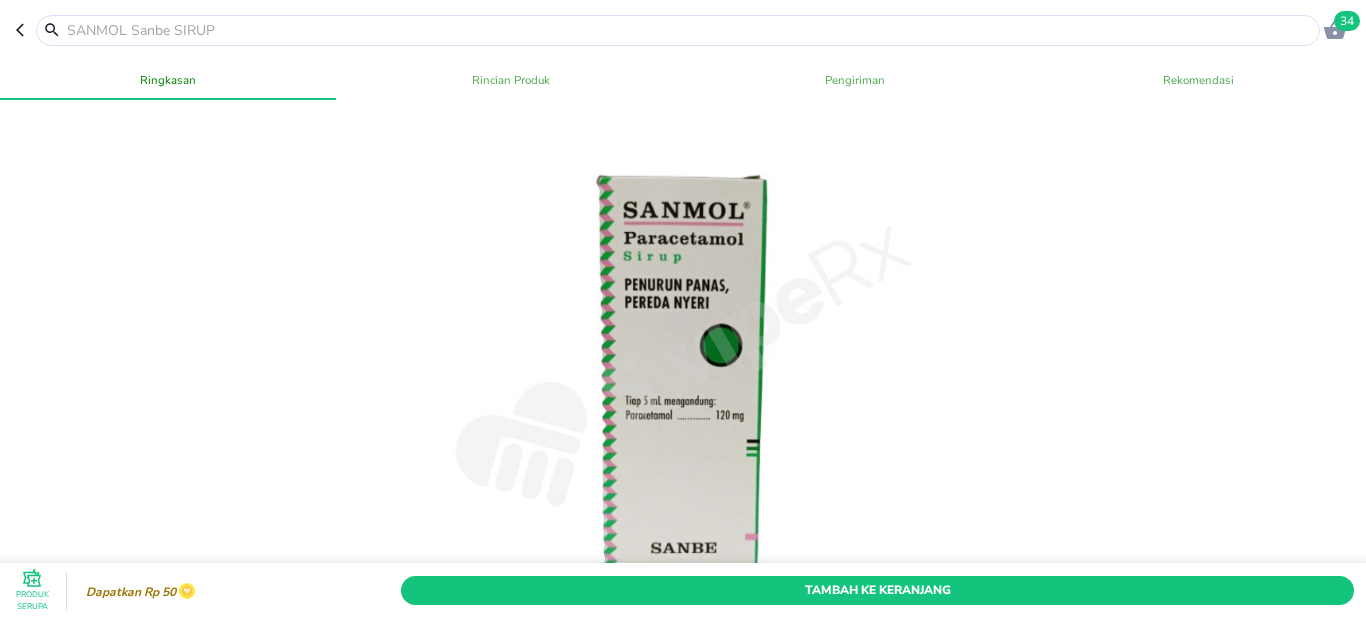 click on "34" at bounding box center (683, 30) 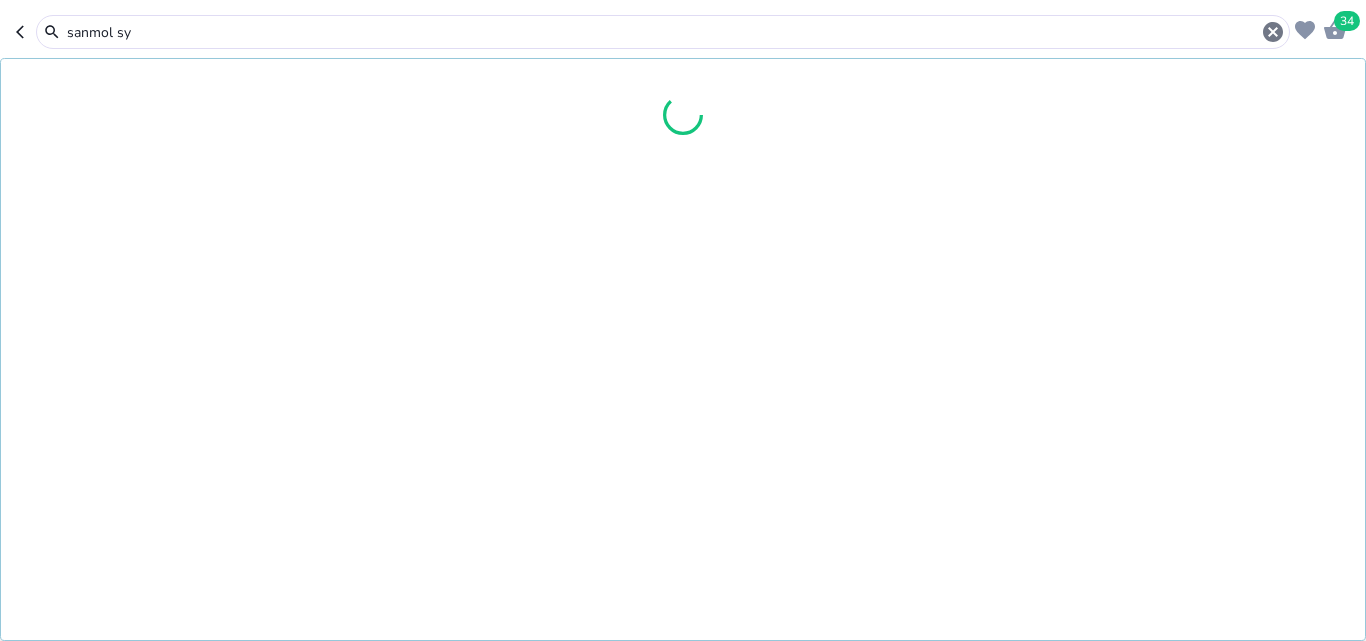 type on "sanmol syr" 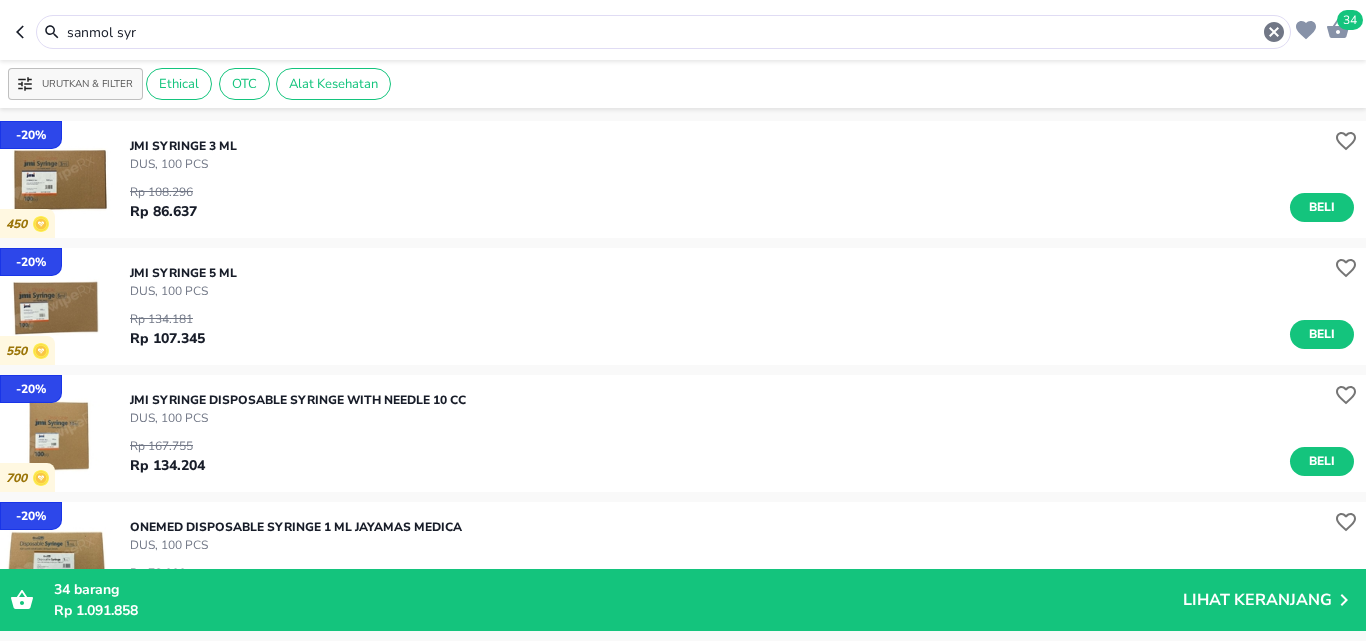 click on "sanmol syr" at bounding box center [663, 32] 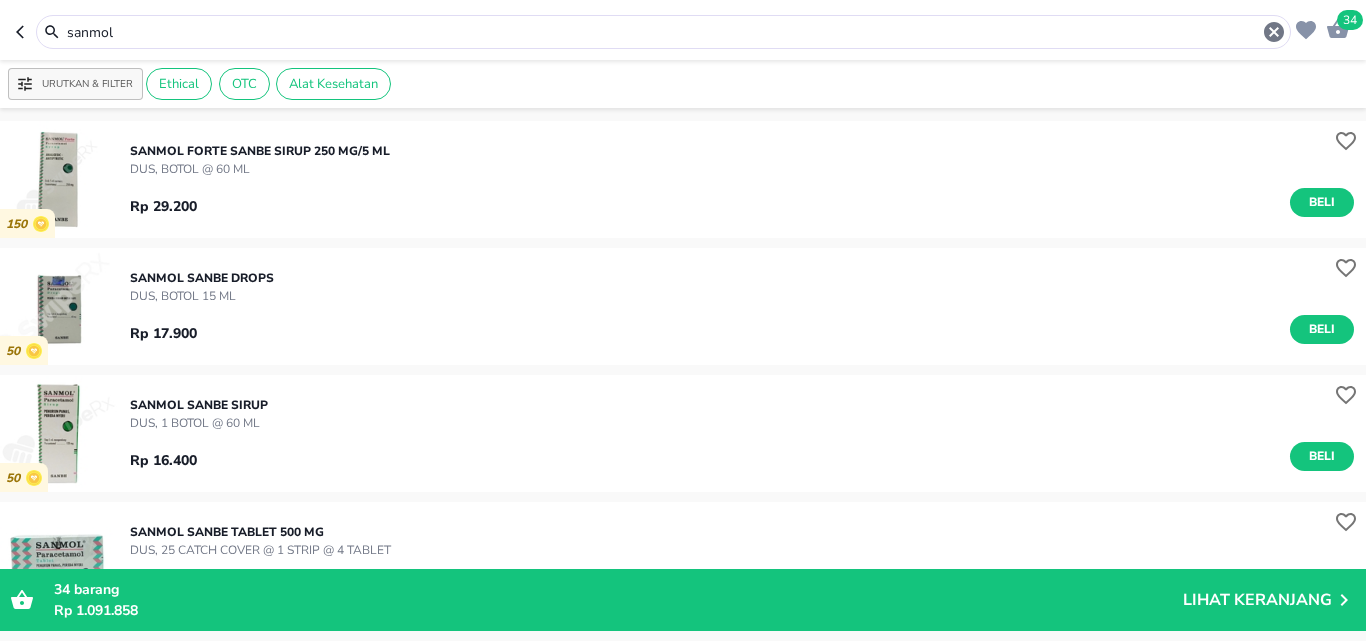 drag, startPoint x: 161, startPoint y: 39, endPoint x: 0, endPoint y: 28, distance: 161.37534 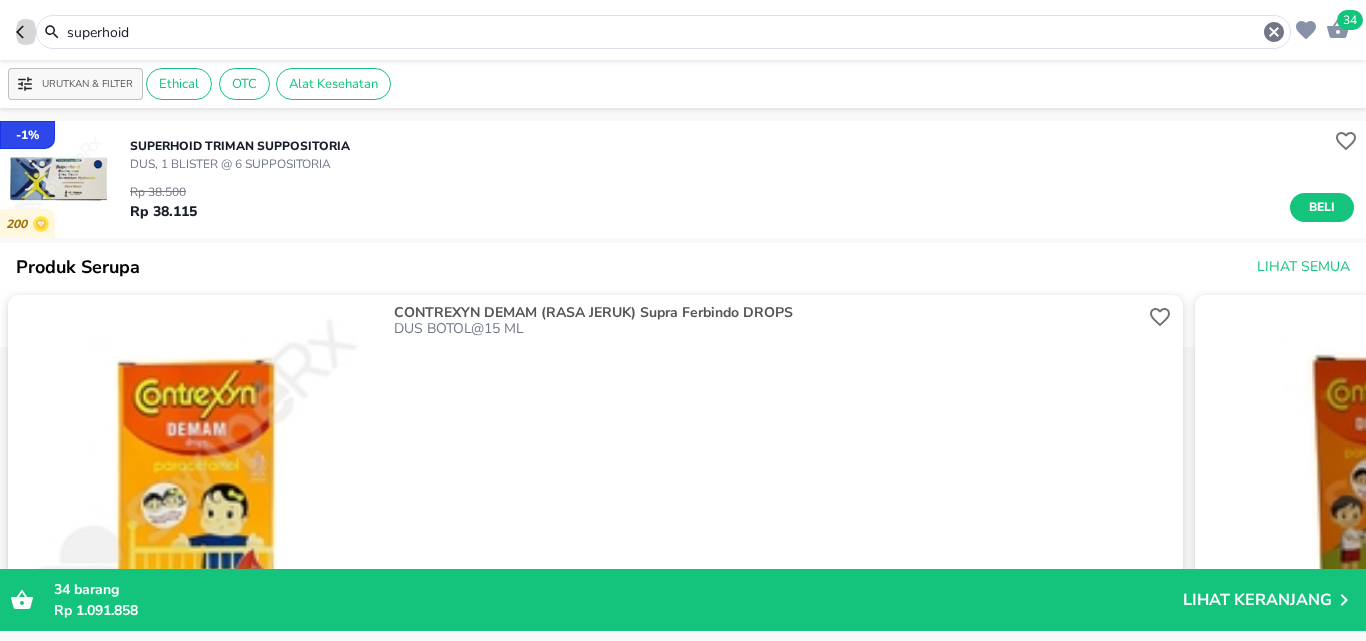click 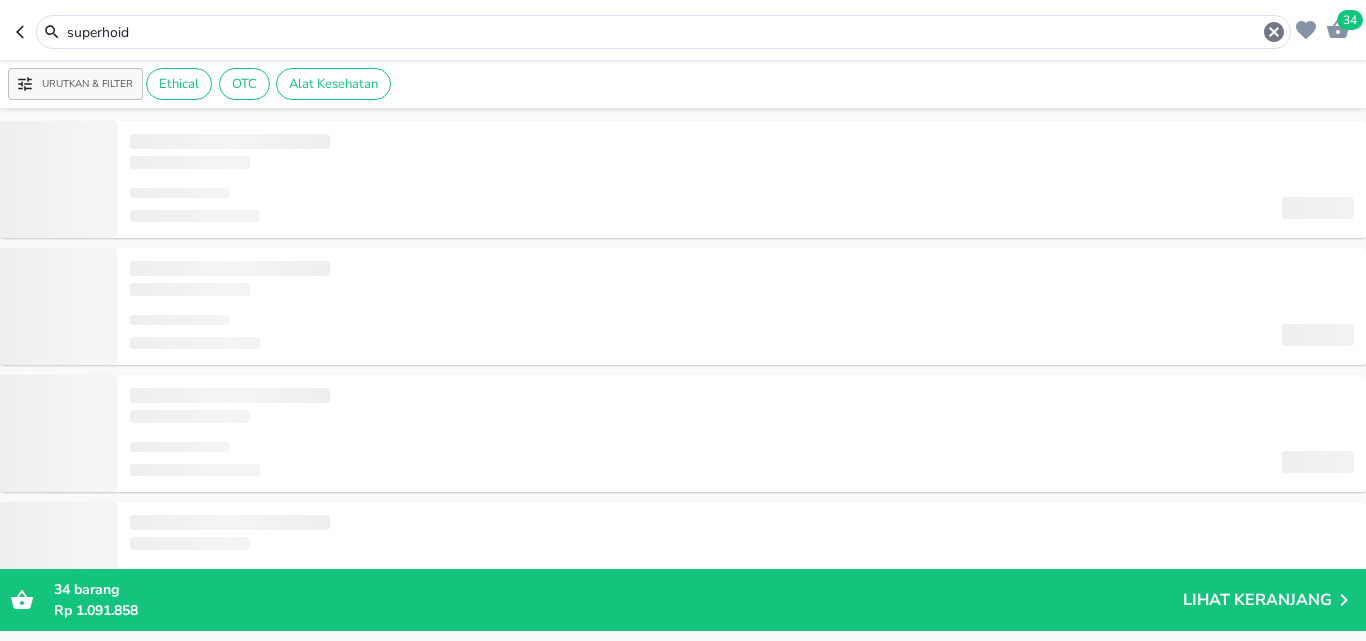 type on "sanmol" 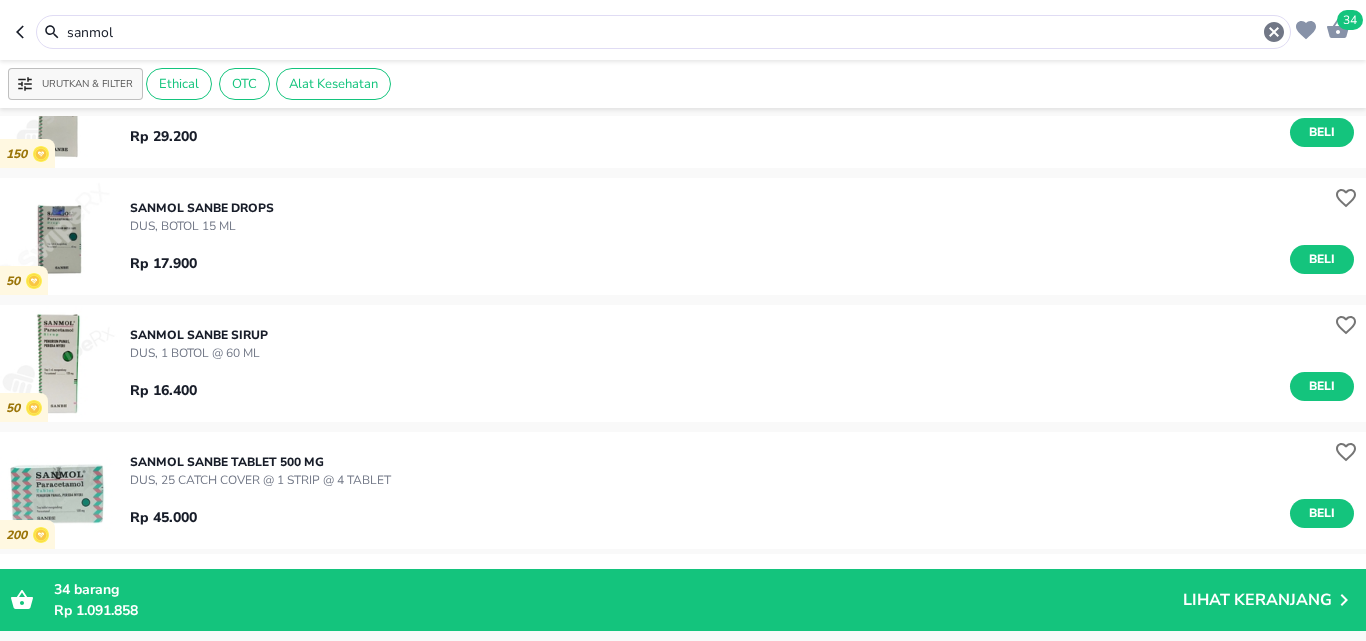 scroll, scrollTop: 100, scrollLeft: 0, axis: vertical 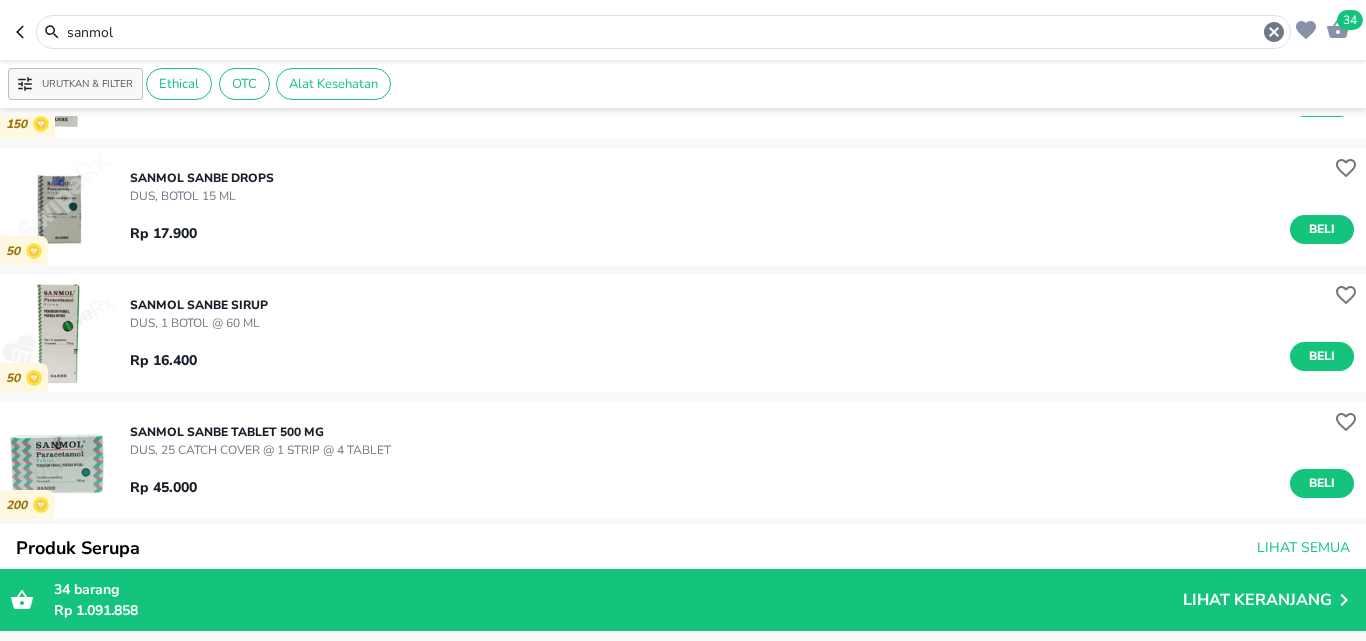 click at bounding box center (58, 333) 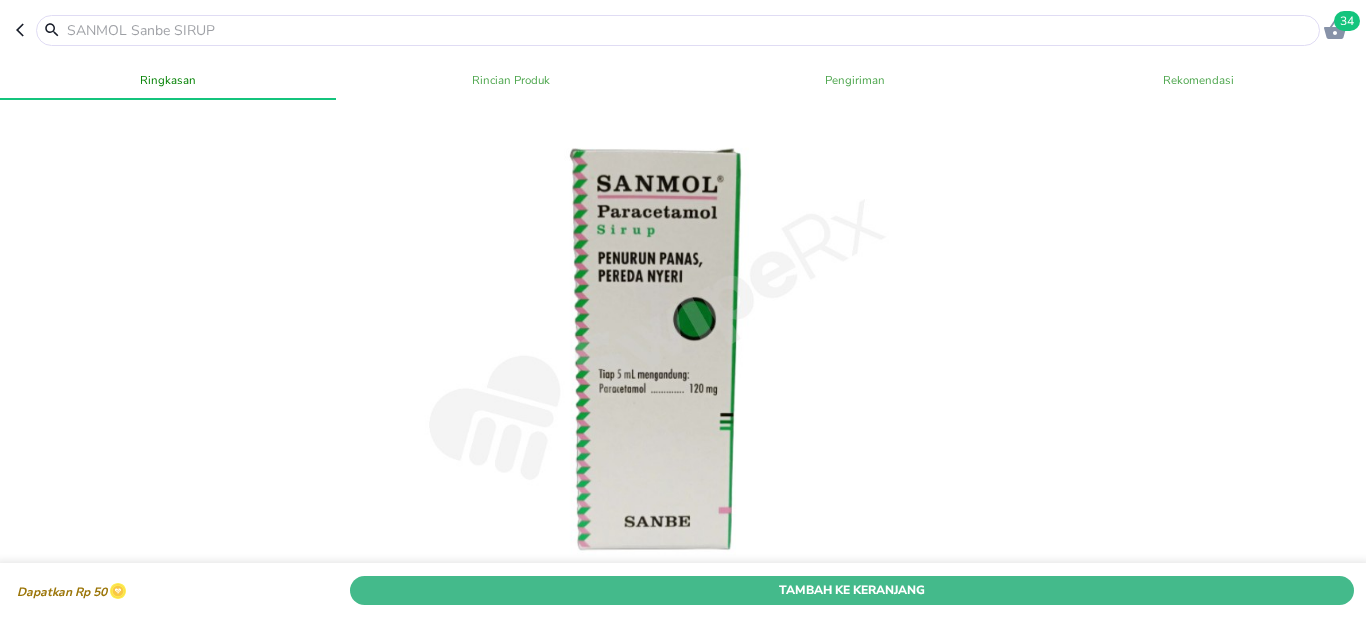 click on "Tambah Ke Keranjang" at bounding box center (852, 590) 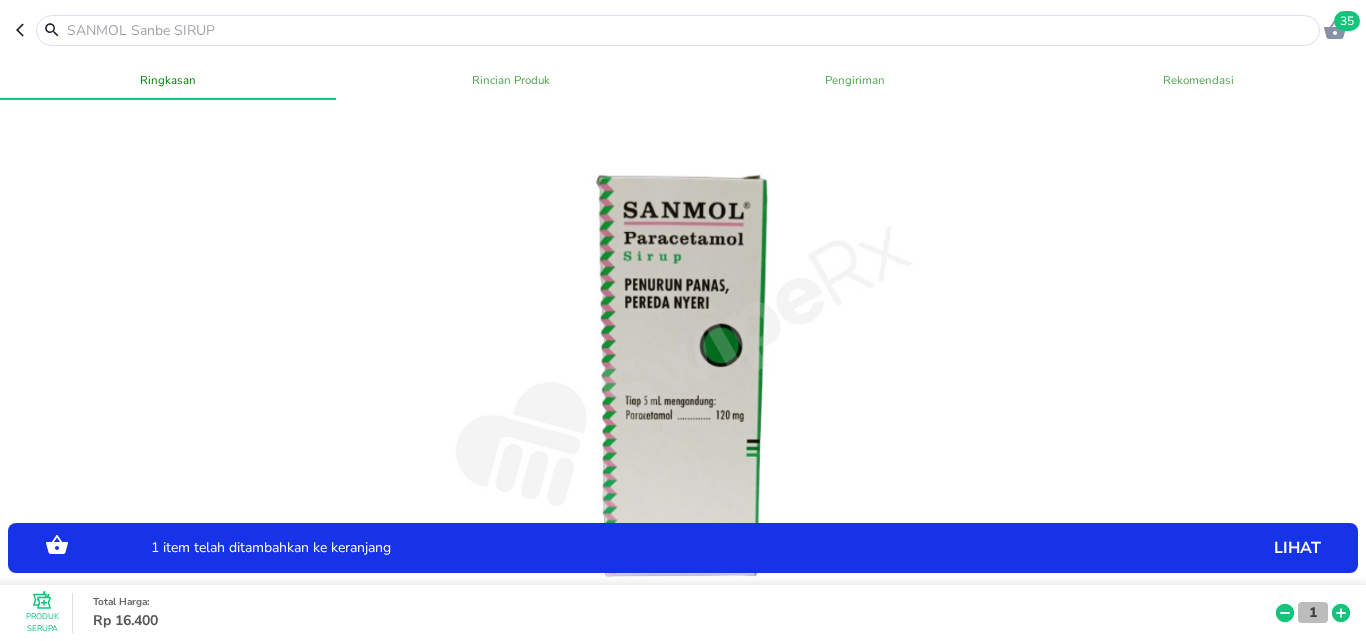 click on "1" at bounding box center [1313, 612] 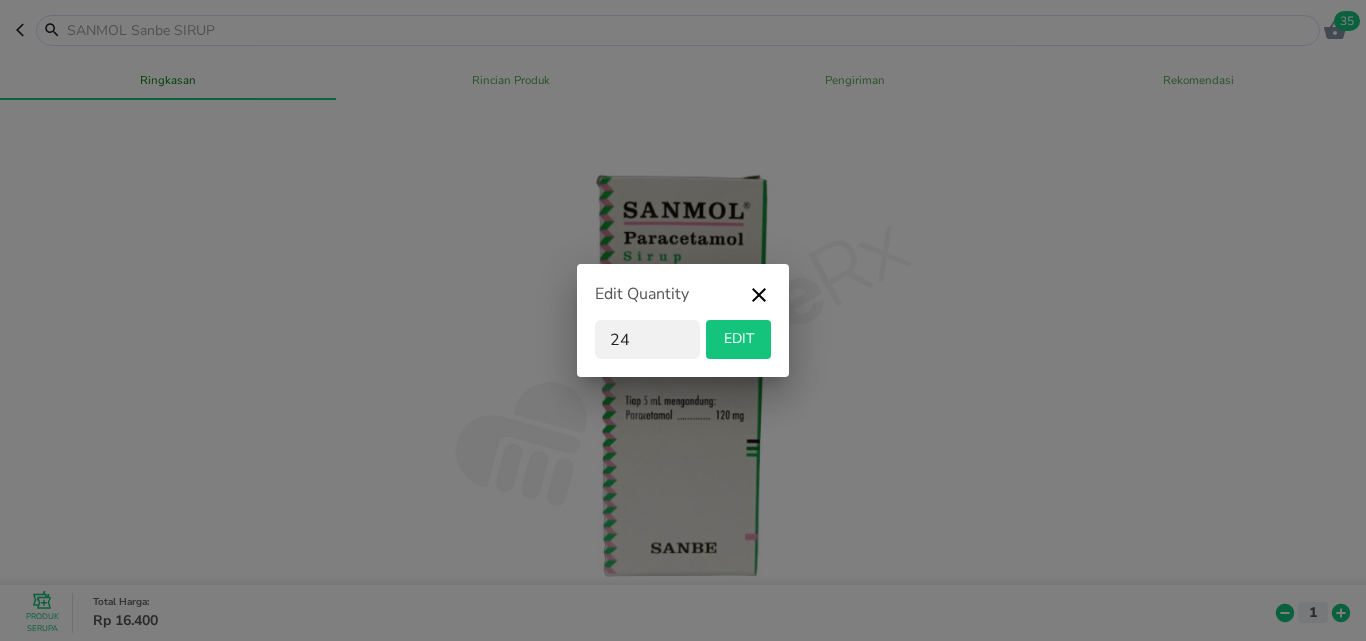 type on "24" 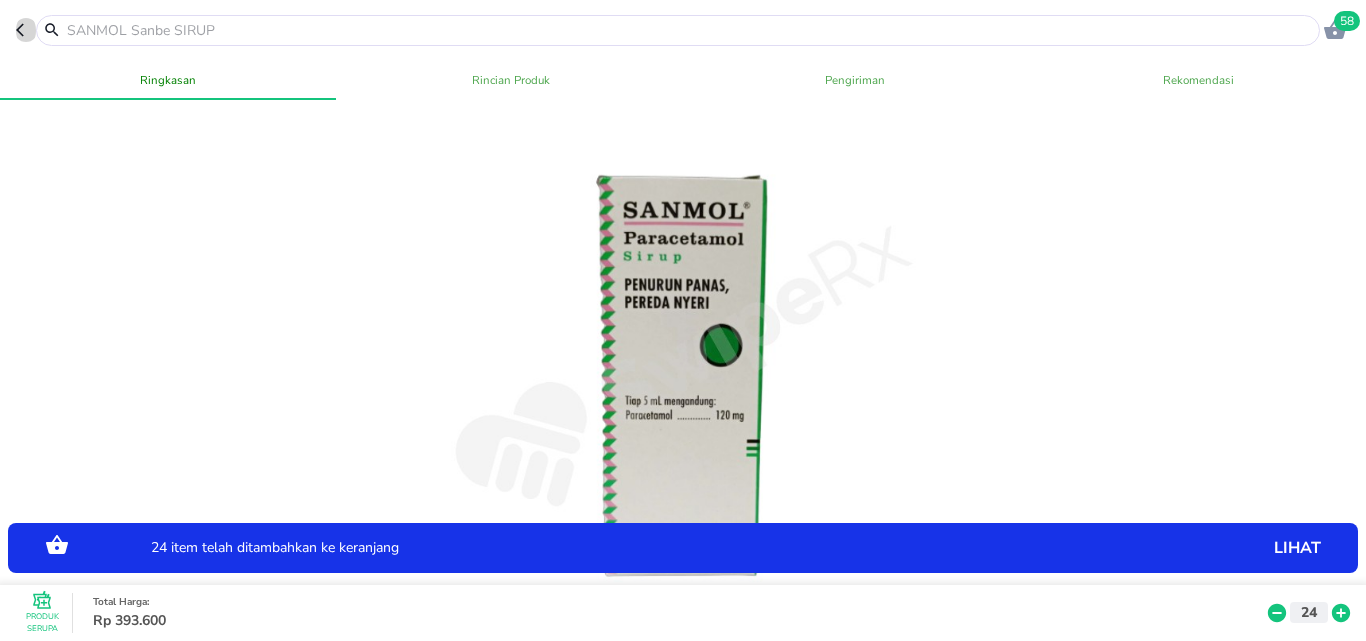 click 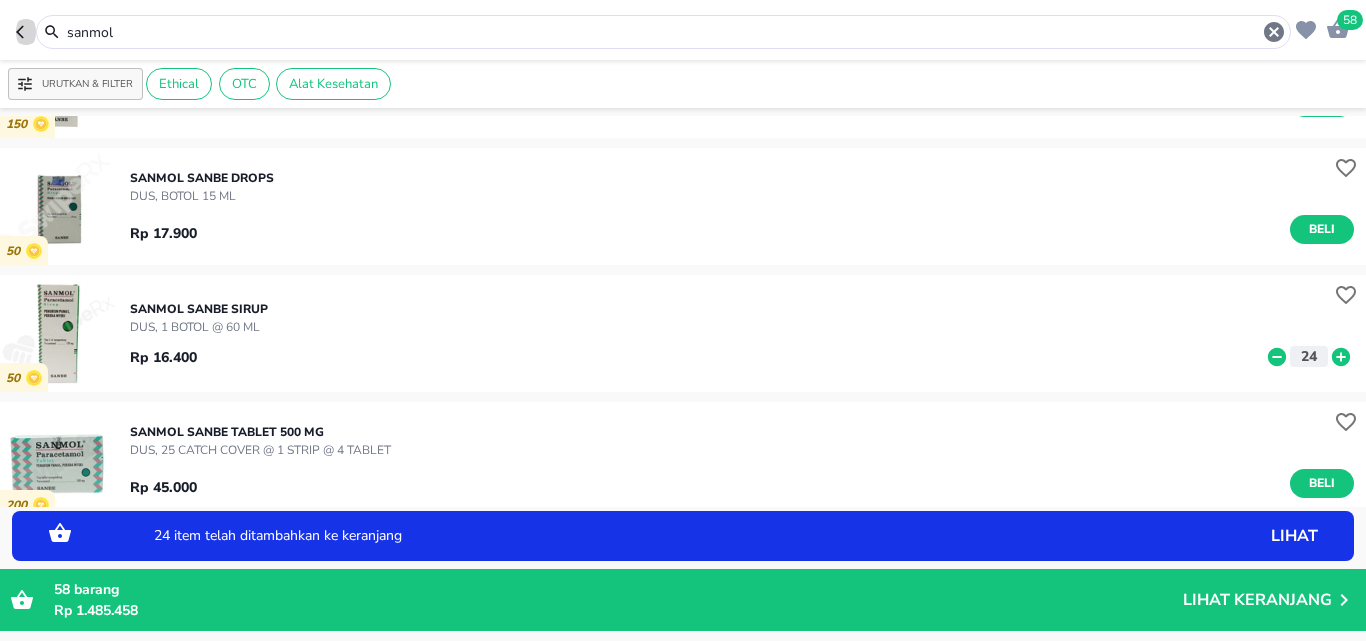 click at bounding box center [26, 32] 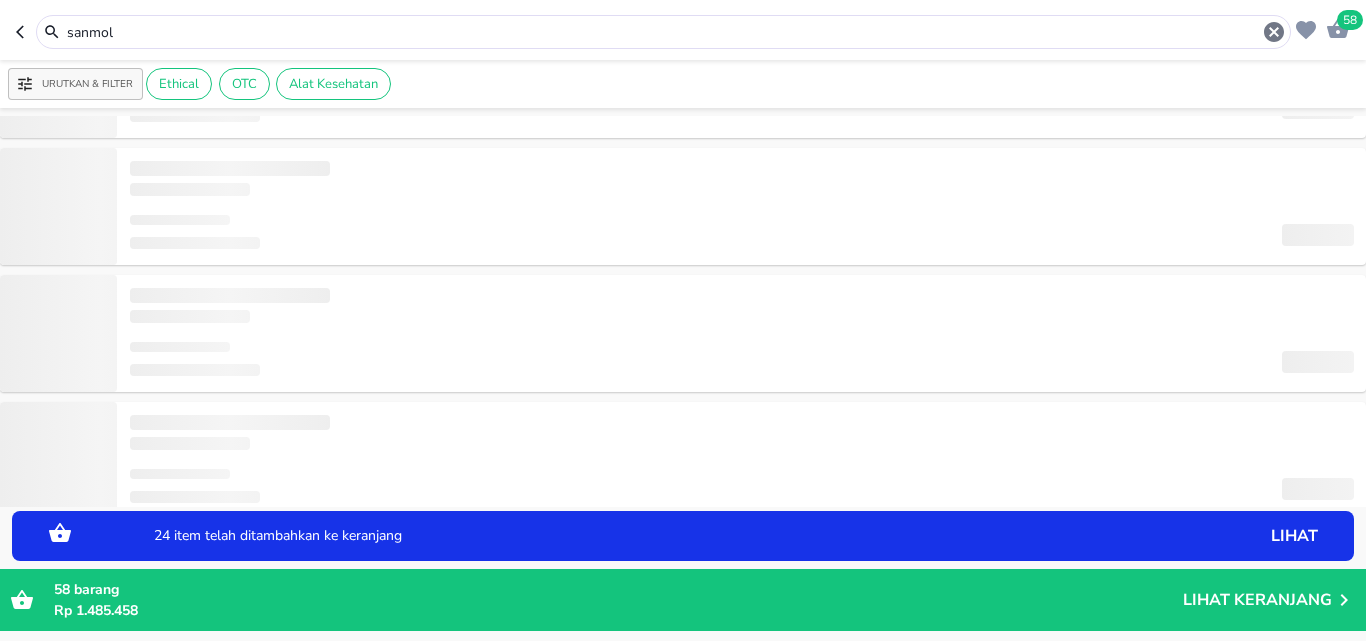 type on "sanmol syr" 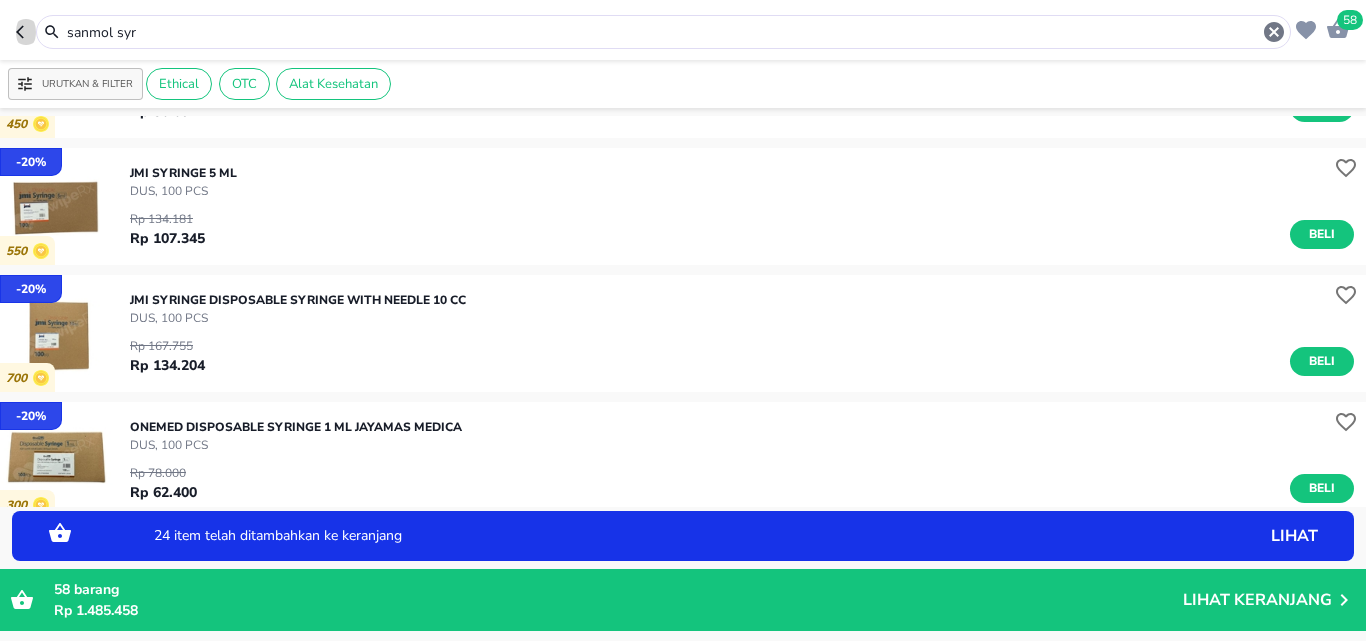click 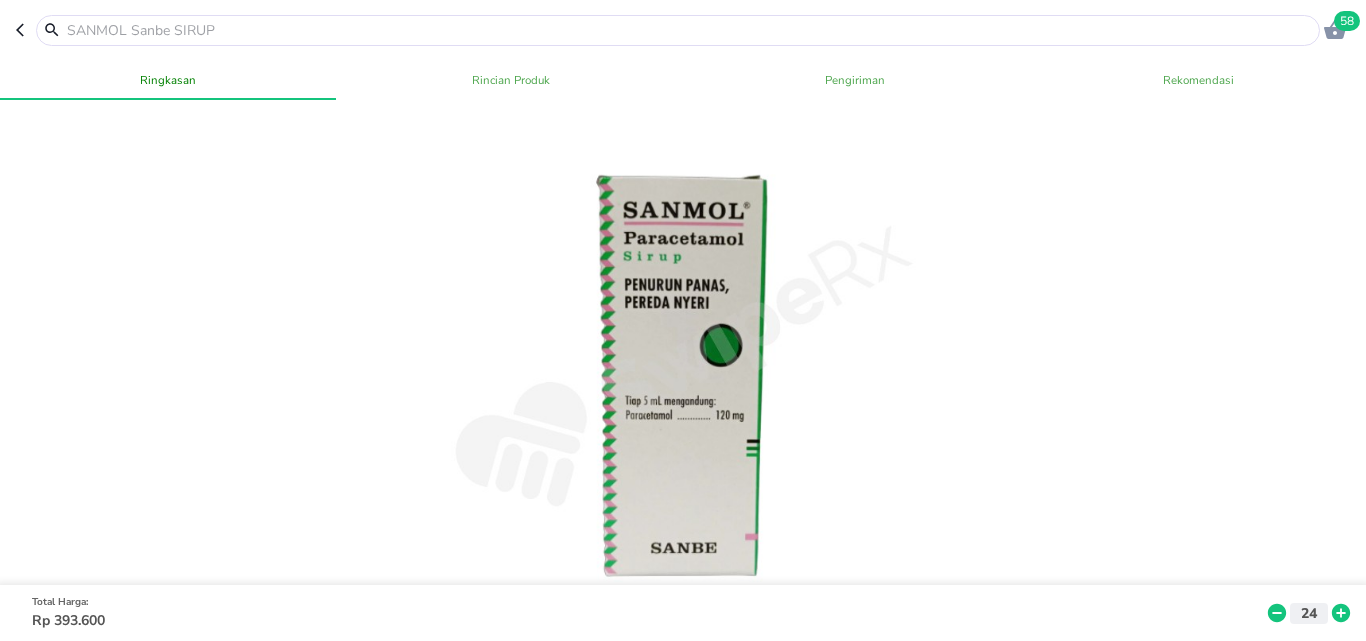click at bounding box center (690, 30) 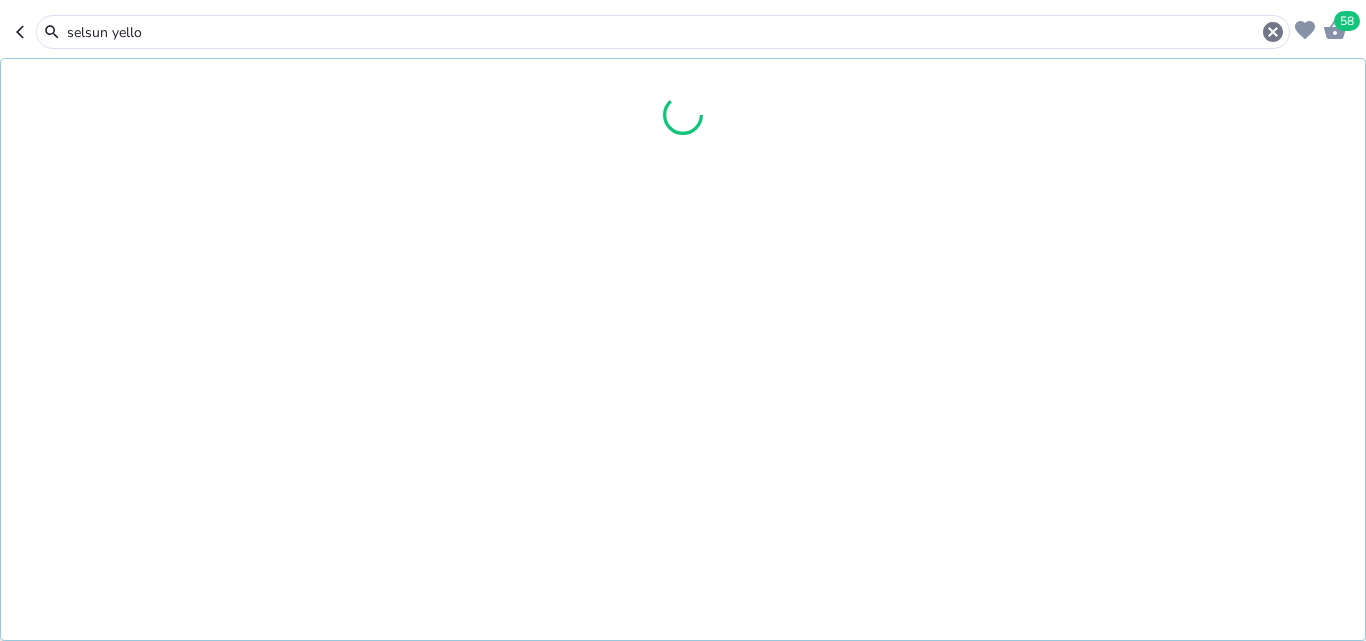 type on "selsun yellow" 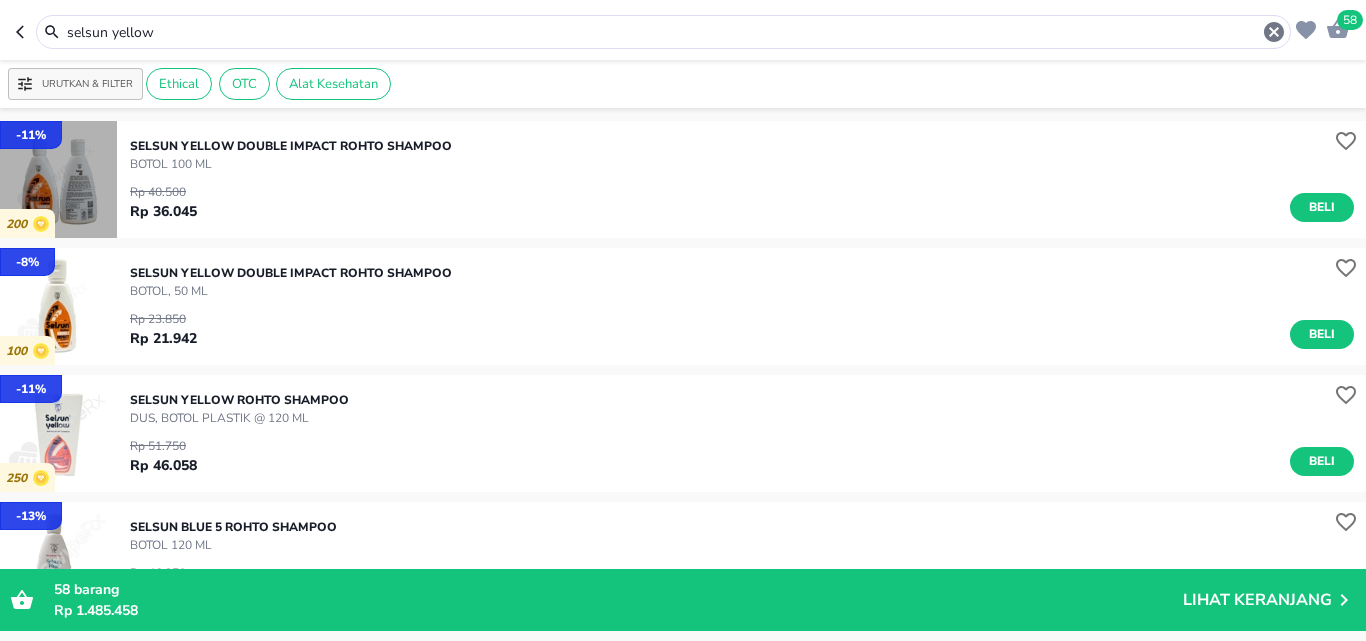 click at bounding box center [58, 179] 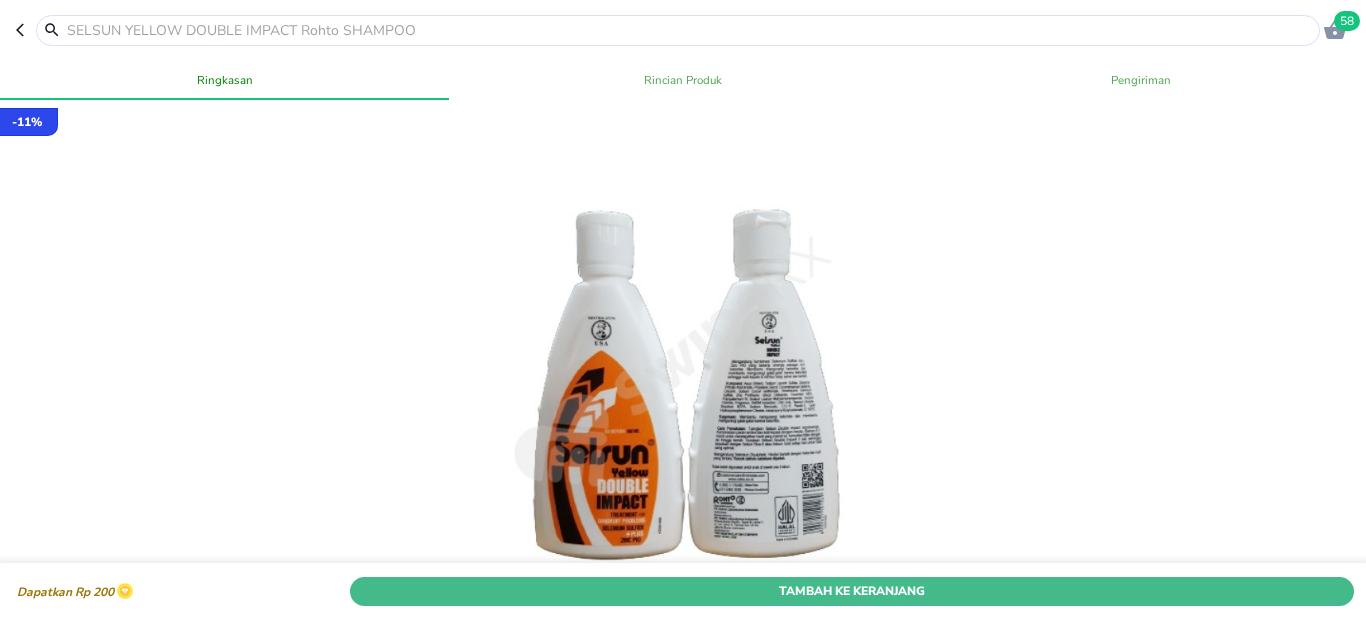 click on "Tambah Ke Keranjang" at bounding box center [852, 590] 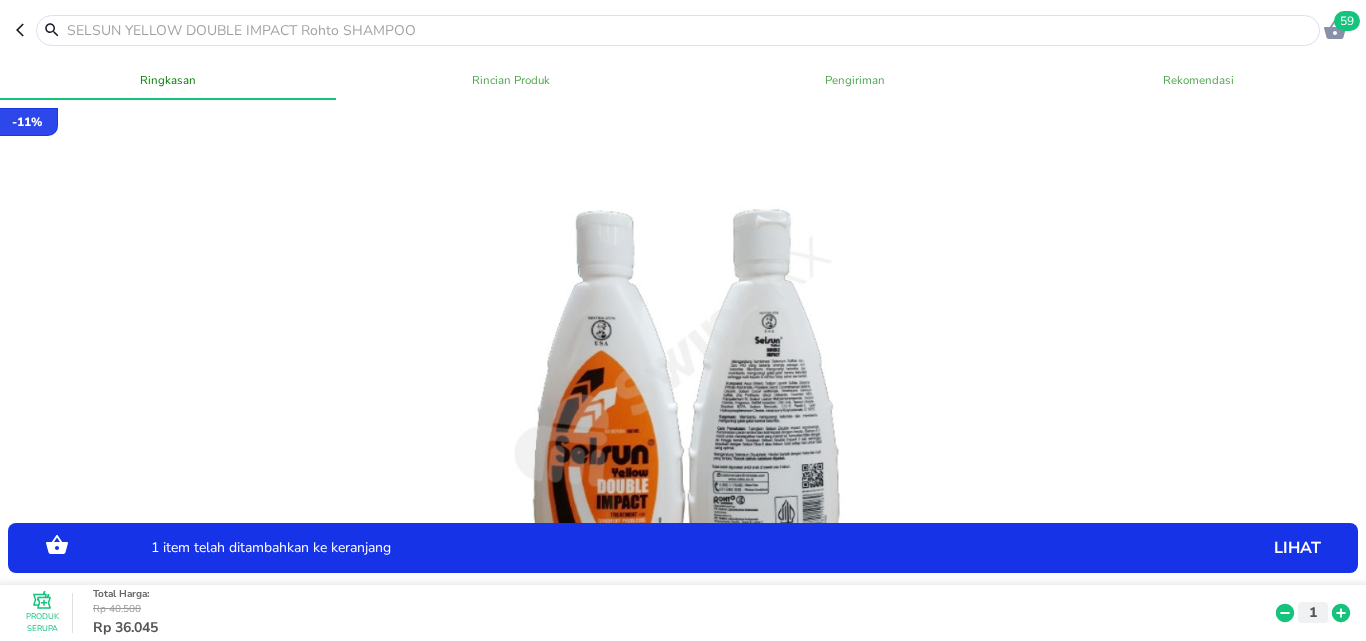 click 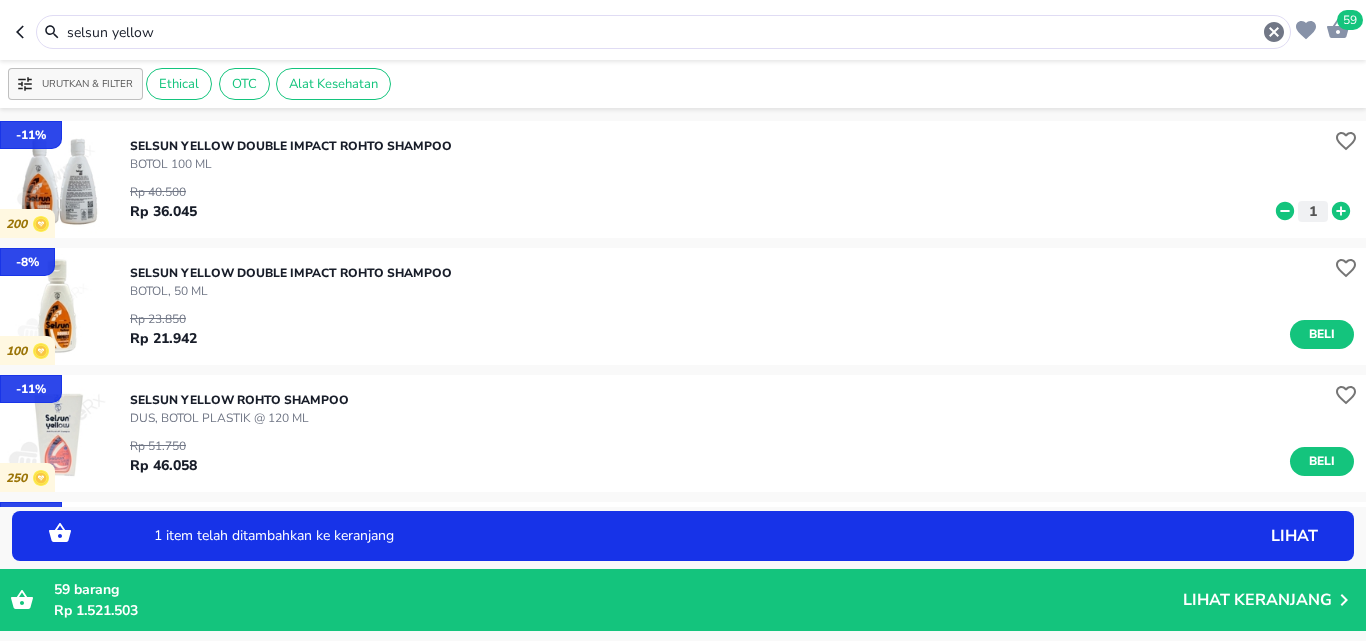 click on "selsun yellow" at bounding box center [675, 32] 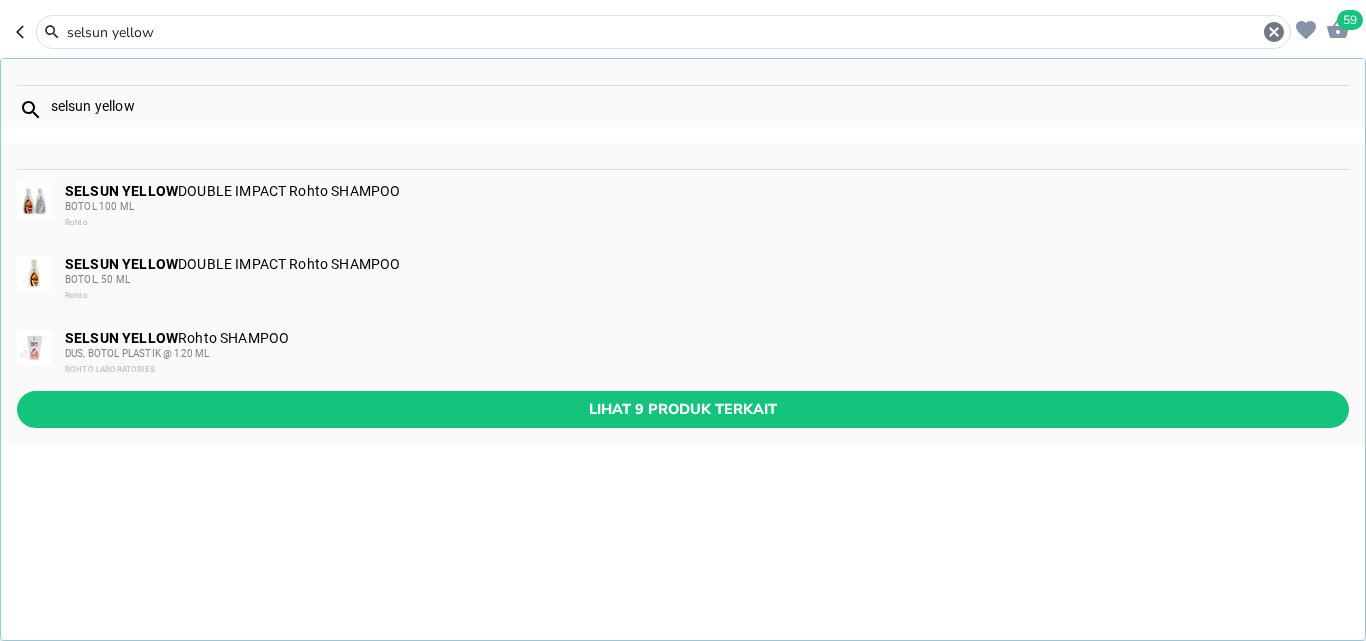 drag, startPoint x: 178, startPoint y: 37, endPoint x: 0, endPoint y: 35, distance: 178.01123 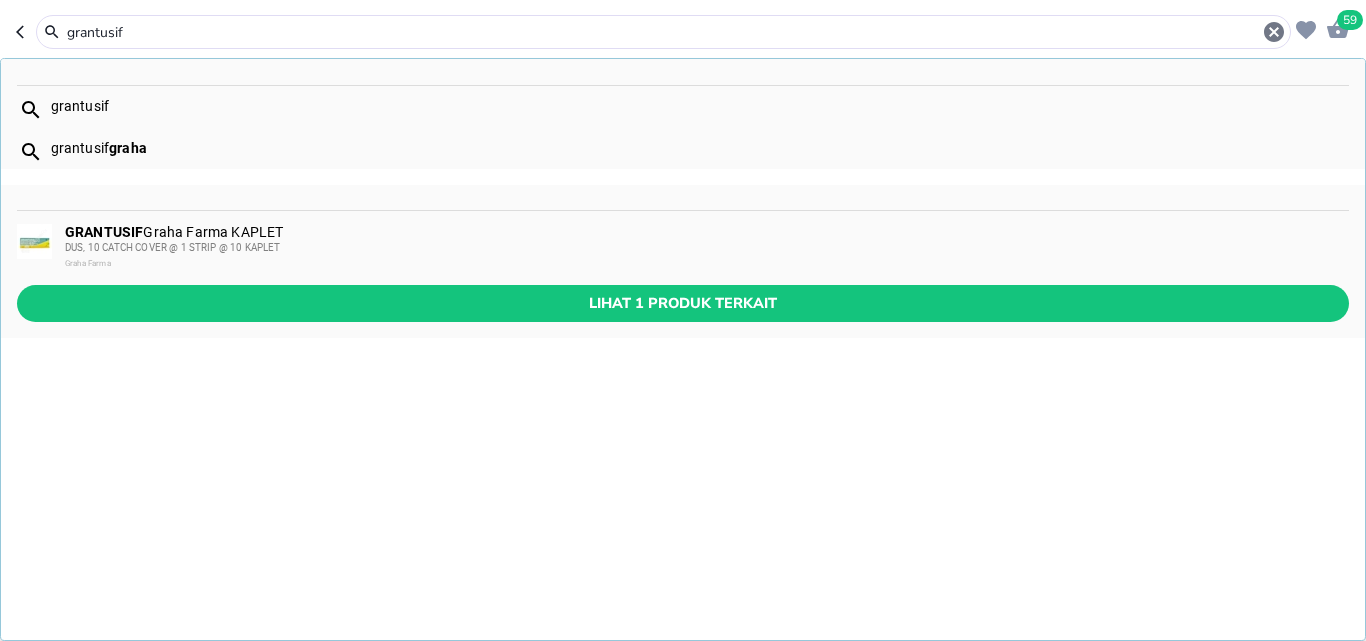 type on "grantusif" 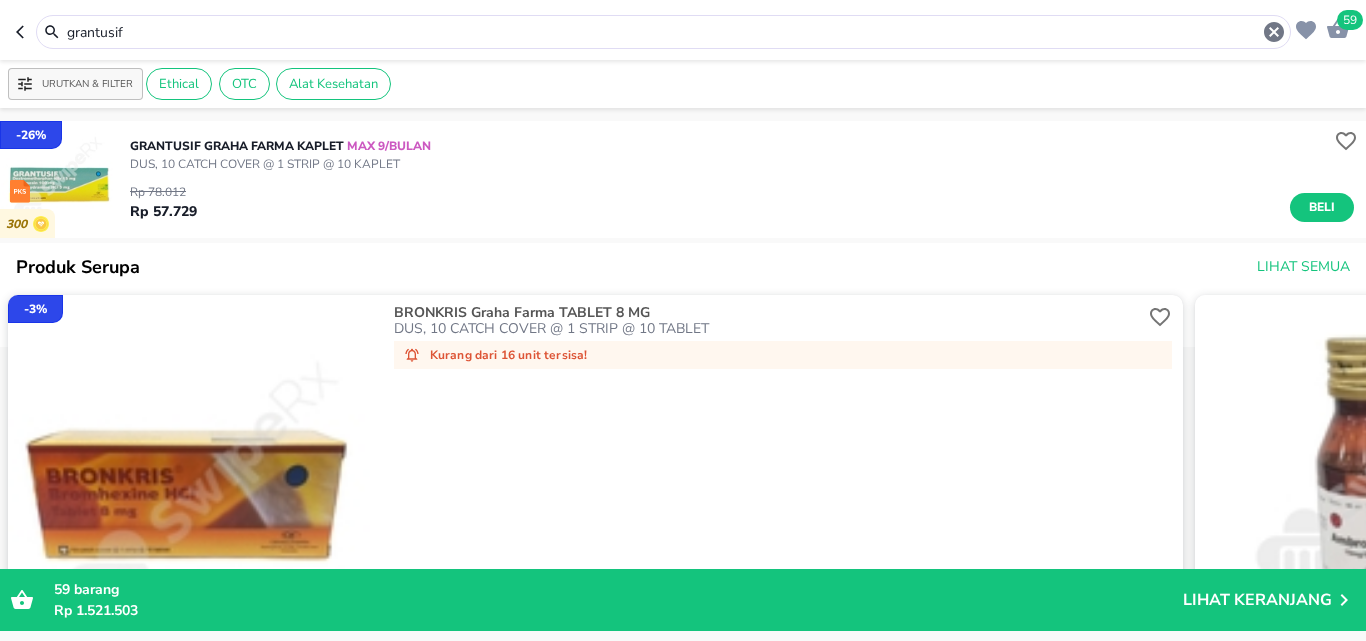 click on "Rp 78.012 Rp 57.729 Beli" at bounding box center (742, 197) 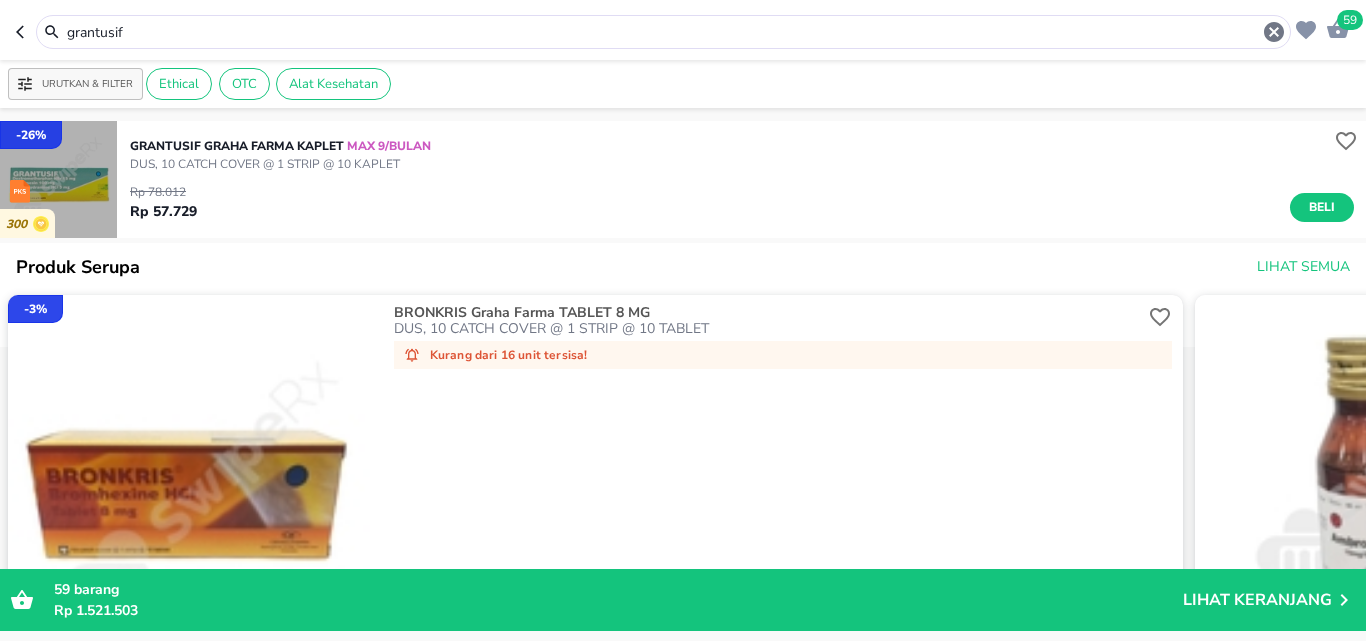 click at bounding box center [58, 179] 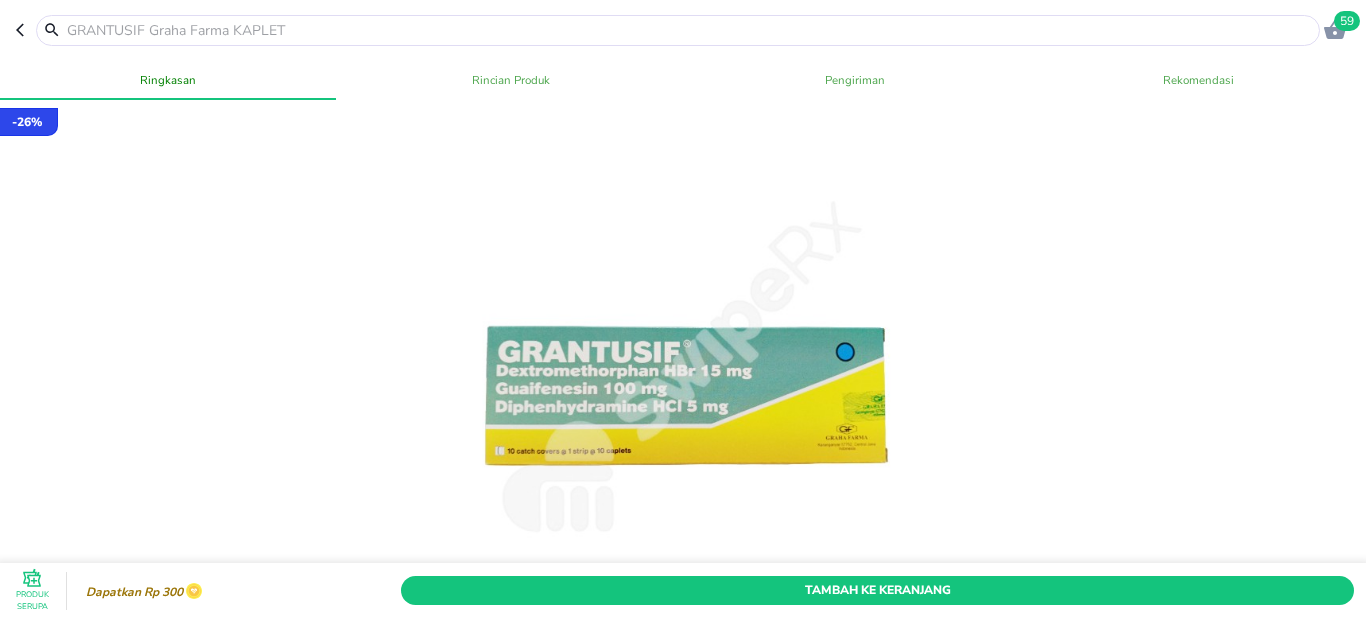 scroll, scrollTop: 400, scrollLeft: 0, axis: vertical 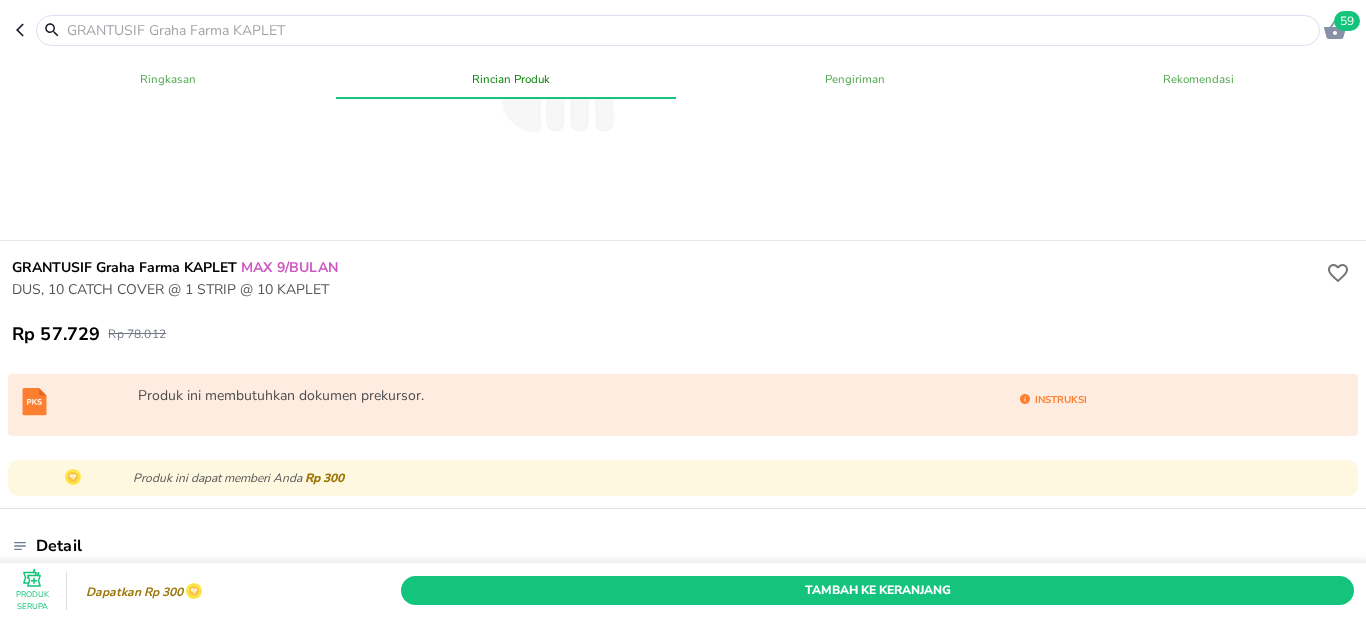click on "Tambah Ke Keranjang" at bounding box center [877, 590] 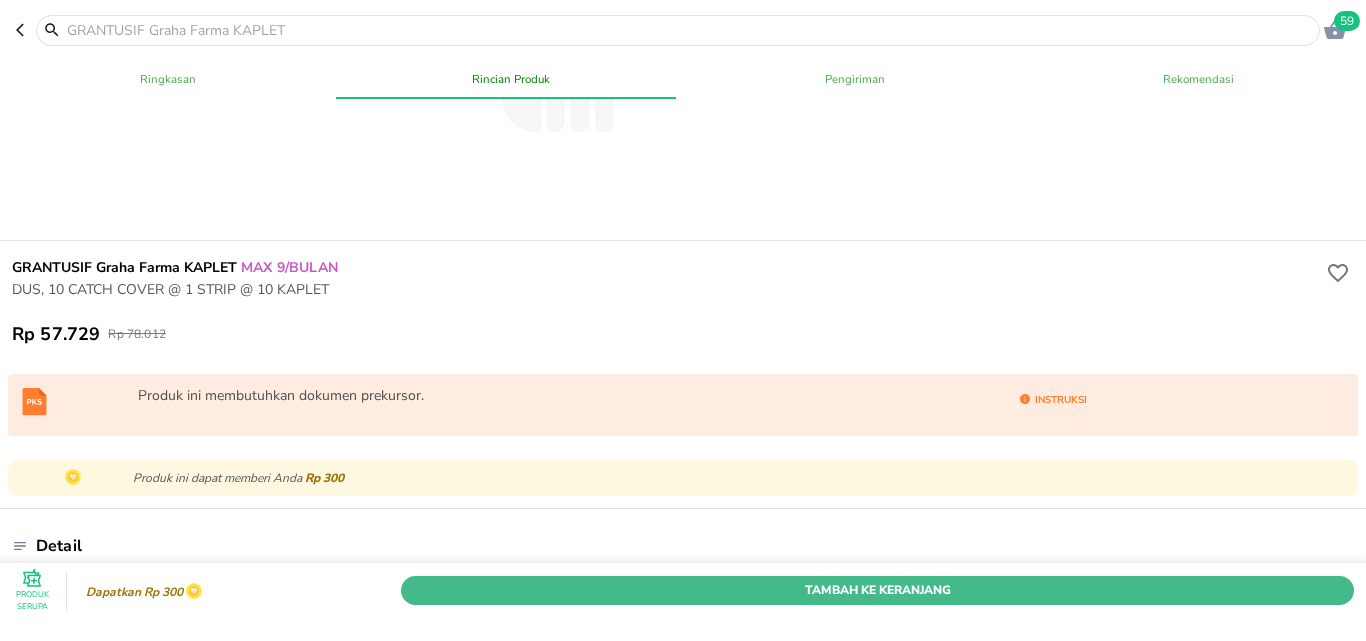click on "Tambah Ke Keranjang" at bounding box center [877, 590] 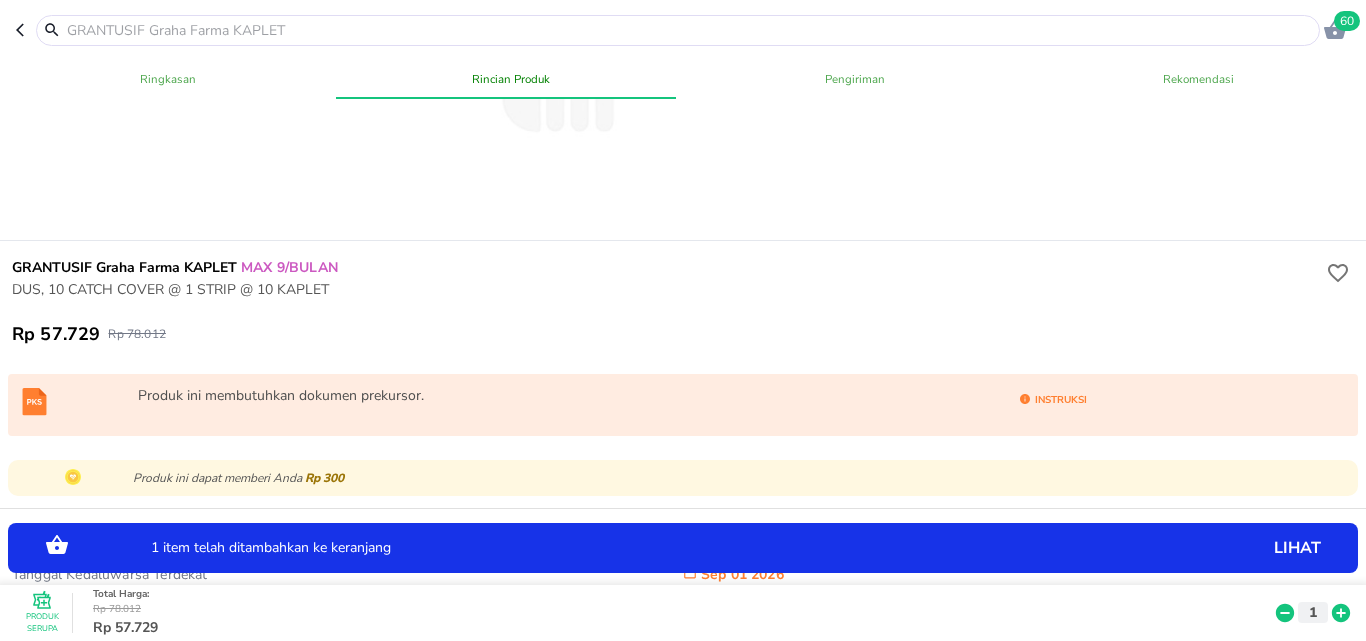 click at bounding box center [690, 30] 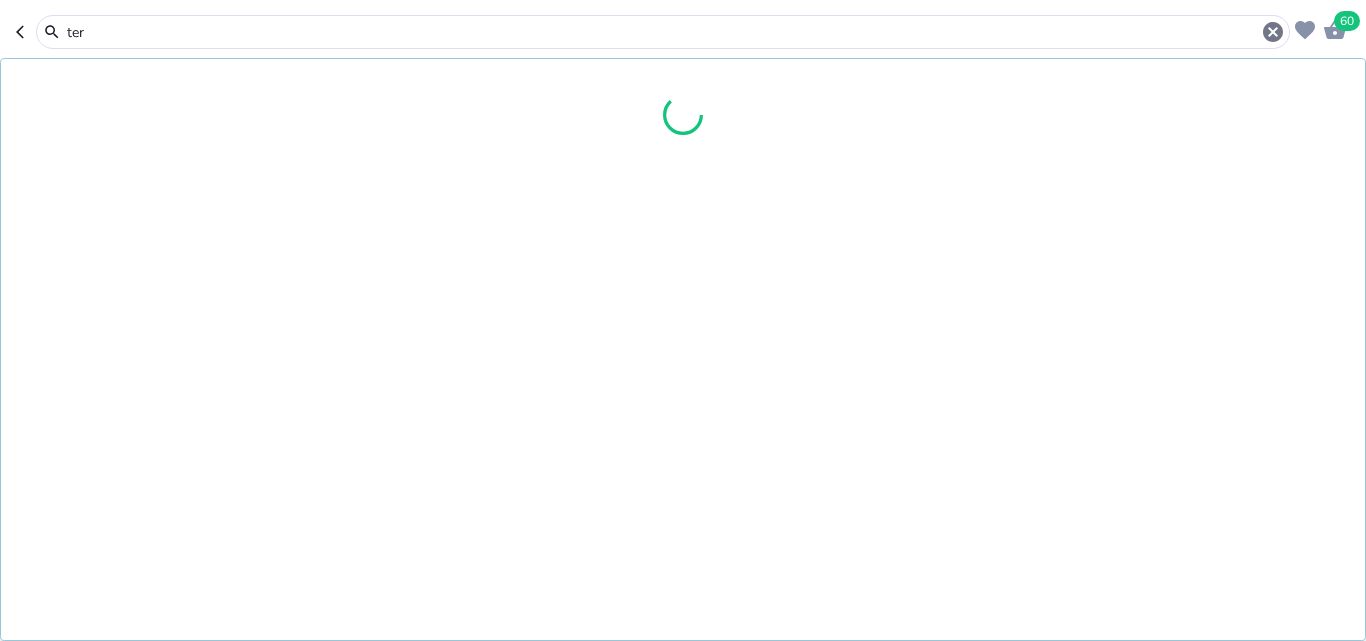 type on "tera" 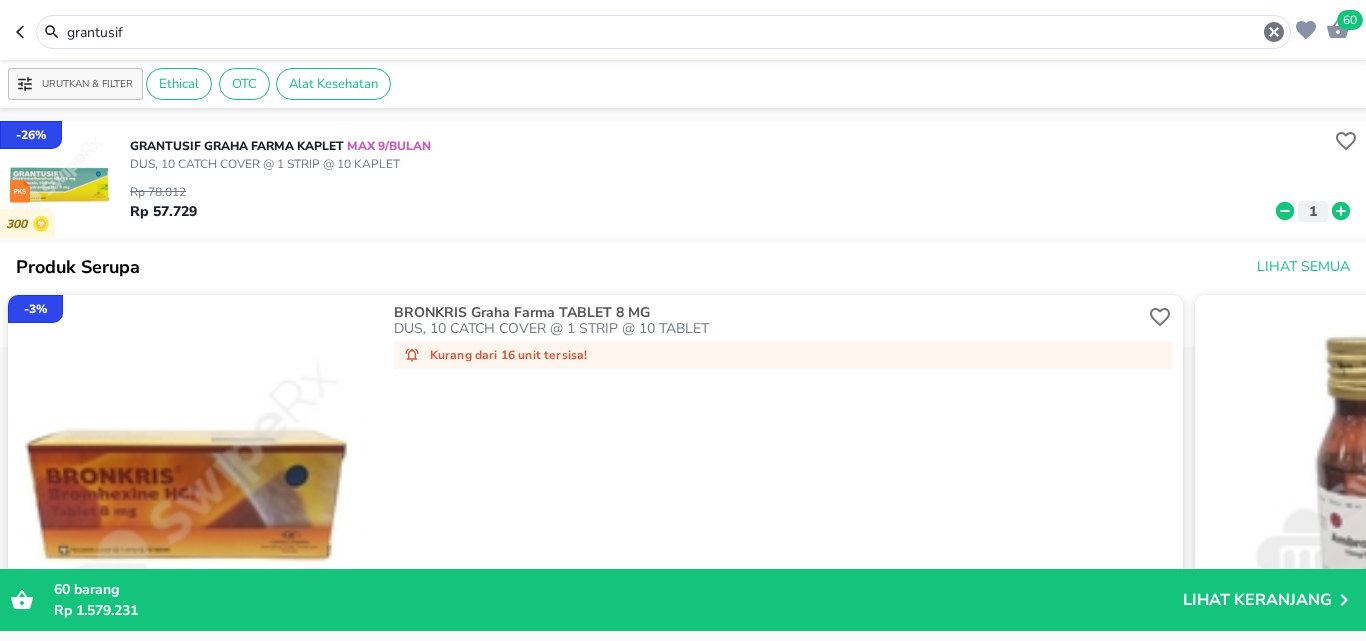 type on "tera" 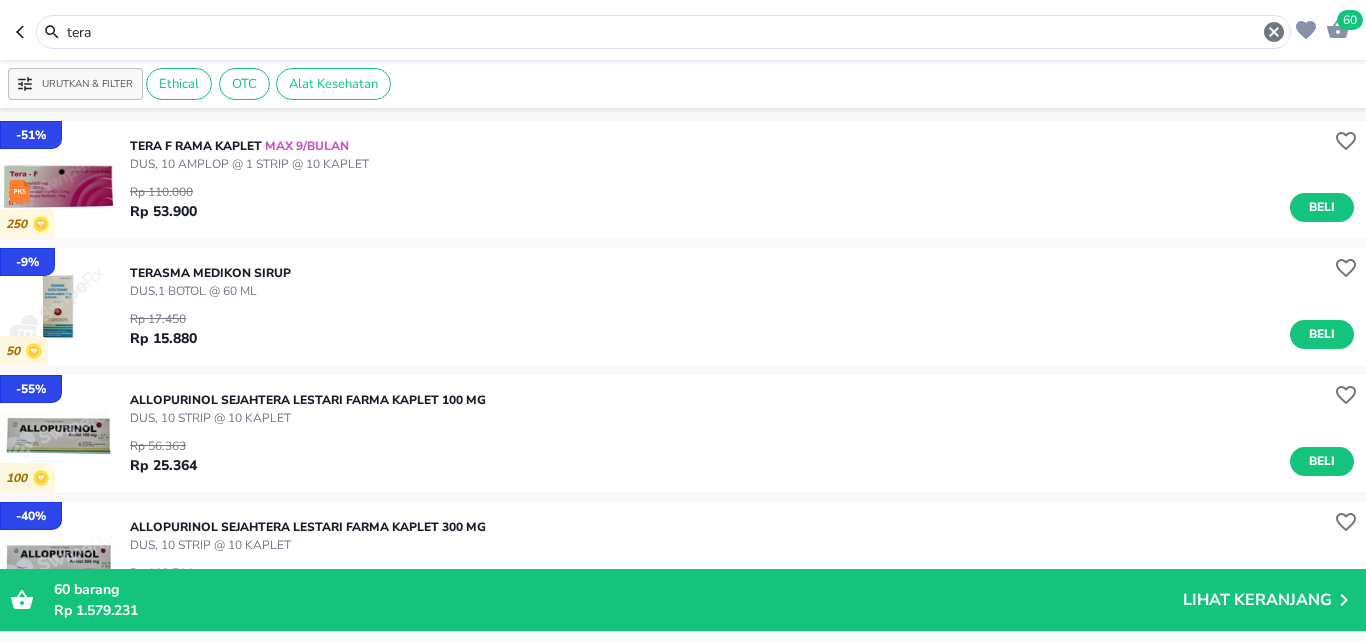 click on "Rp 110.000 Rp 53.900 Beli" at bounding box center (742, 197) 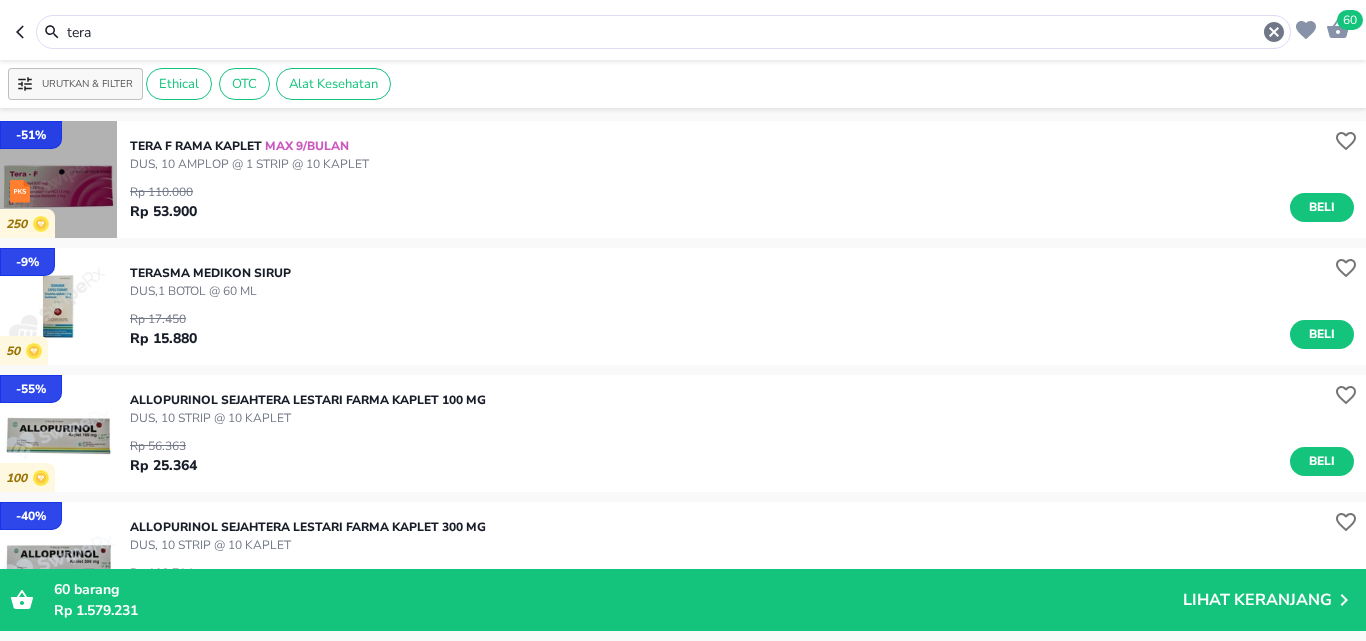 click at bounding box center [58, 179] 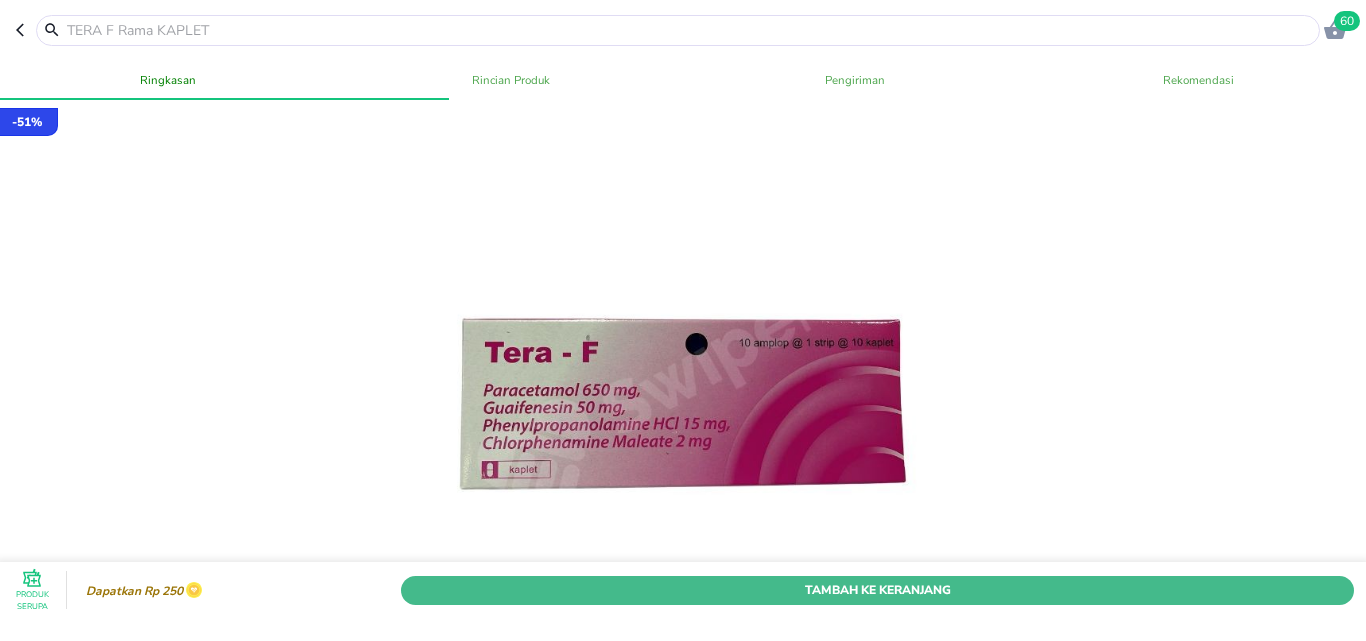 click on "Tambah Ke Keranjang" at bounding box center (877, 590) 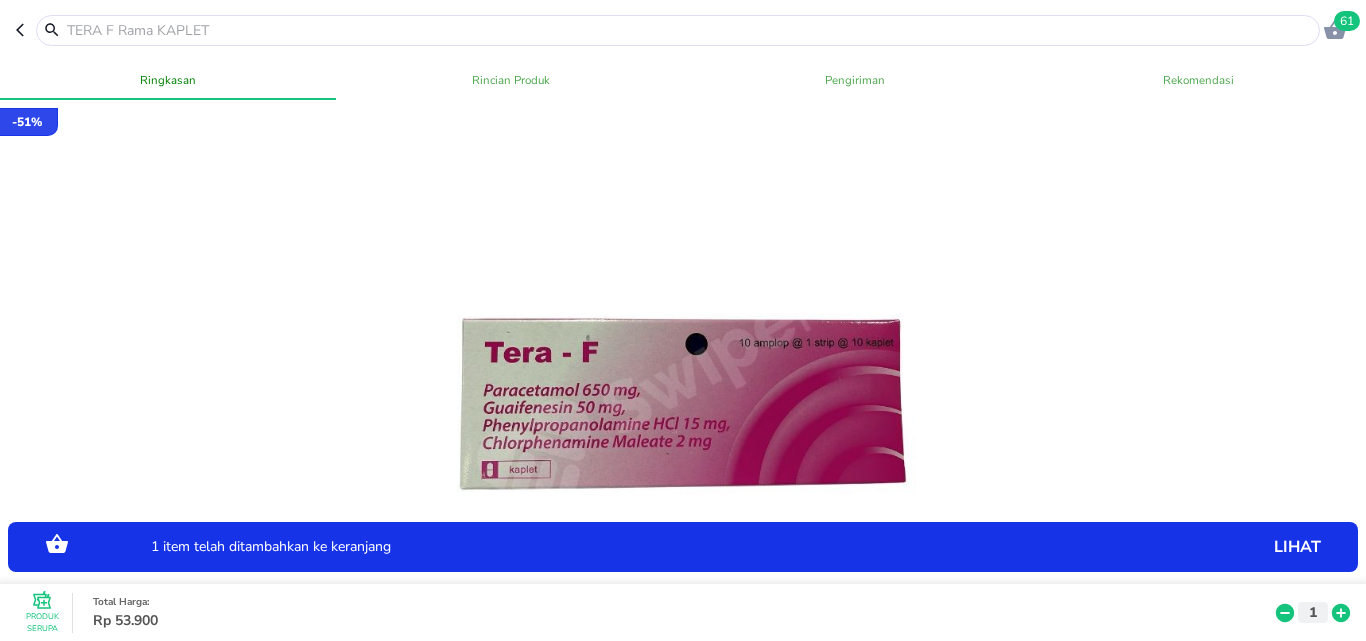 click at bounding box center (668, 30) 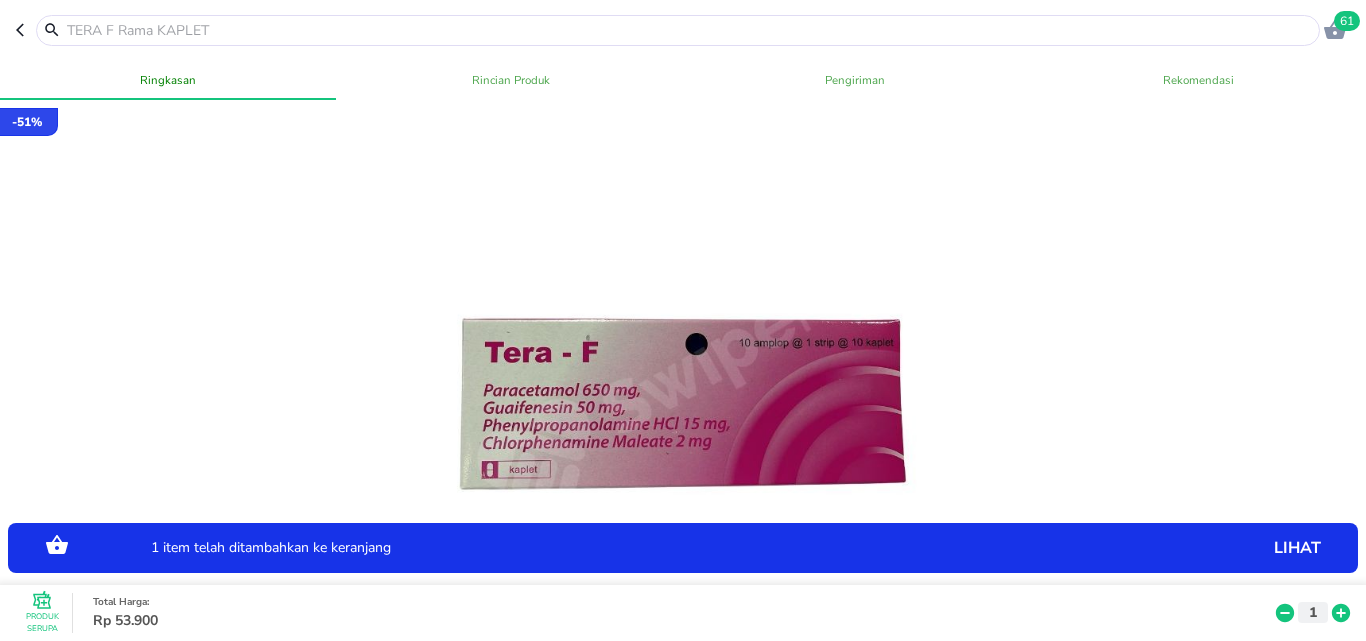 click at bounding box center [690, 30] 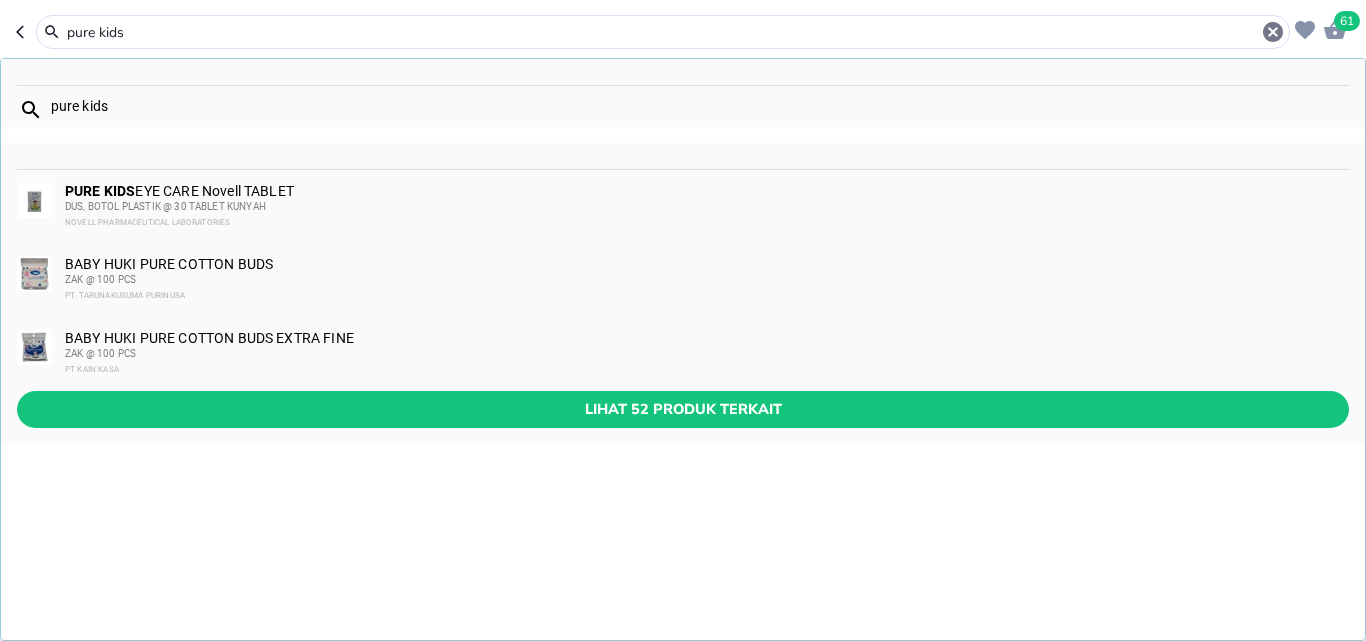 type on "pure kids" 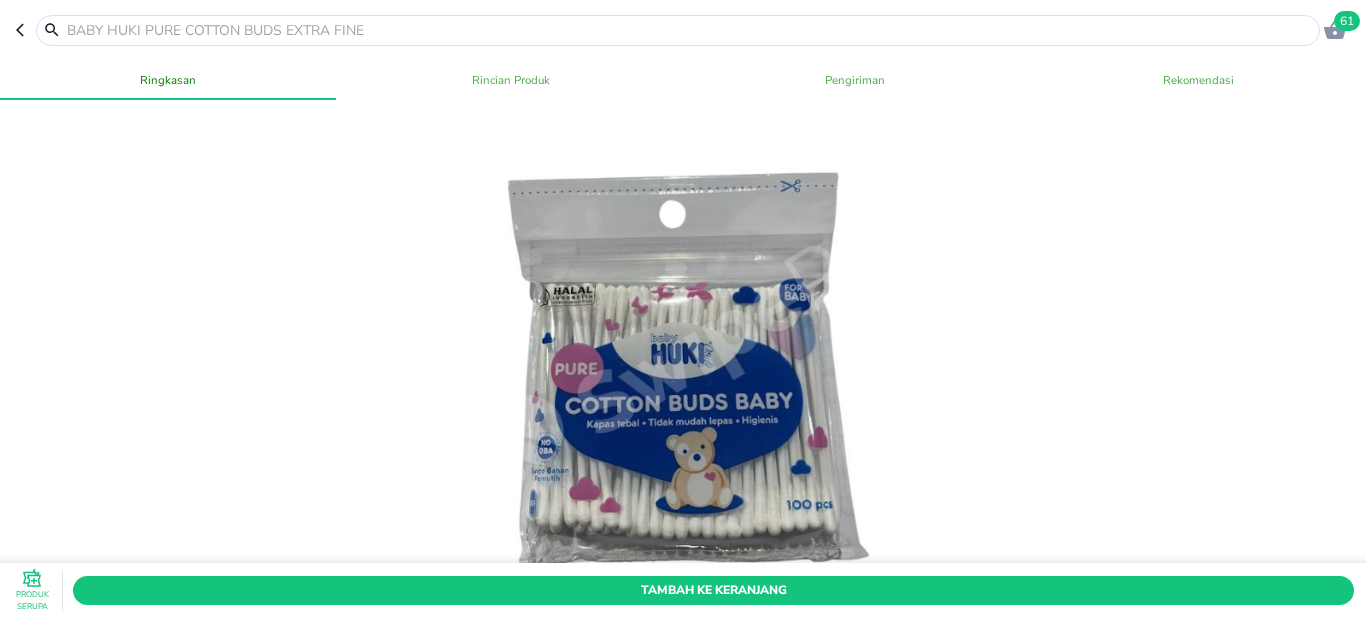click at bounding box center [690, 30] 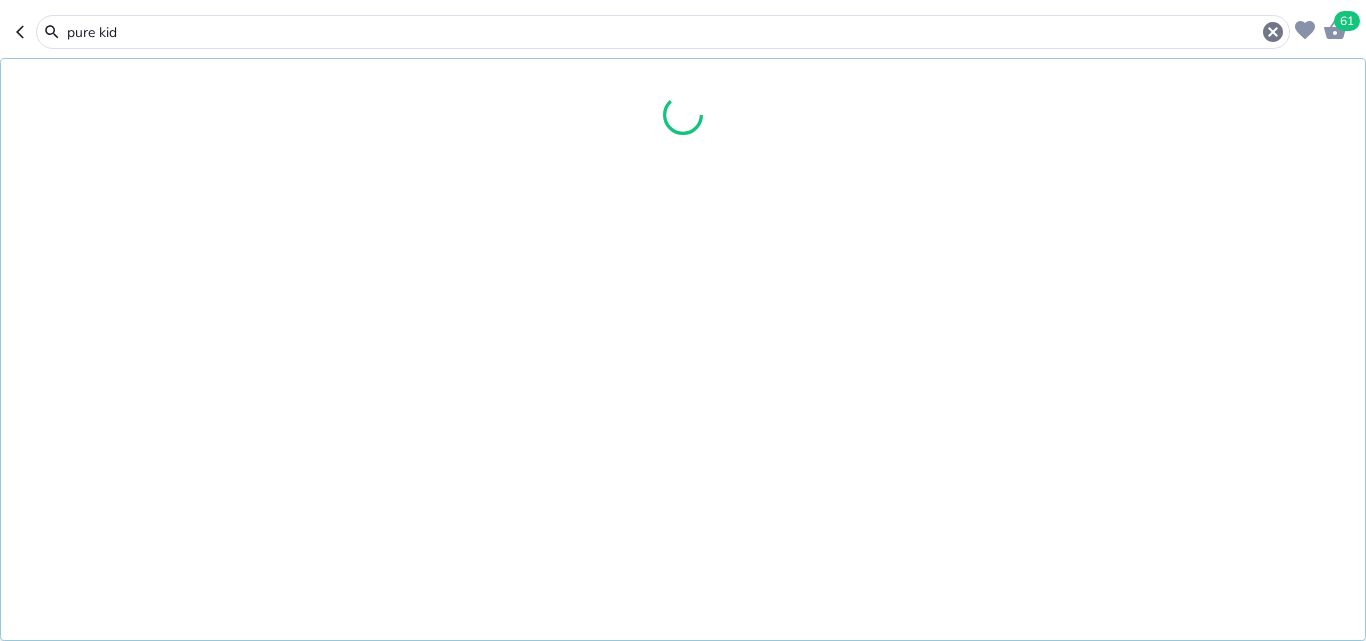 type on "pure kids" 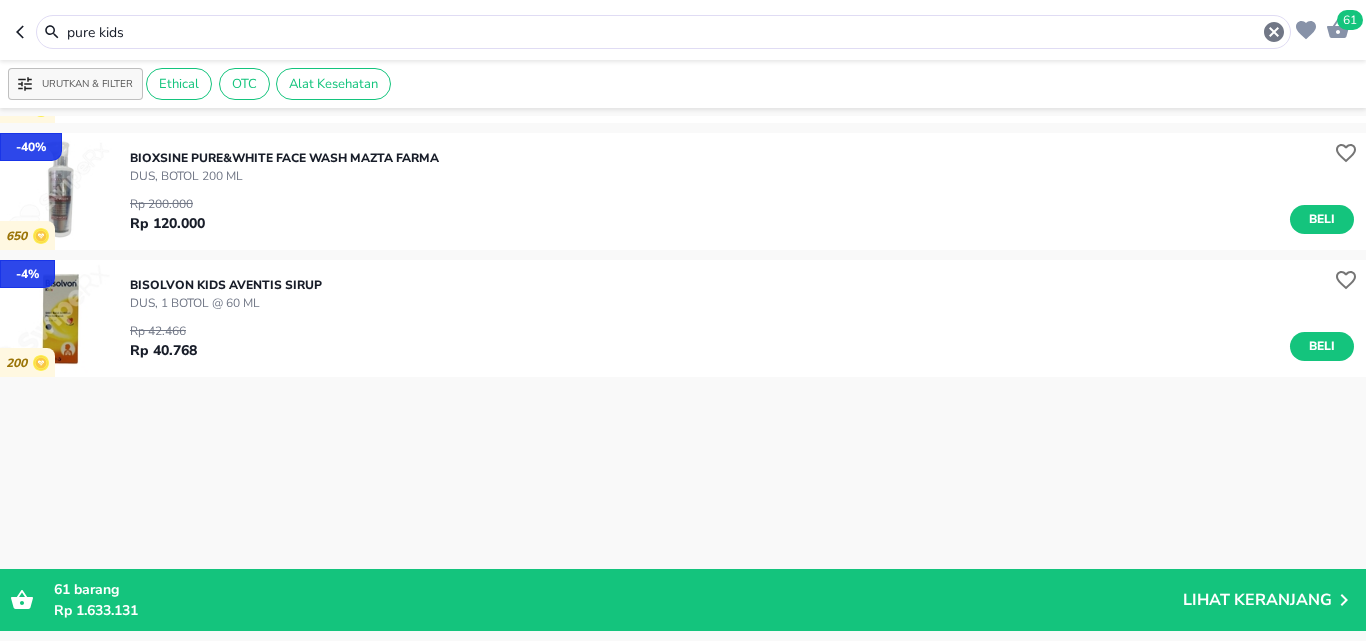 scroll, scrollTop: 0, scrollLeft: 0, axis: both 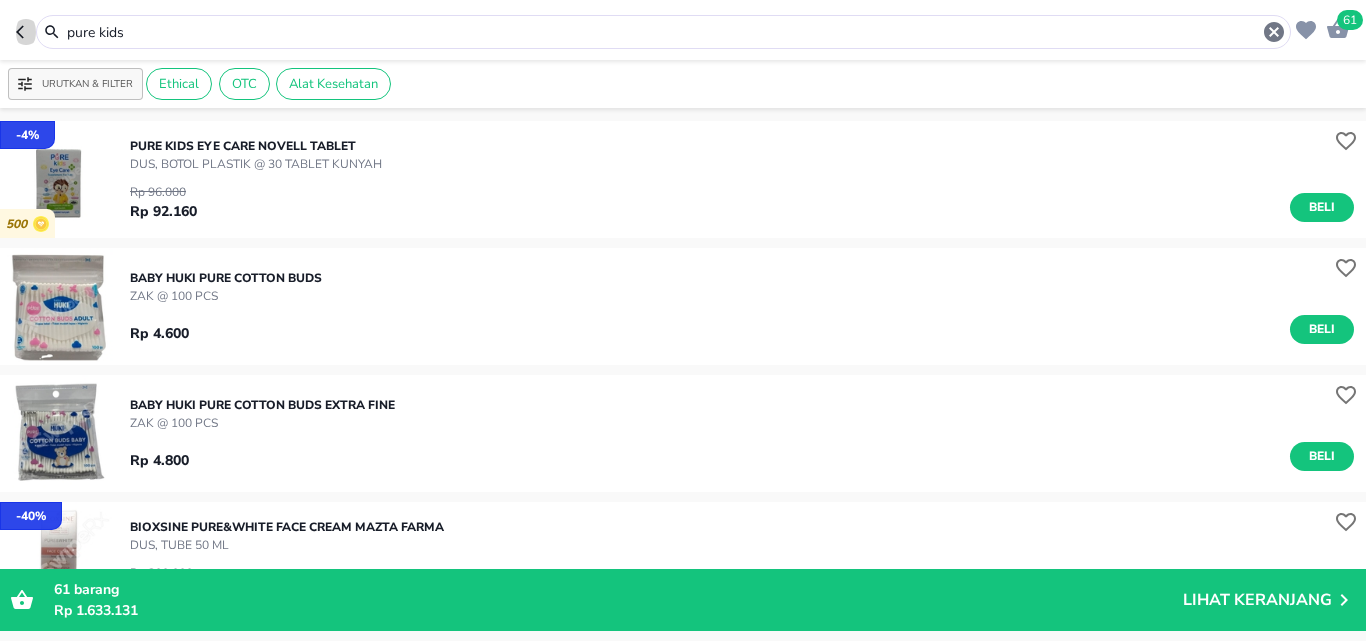 click 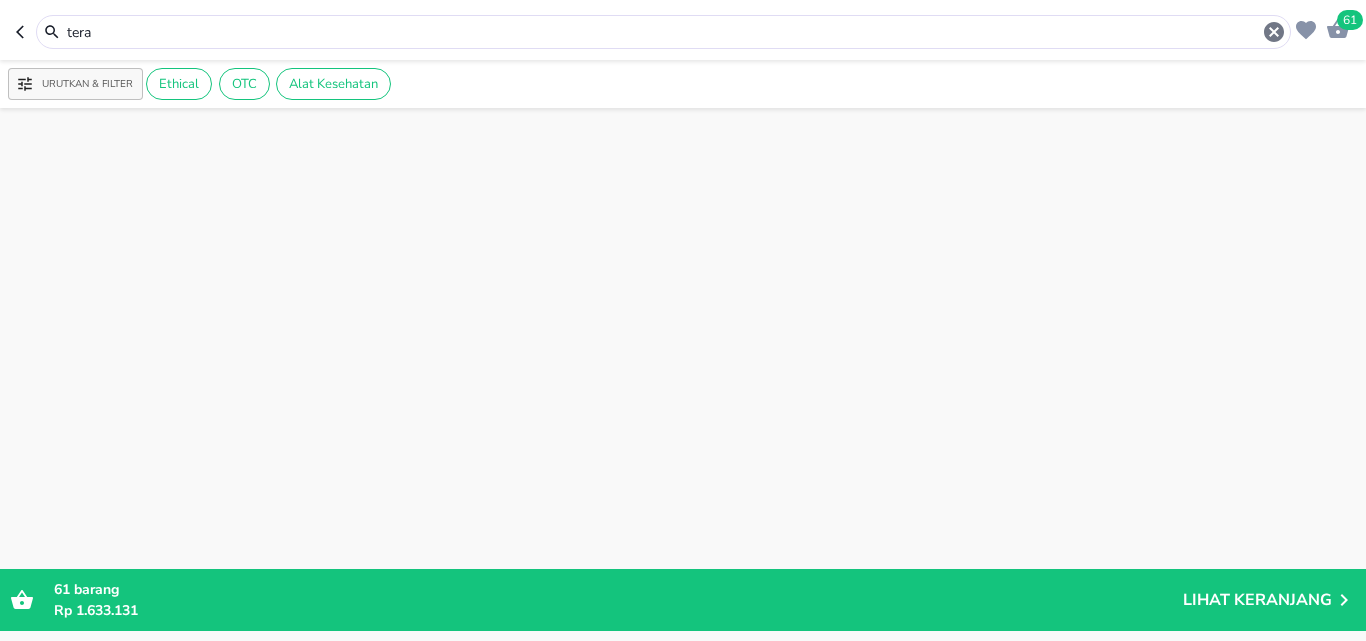 click on "Halo Apotek Caringin Rangkapan Jaya Pancoran Mas, selamat datang! 61 tera Urutkan & Filter Ethical OTC Alat Kesehatan ‌ ‌ ‌ ‌ ‌ ‌ ‌ ‌ ‌ ‌ ‌ ‌ ‌ ‌ ‌ ‌ ‌ ‌ ‌ ‌ ‌ ‌ ‌ ‌ ‌ ‌ ‌ ‌ ‌ ‌ 61   barang Rp 1.633.131 Lihat Keranjang" at bounding box center [683, 0] 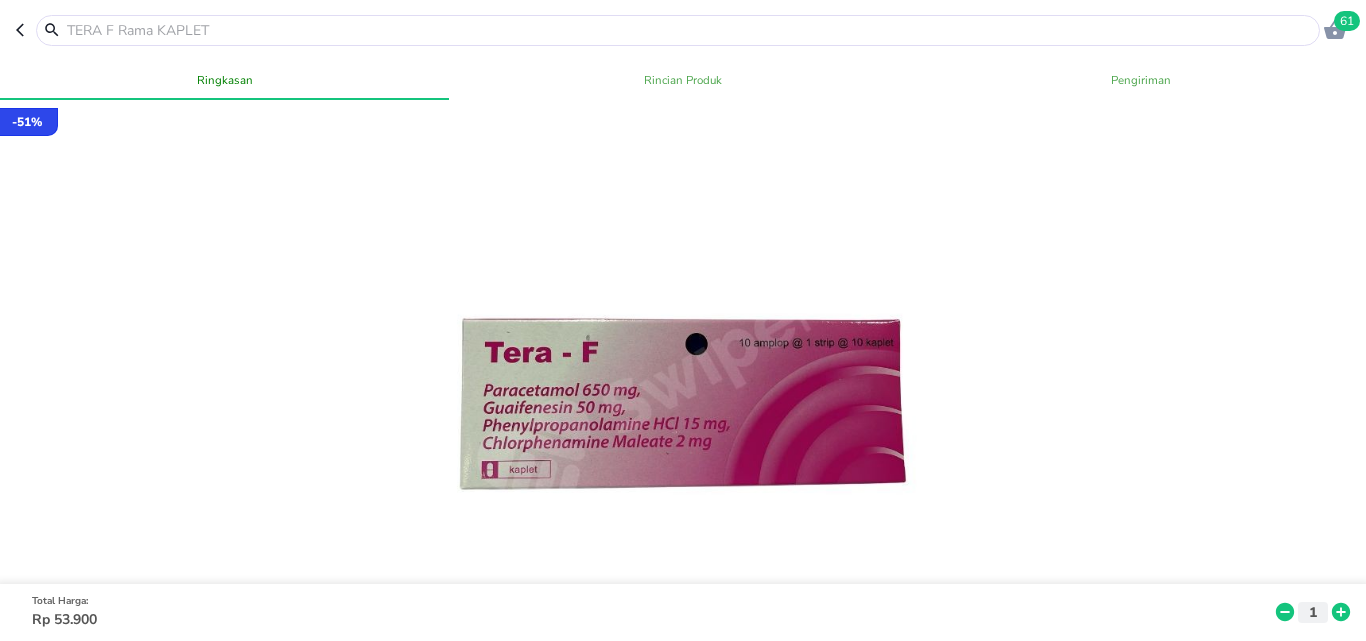click 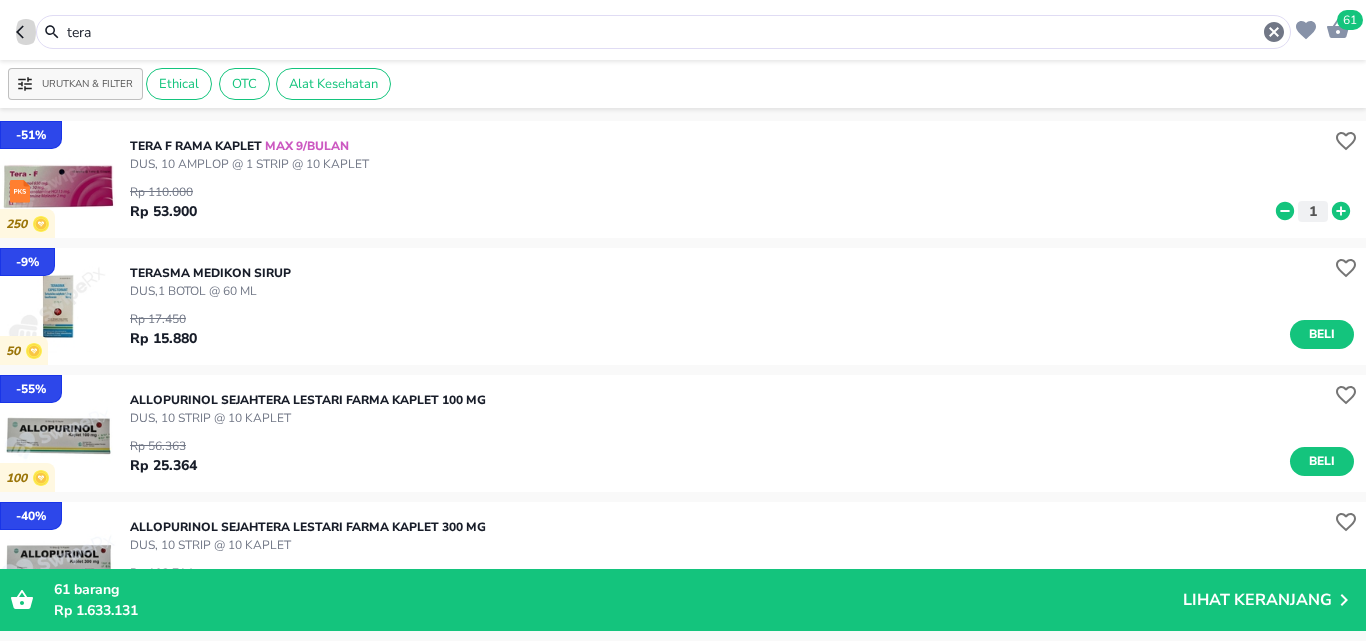 click 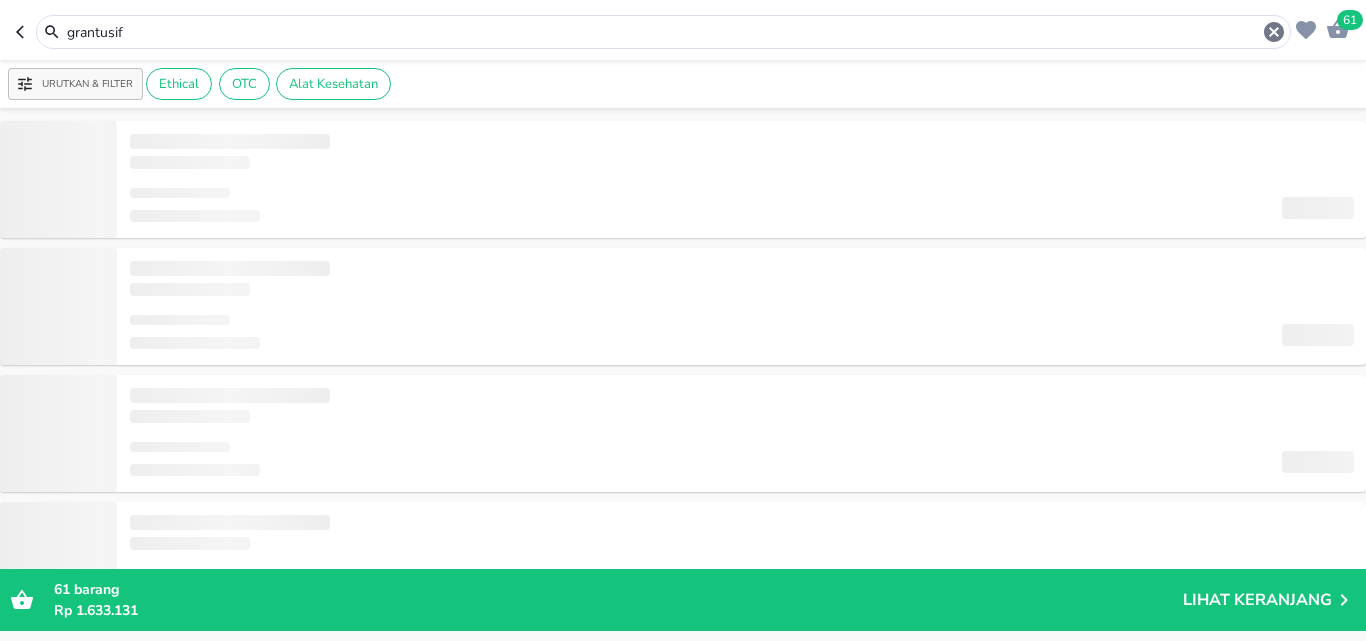 click 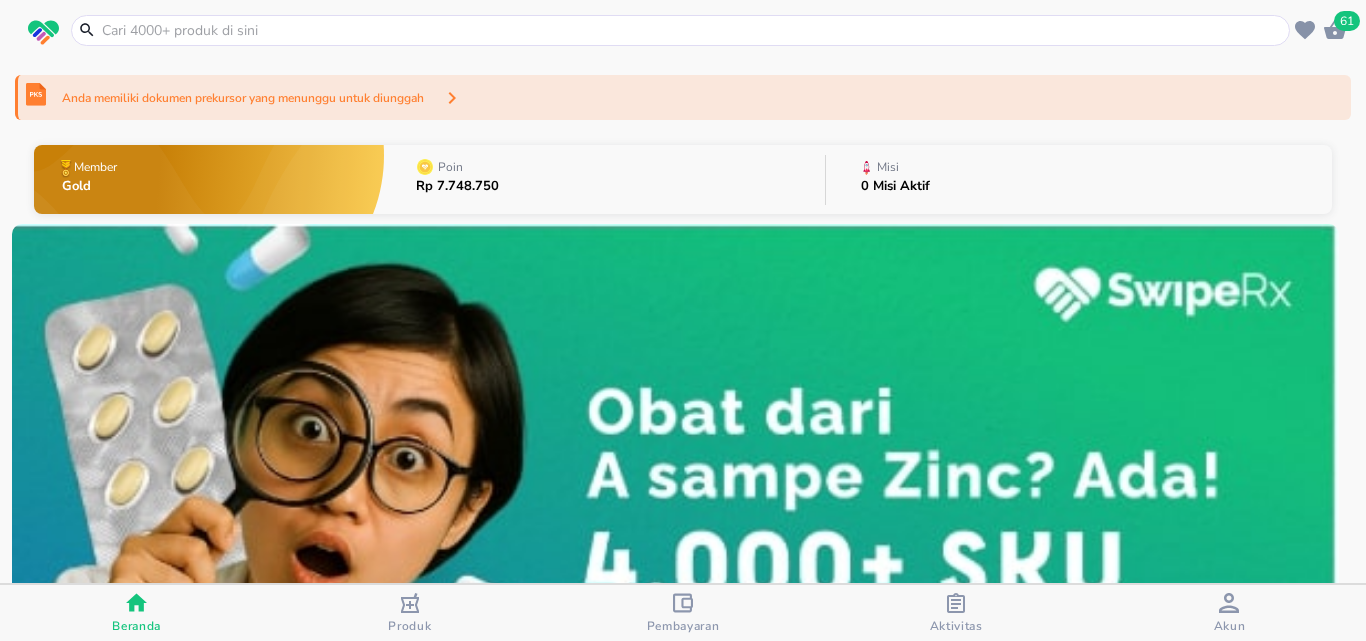 click at bounding box center (692, 30) 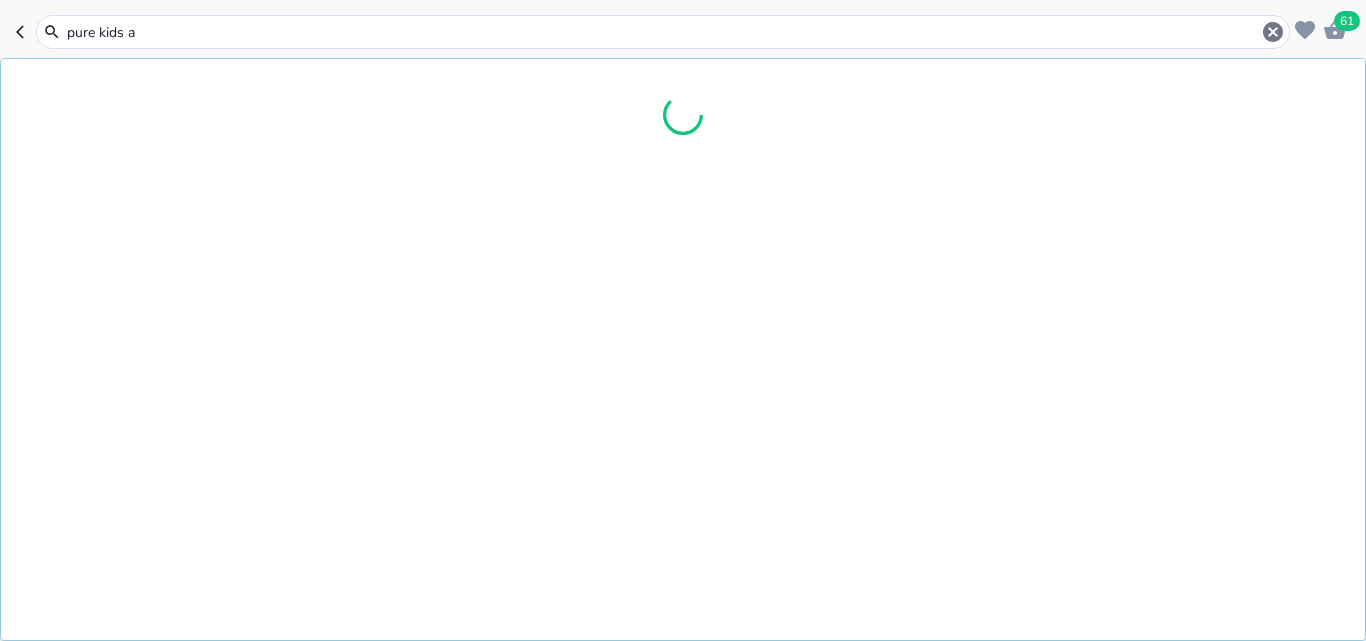 type on "pure kids" 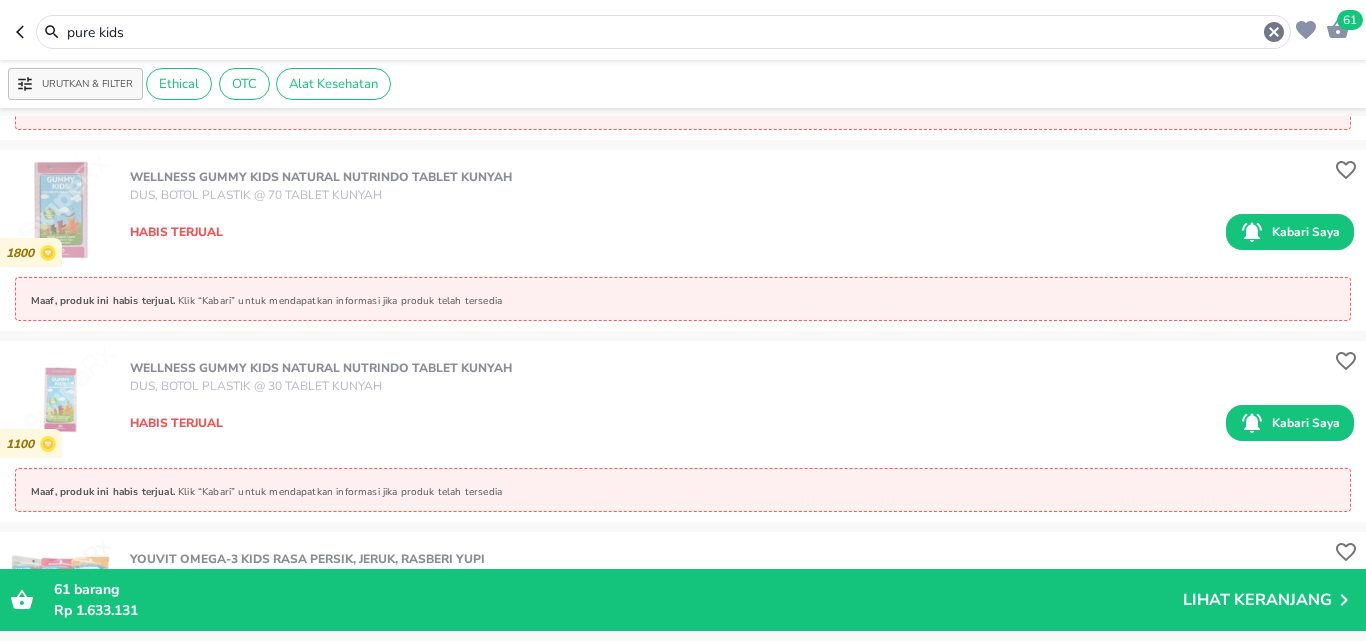 scroll, scrollTop: 7182, scrollLeft: 0, axis: vertical 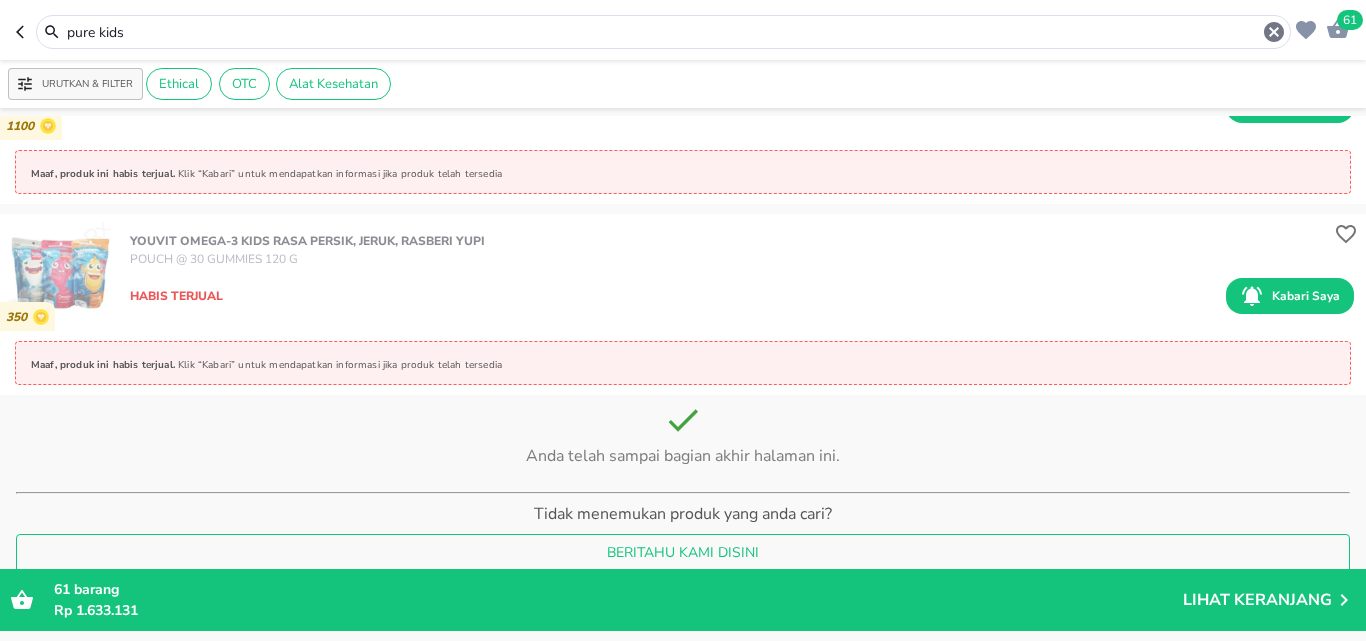 drag, startPoint x: 162, startPoint y: 29, endPoint x: 0, endPoint y: -8, distance: 166.1716 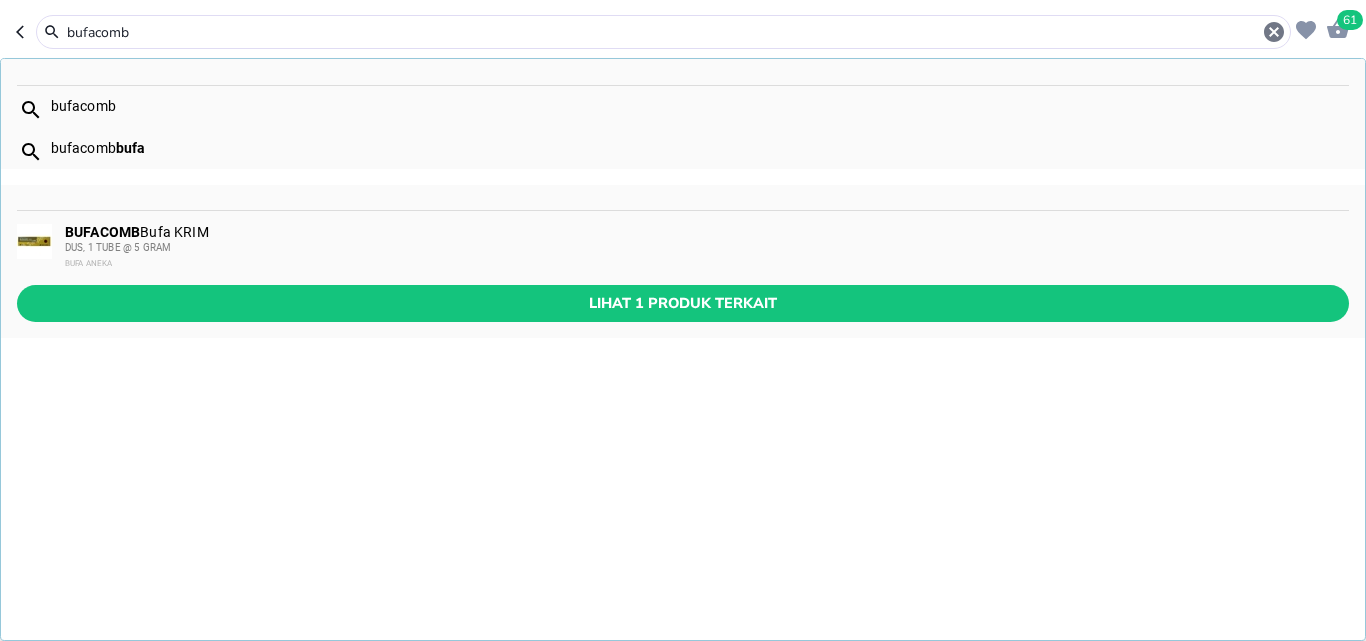 type on "bufacomb" 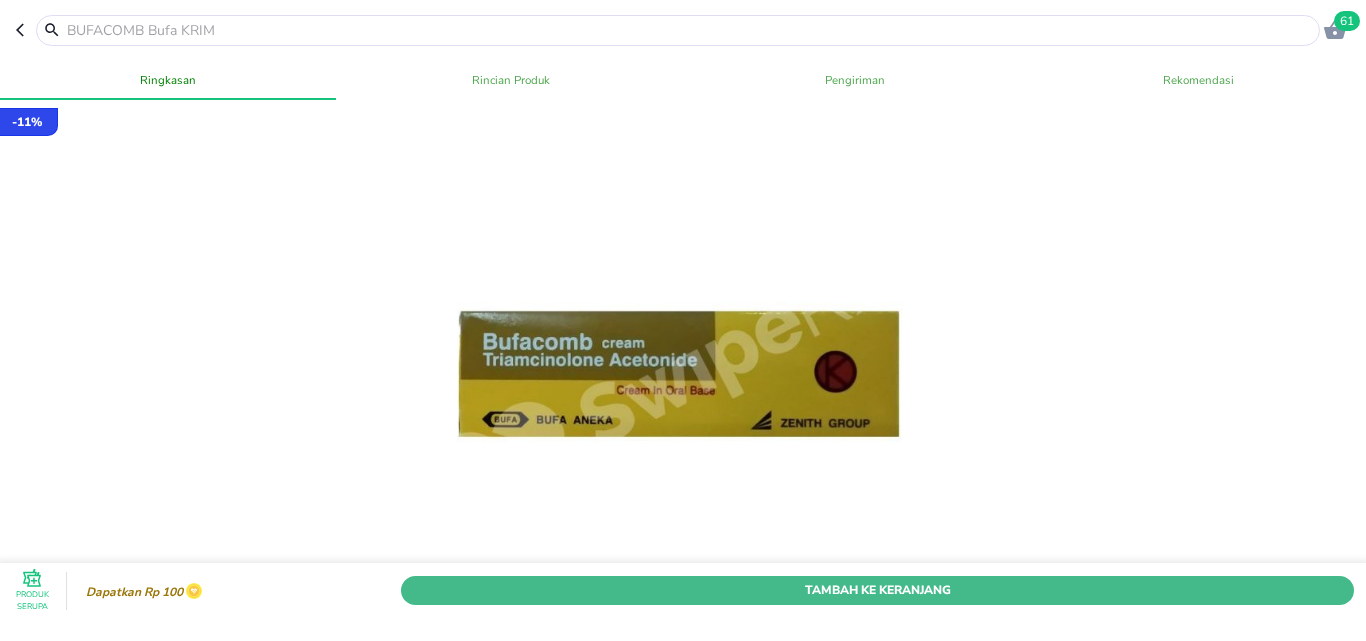 click on "Tambah Ke Keranjang" at bounding box center (877, 590) 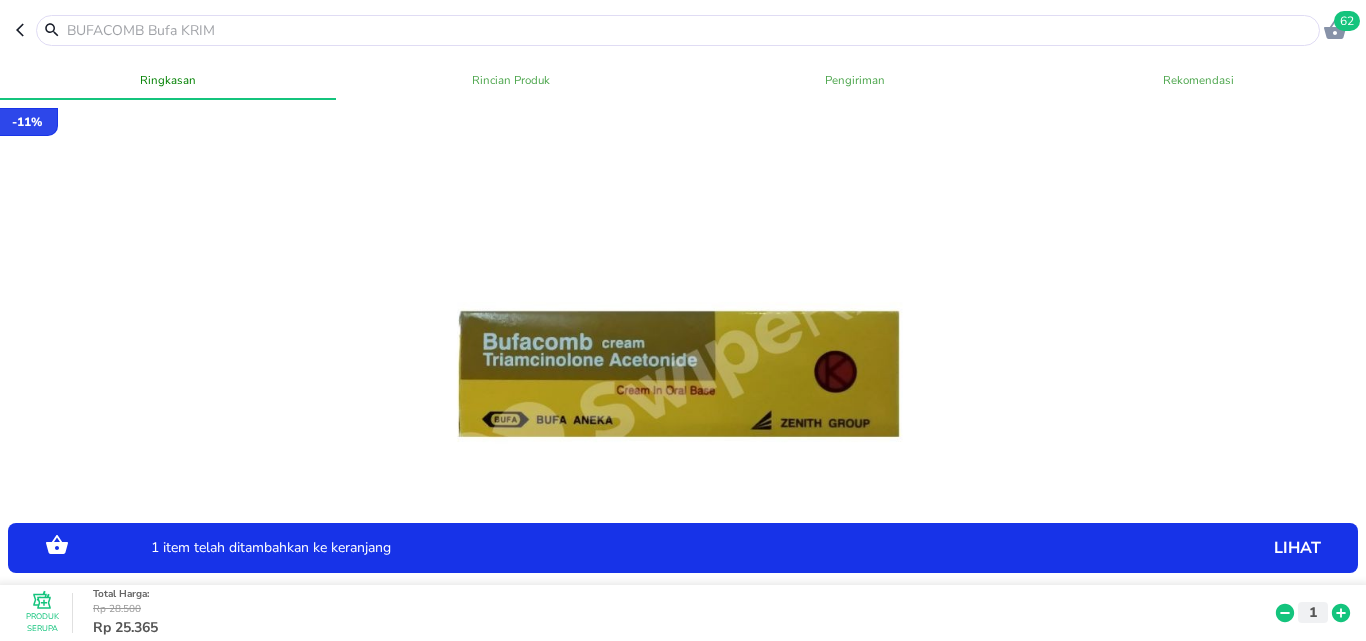 click 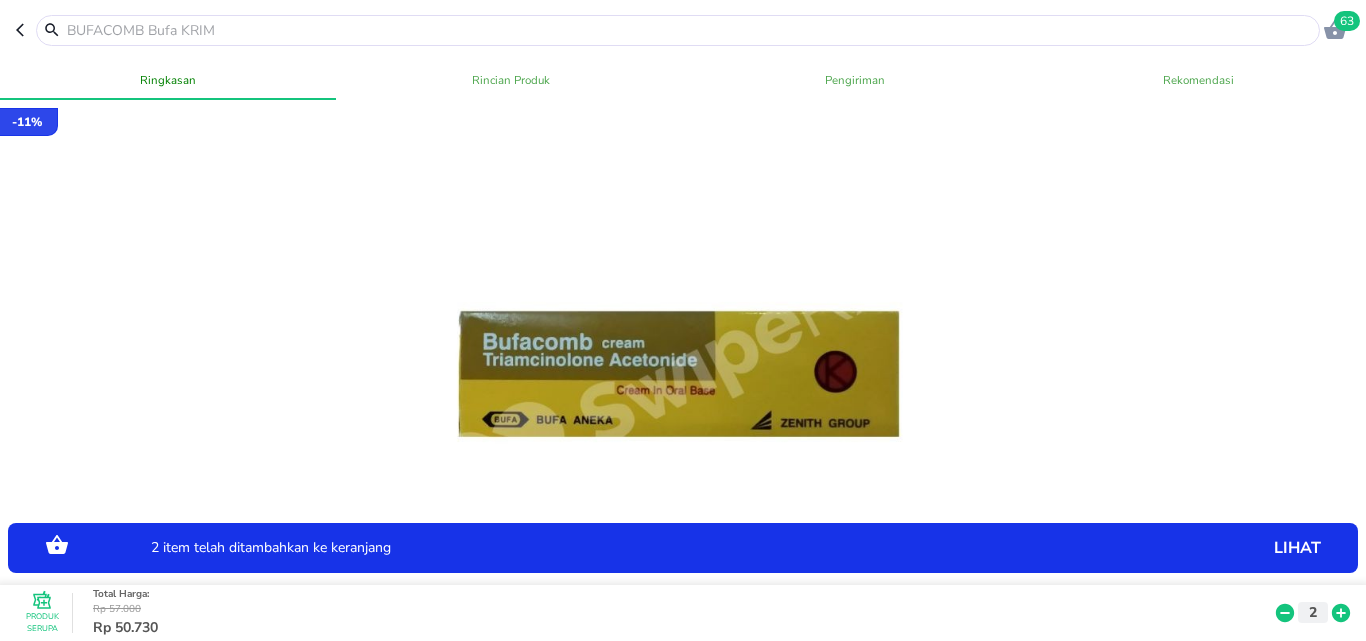 click at bounding box center (690, 30) 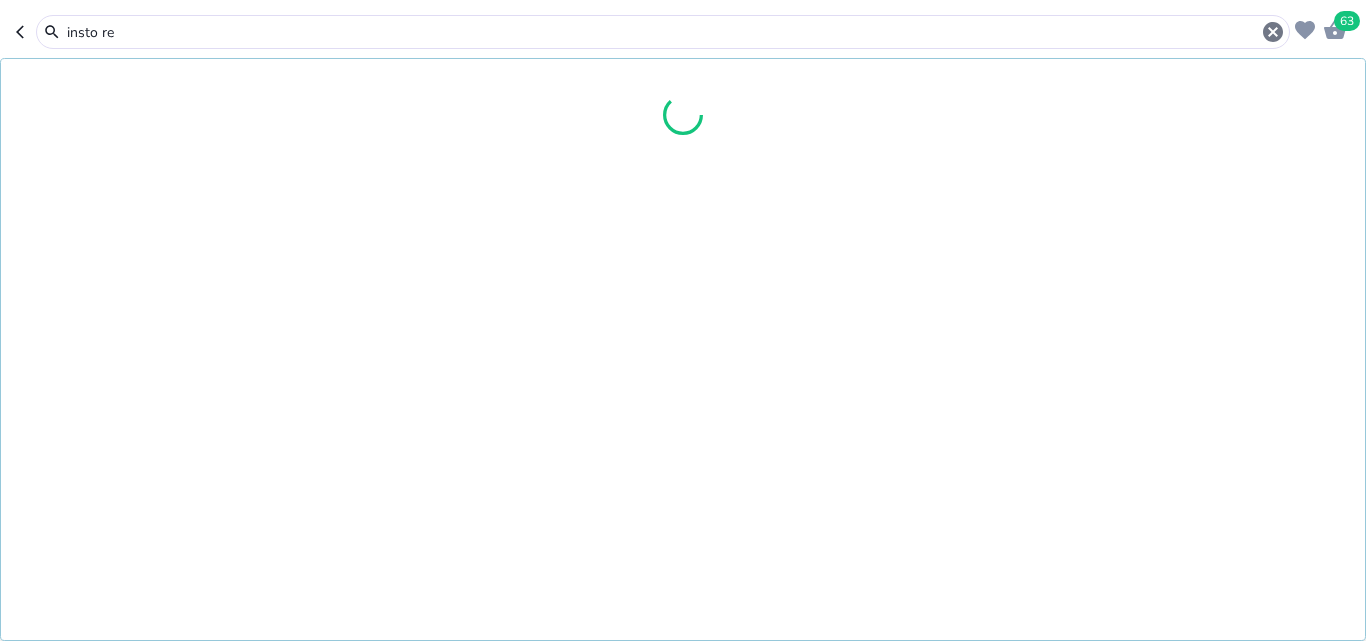 type on "insto reg" 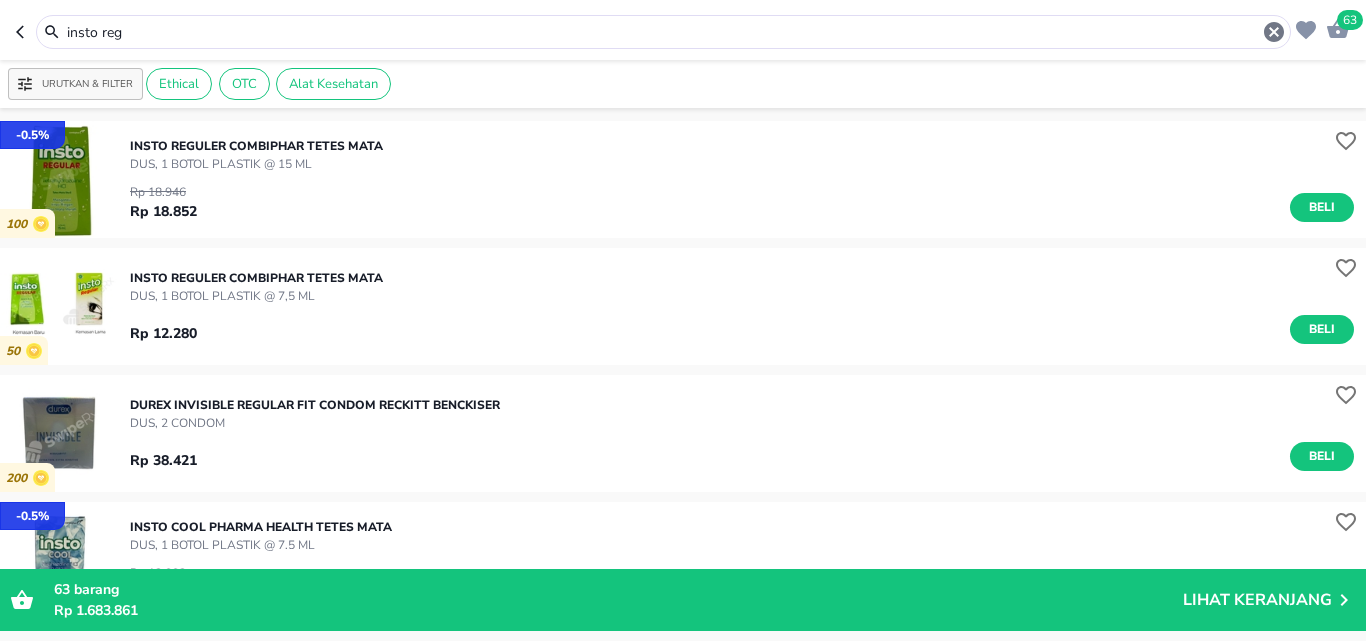 click on "DUS, 1 BOTOL PLASTIK @ 7,5 ML" at bounding box center [256, 296] 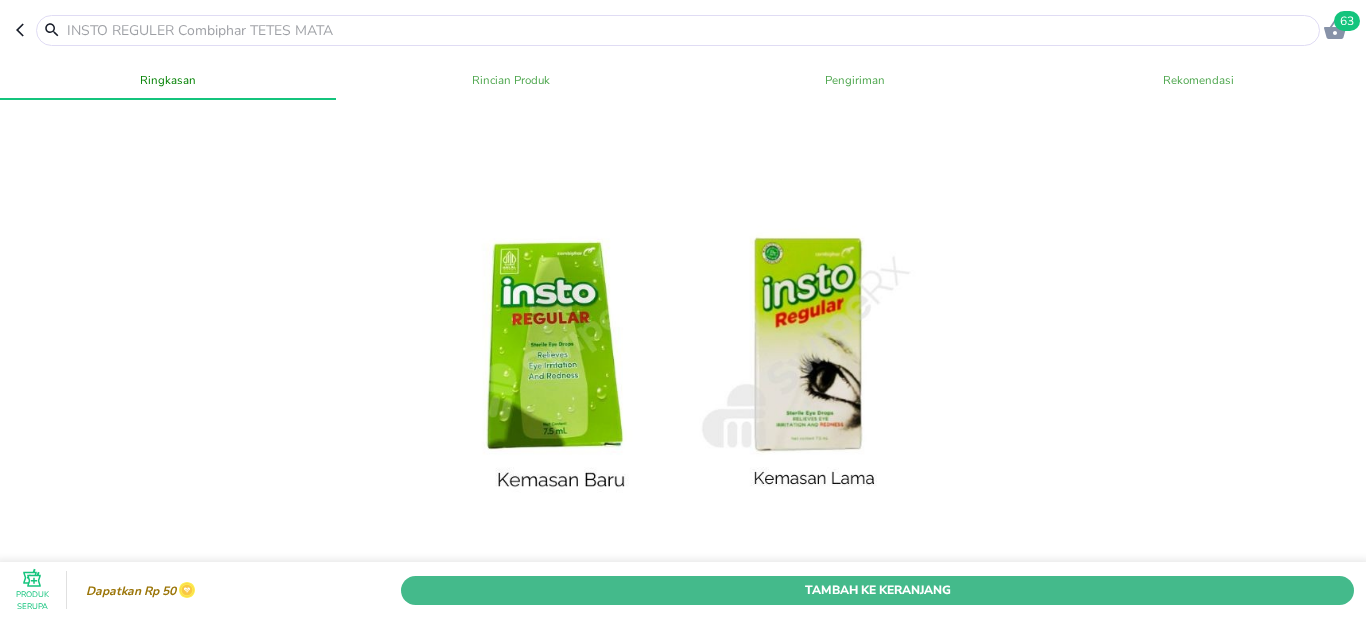 click on "Tambah Ke Keranjang" at bounding box center [877, 590] 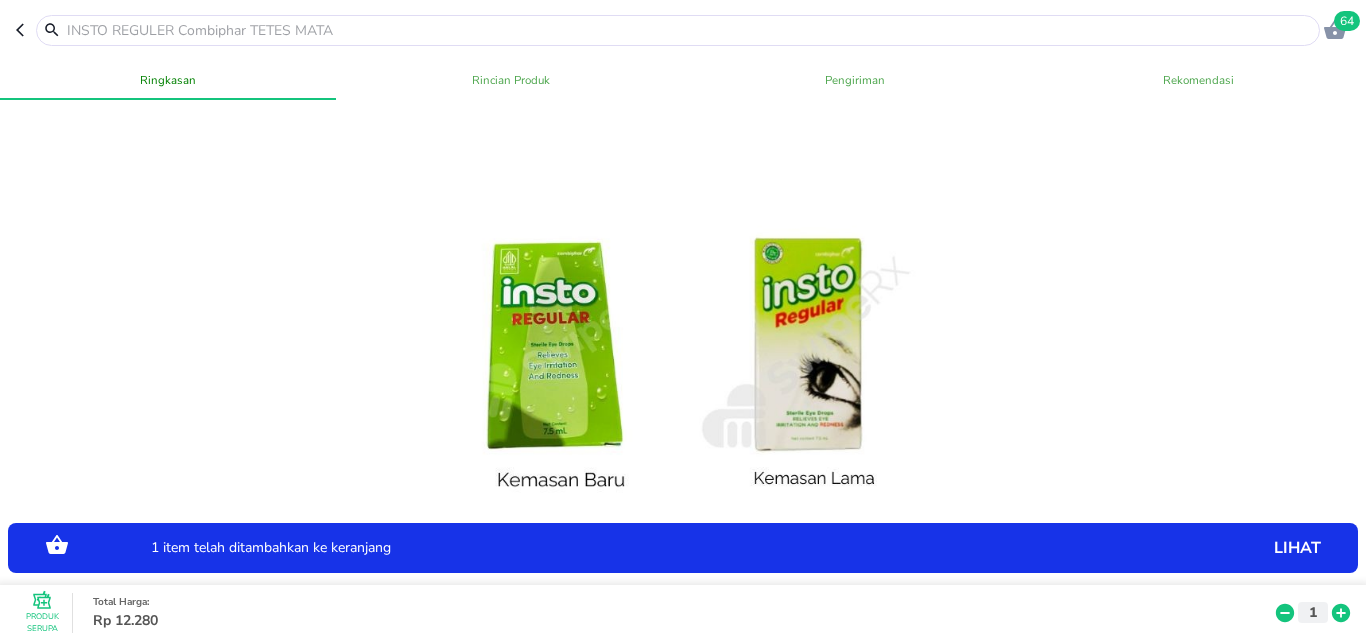 click on "Produk Serupa Total Harga : Rp 12.280 1" at bounding box center (688, 613) 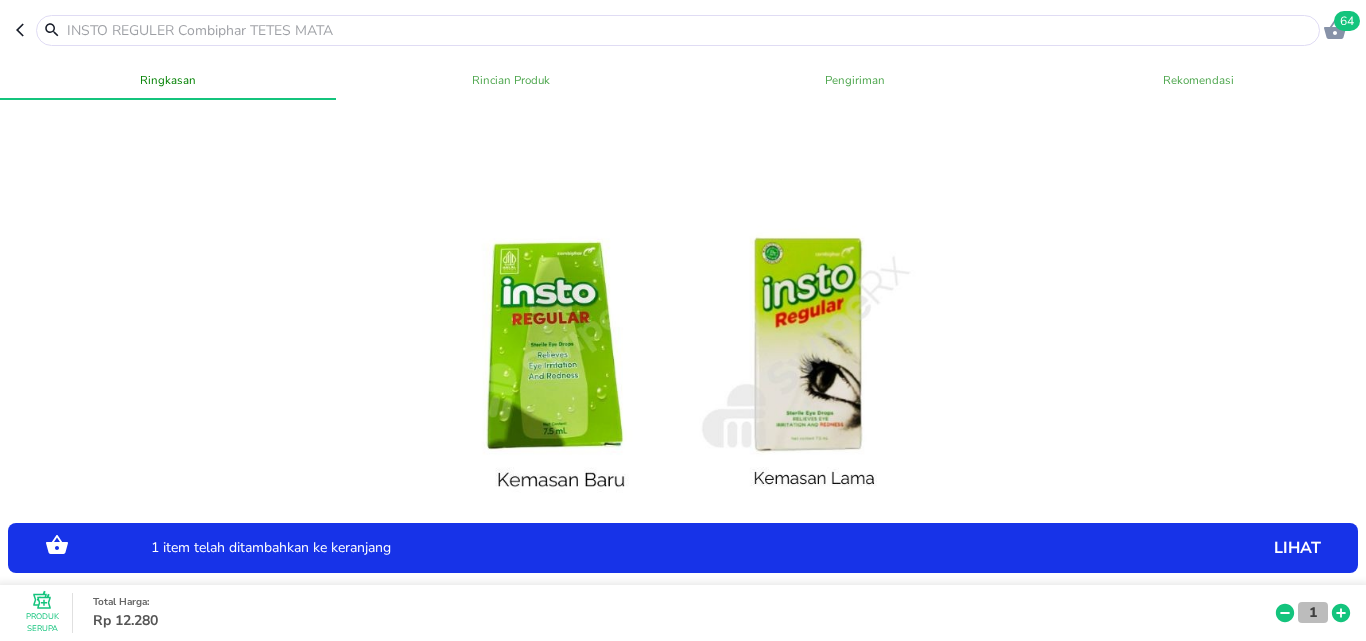 click on "1" at bounding box center (1313, 612) 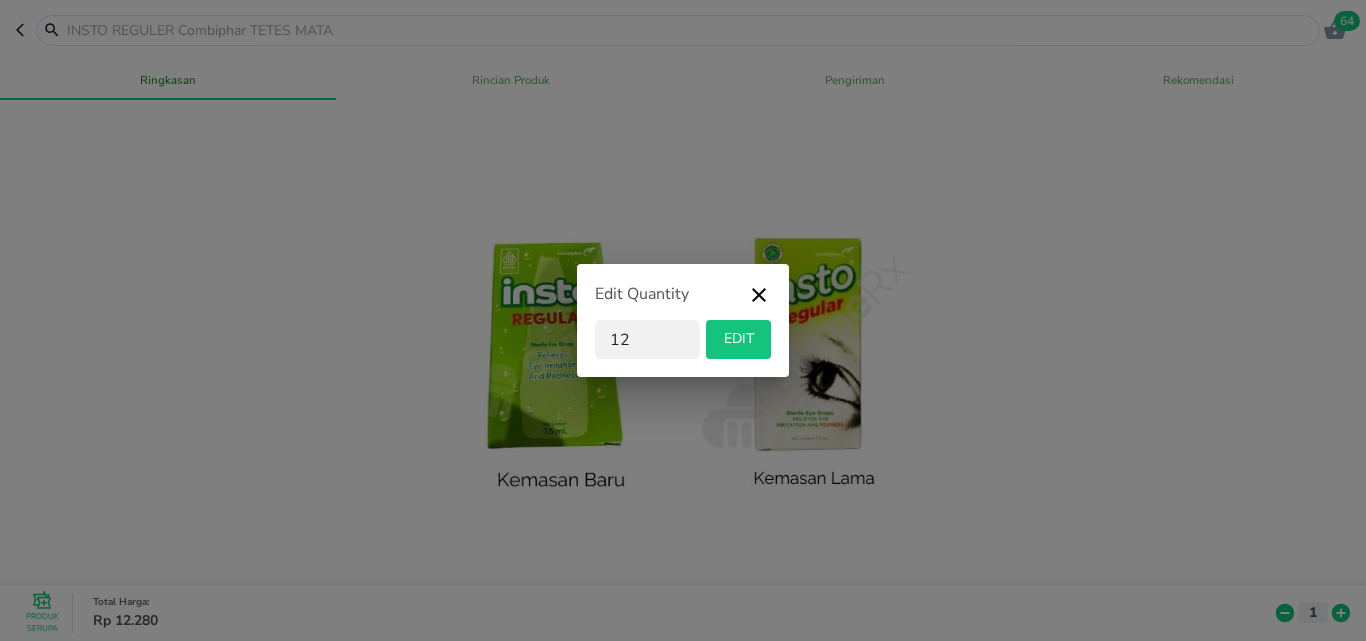 type on "12" 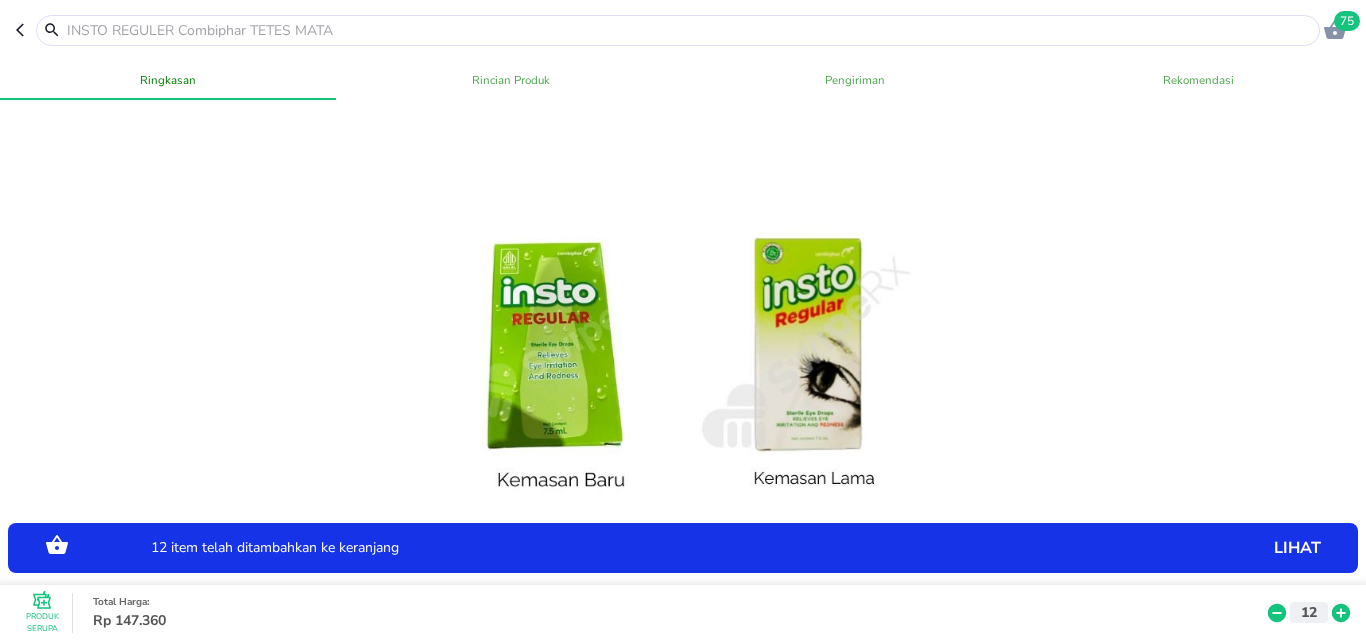 click at bounding box center (690, 30) 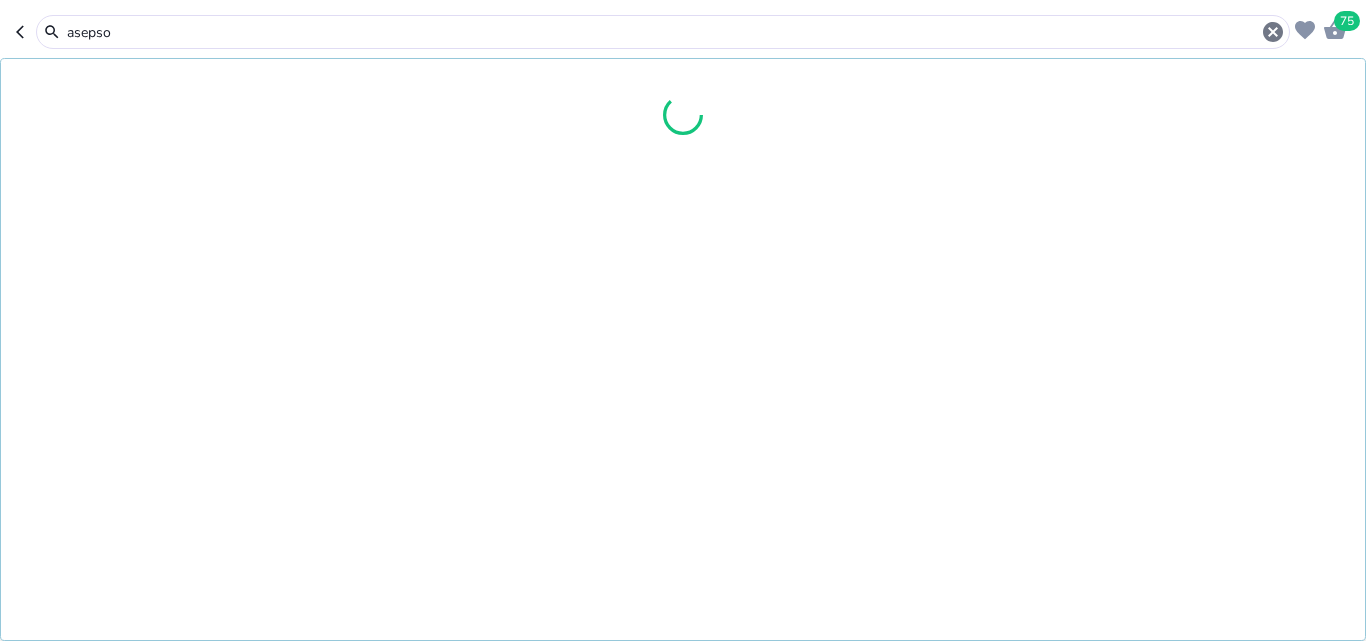 type on "asepso" 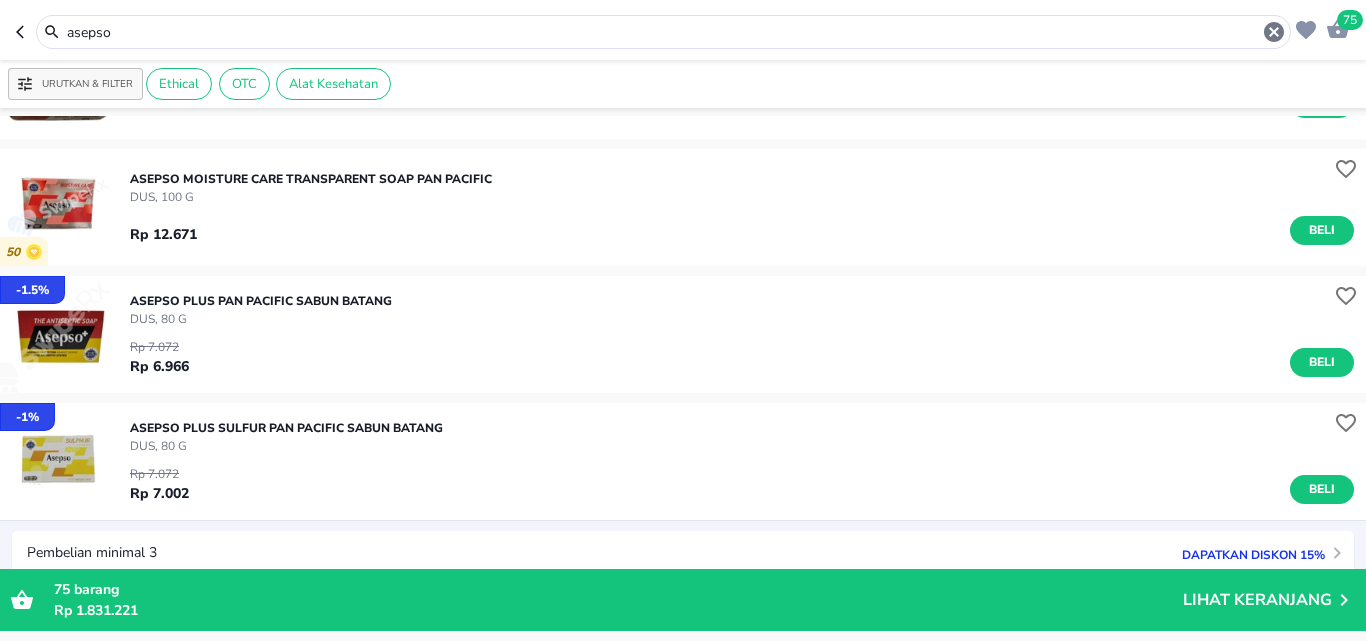 scroll, scrollTop: 1000, scrollLeft: 0, axis: vertical 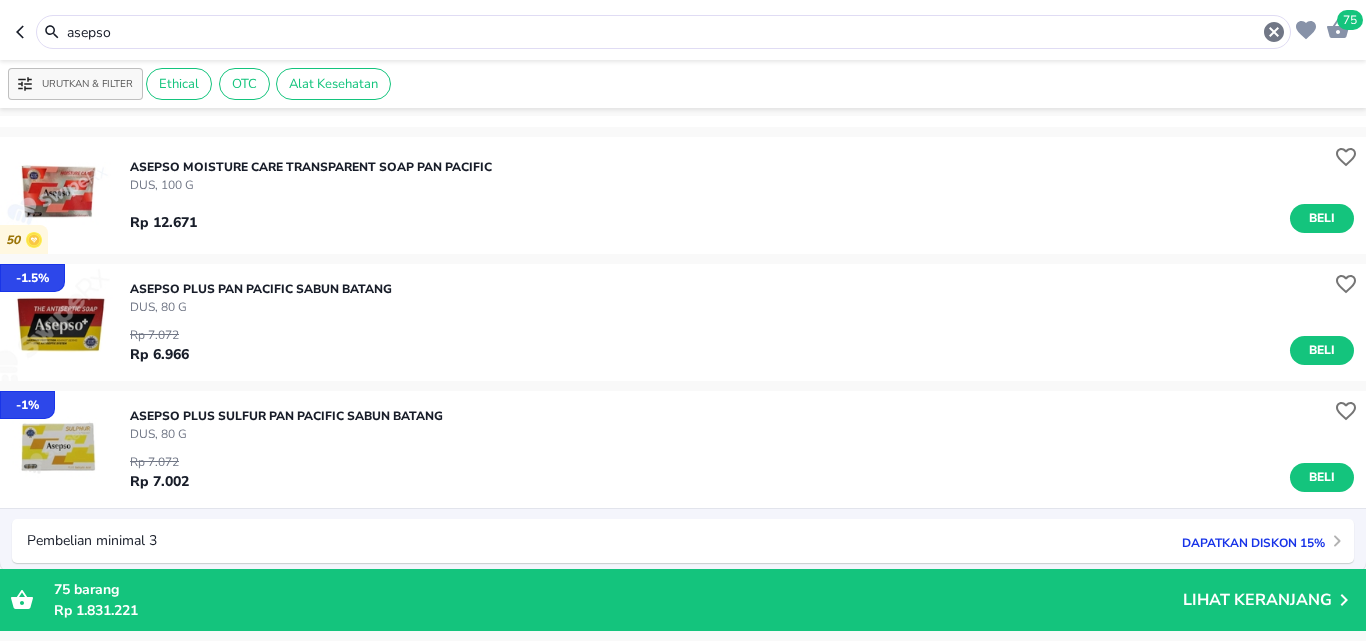 click at bounding box center (58, 322) 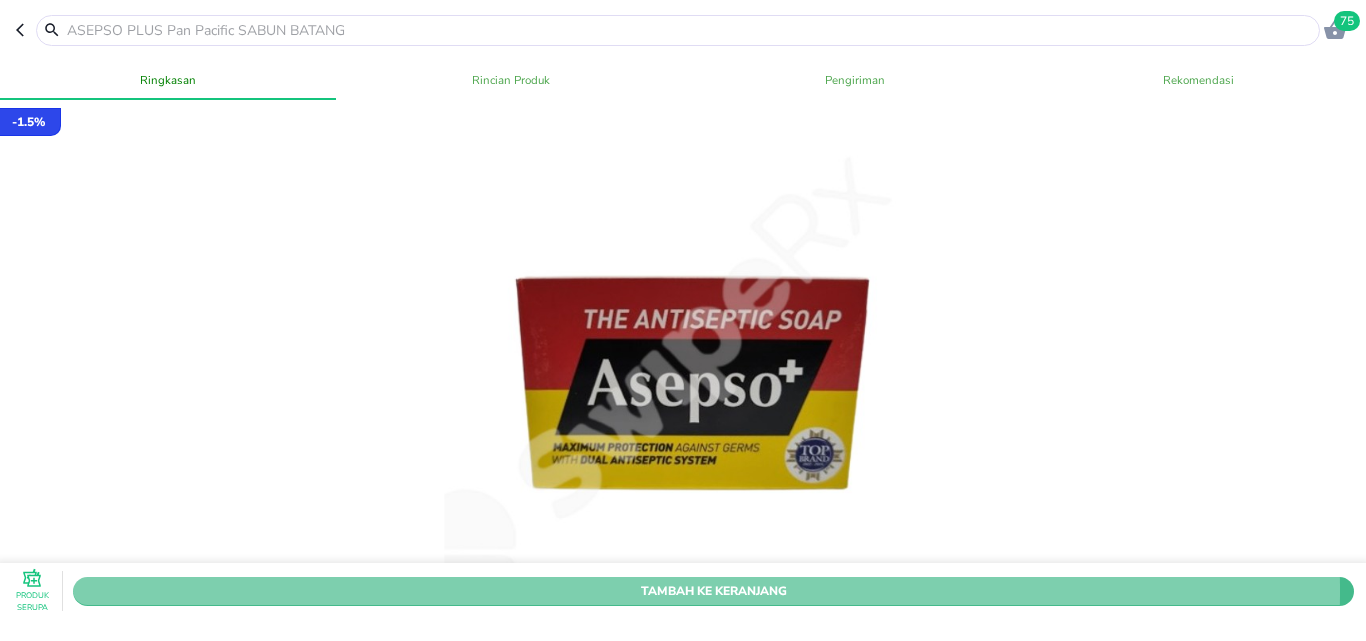 click on "Tambah Ke Keranjang" at bounding box center [713, 590] 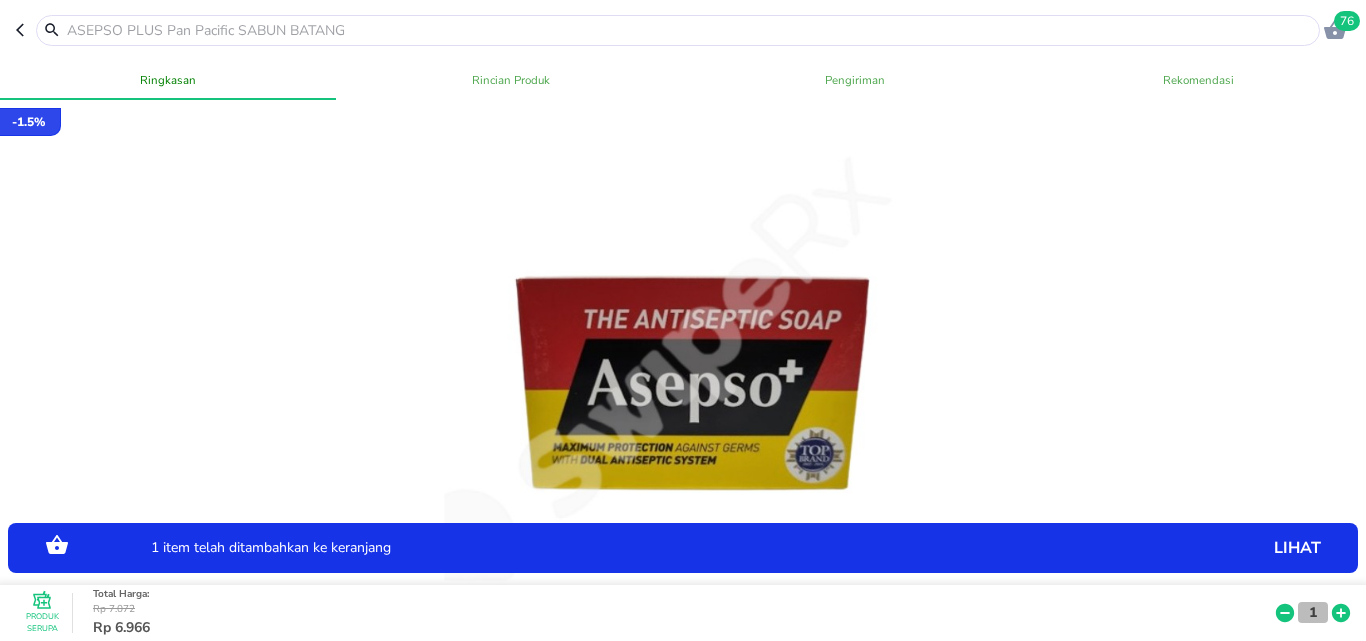 click on "1" at bounding box center (1313, 612) 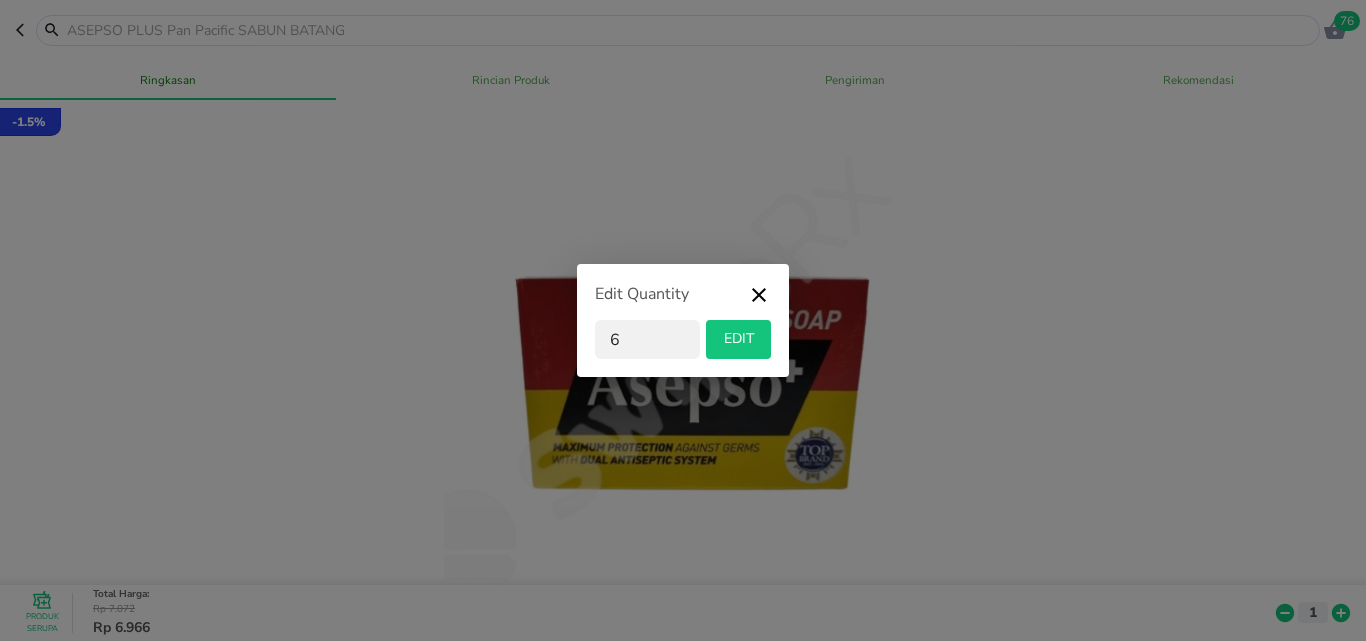 type on "6" 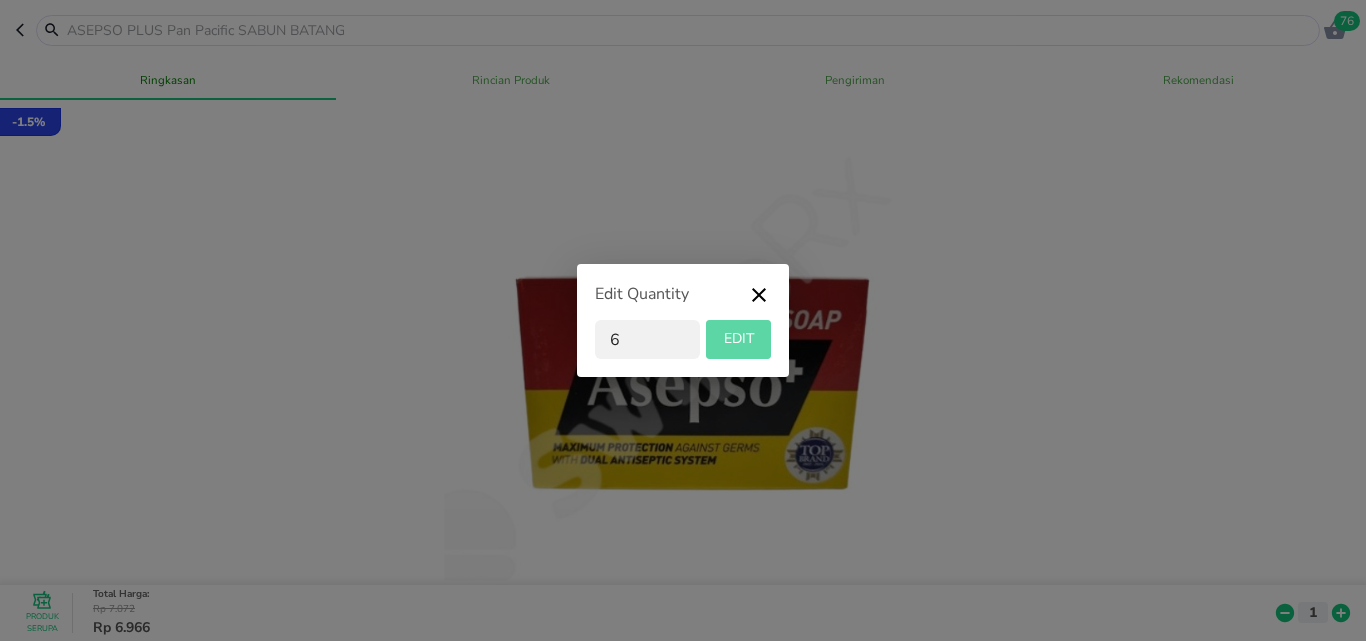 click on "EDIT" at bounding box center (738, 339) 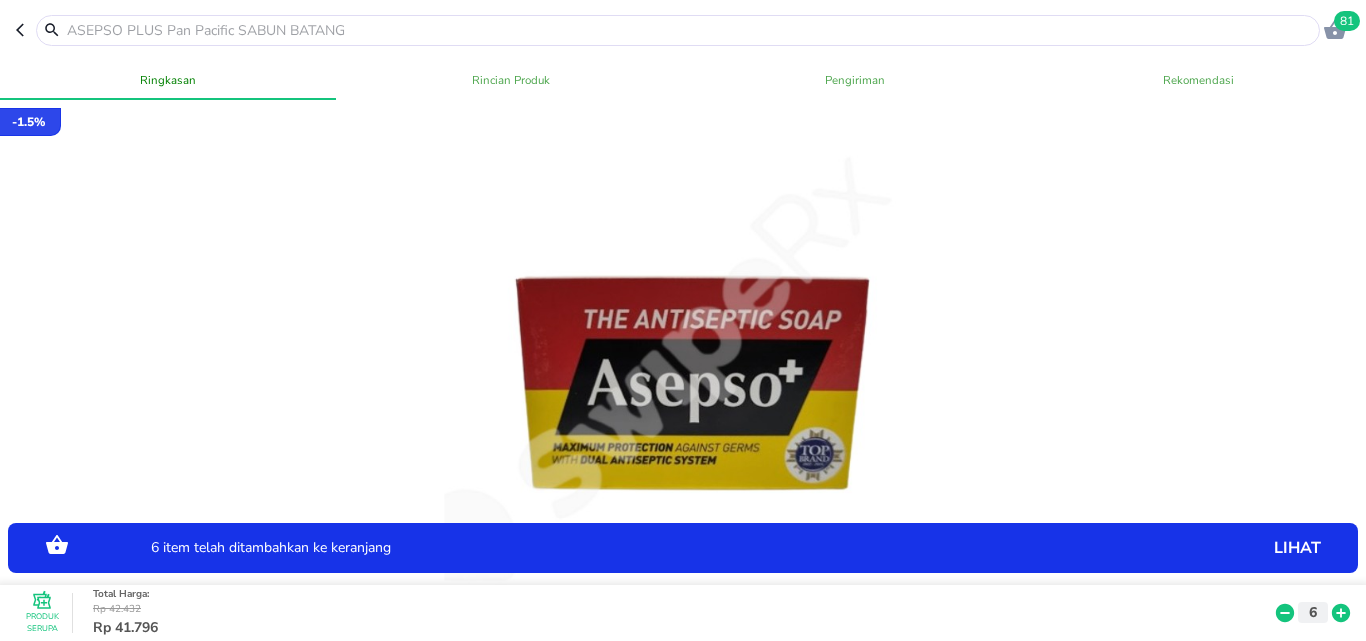 click at bounding box center (690, 30) 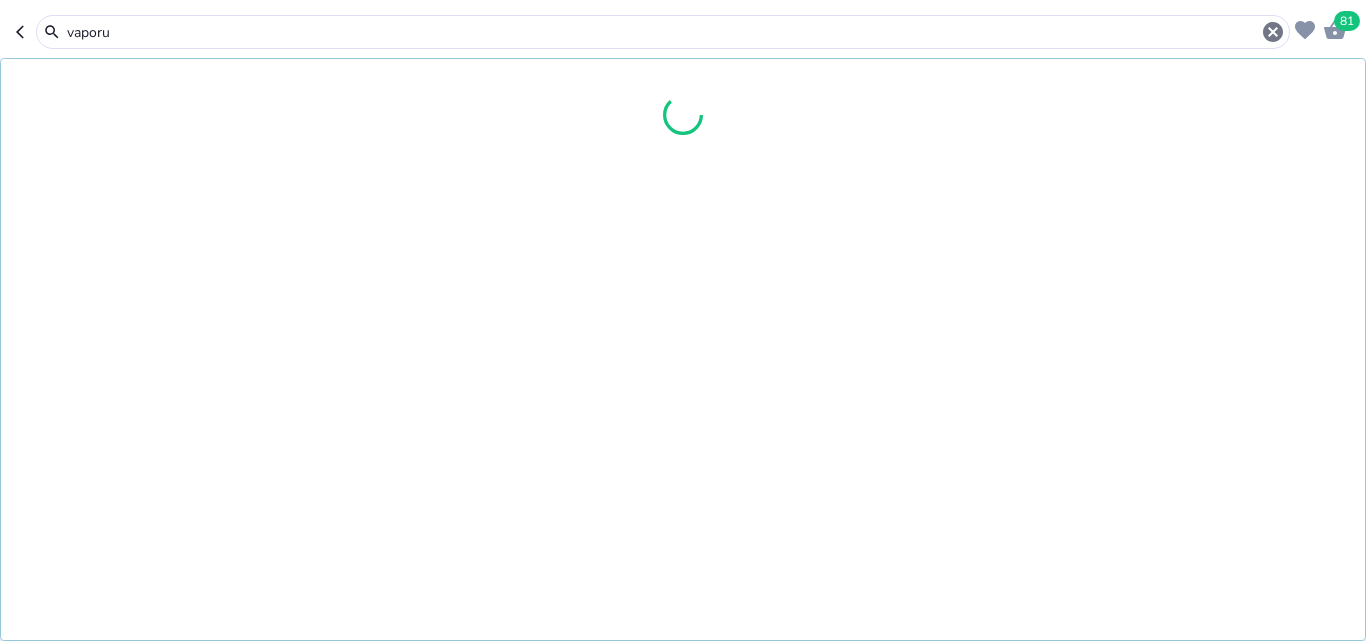 type on "vaporub" 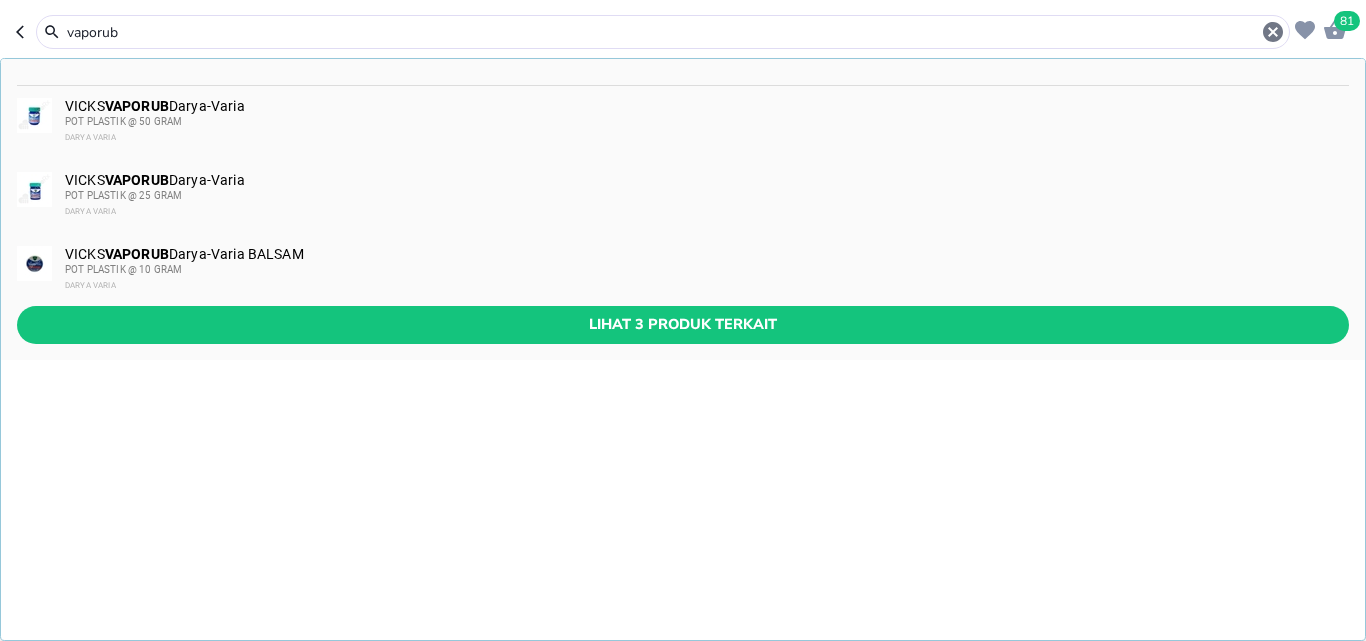 type on "vaporub" 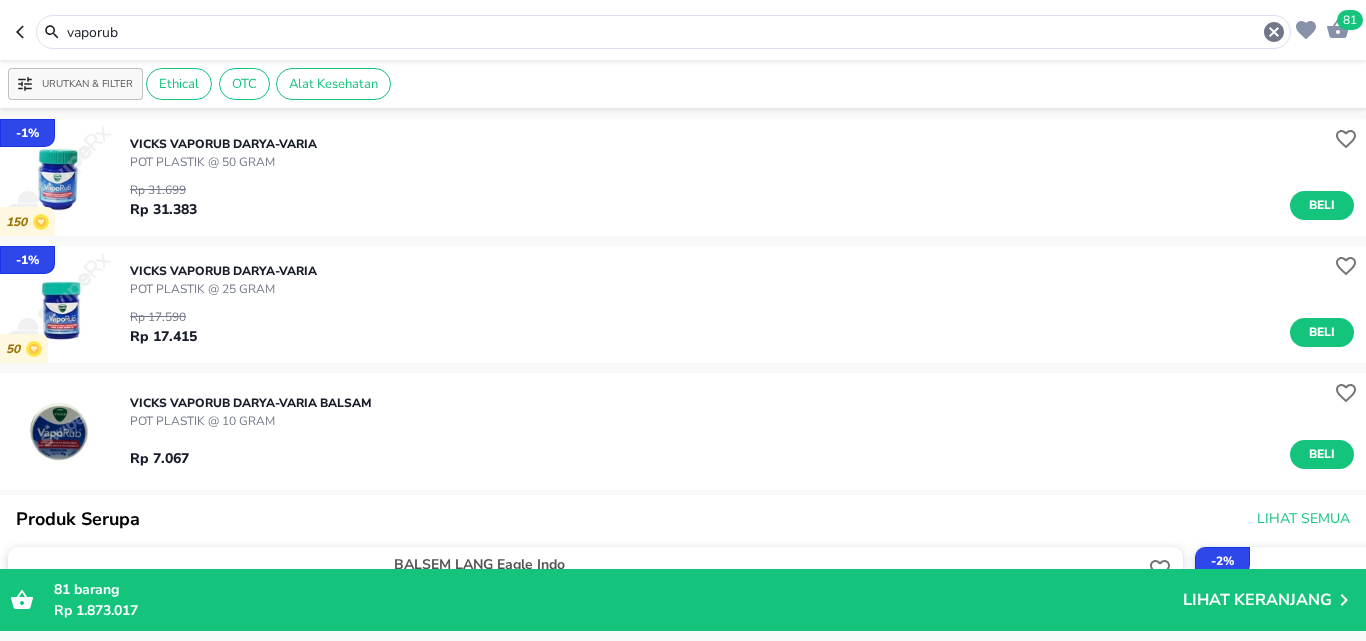 scroll, scrollTop: 0, scrollLeft: 0, axis: both 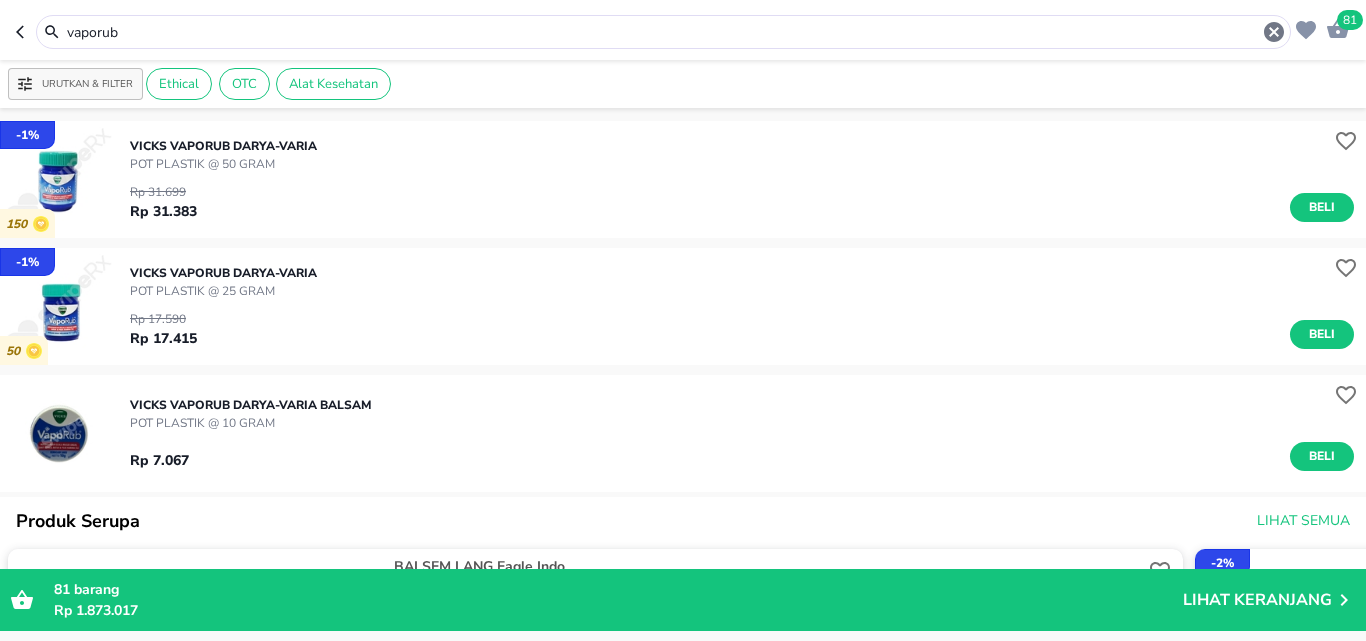 click on "Rp 17.590 Rp 17.415 Beli" at bounding box center [742, 324] 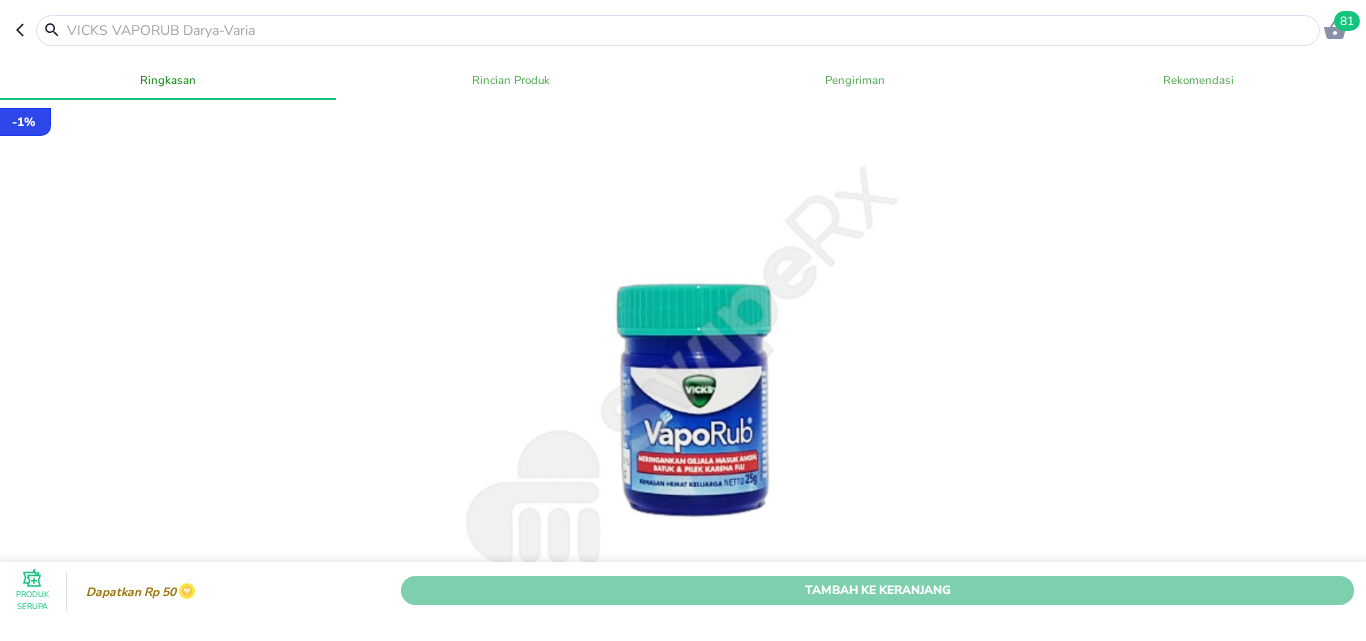 click on "Tambah Ke Keranjang" at bounding box center [877, 590] 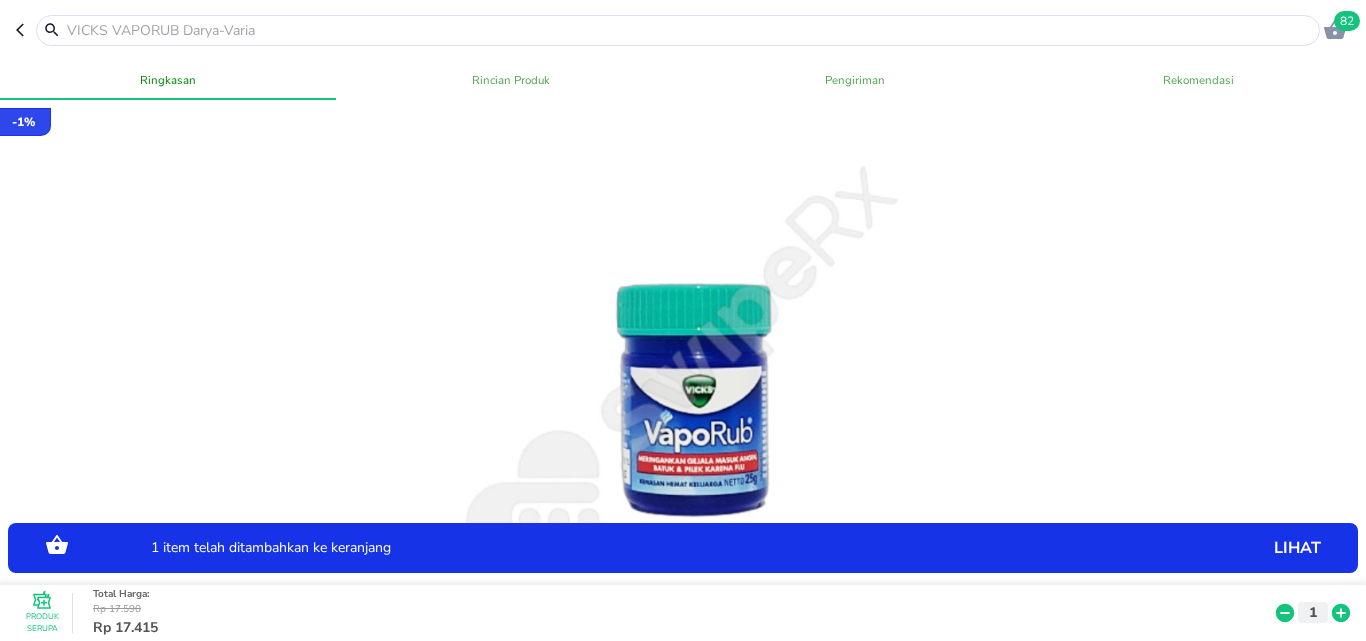 click 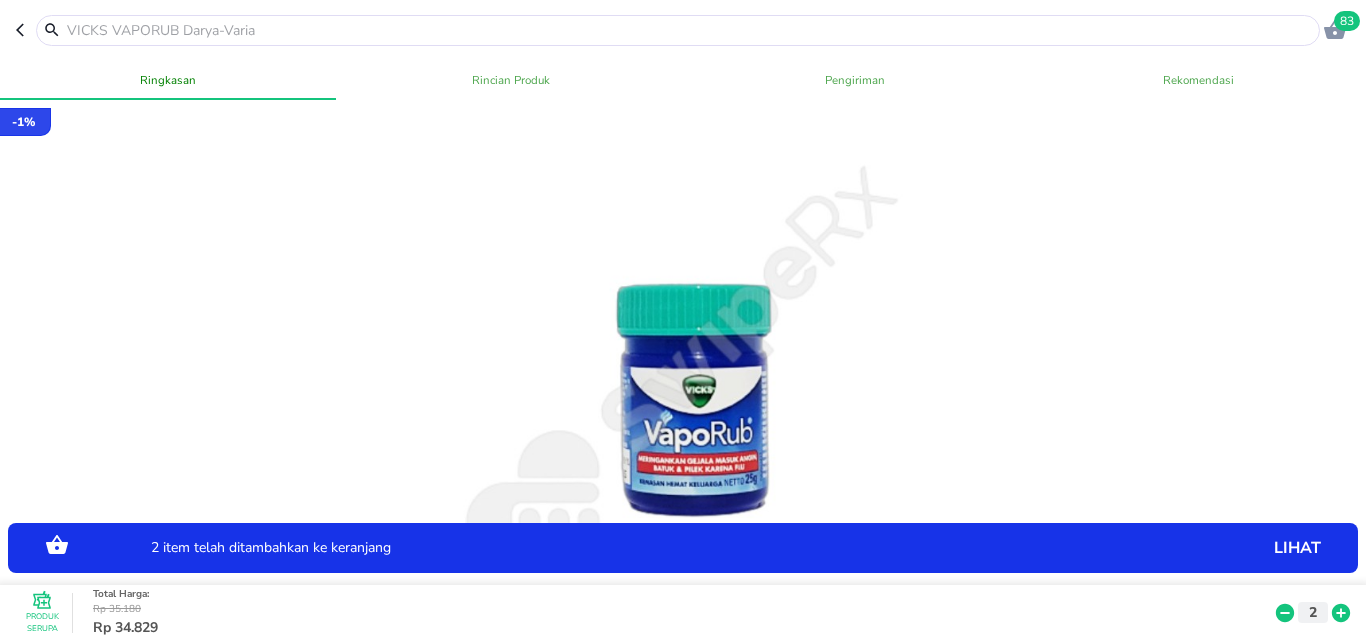 click at bounding box center [690, 30] 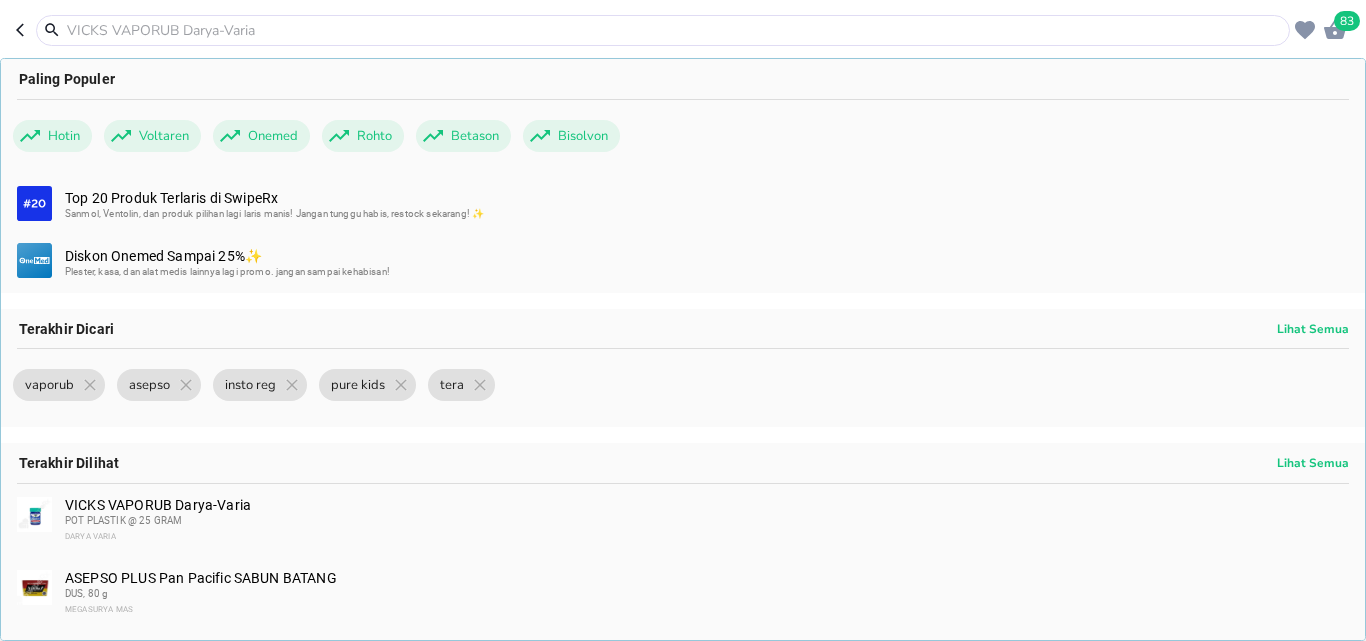 type on "e" 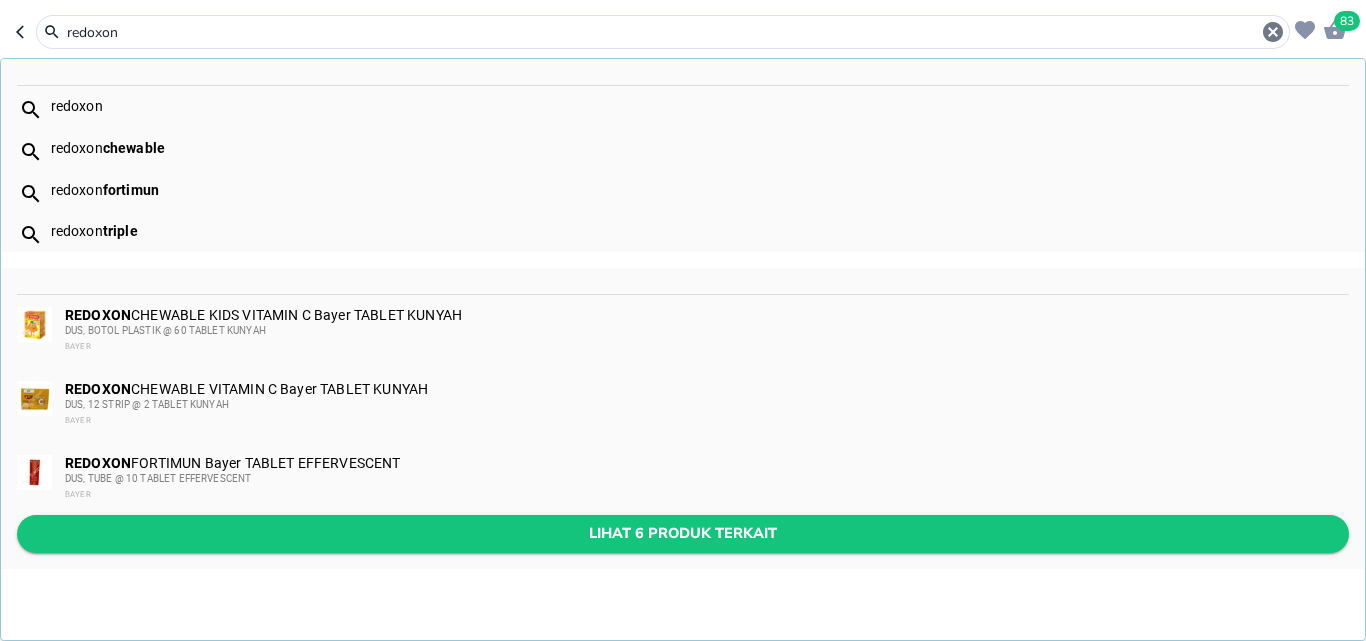 type on "redoxon" 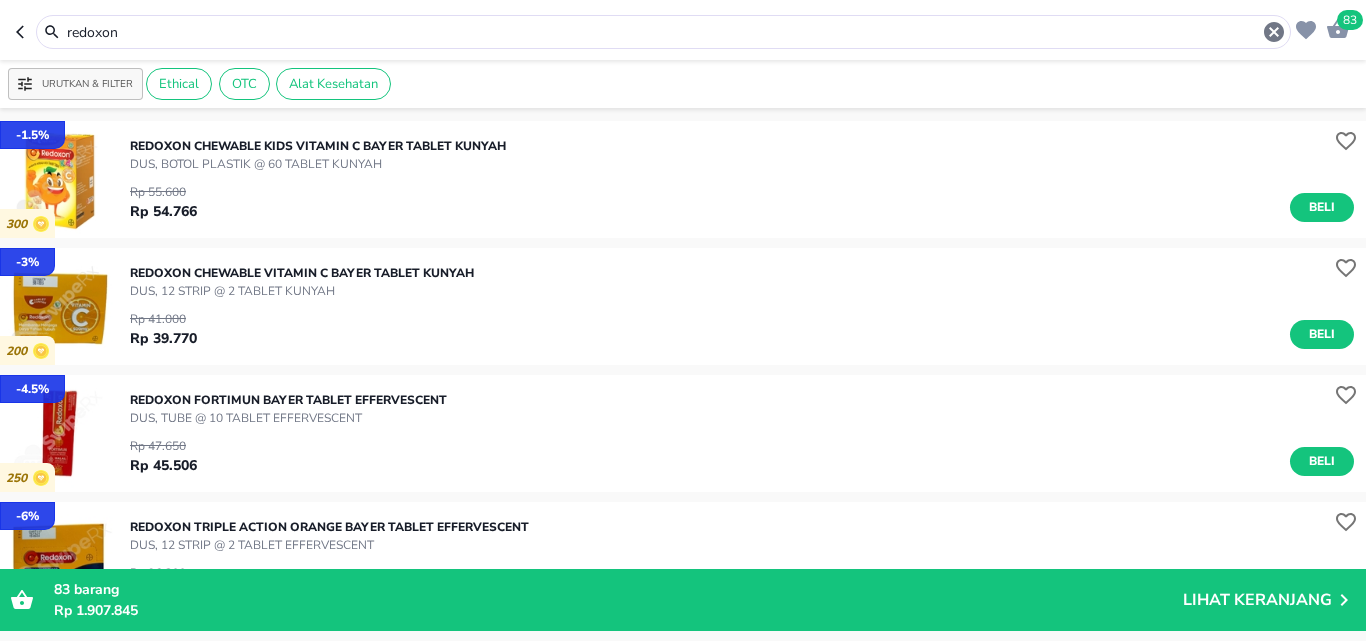 scroll, scrollTop: 500, scrollLeft: 0, axis: vertical 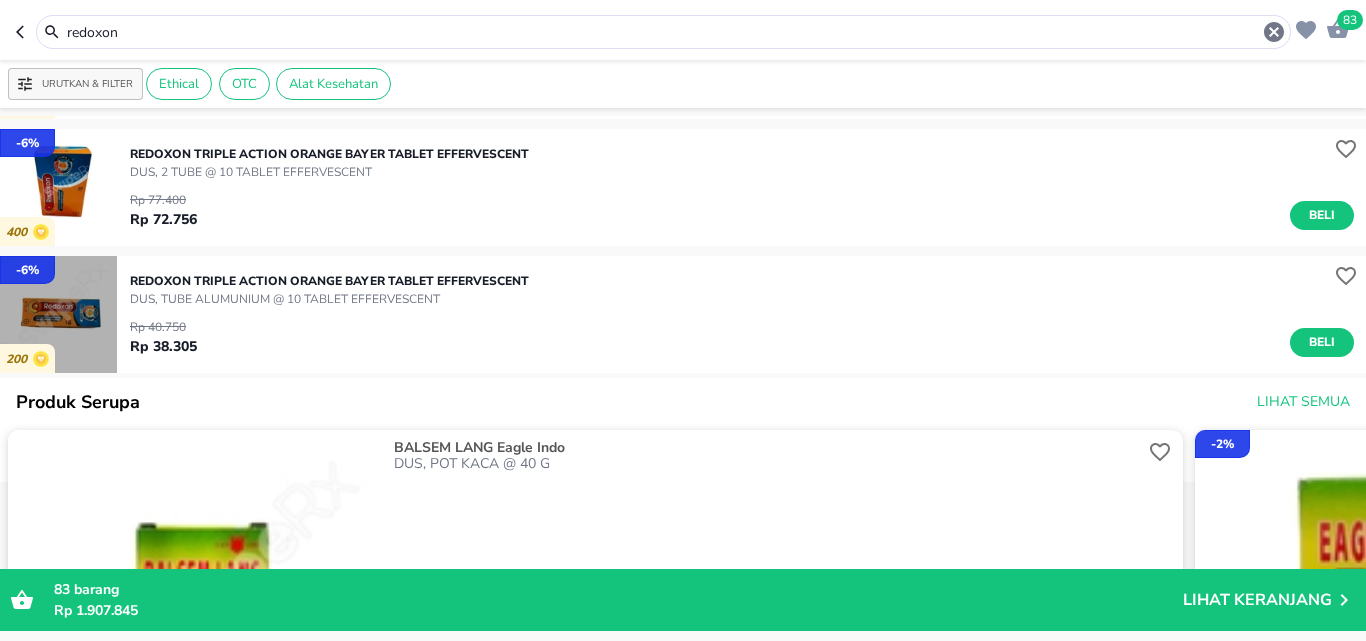 click at bounding box center (58, 314) 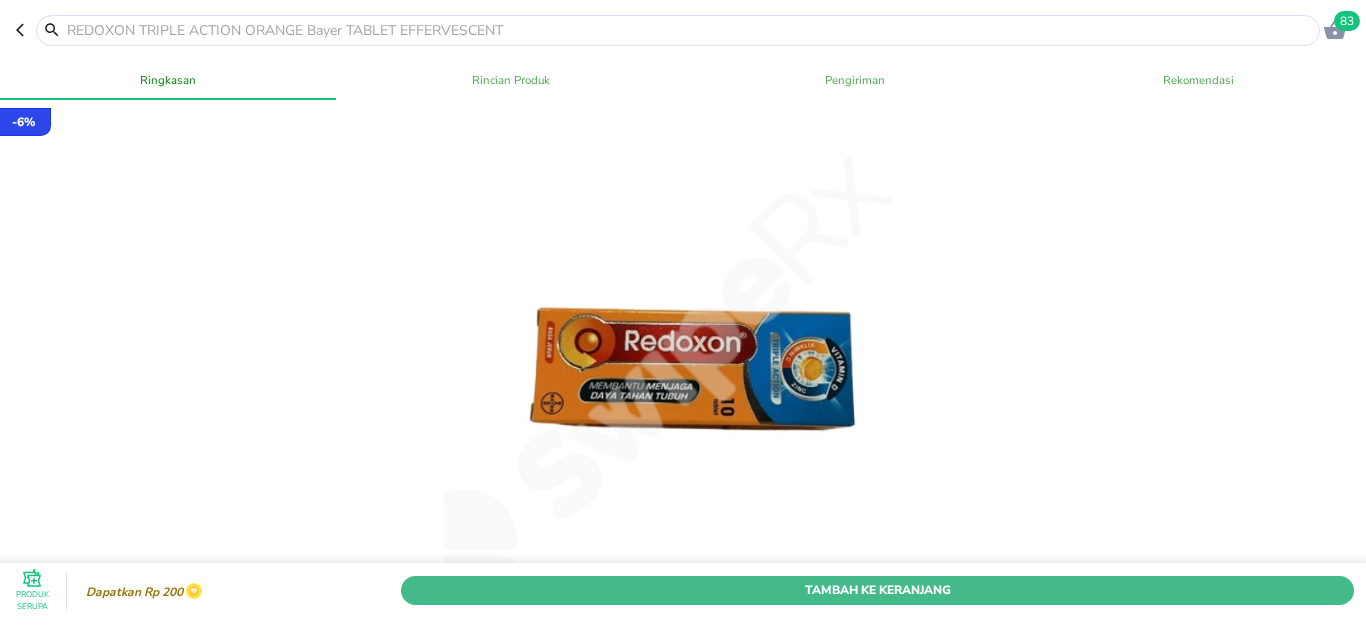 scroll, scrollTop: 200, scrollLeft: 0, axis: vertical 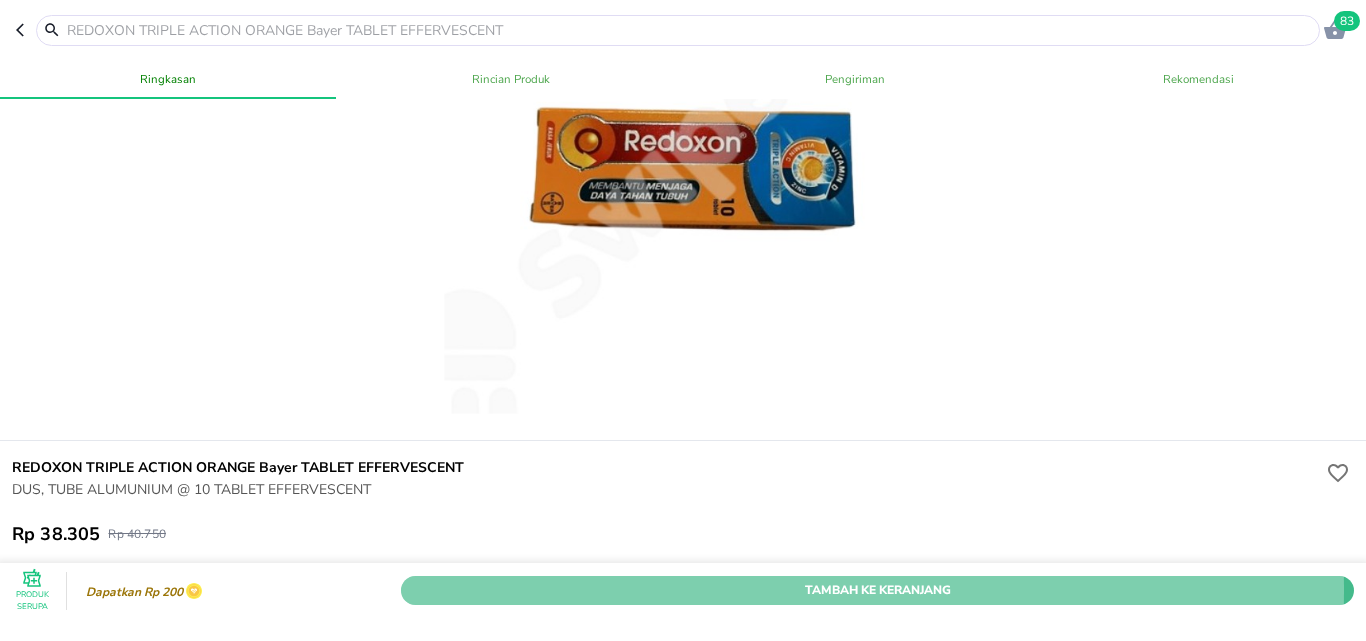 click on "Tambah Ke Keranjang" at bounding box center (877, 590) 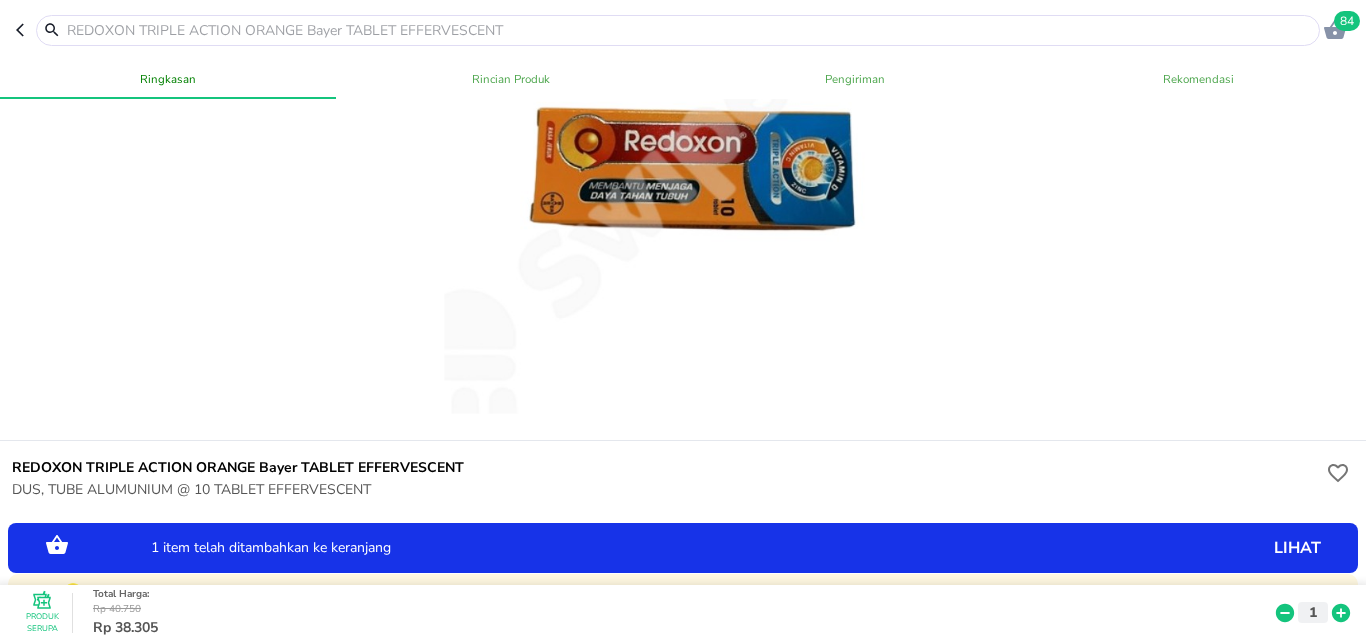 scroll, scrollTop: 0, scrollLeft: 0, axis: both 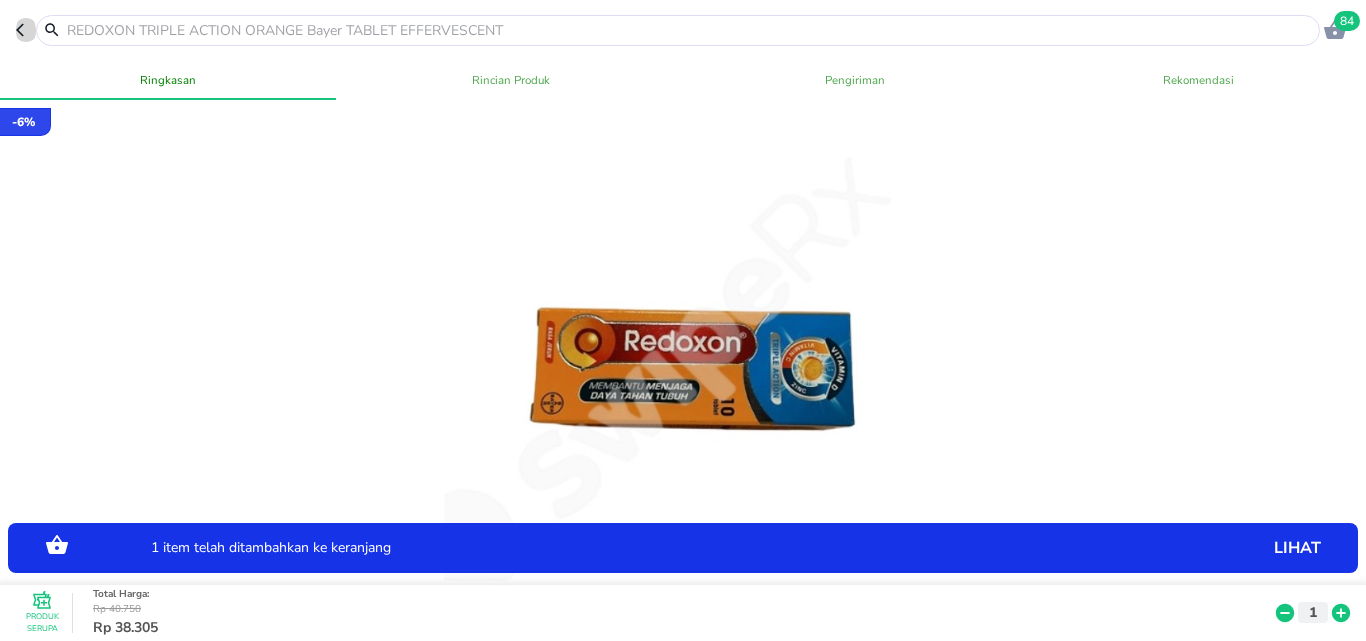 click at bounding box center [26, 30] 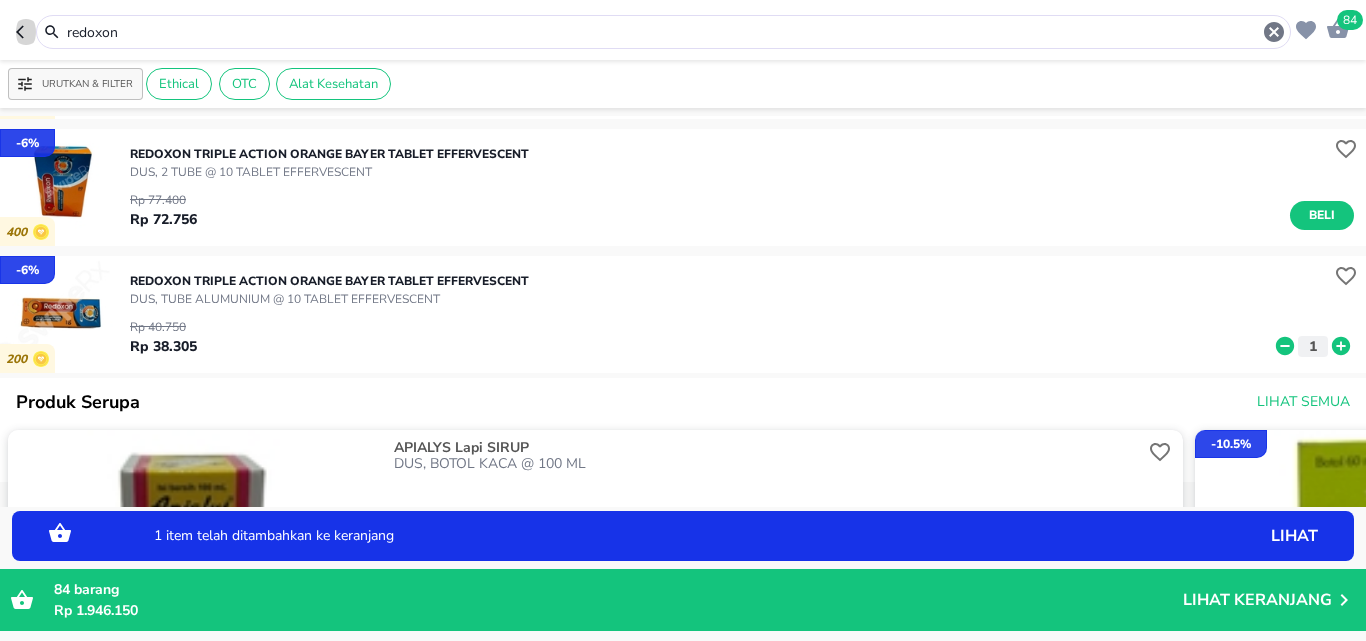 click 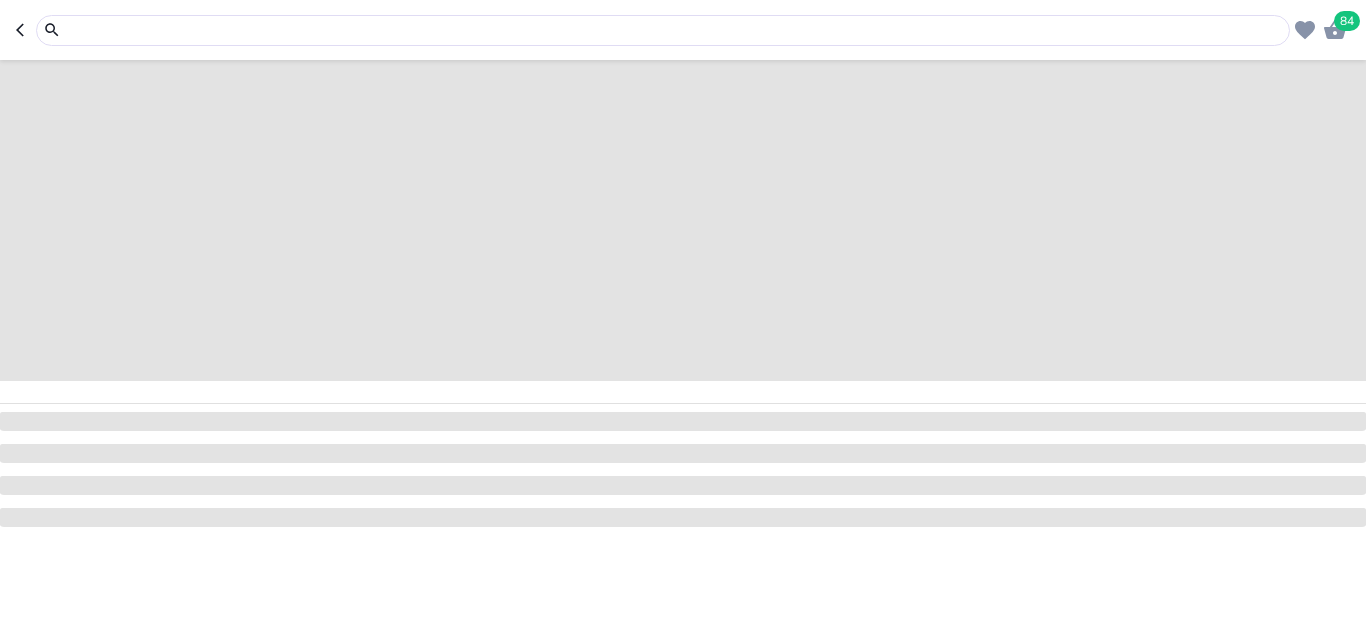 type on "vaporub" 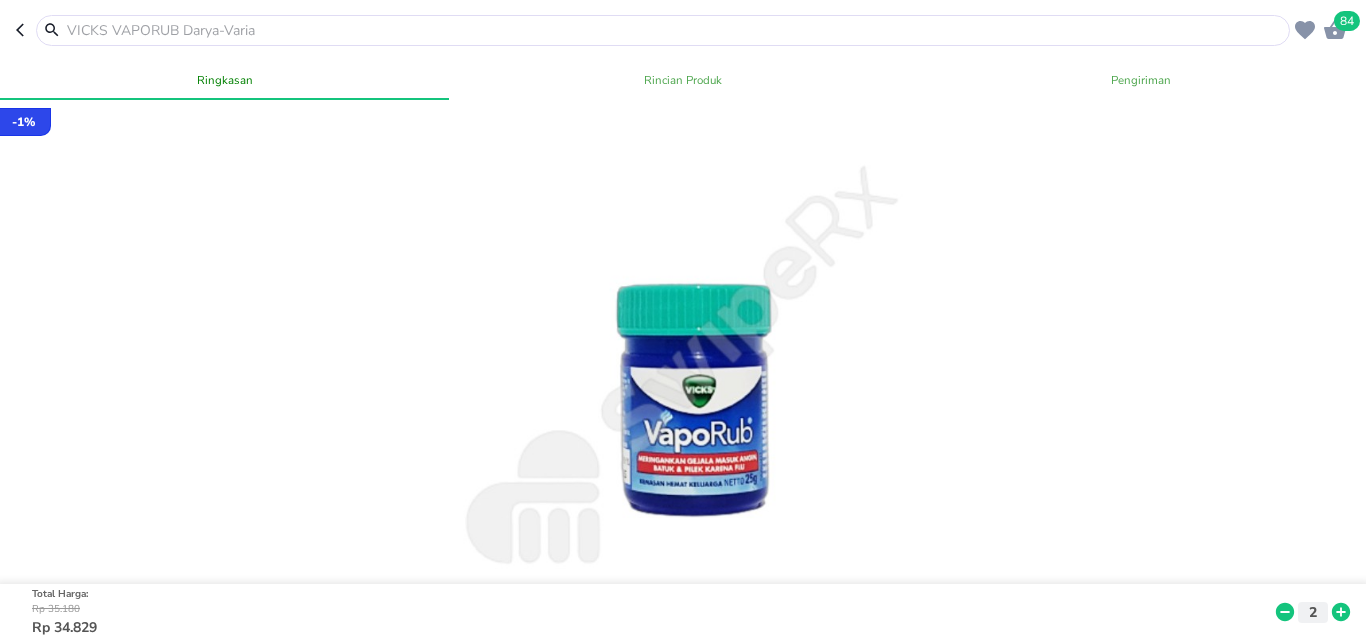 scroll, scrollTop: 170, scrollLeft: 0, axis: vertical 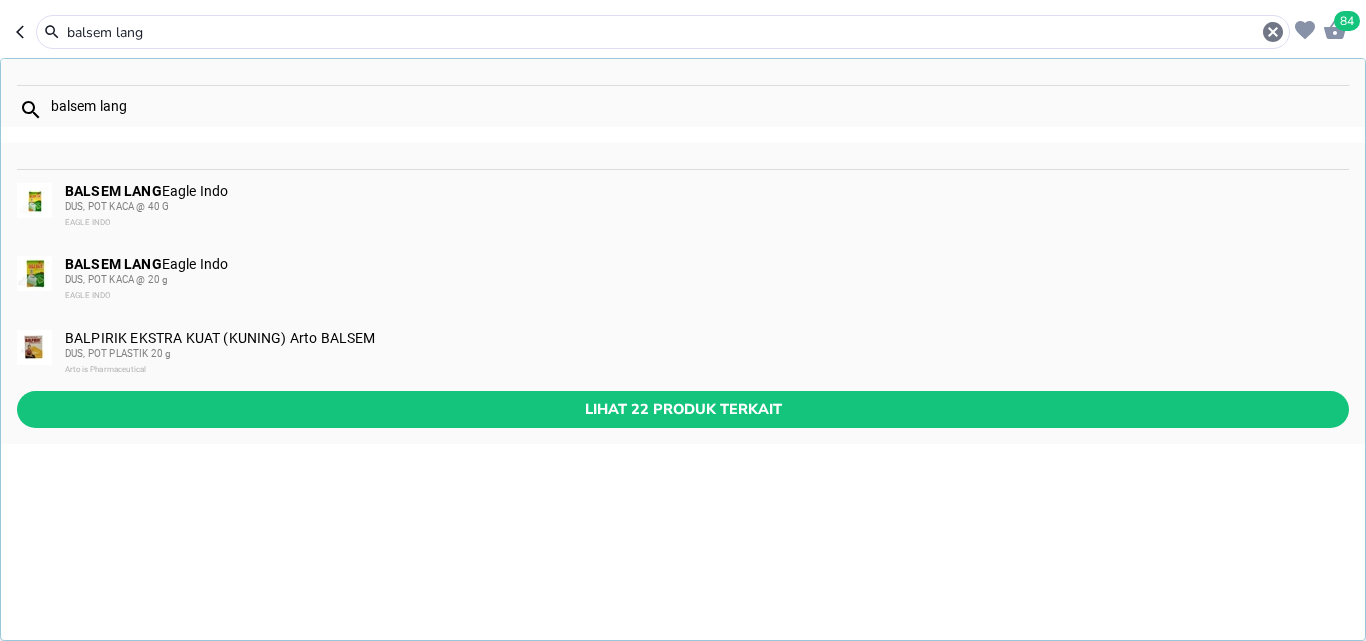 type on "balsem lang" 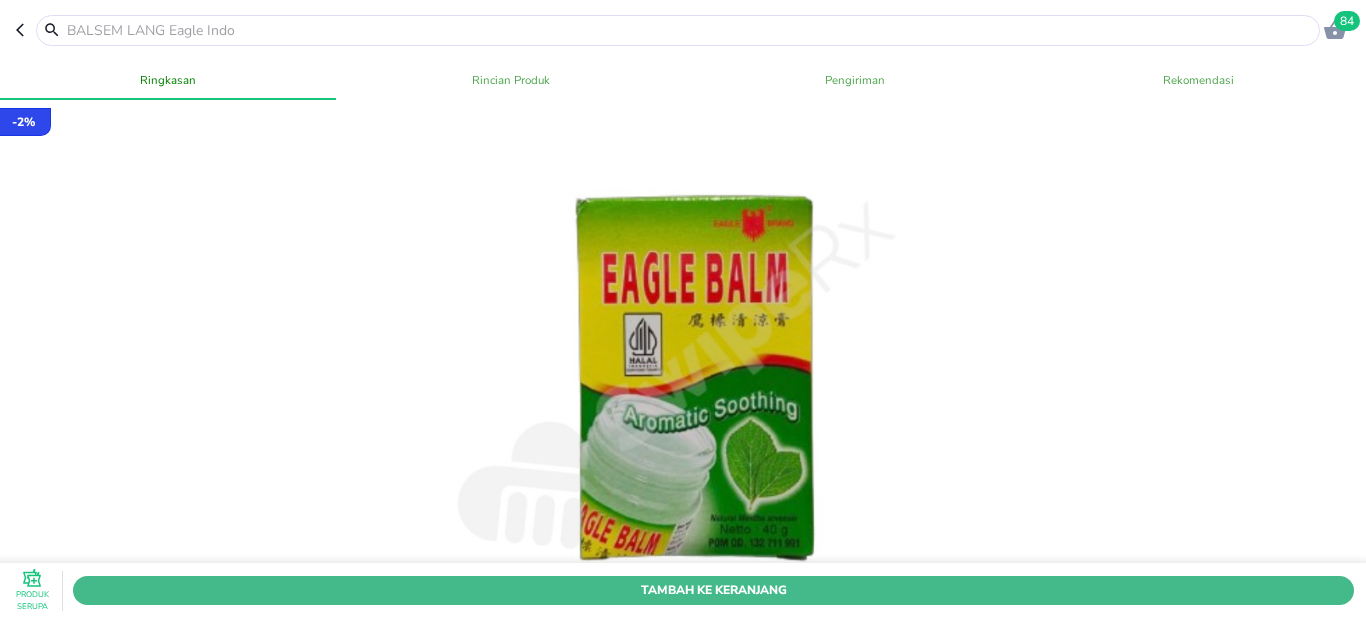 click on "Tambah Ke Keranjang" at bounding box center [713, 590] 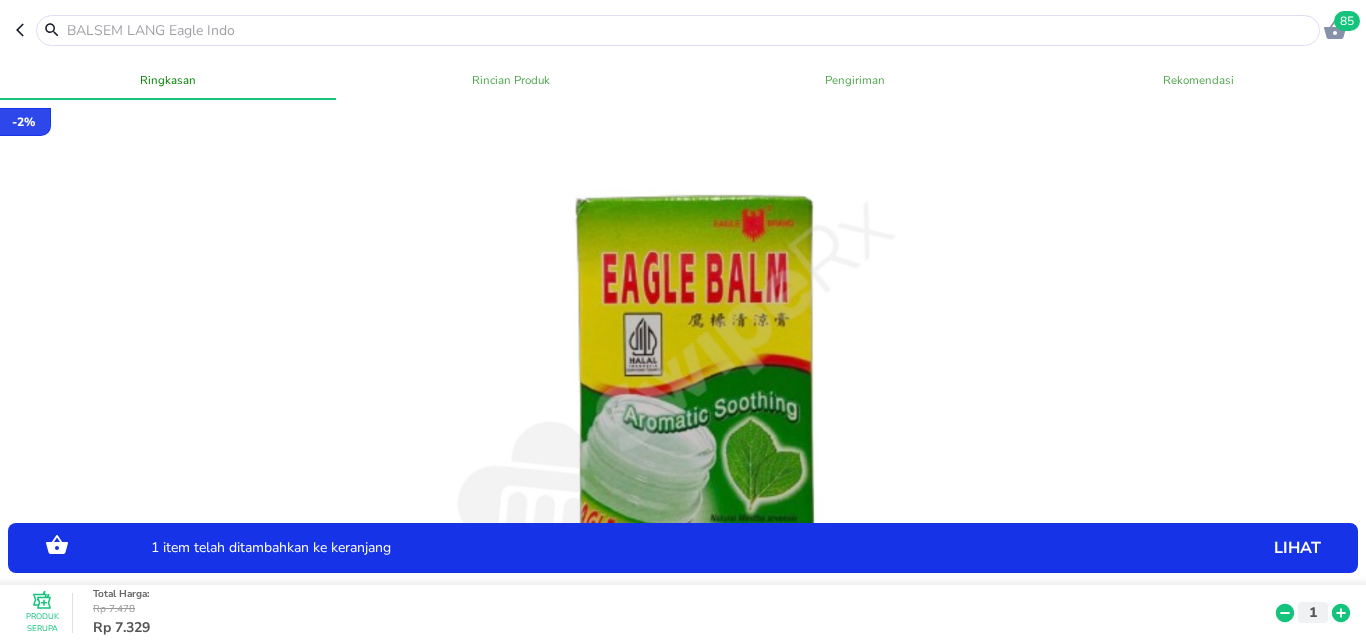 click 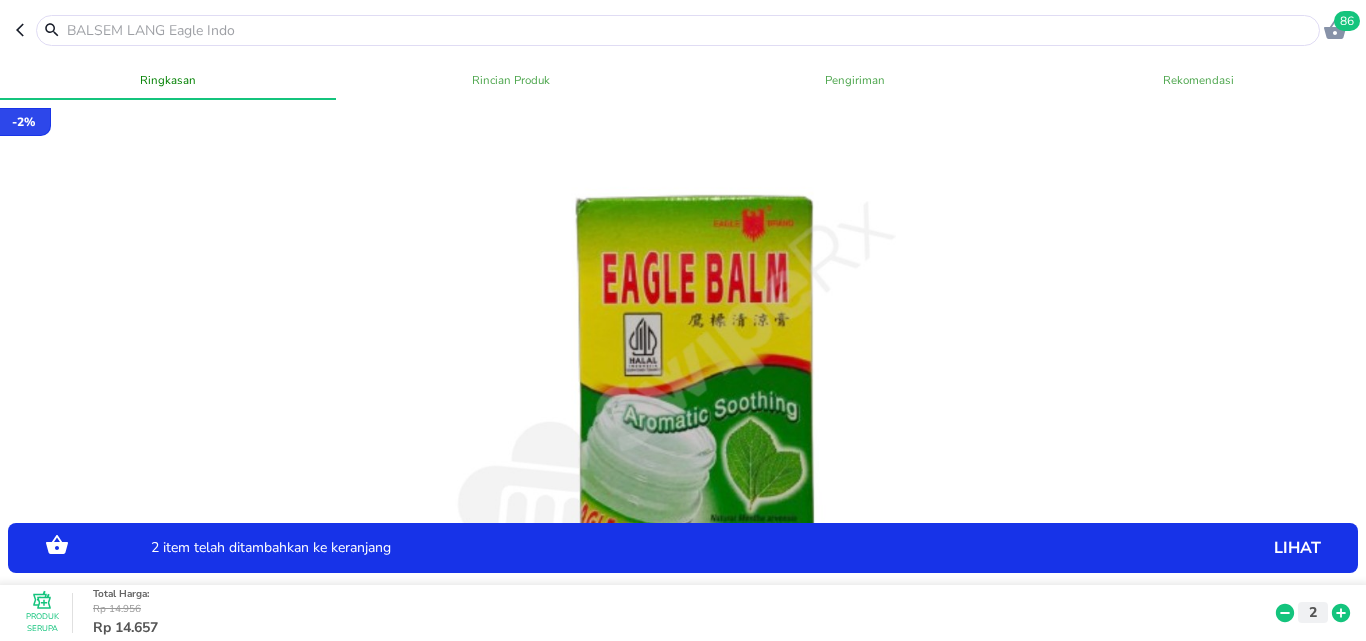 click 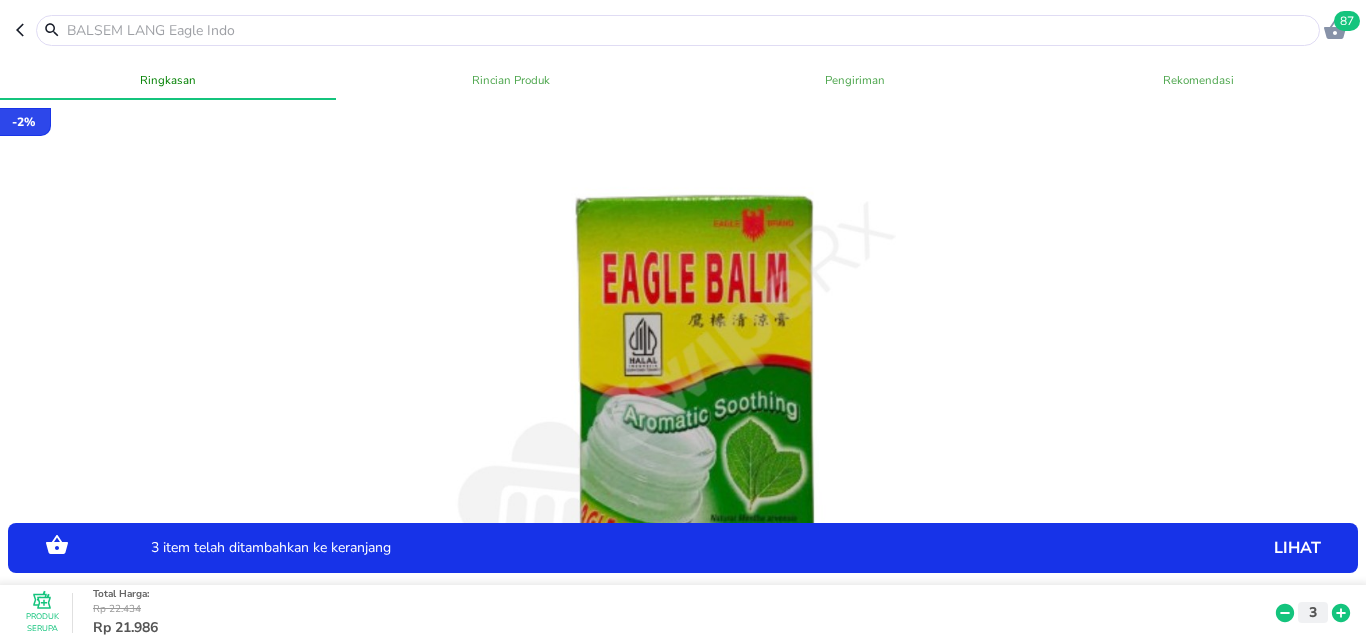 click 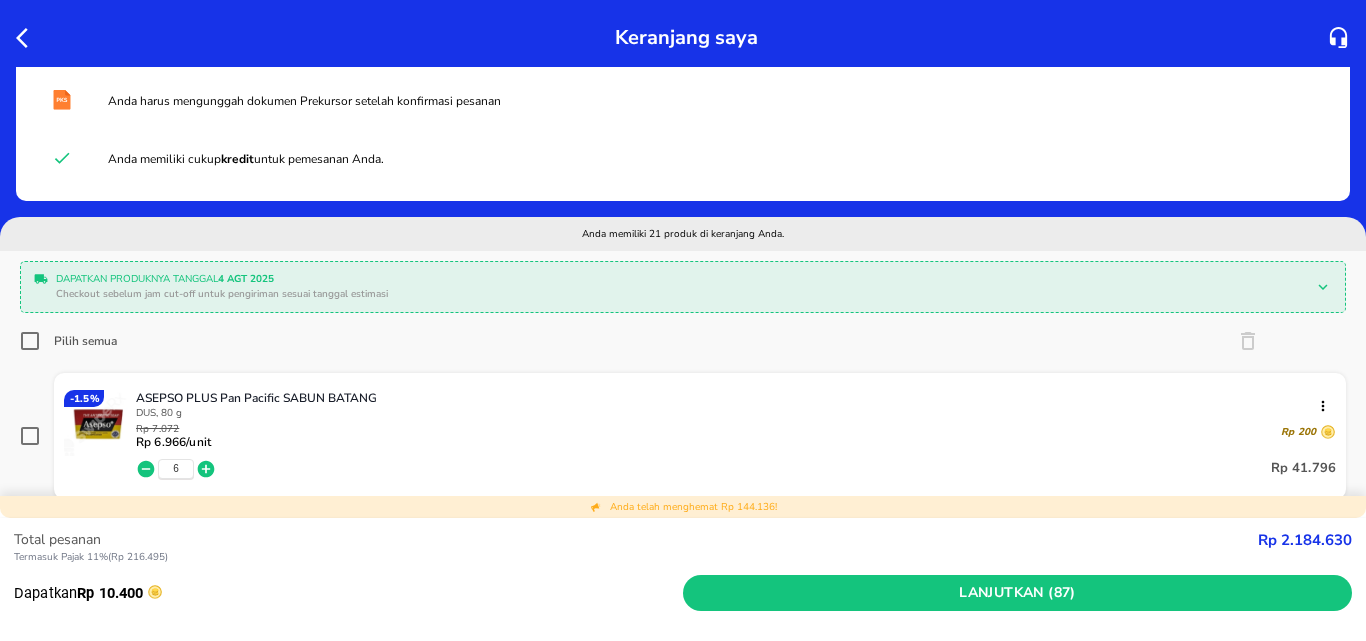 scroll, scrollTop: 100, scrollLeft: 0, axis: vertical 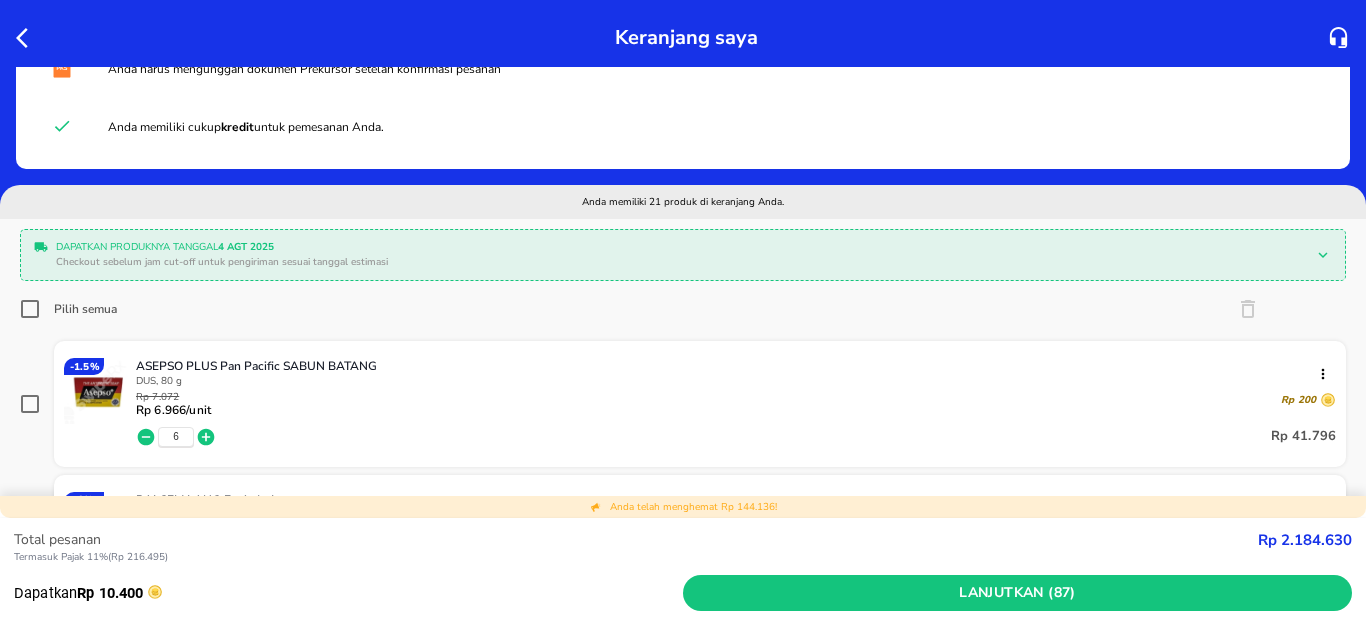 click on "Dapatkan produknya tanggal  4 Agt 2025" at bounding box center (679, 247) 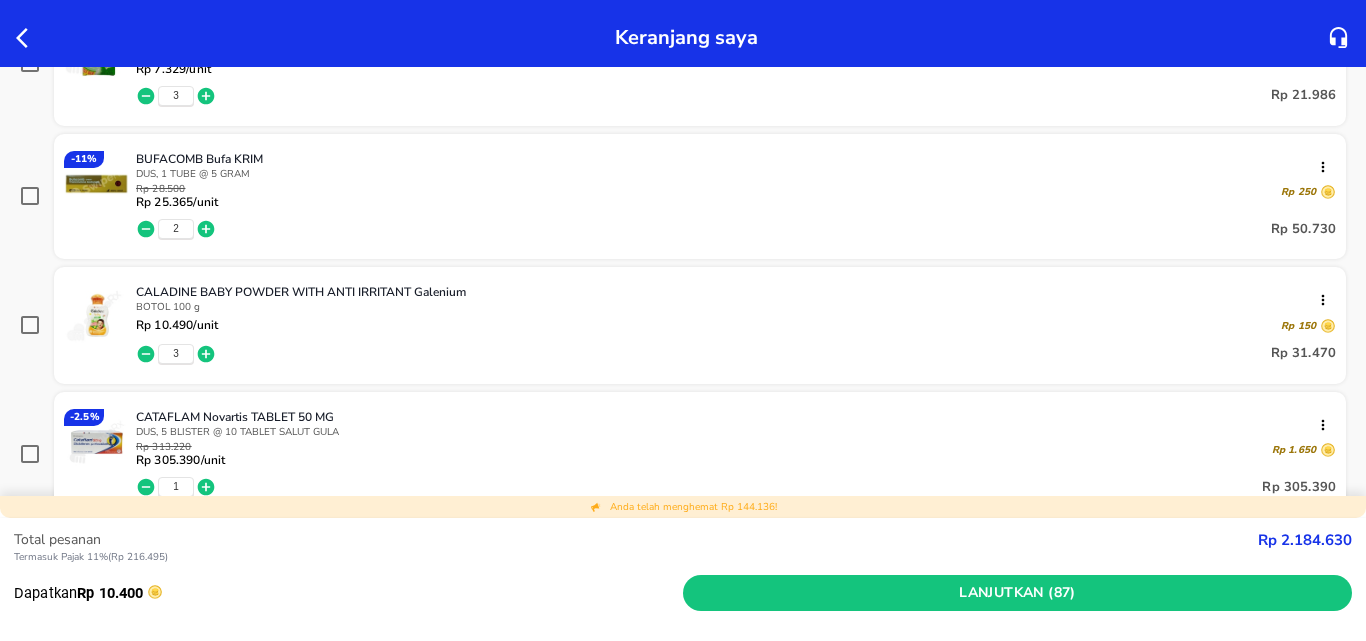 scroll, scrollTop: 1000, scrollLeft: 0, axis: vertical 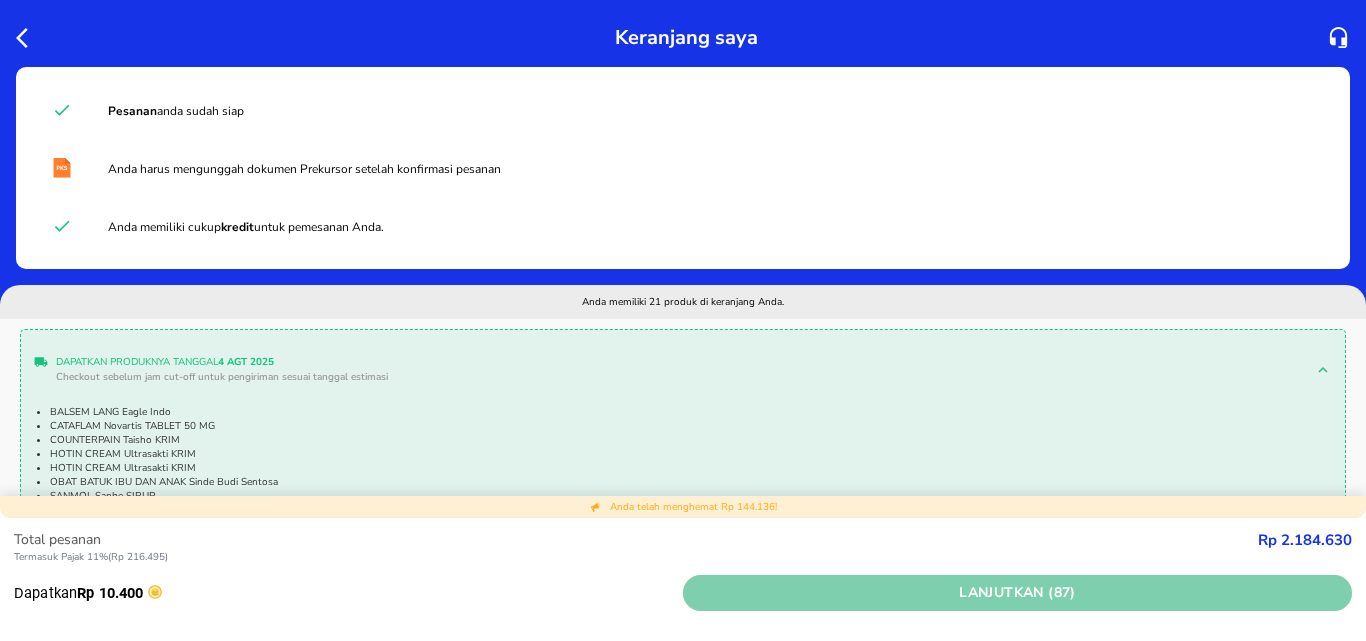 click on "Lanjutkan (87)" at bounding box center [1017, 593] 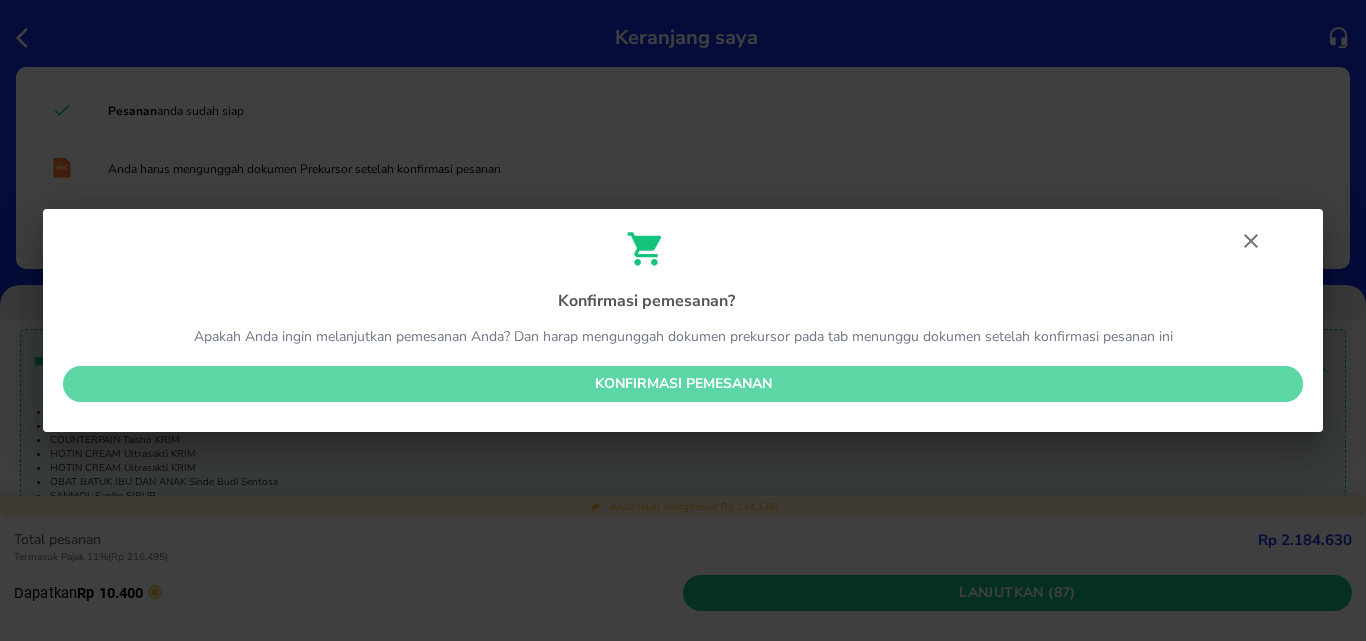 click on "Konfirmasi pemesanan" at bounding box center (683, 384) 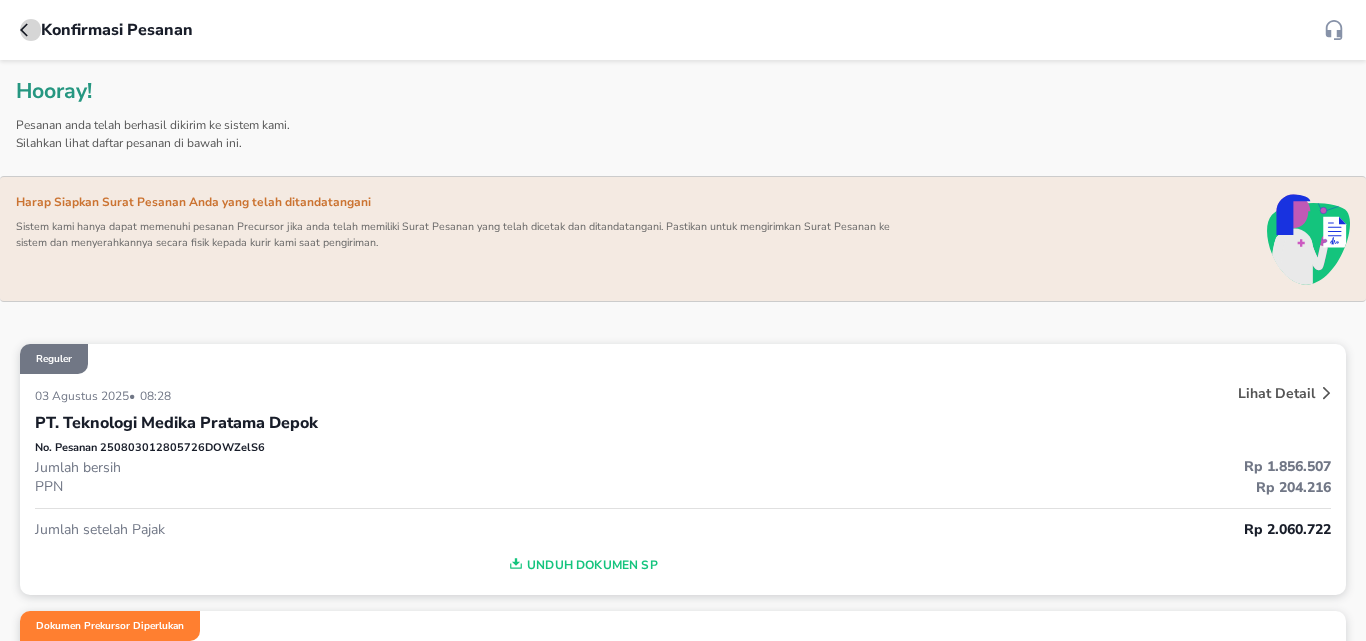 click 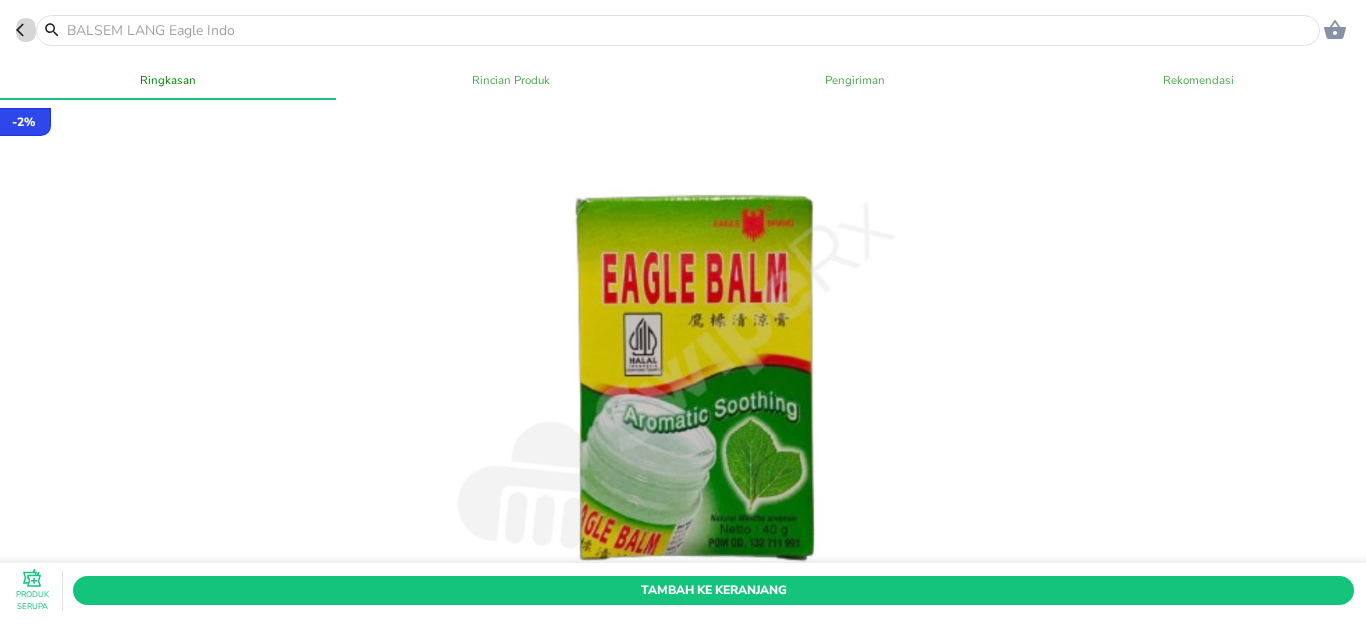 click 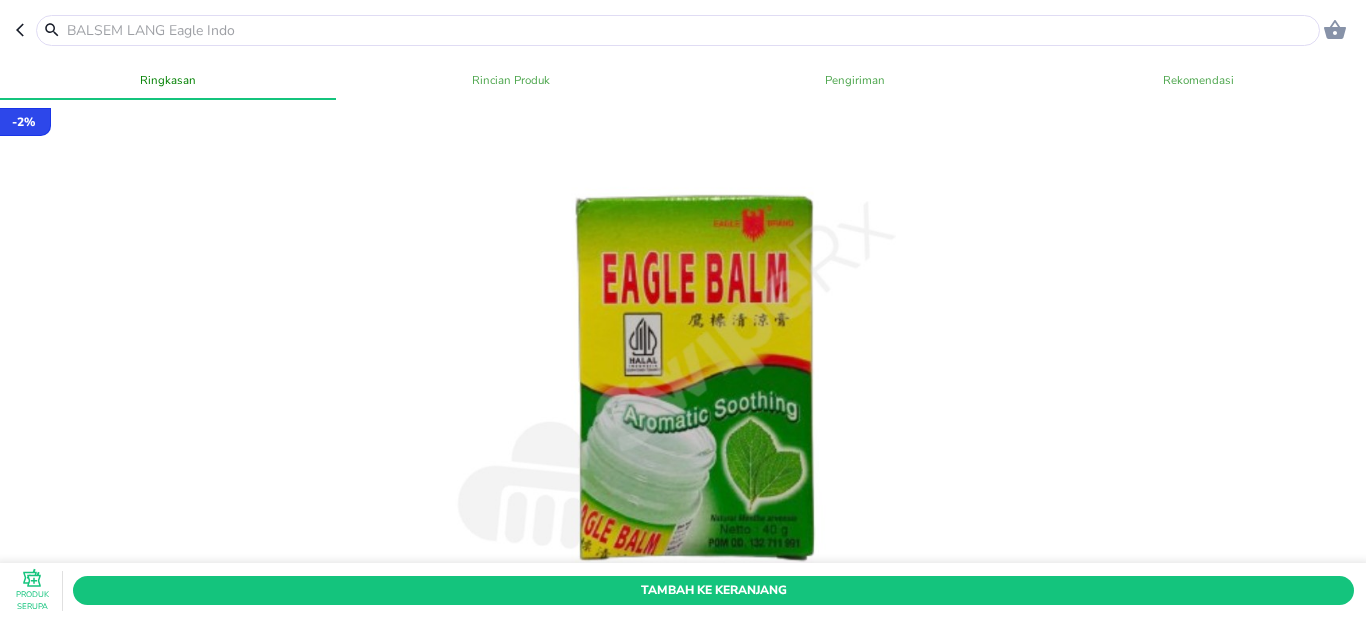 click 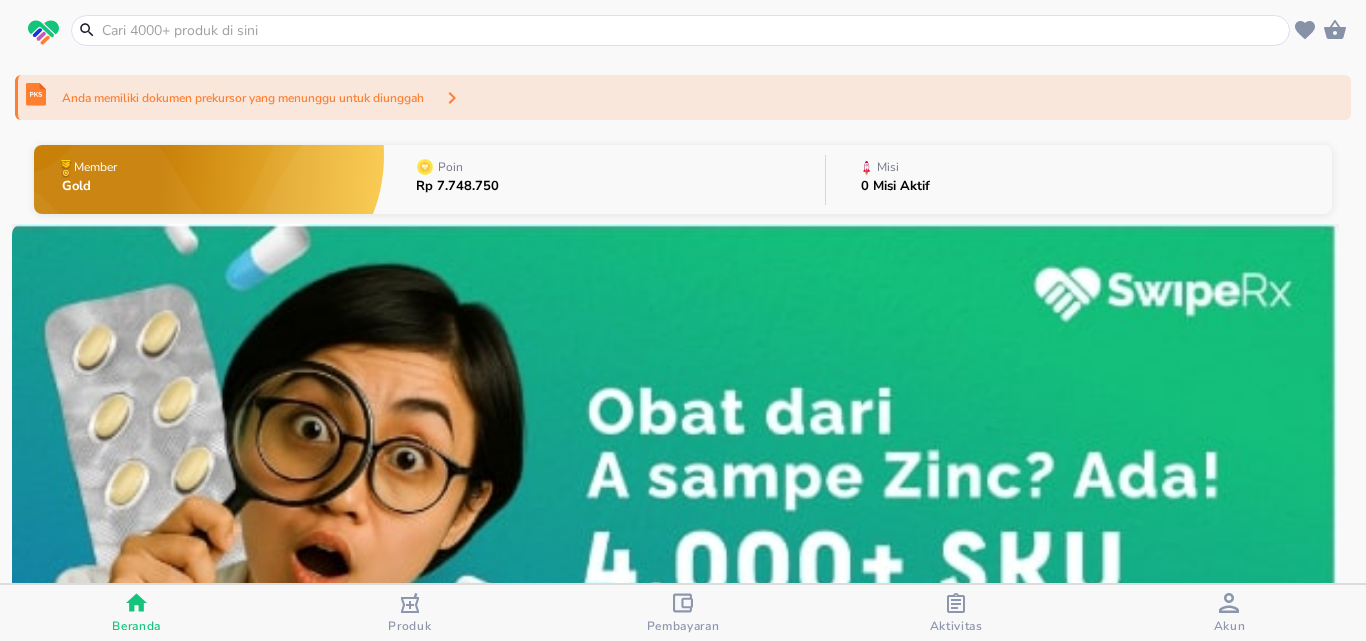 click at bounding box center [956, 605] 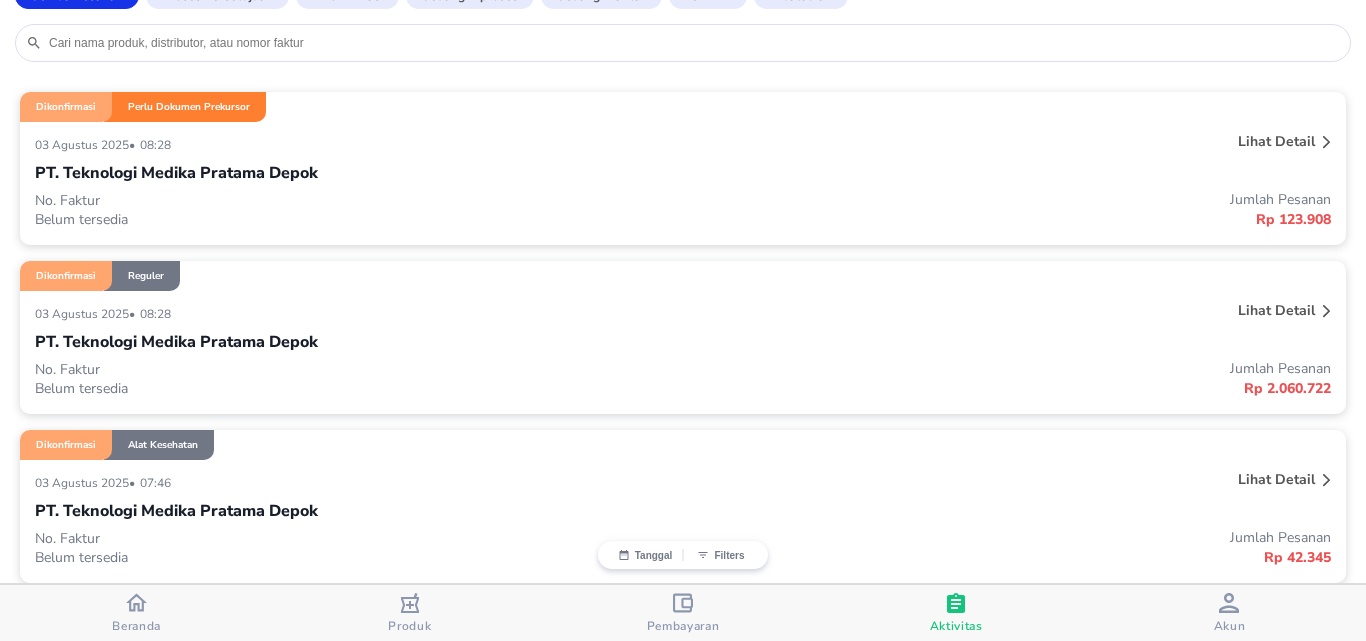 scroll, scrollTop: 100, scrollLeft: 0, axis: vertical 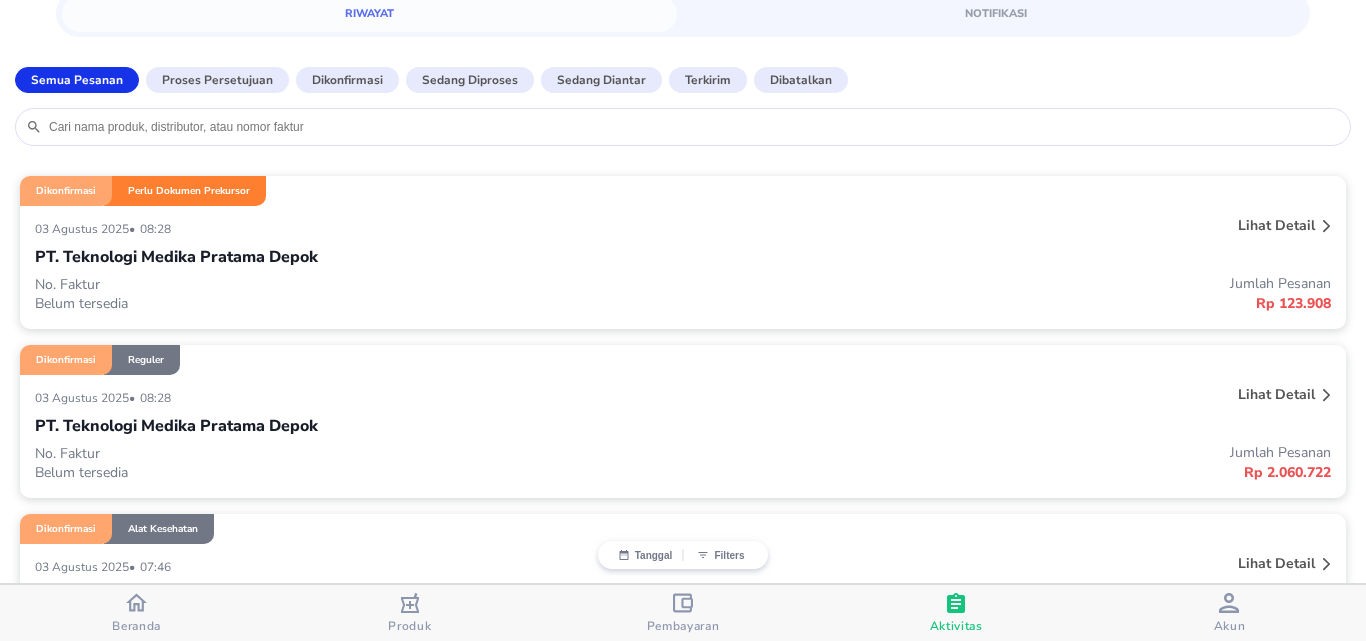 click on "Lihat detail" at bounding box center [1276, 225] 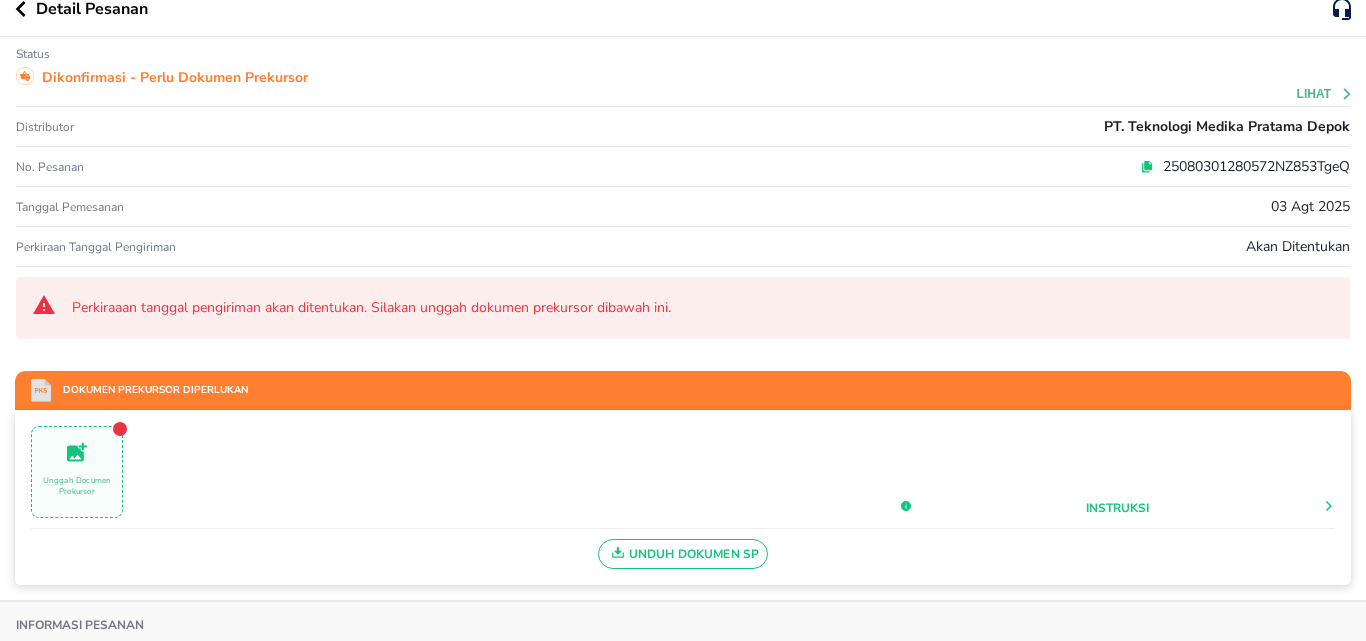 scroll, scrollTop: 0, scrollLeft: 0, axis: both 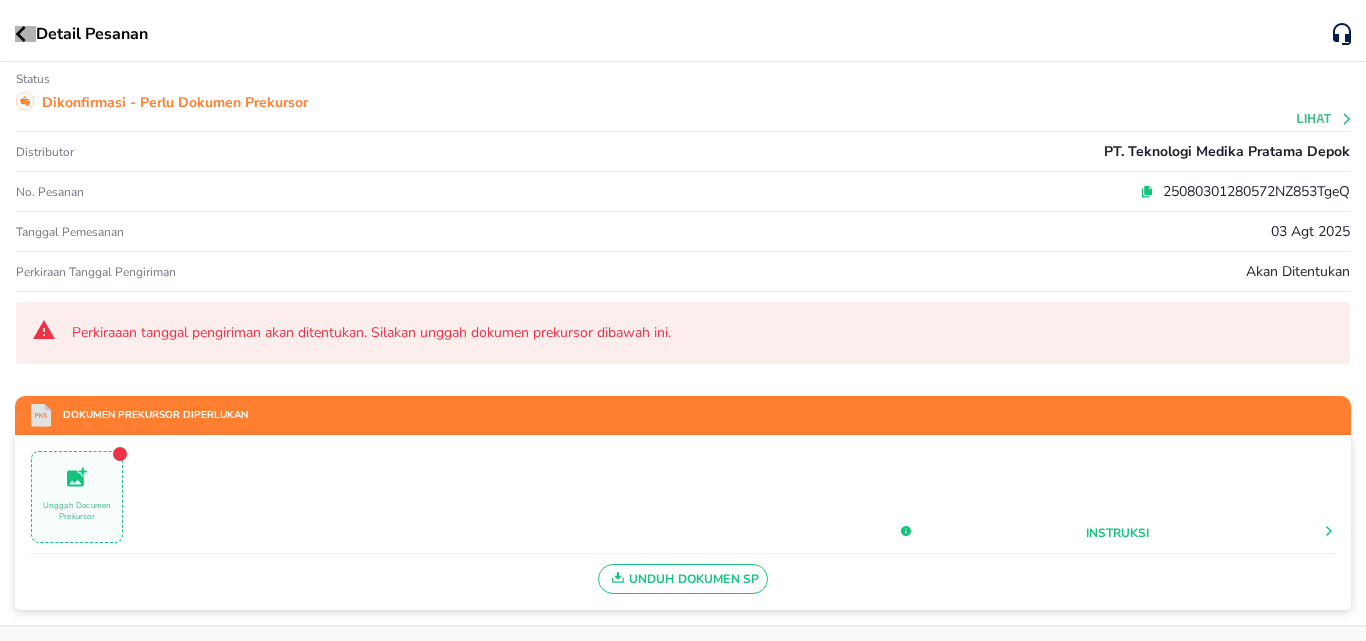 click 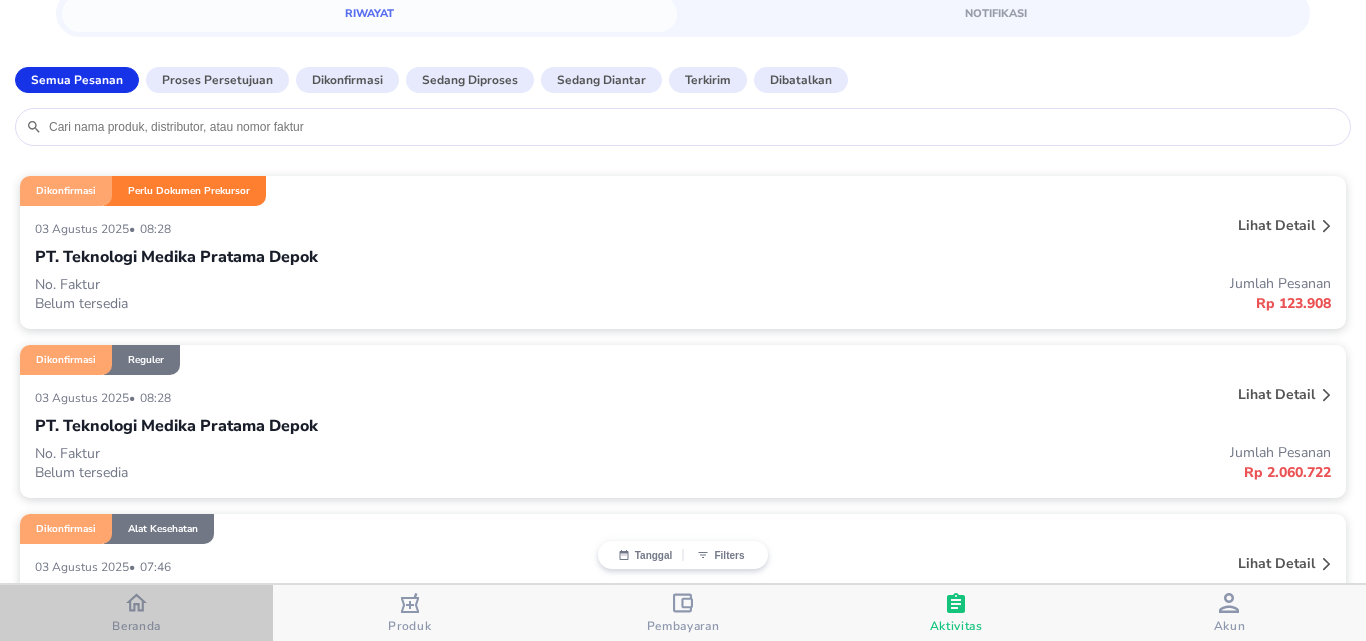 click on "Beranda" at bounding box center (136, 613) 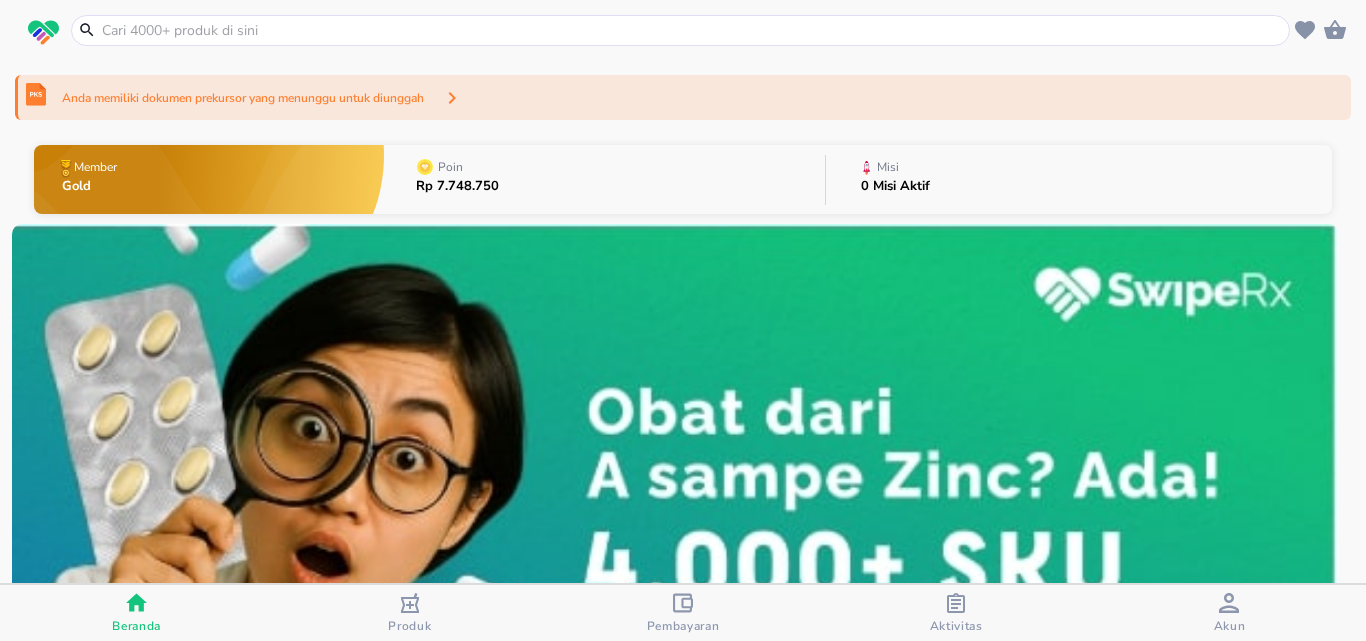 click at bounding box center (692, 30) 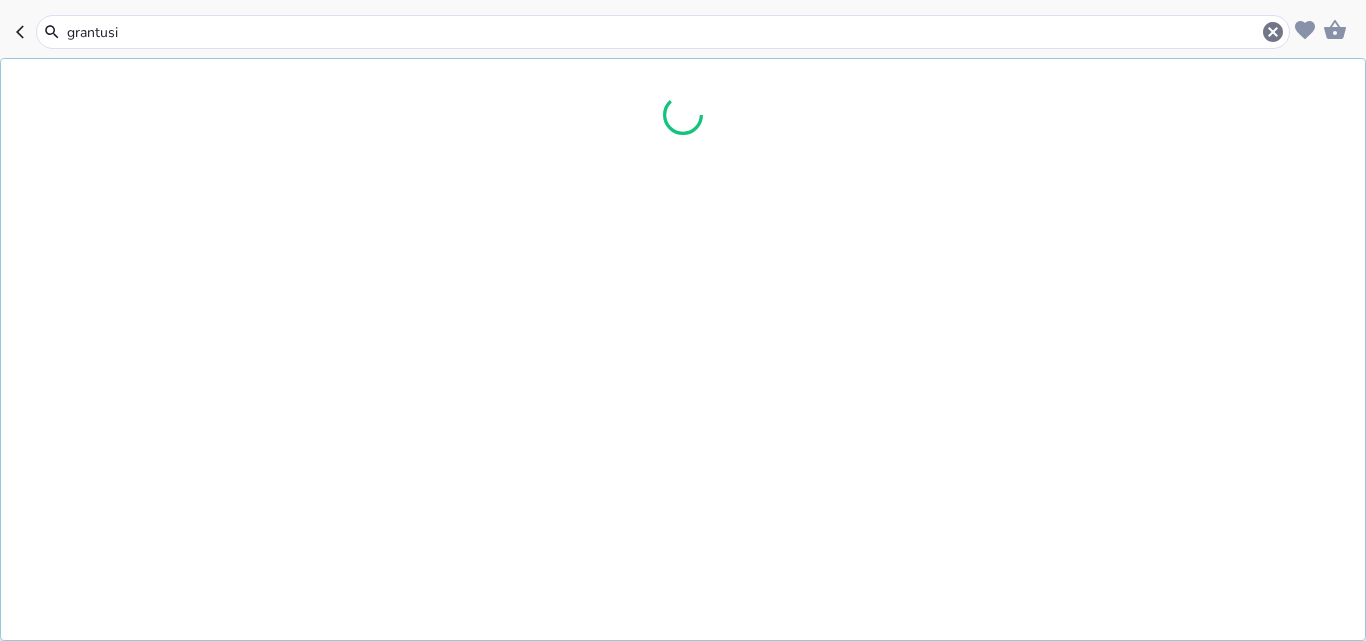 type on "grantusif" 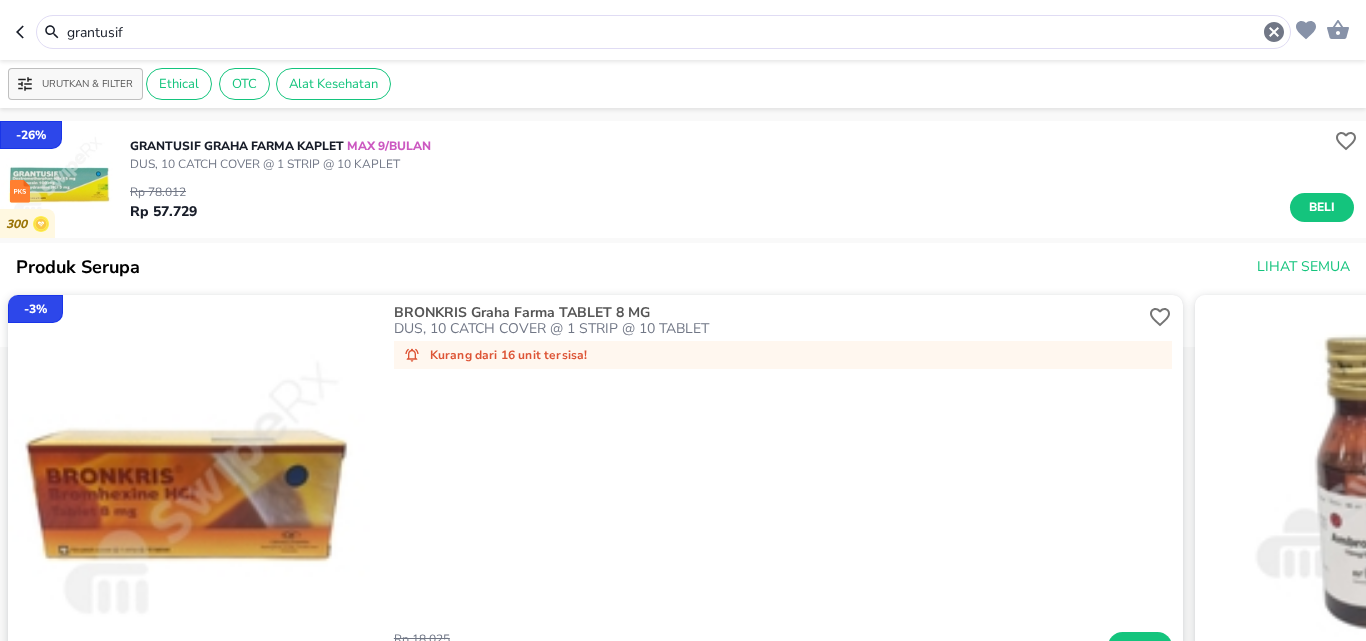 click on "GRANTUSIF Graha Farma KAPLET   MAX 9/BULAN" at bounding box center [280, 146] 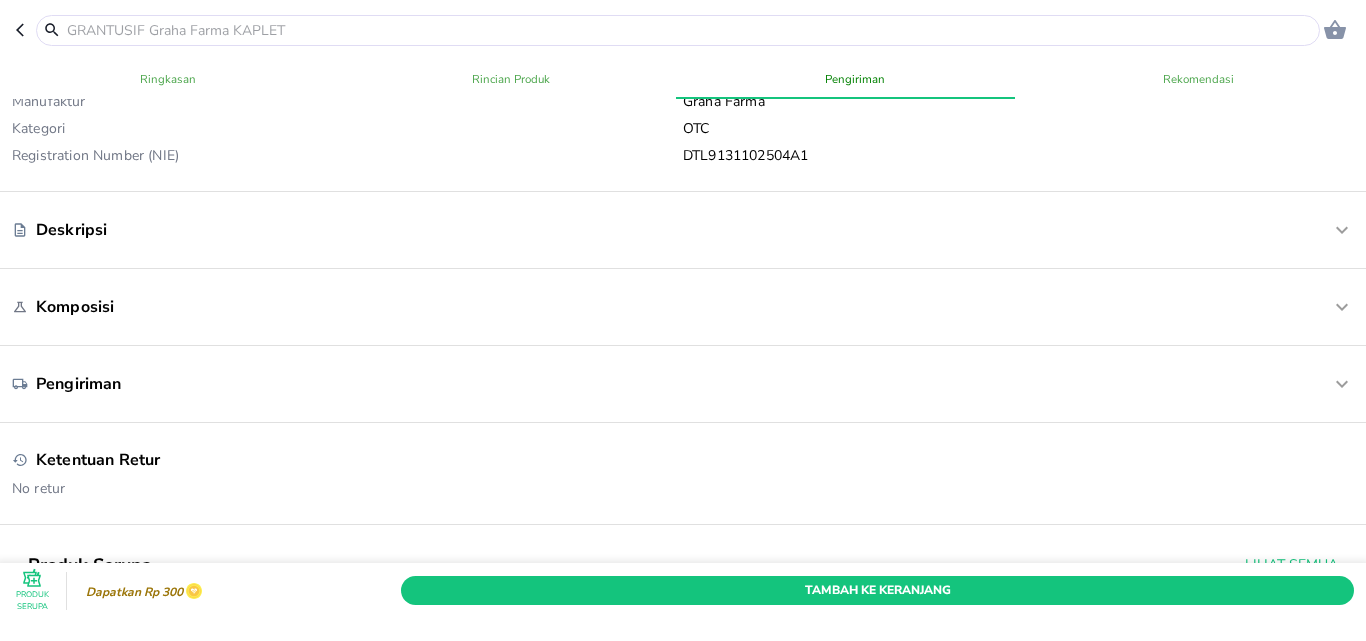 scroll, scrollTop: 800, scrollLeft: 0, axis: vertical 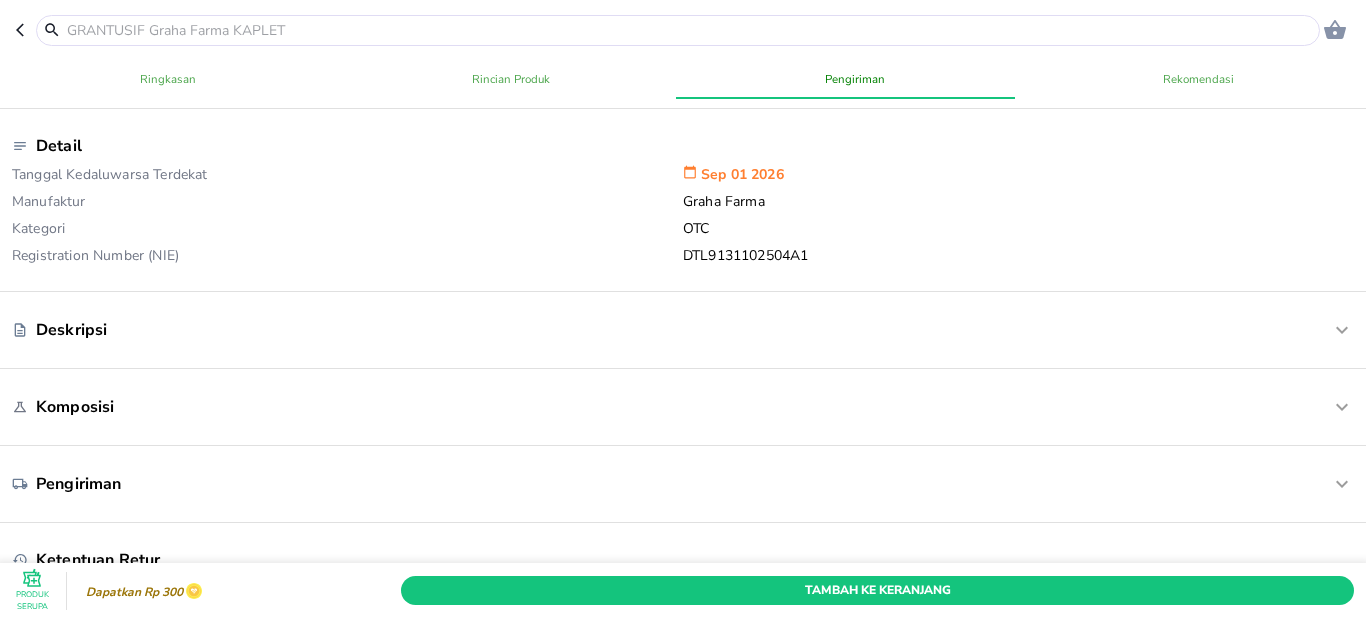 click on "Deskripsi" at bounding box center (627, 330) 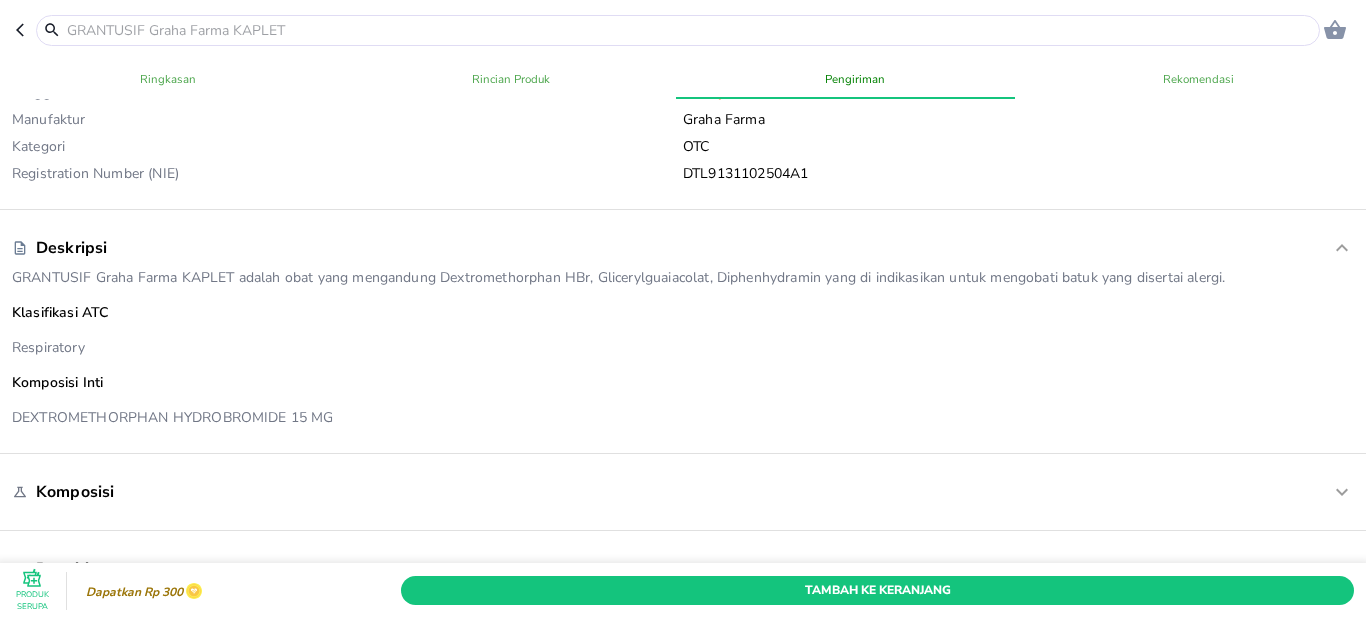 scroll, scrollTop: 800, scrollLeft: 0, axis: vertical 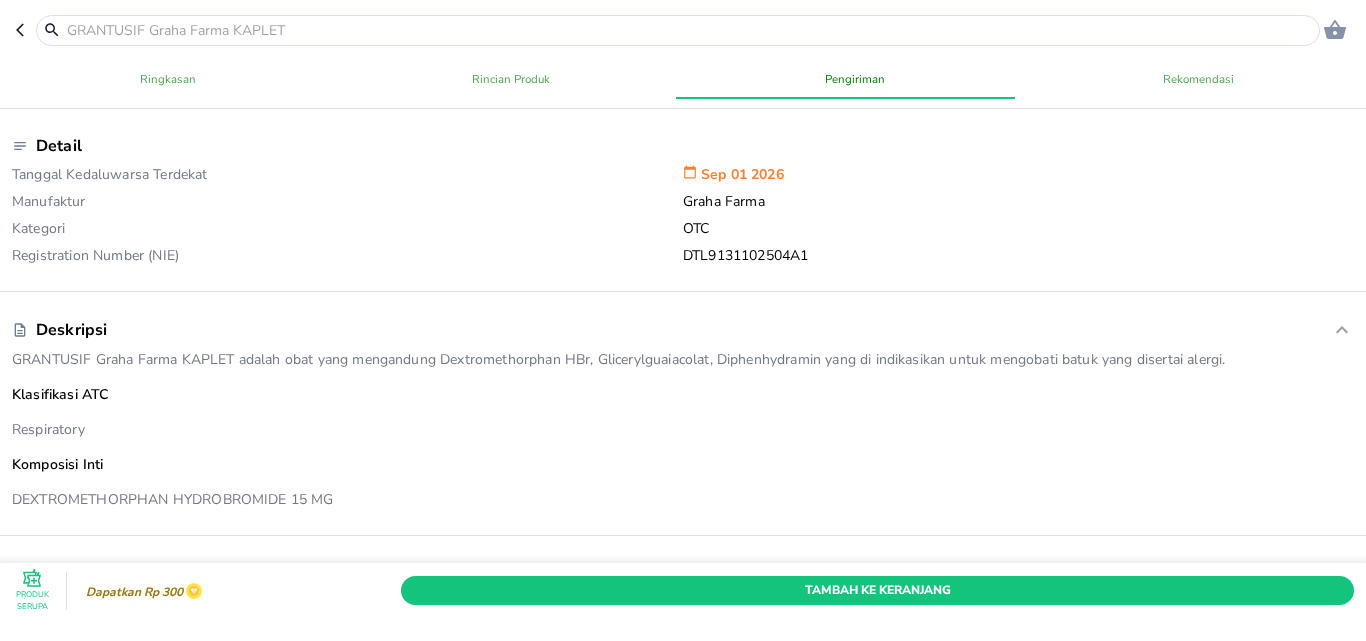 click at bounding box center [690, 30] 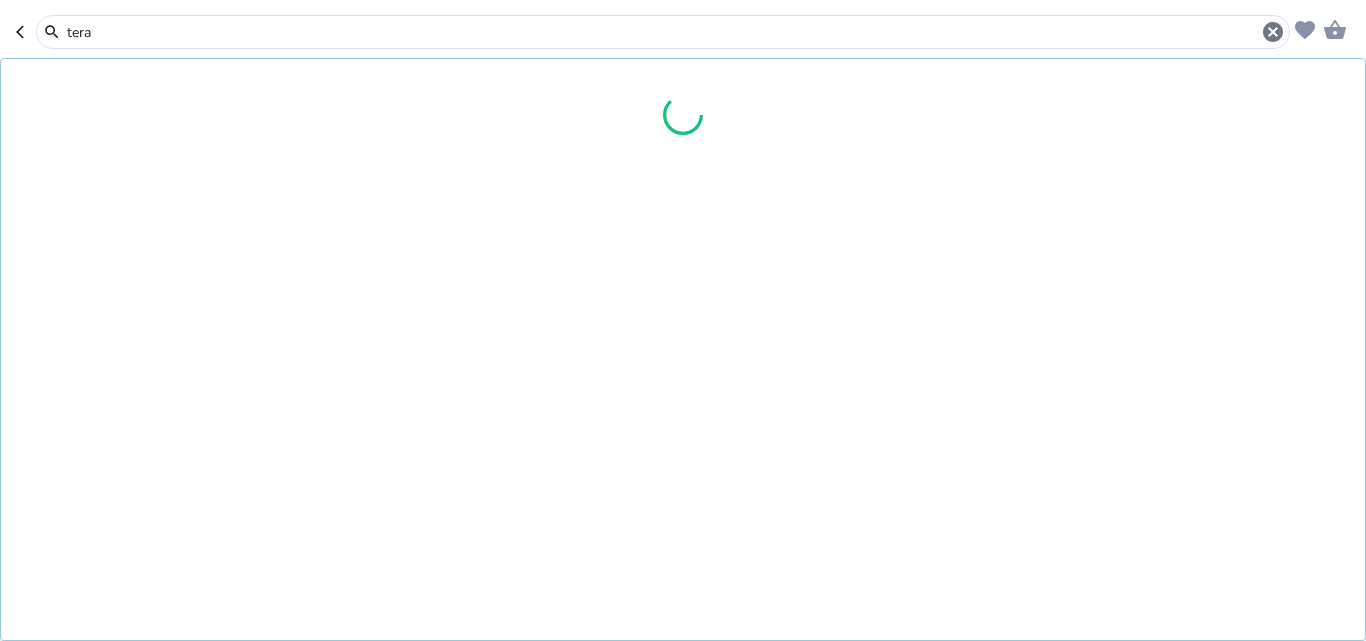 type on "tera f" 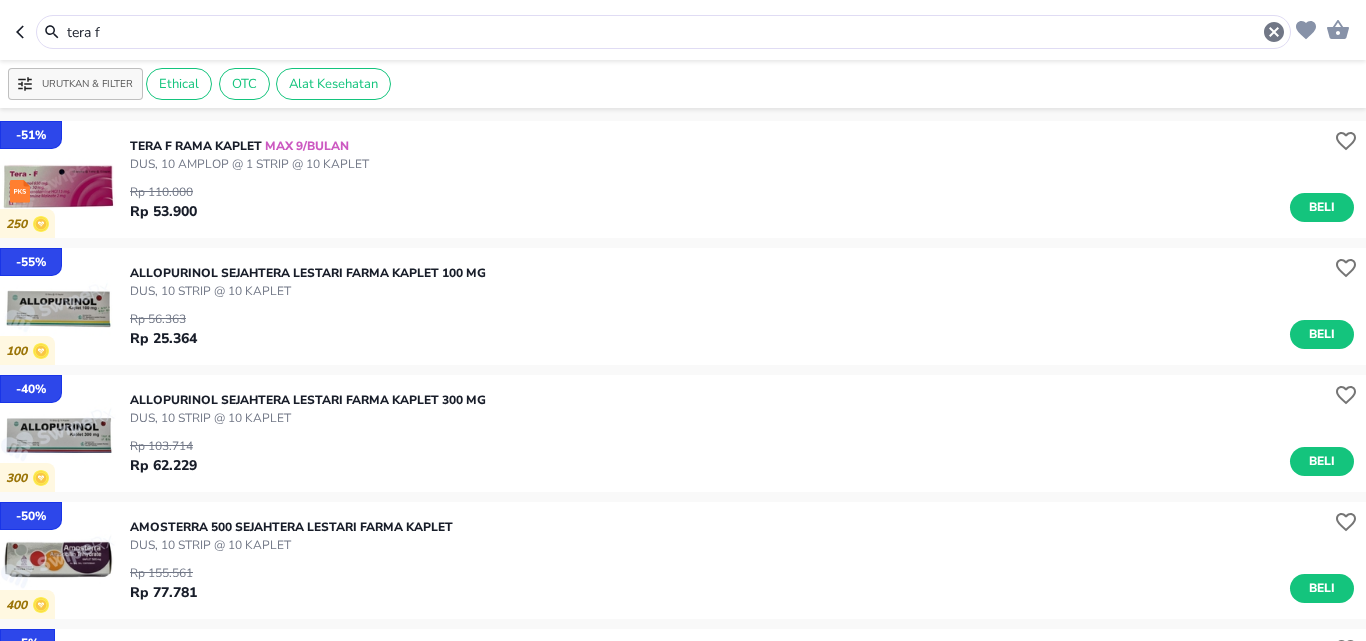 click at bounding box center (58, 179) 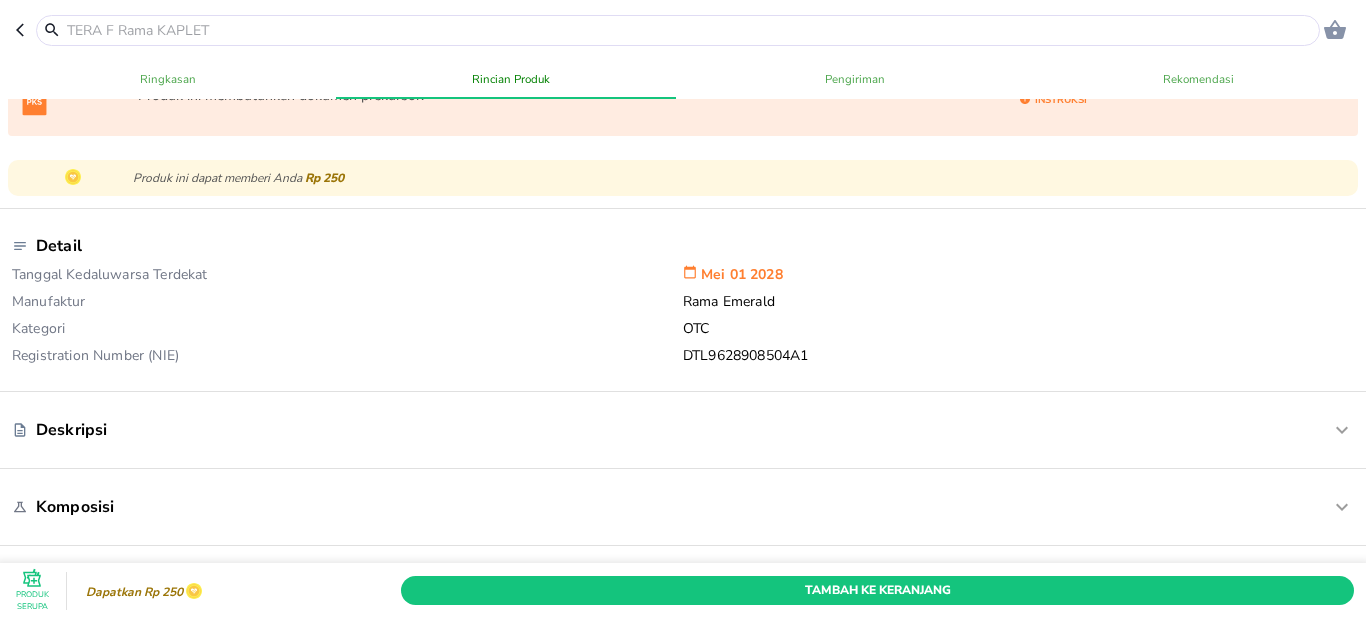 scroll, scrollTop: 1000, scrollLeft: 0, axis: vertical 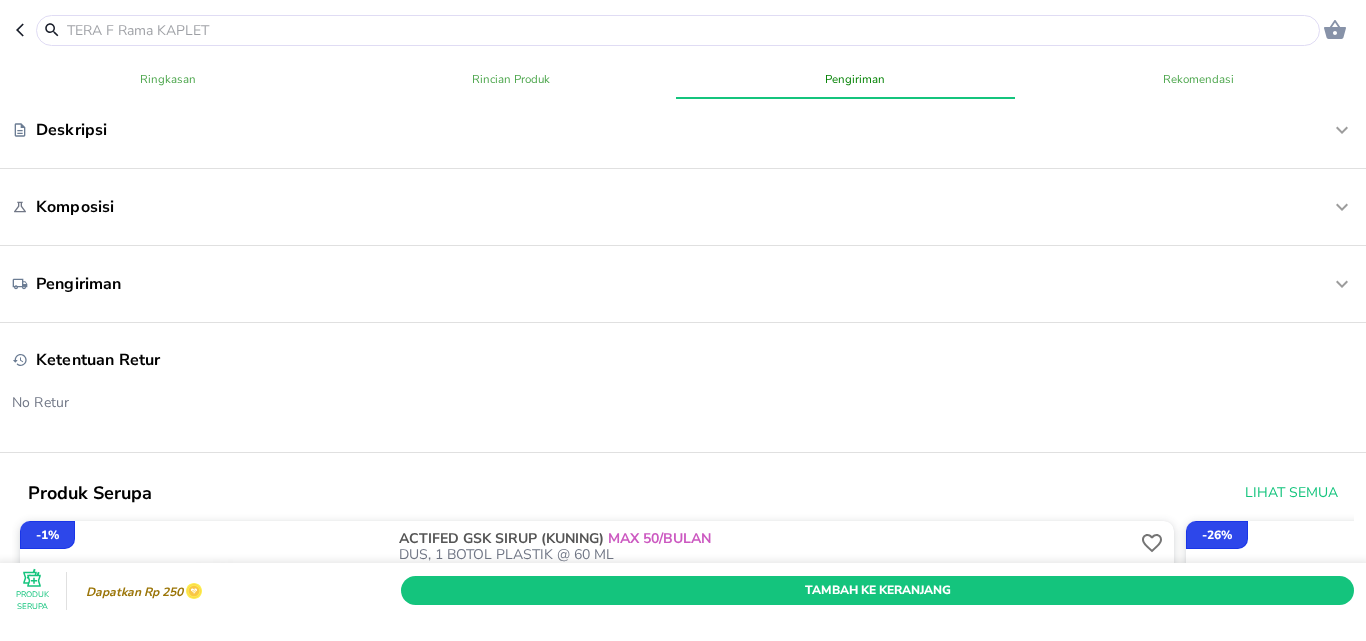 click on "Deskripsi" at bounding box center [683, 130] 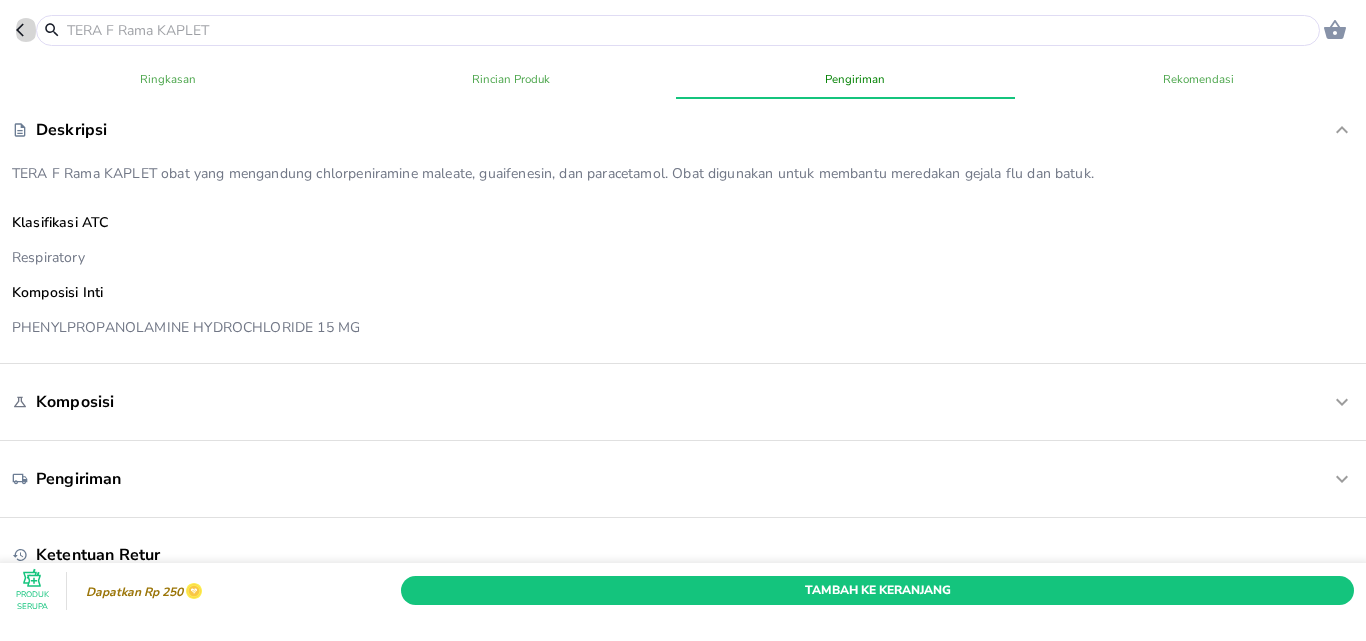 click 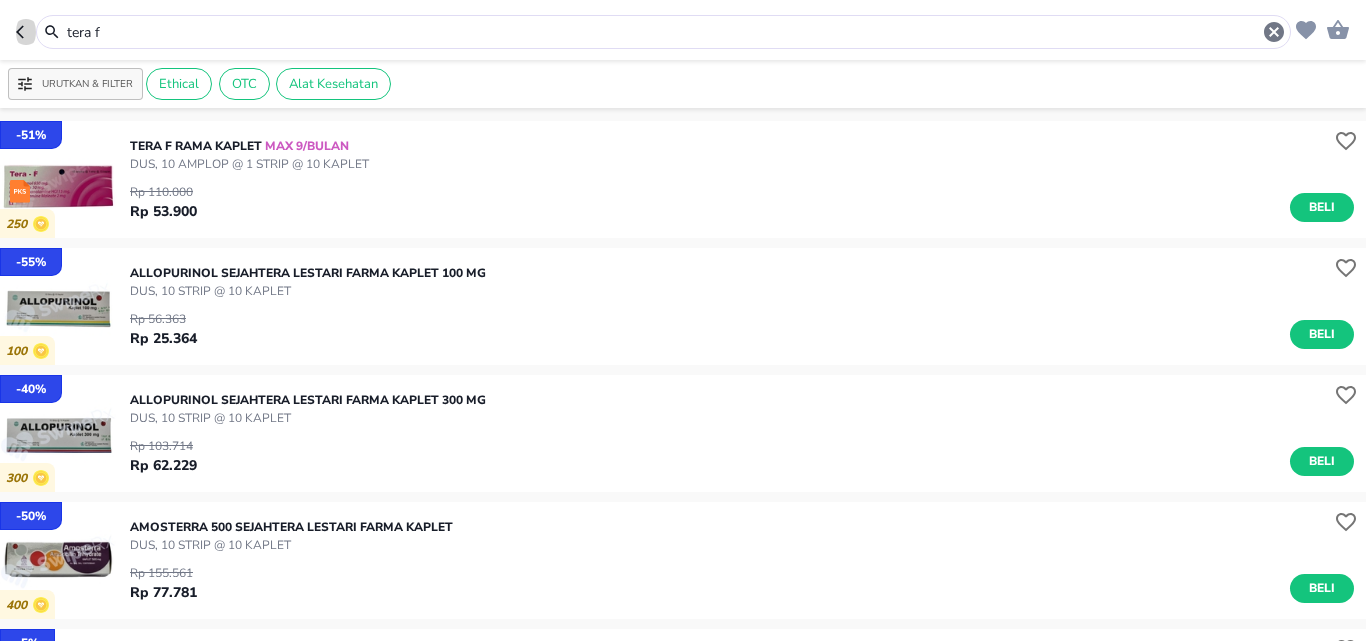 click 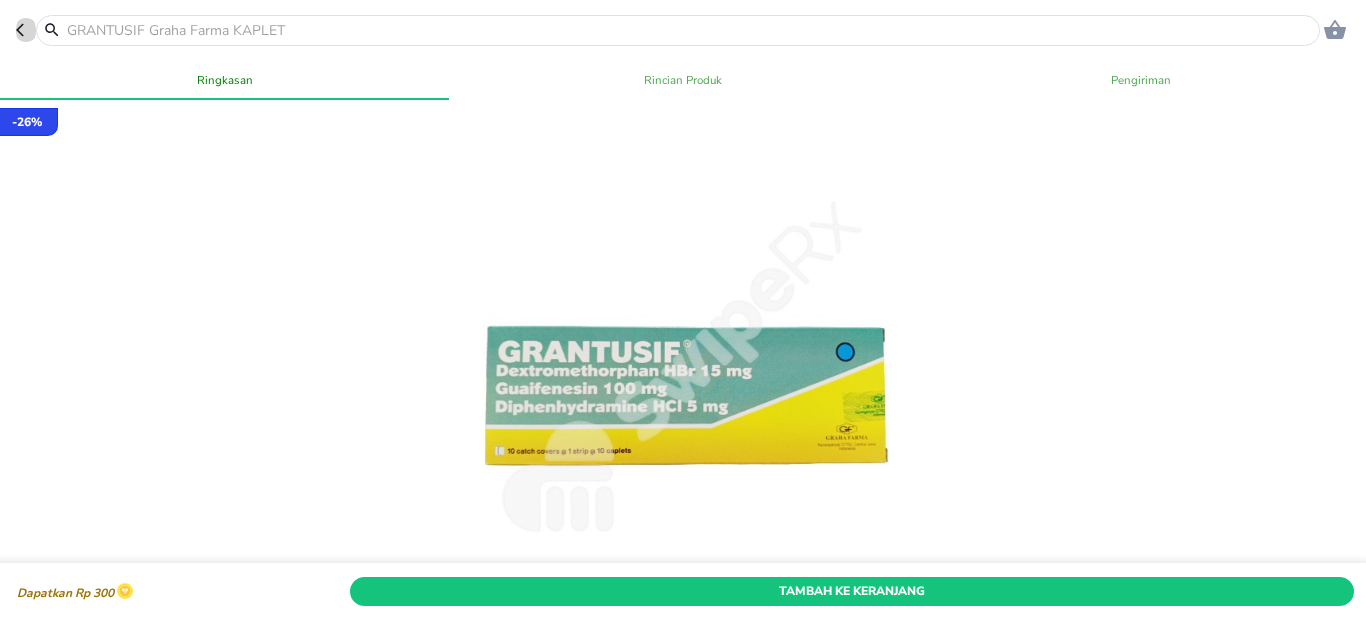click 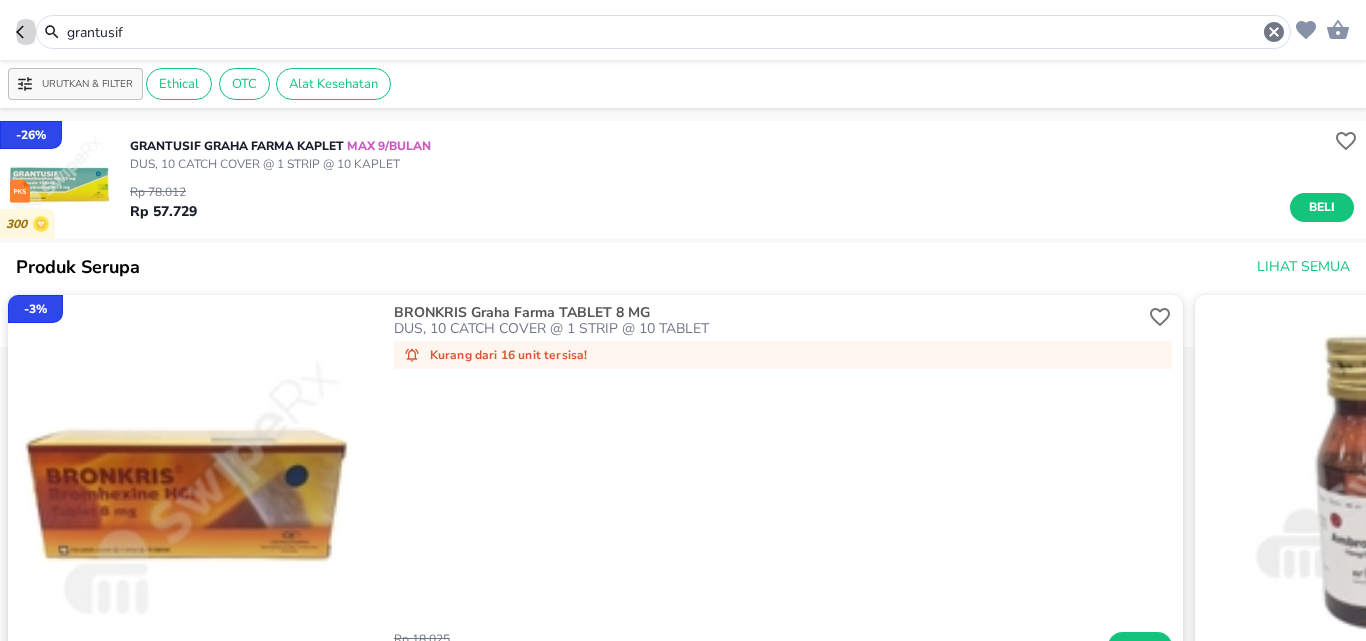 click 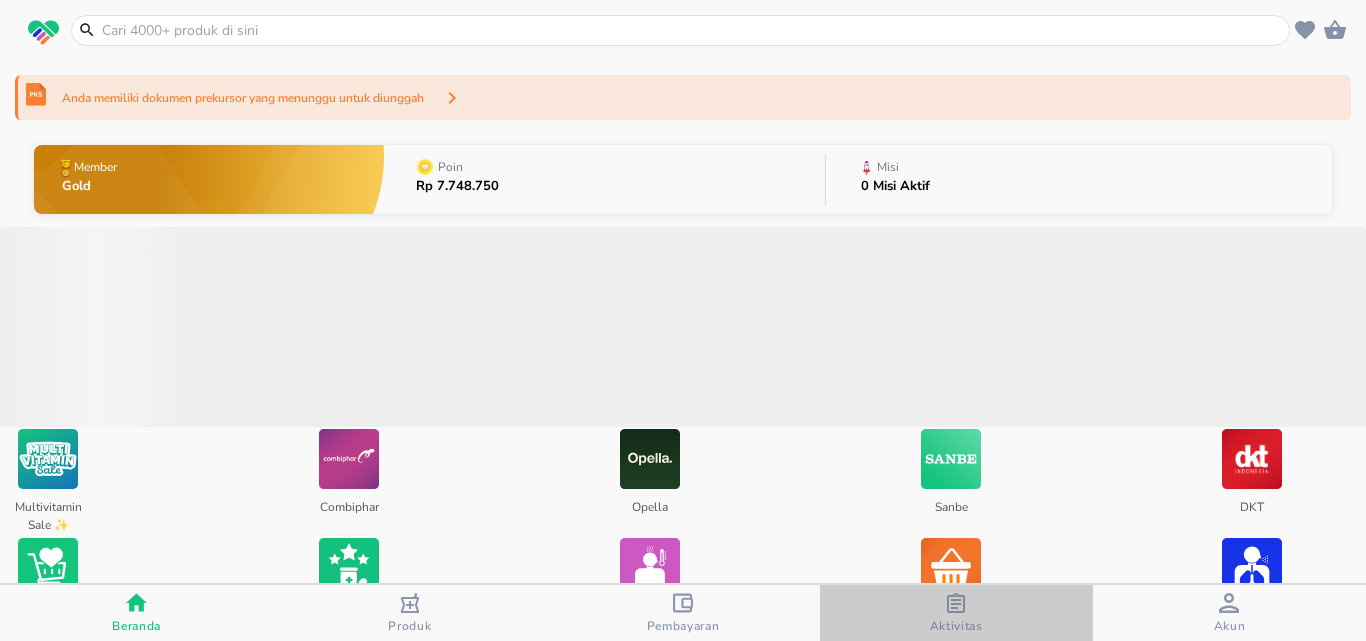 click on "Aktivitas" at bounding box center (956, 626) 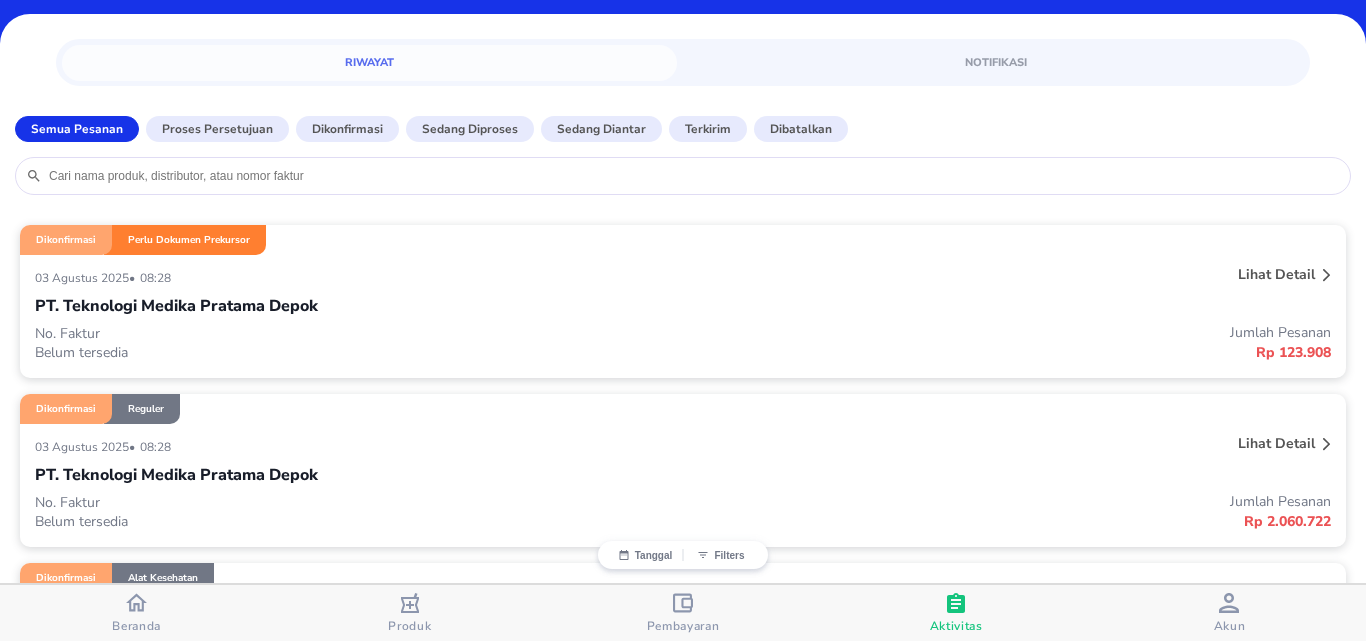 scroll, scrollTop: 100, scrollLeft: 0, axis: vertical 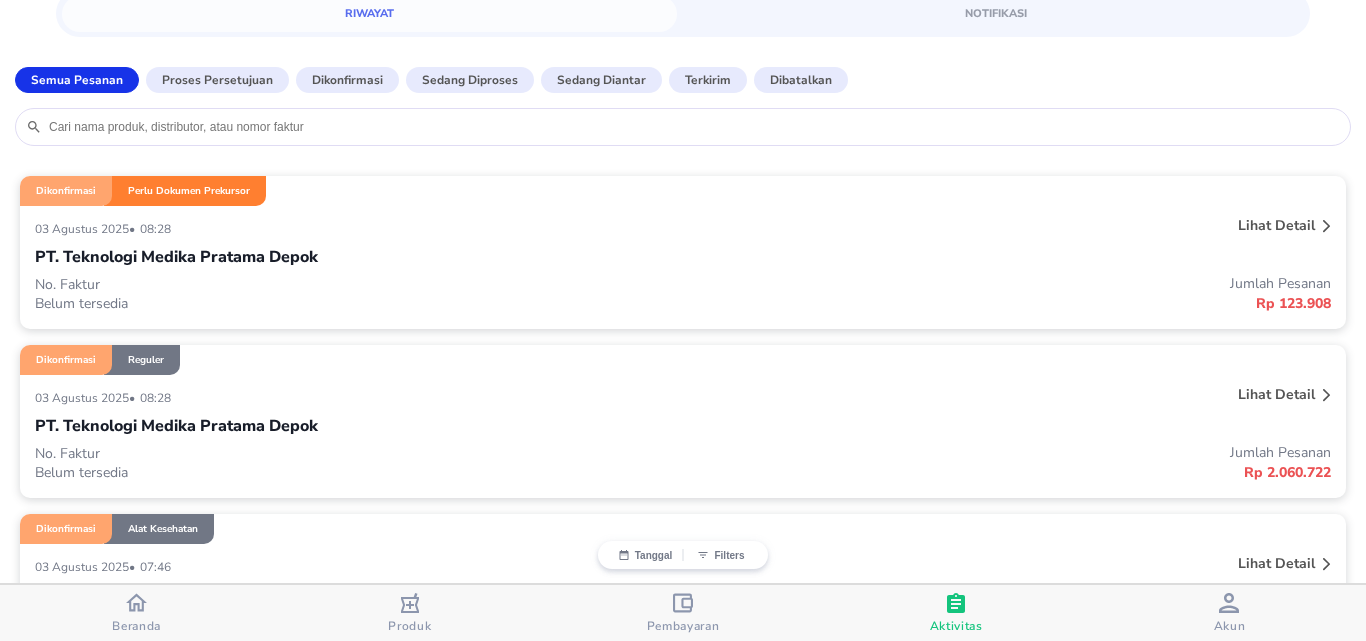 click on "PT. Teknologi Medika Pratama Depok" at bounding box center (683, 257) 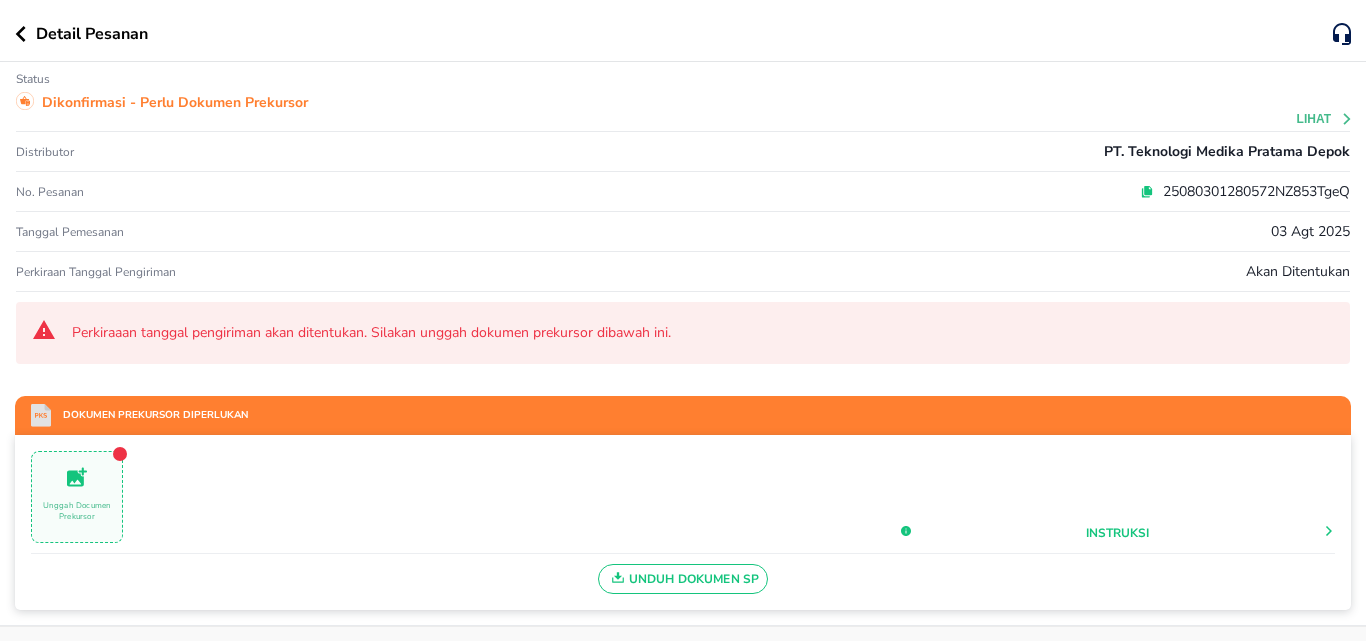 click on "Unggah Documen Prekursor" at bounding box center (77, 511) 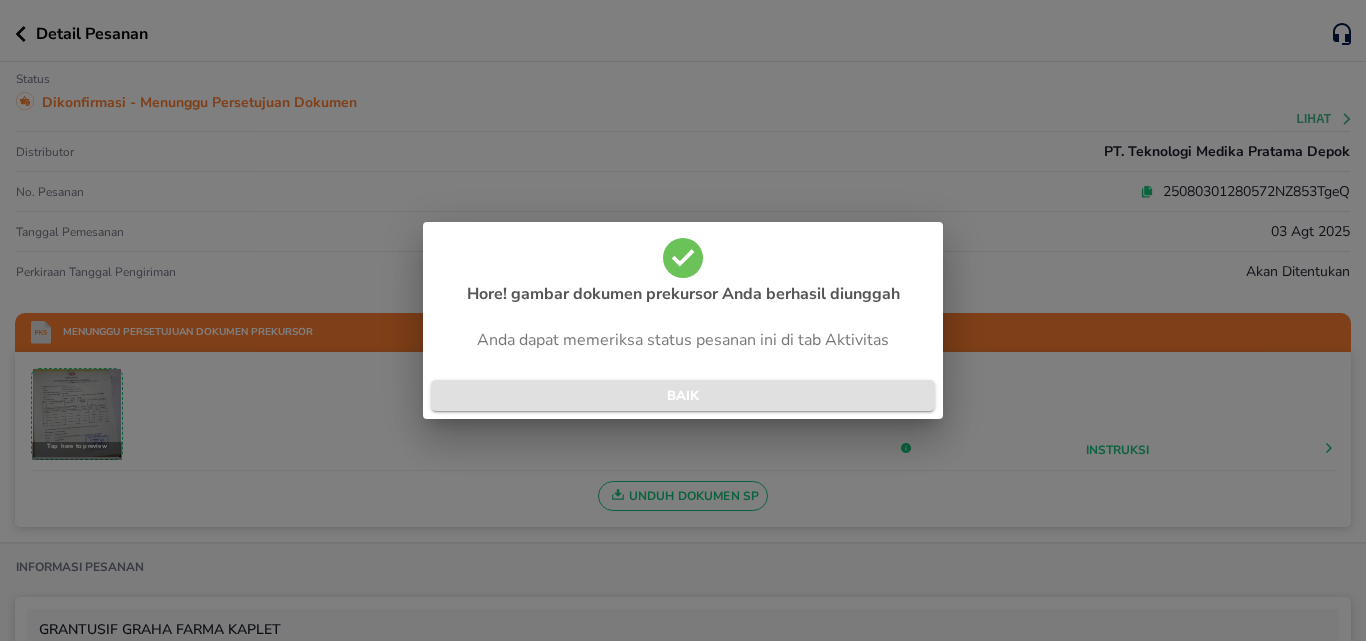 click on "BAIK" at bounding box center [683, 396] 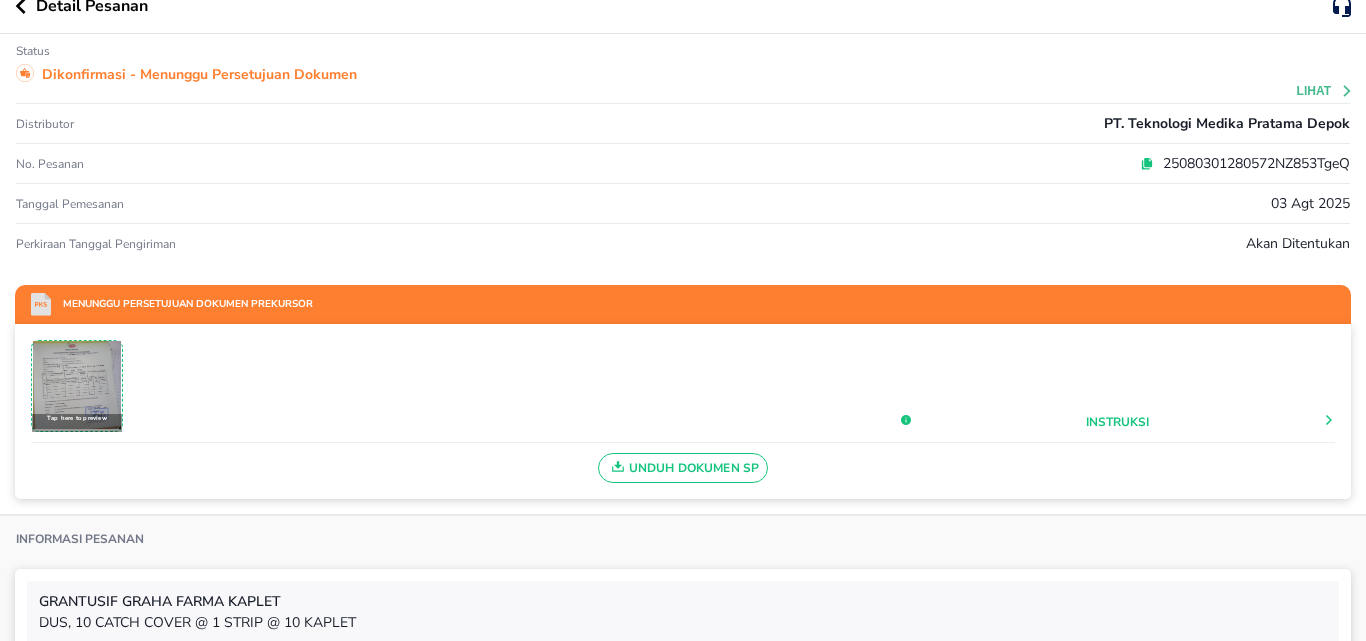 scroll, scrollTop: 0, scrollLeft: 0, axis: both 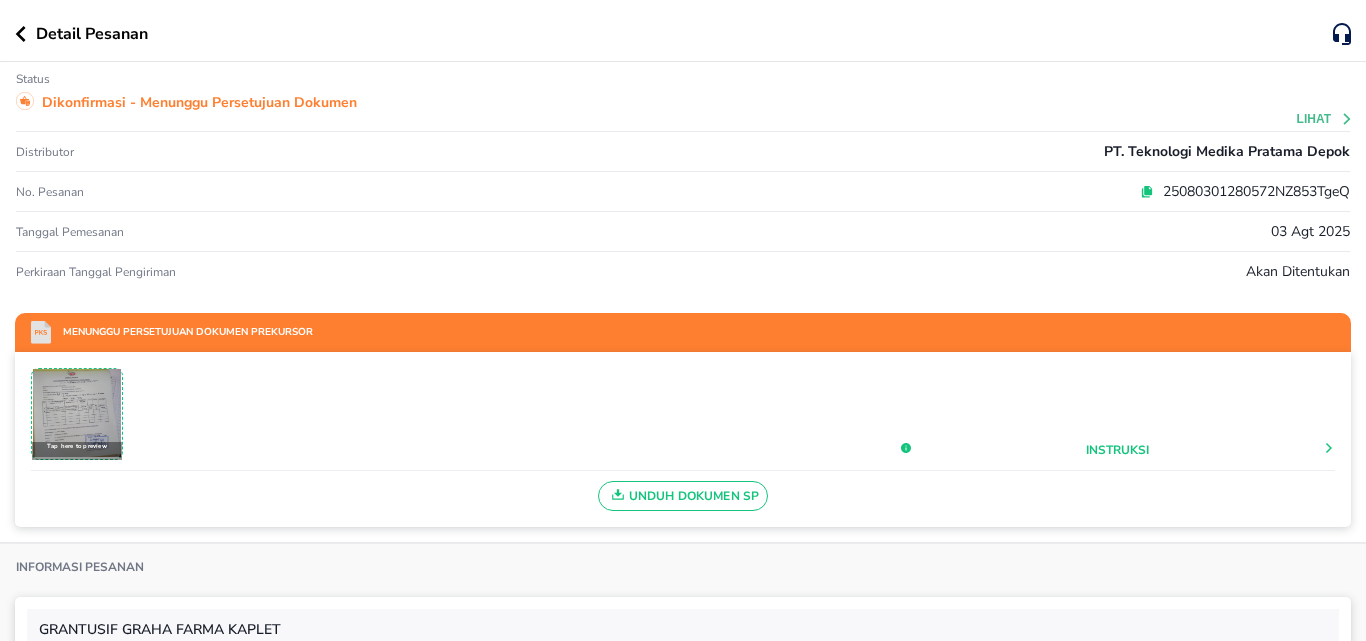 click 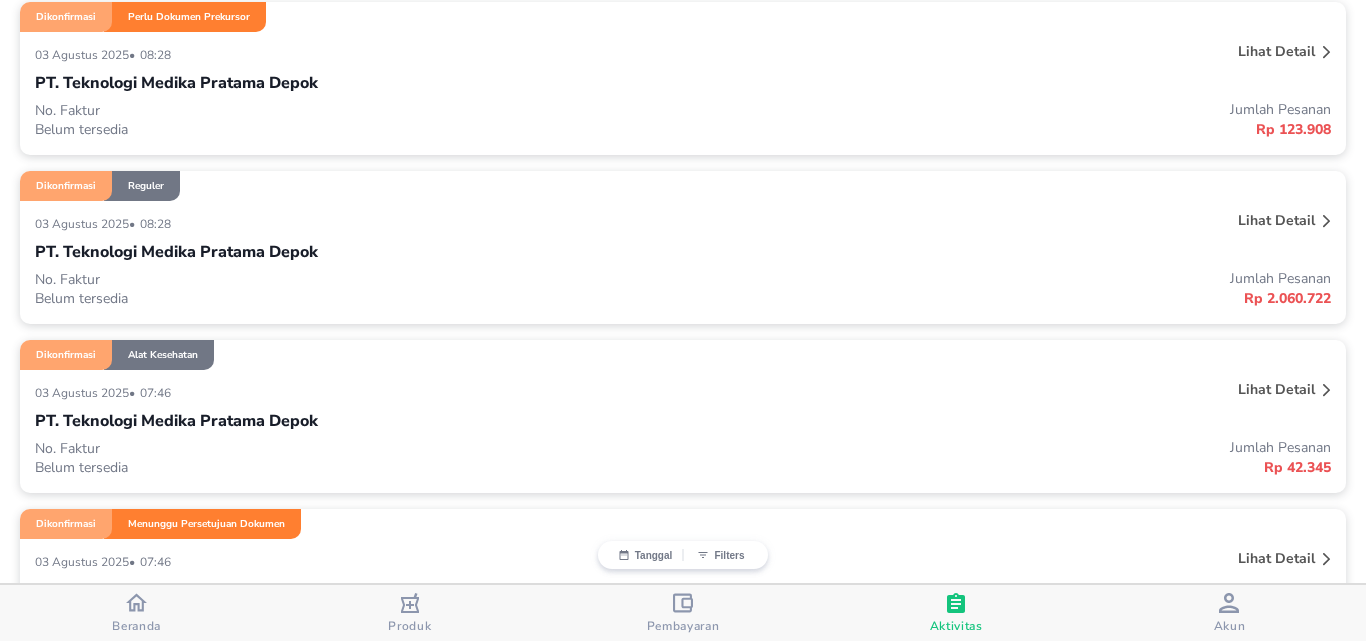 scroll, scrollTop: 300, scrollLeft: 0, axis: vertical 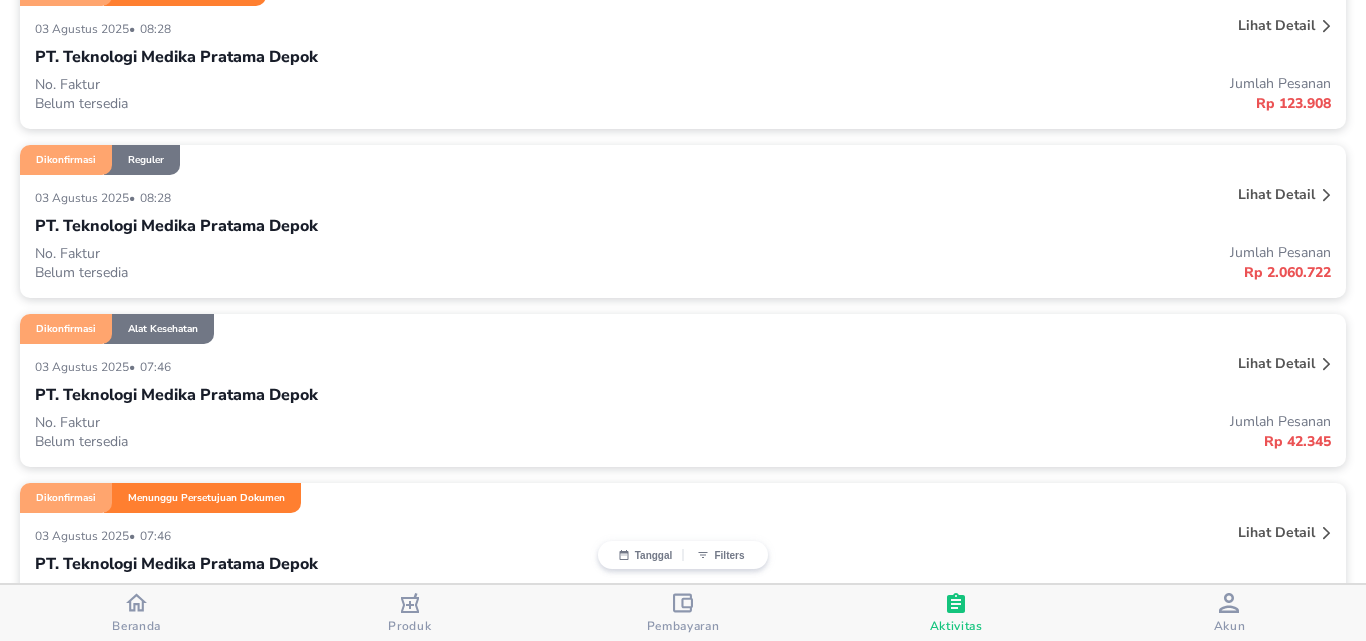 click on "PT. Teknologi Medika Pratama Depok" at bounding box center (683, 226) 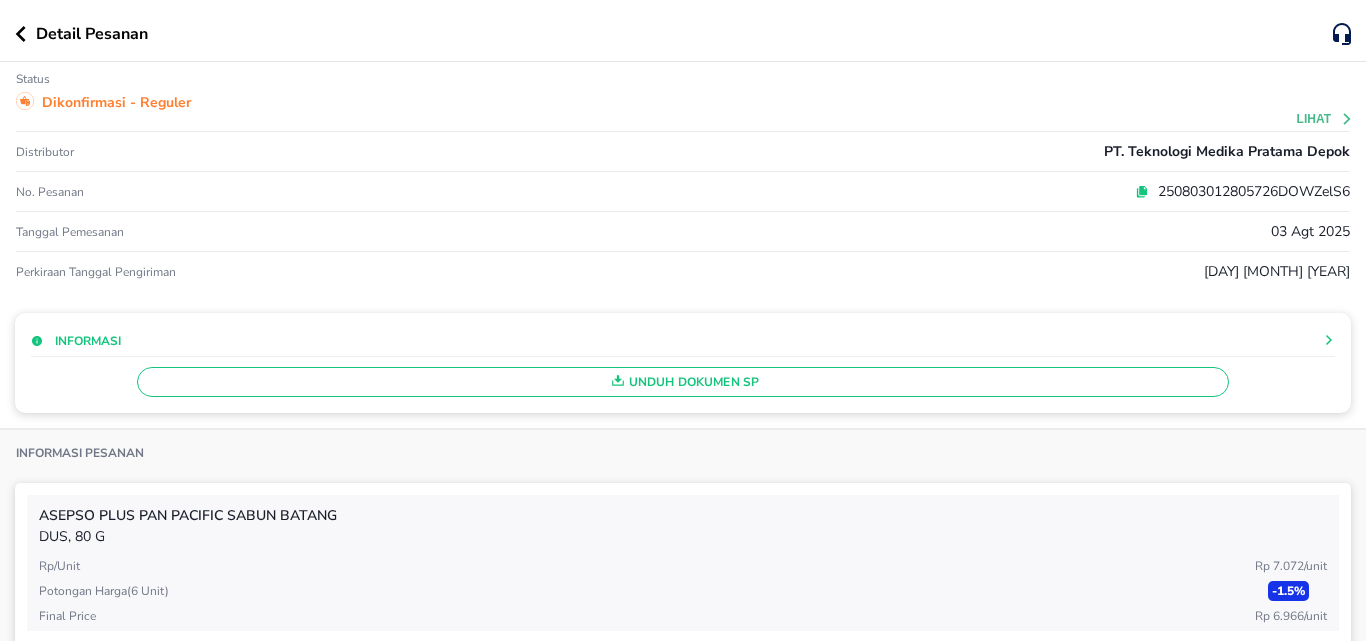 click 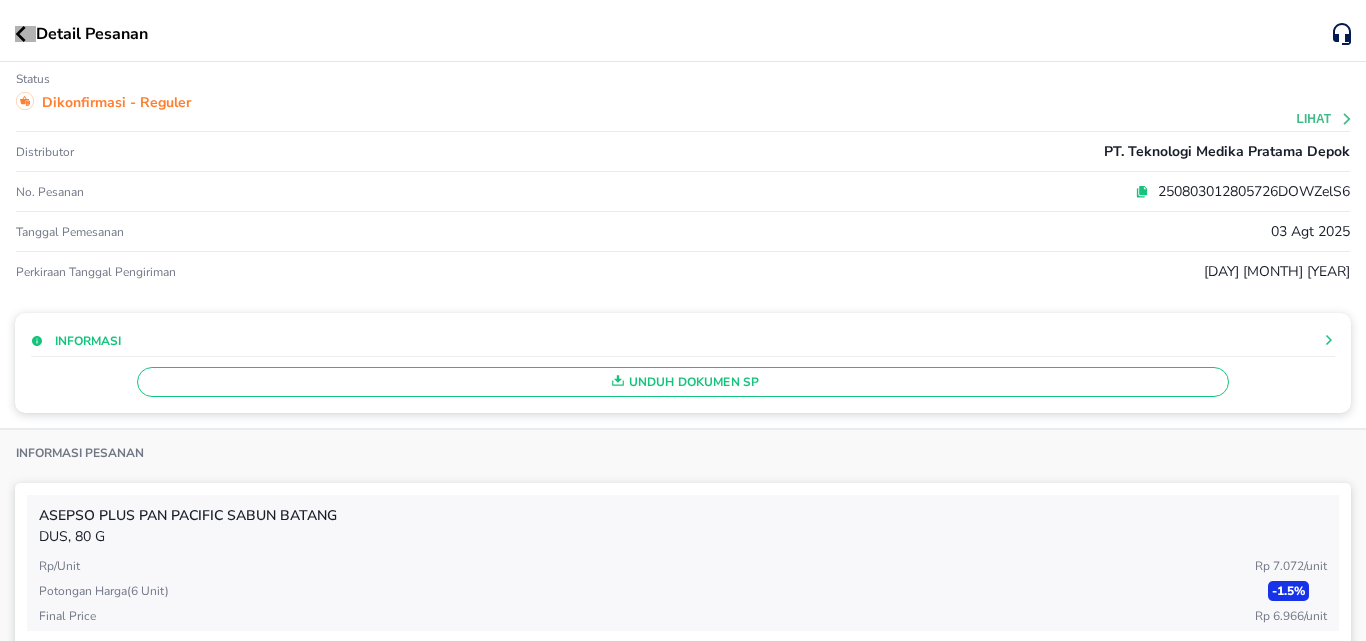 click at bounding box center (25, 34) 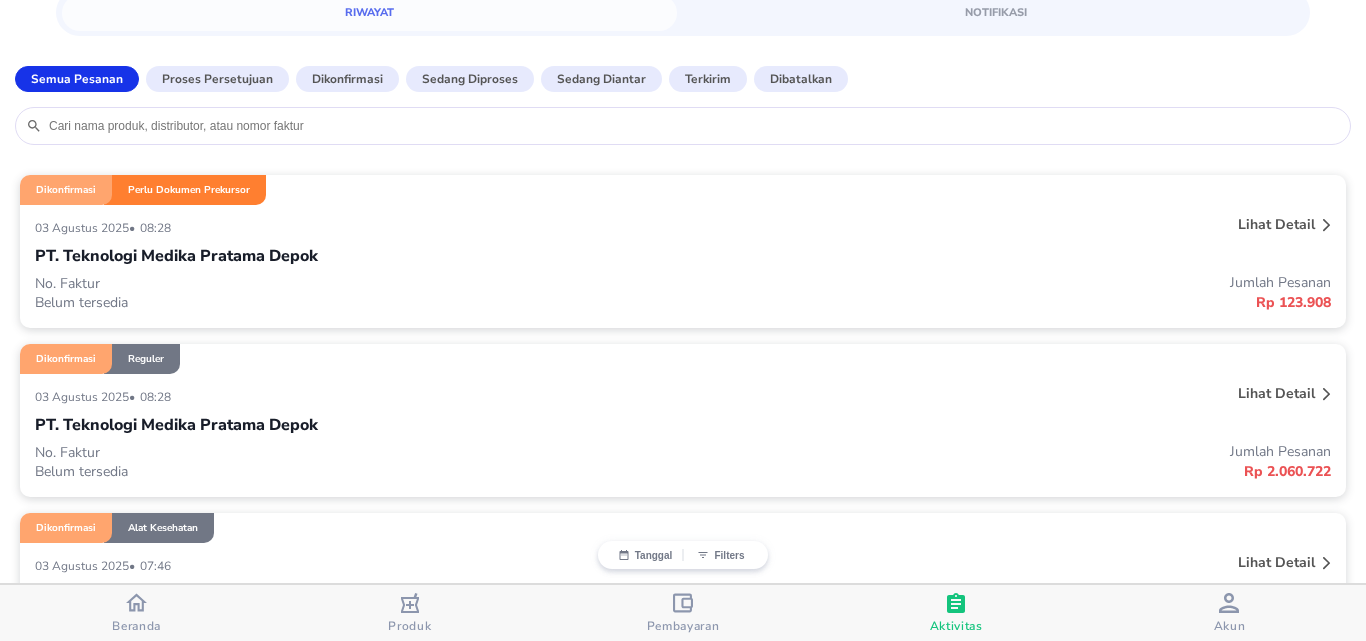 scroll, scrollTop: 100, scrollLeft: 0, axis: vertical 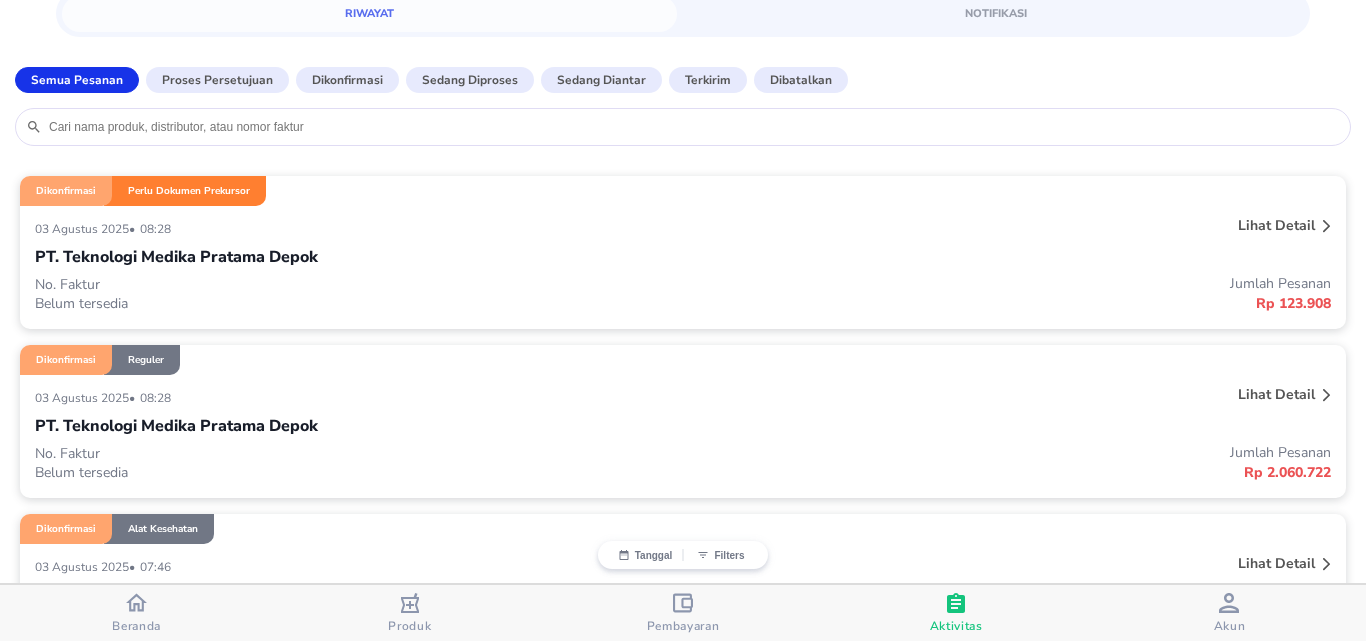 click on "03 Agustus 2025  • 08:28" at bounding box center [413, 228] 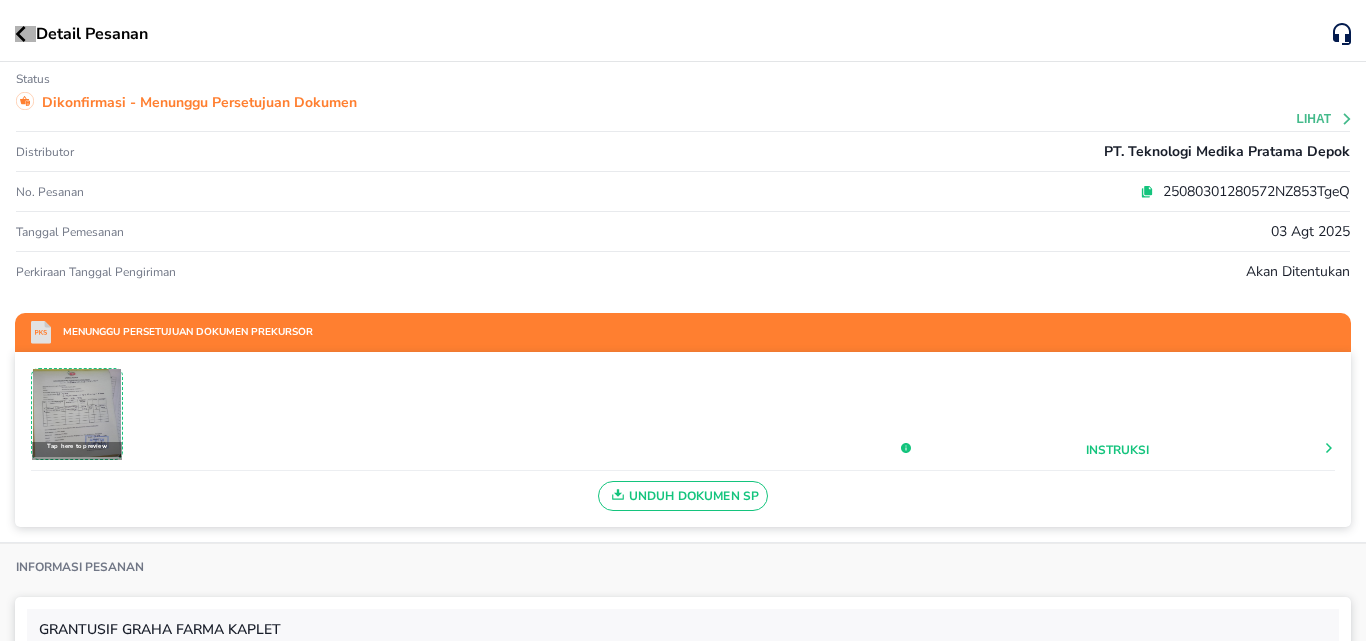 click 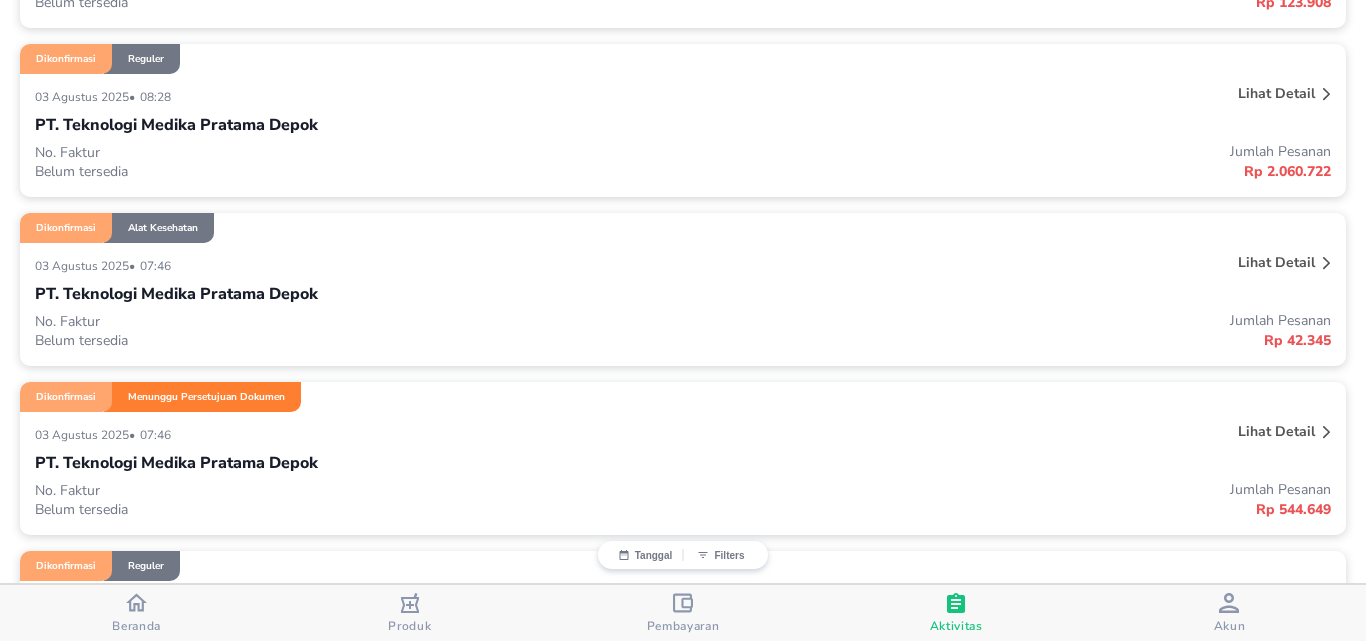 scroll, scrollTop: 500, scrollLeft: 0, axis: vertical 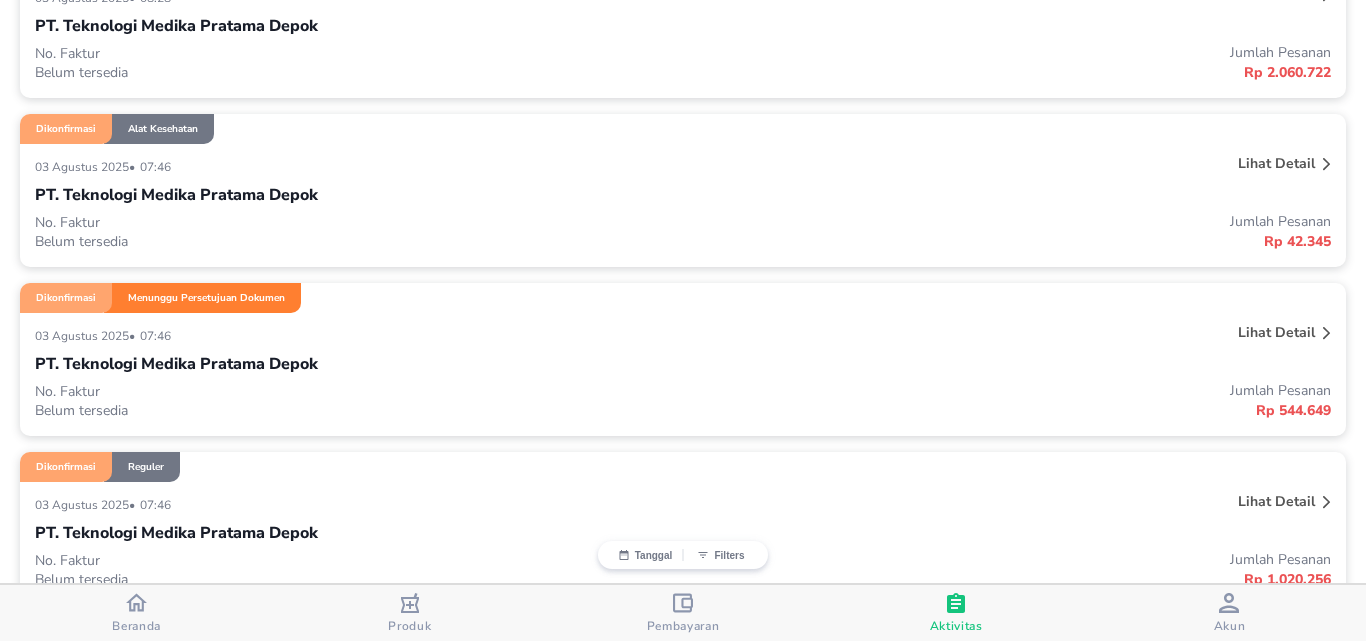 click on "Beranda" at bounding box center (136, 613) 